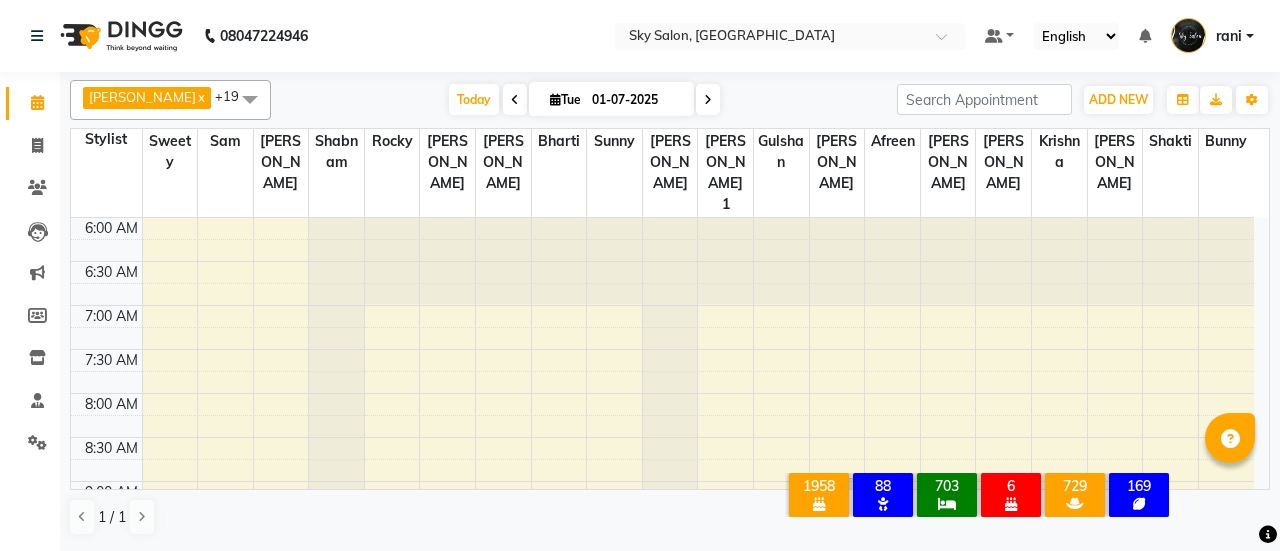 scroll, scrollTop: 0, scrollLeft: 0, axis: both 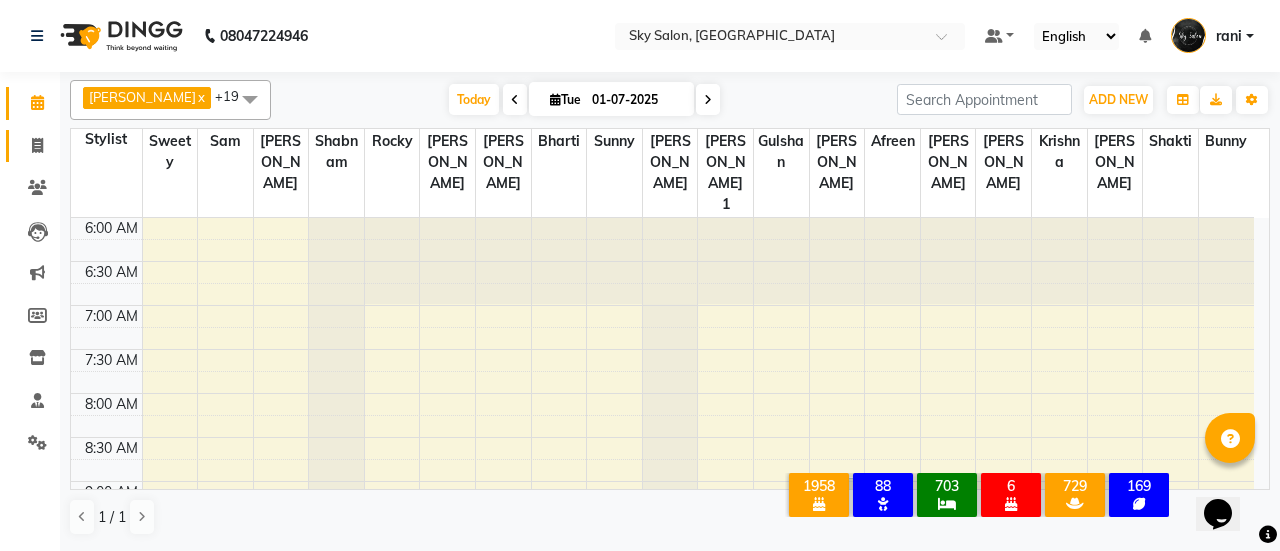 click on "Invoice" 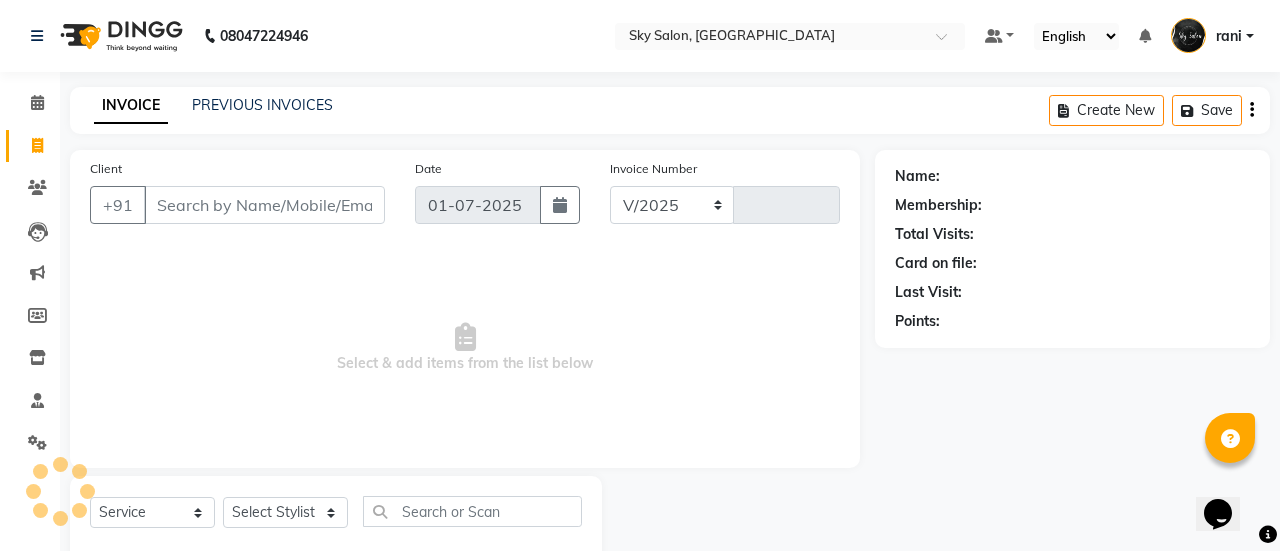select on "3537" 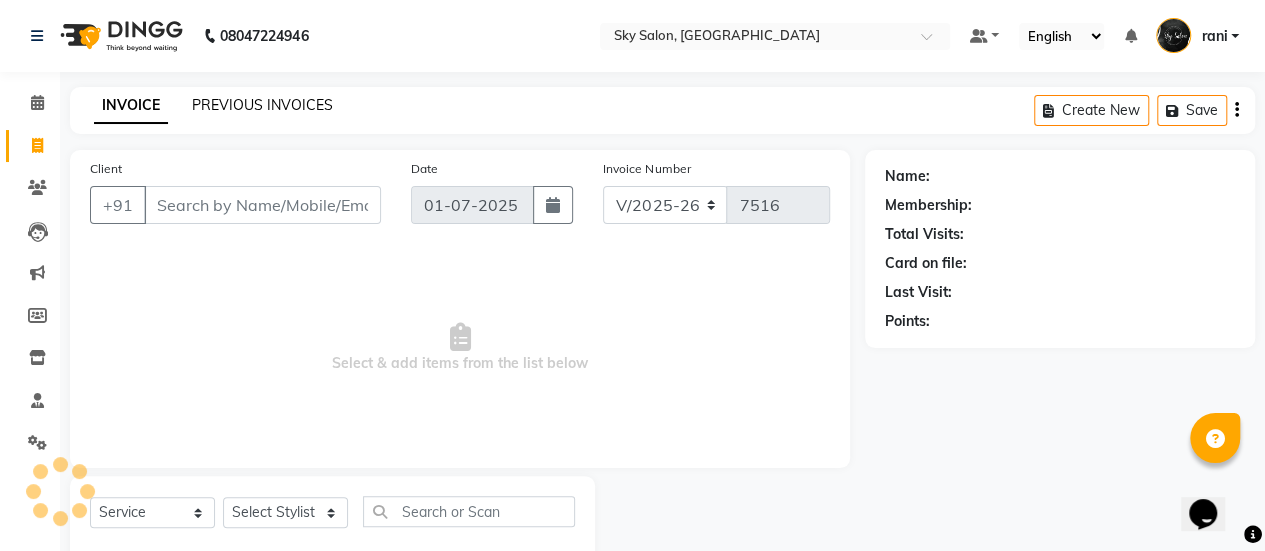 drag, startPoint x: 296, startPoint y: 94, endPoint x: 290, endPoint y: 104, distance: 11.661903 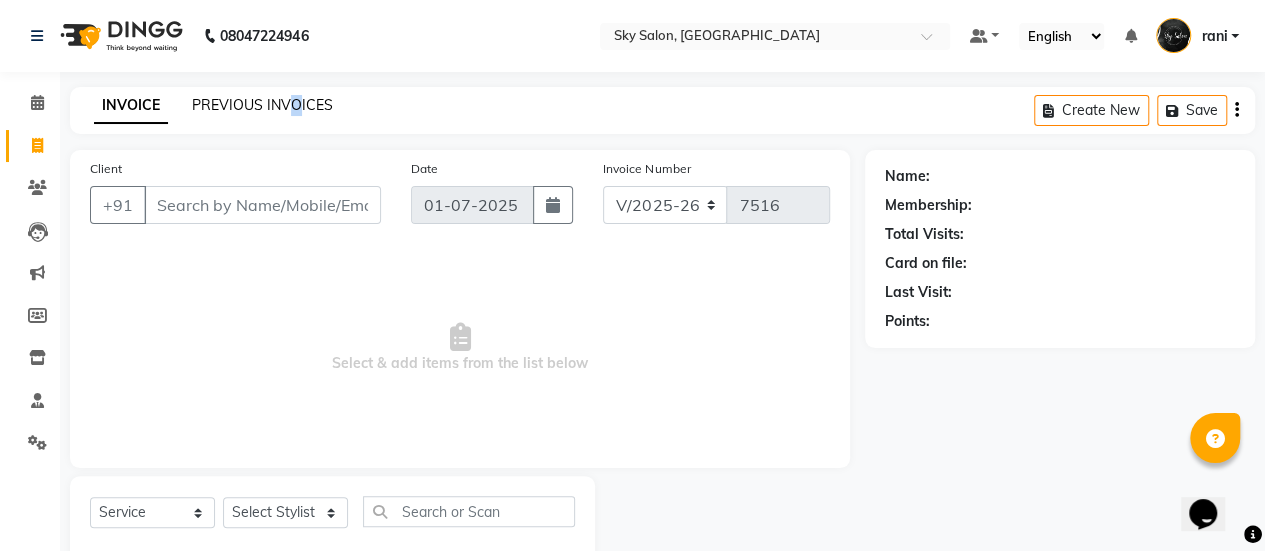 click on "PREVIOUS INVOICES" 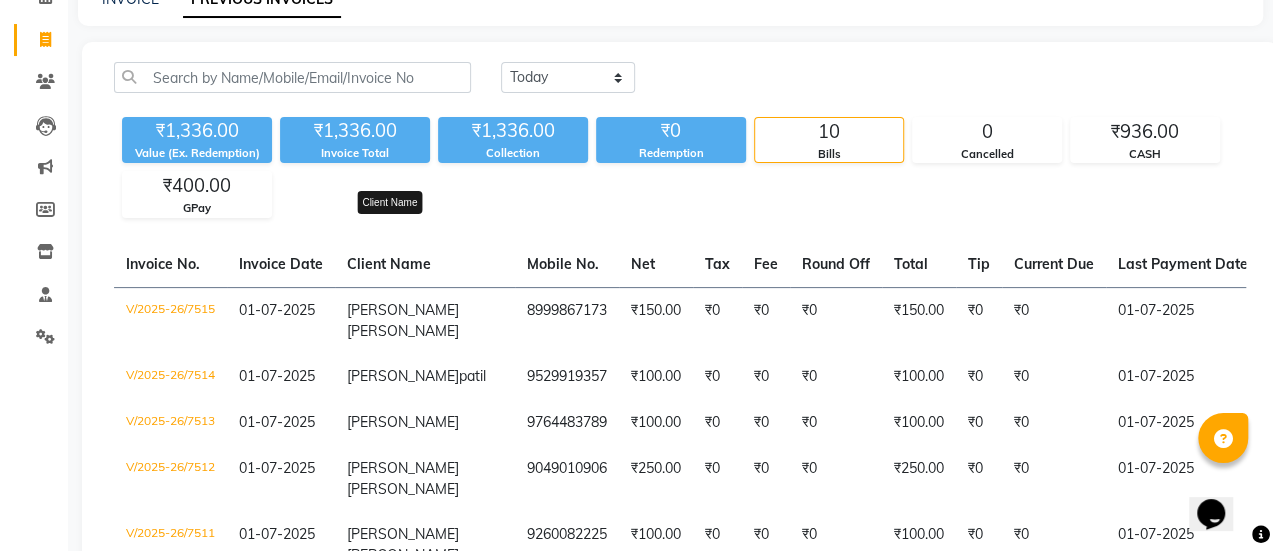 scroll, scrollTop: 0, scrollLeft: 0, axis: both 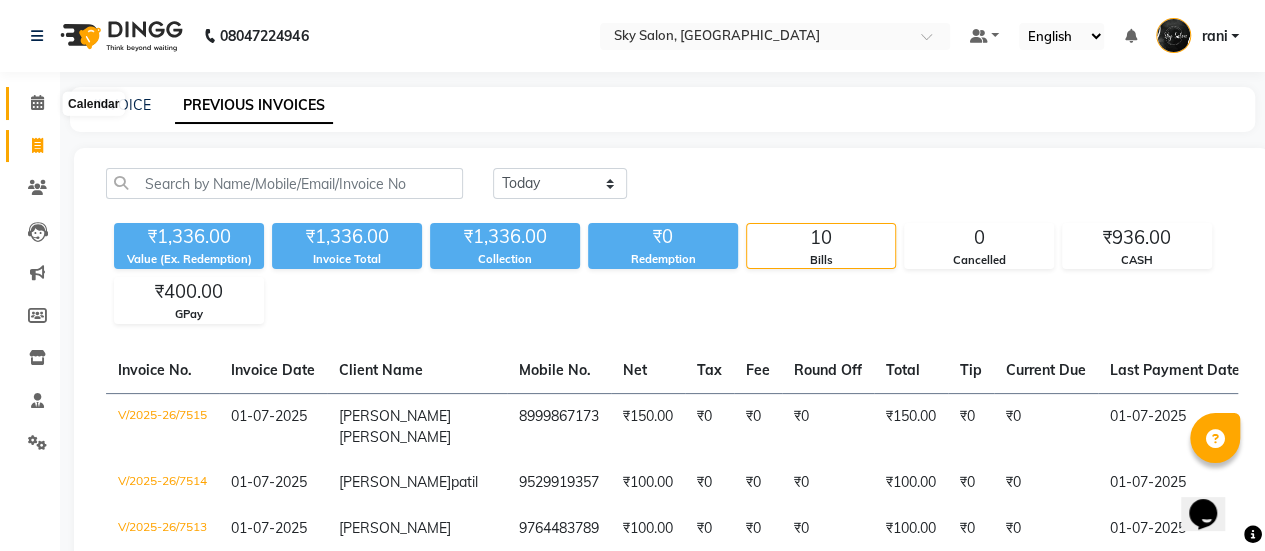 click 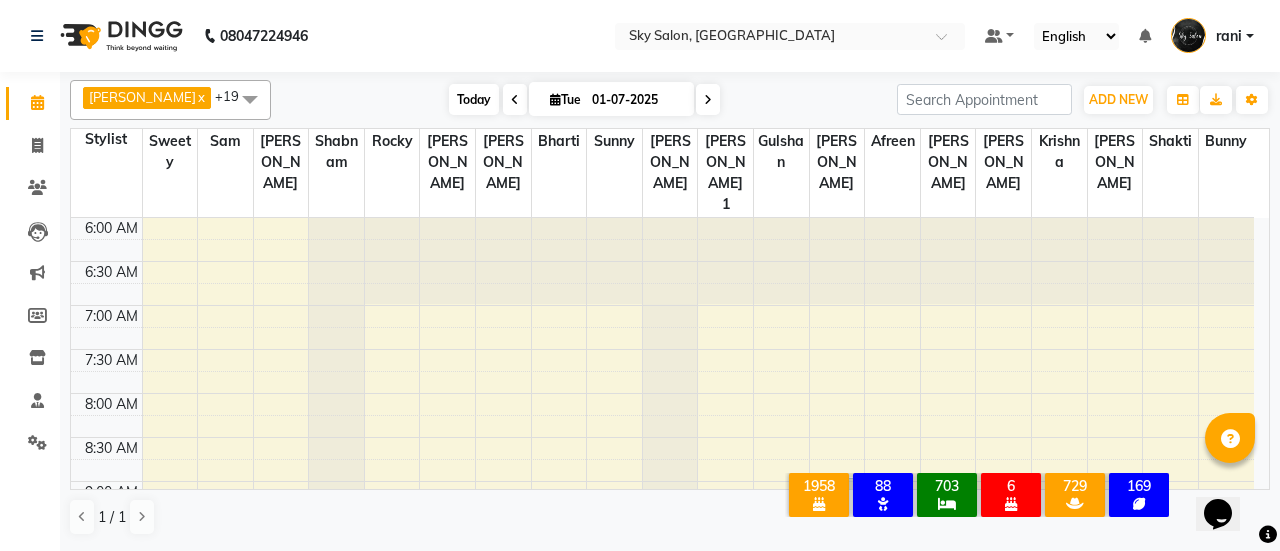 click on "Today" at bounding box center (474, 99) 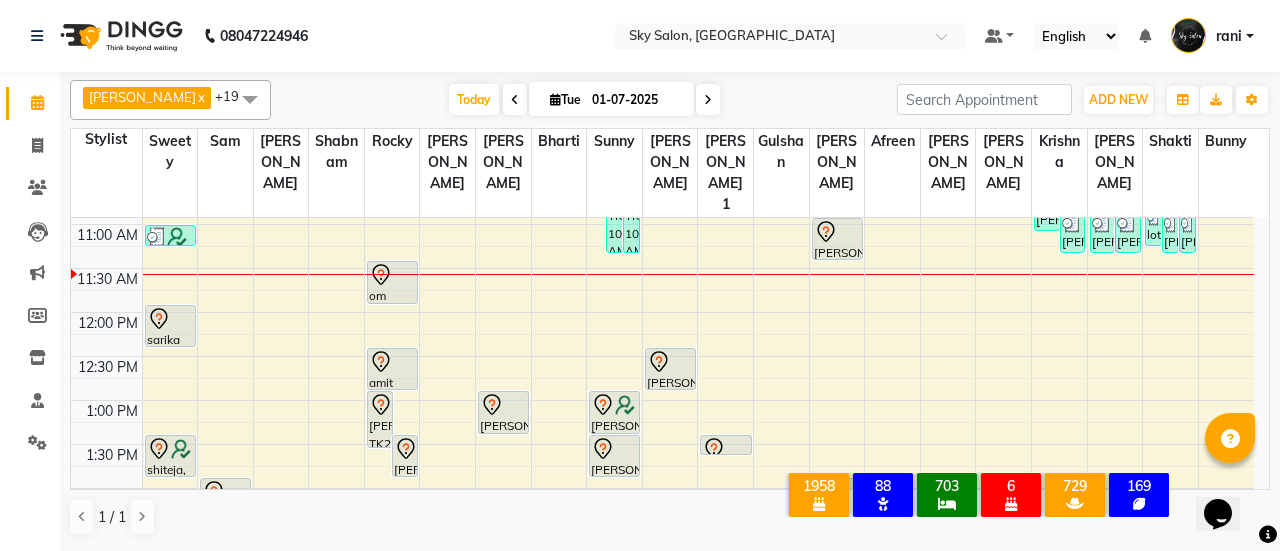 scroll, scrollTop: 436, scrollLeft: 0, axis: vertical 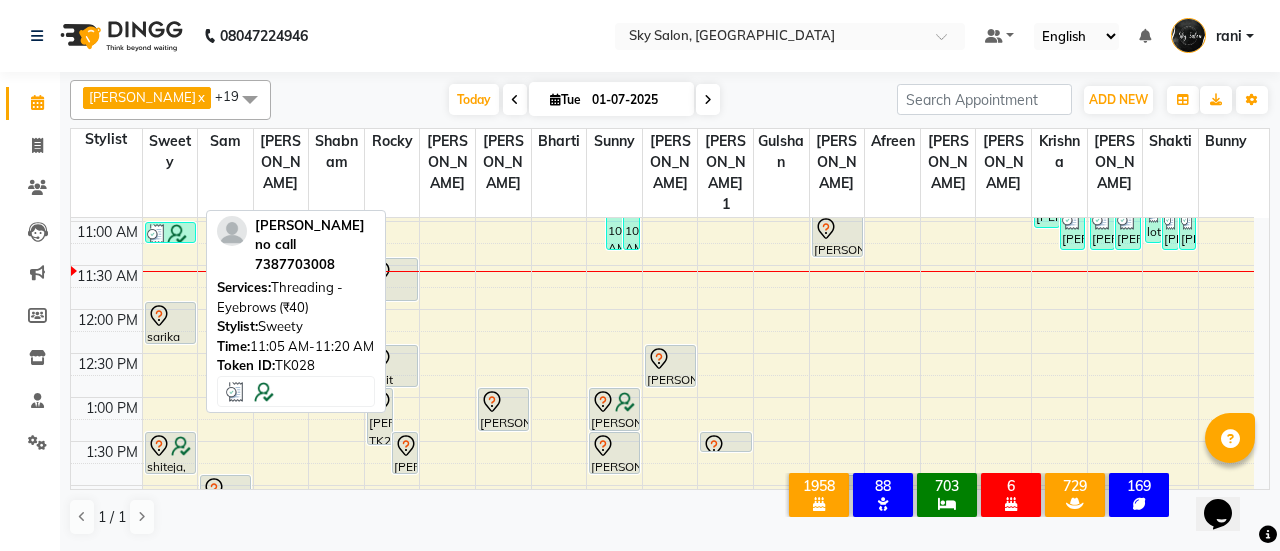 click at bounding box center [177, 234] 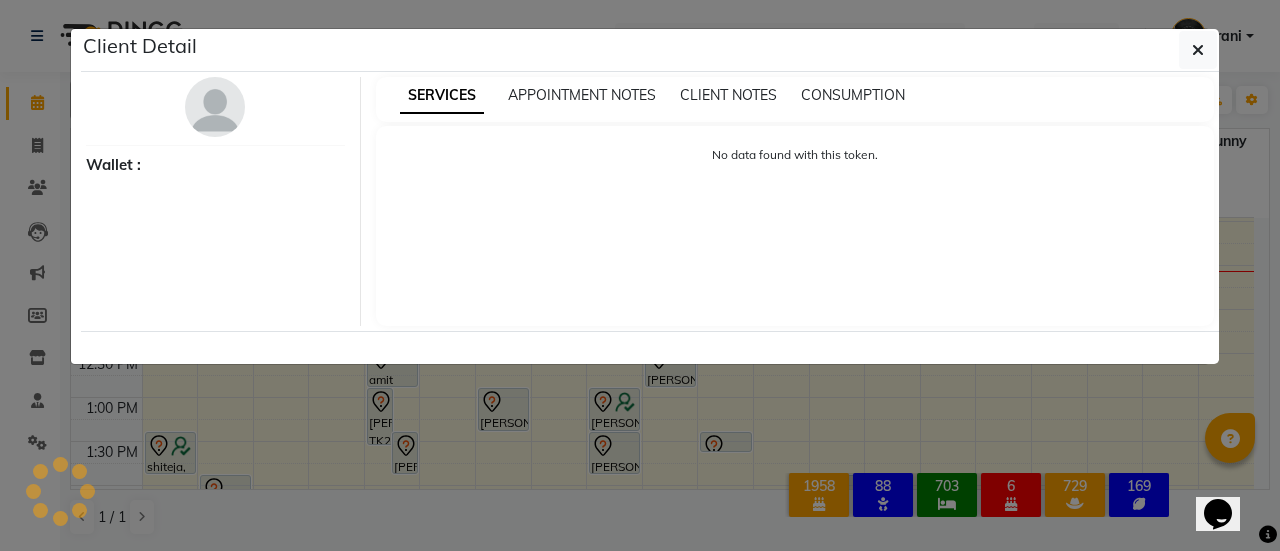 select on "3" 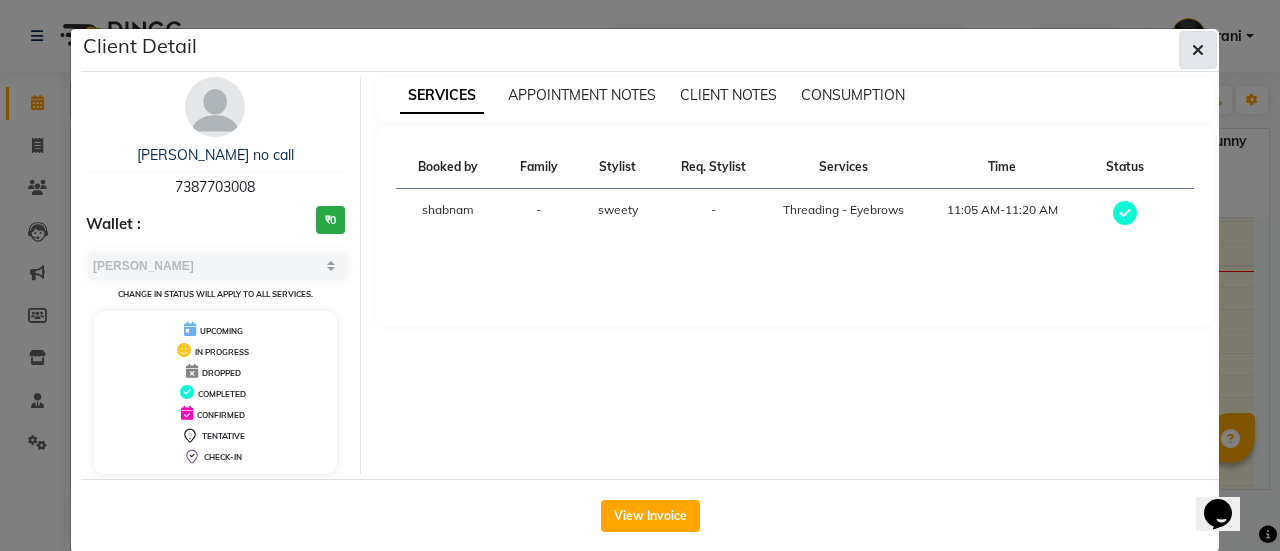 click 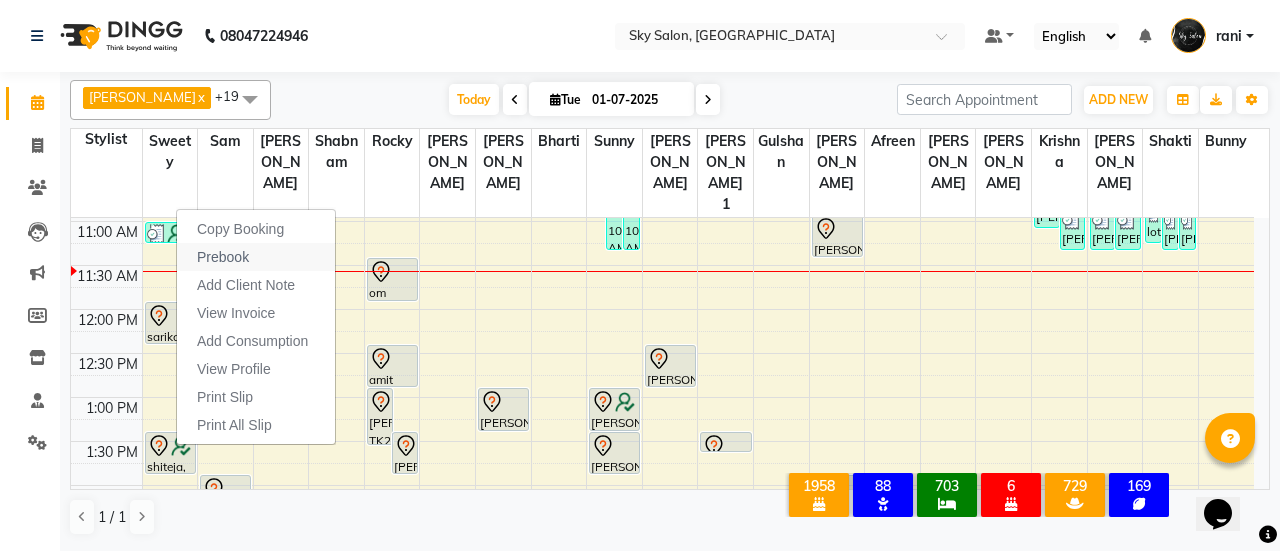 click on "Prebook" at bounding box center [223, 257] 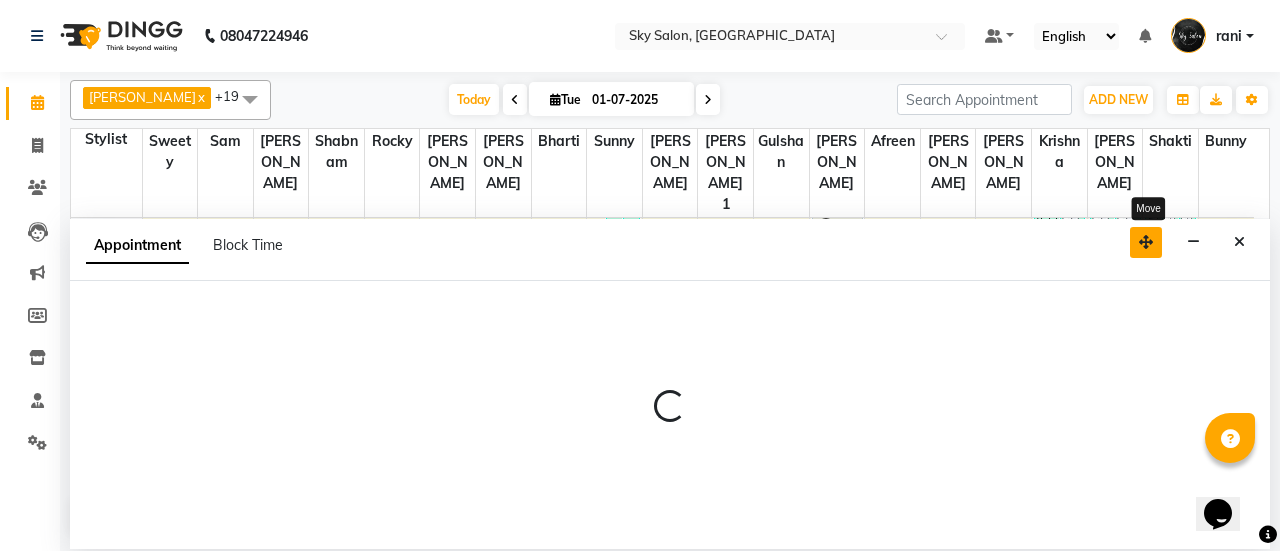 select on "16680" 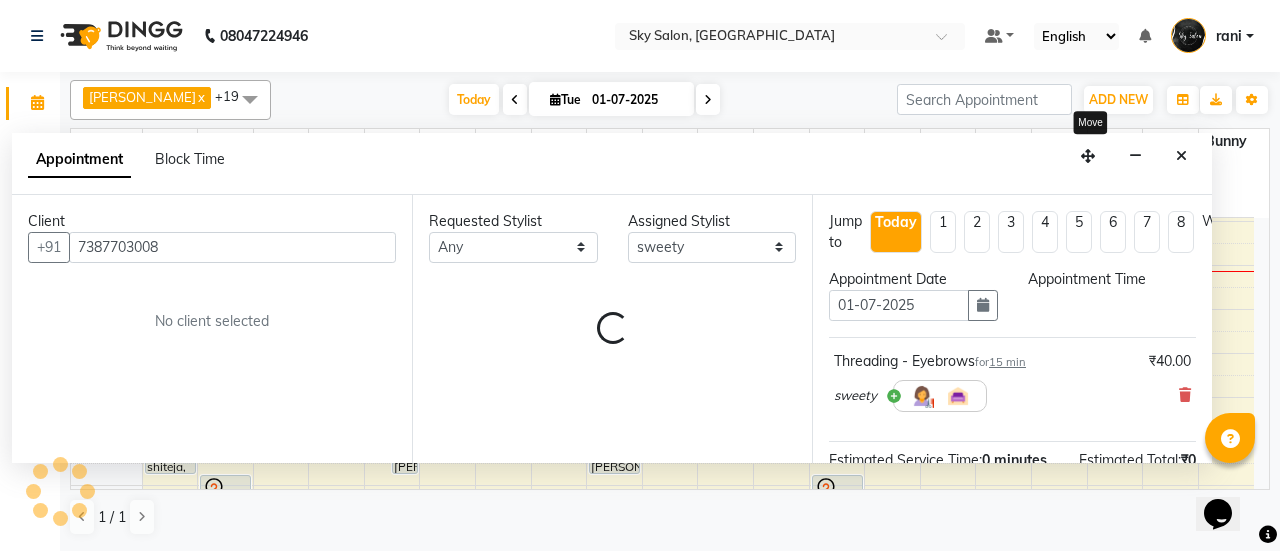 drag, startPoint x: 1136, startPoint y: 248, endPoint x: 1032, endPoint y: 202, distance: 113.71895 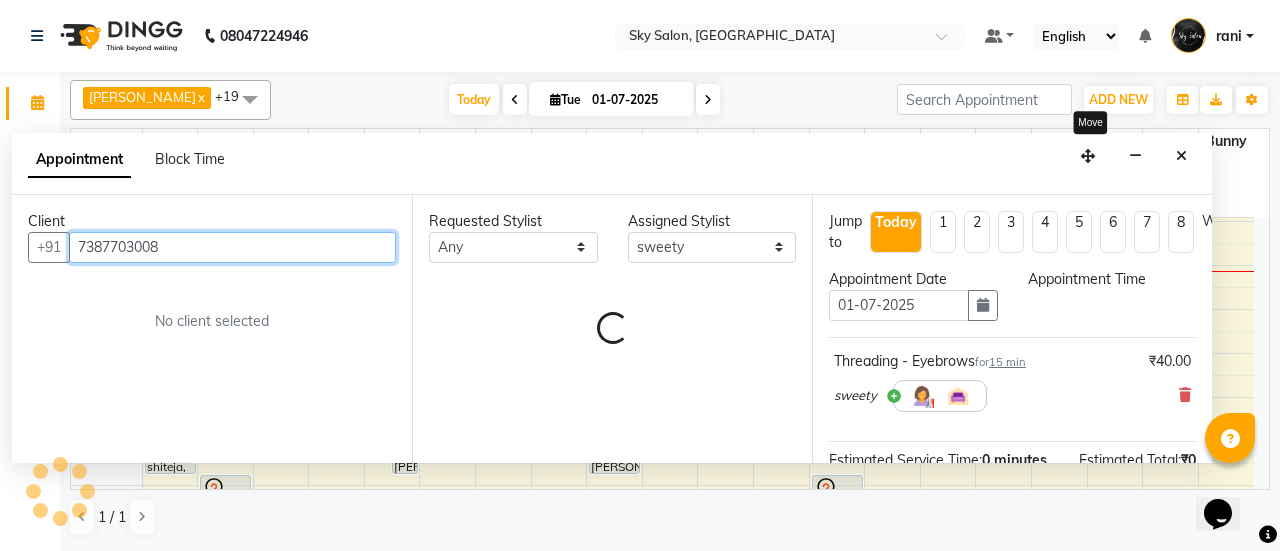 select on "420" 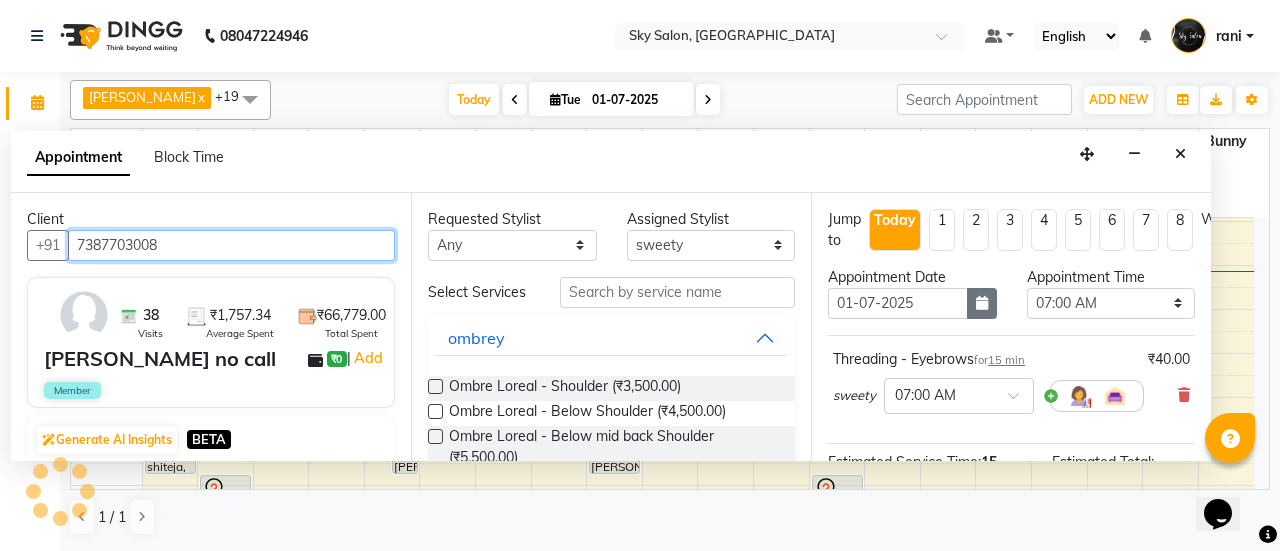 scroll, scrollTop: 435, scrollLeft: 0, axis: vertical 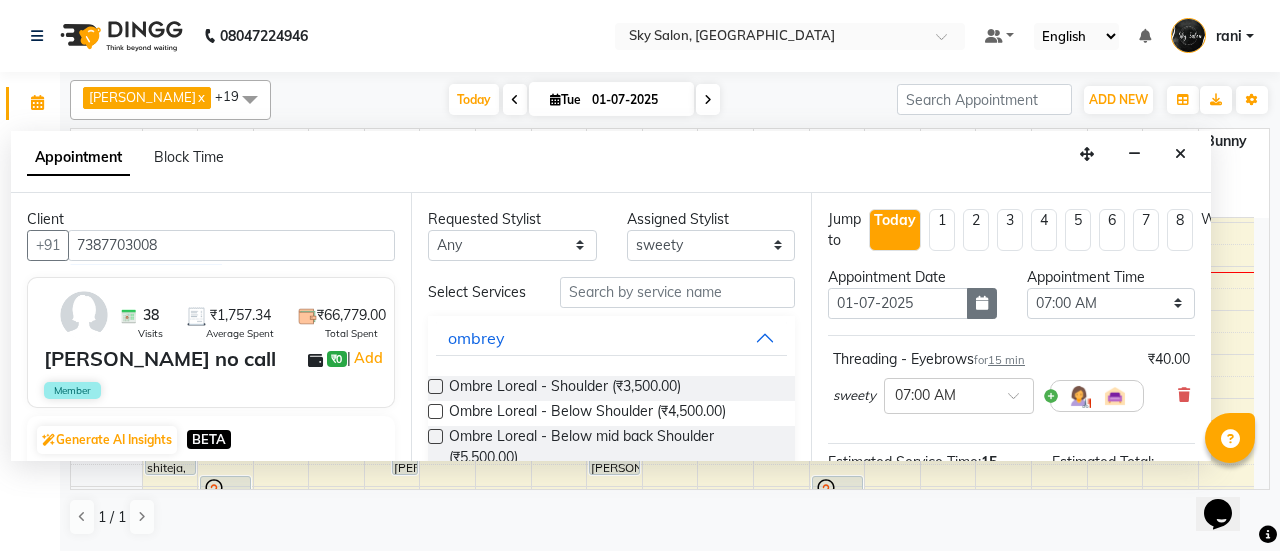 click at bounding box center (982, 303) 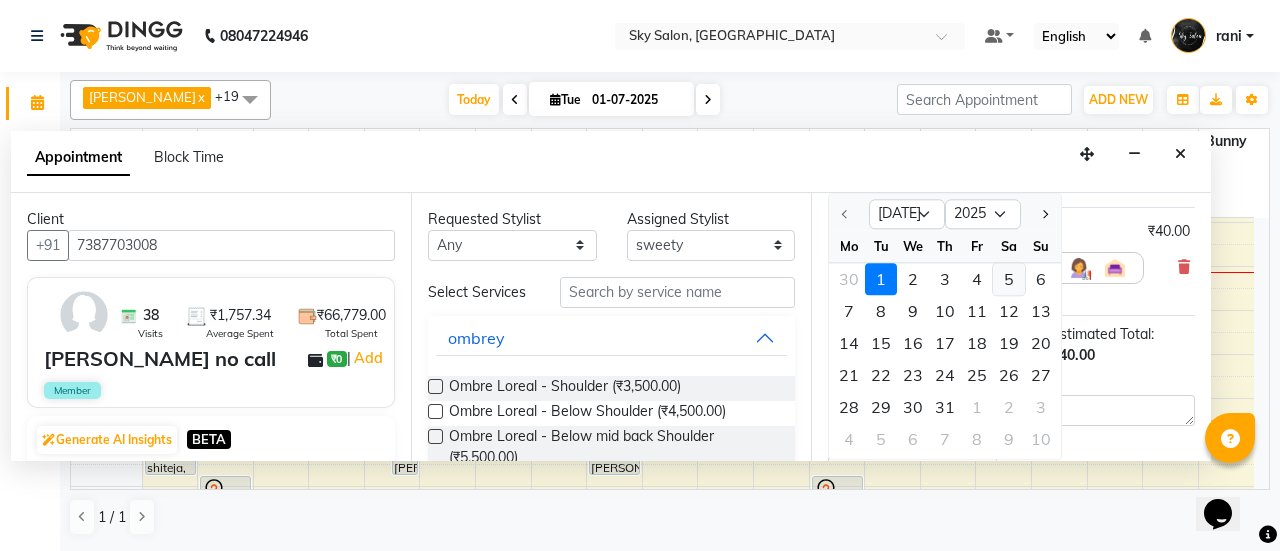 scroll, scrollTop: 130, scrollLeft: 0, axis: vertical 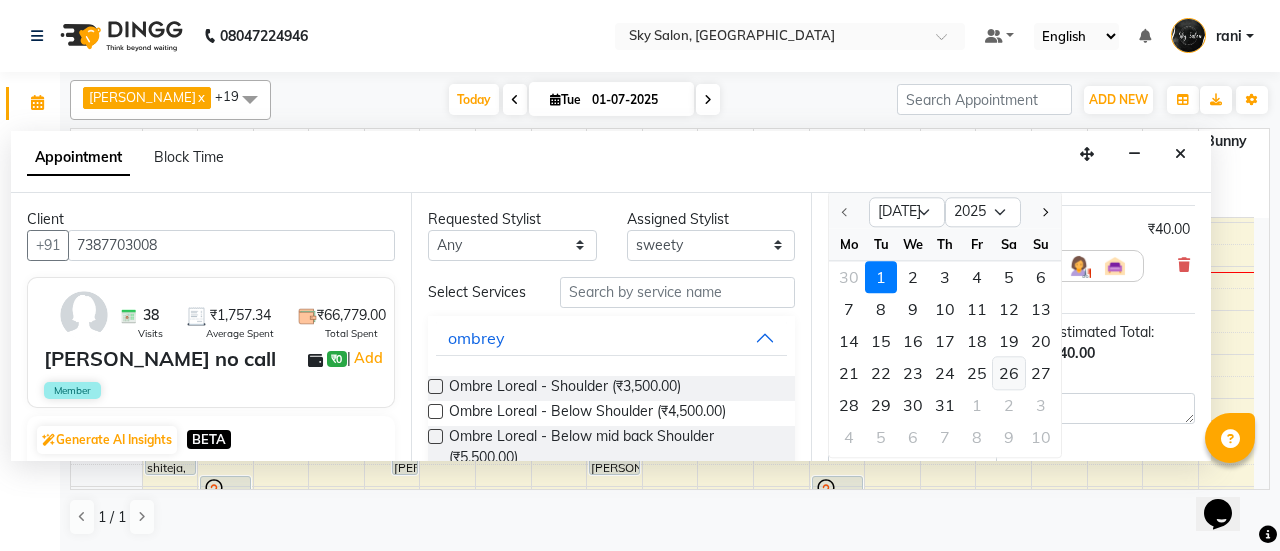 click on "26" at bounding box center (1009, 373) 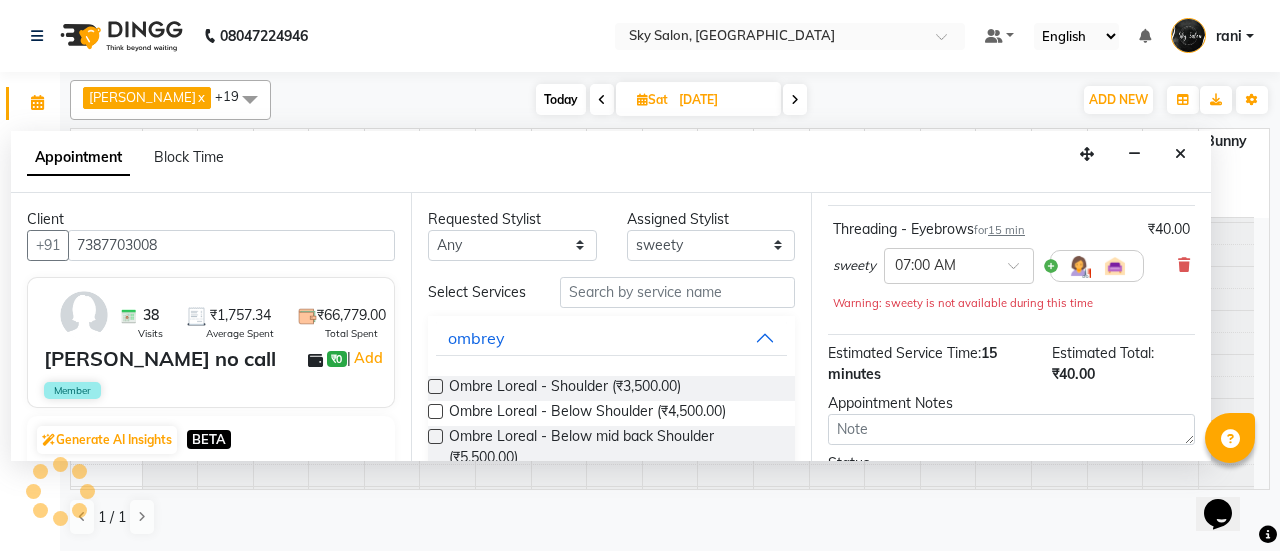 scroll, scrollTop: 0, scrollLeft: 0, axis: both 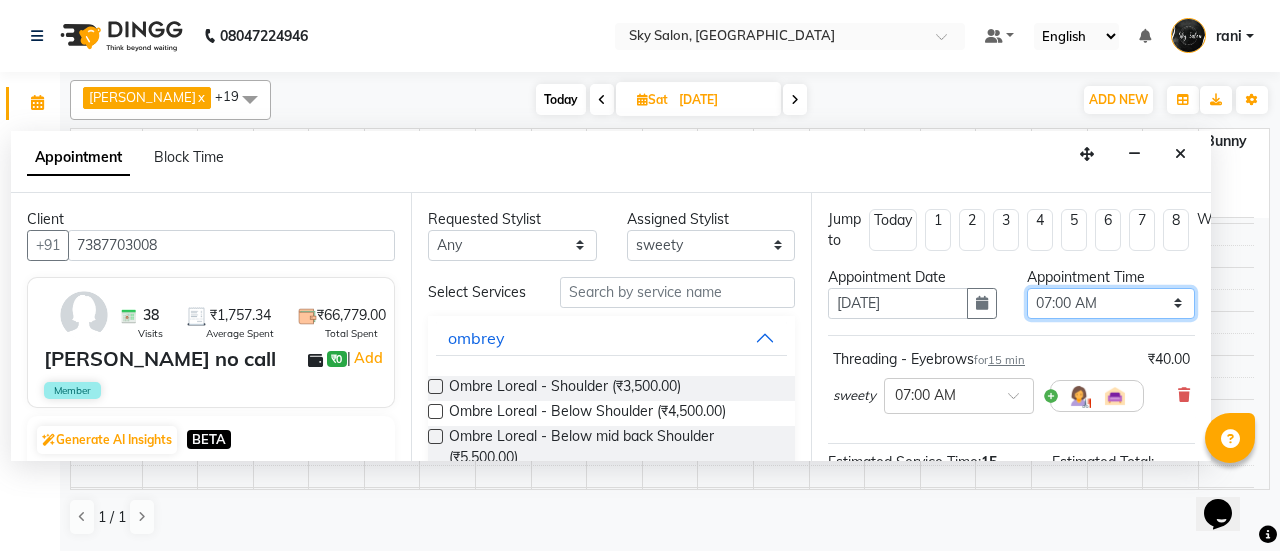 click on "Select 07:00 AM 07:30 AM 08:00 AM 08:30 AM 09:00 AM 09:30 AM 10:00 AM 10:30 AM 11:00 AM 11:30 AM 12:00 PM 12:30 PM 01:00 PM 01:30 PM 02:00 PM 02:30 PM 03:00 PM 03:30 PM 04:00 PM 04:30 PM 05:00 PM 05:30 PM 06:00 PM 06:30 PM 07:00 PM 07:30 PM 08:00 PM 08:30 PM 09:00 PM 09:30 PM 10:00 PM 10:30 PM 11:00 PM" at bounding box center [1111, 303] 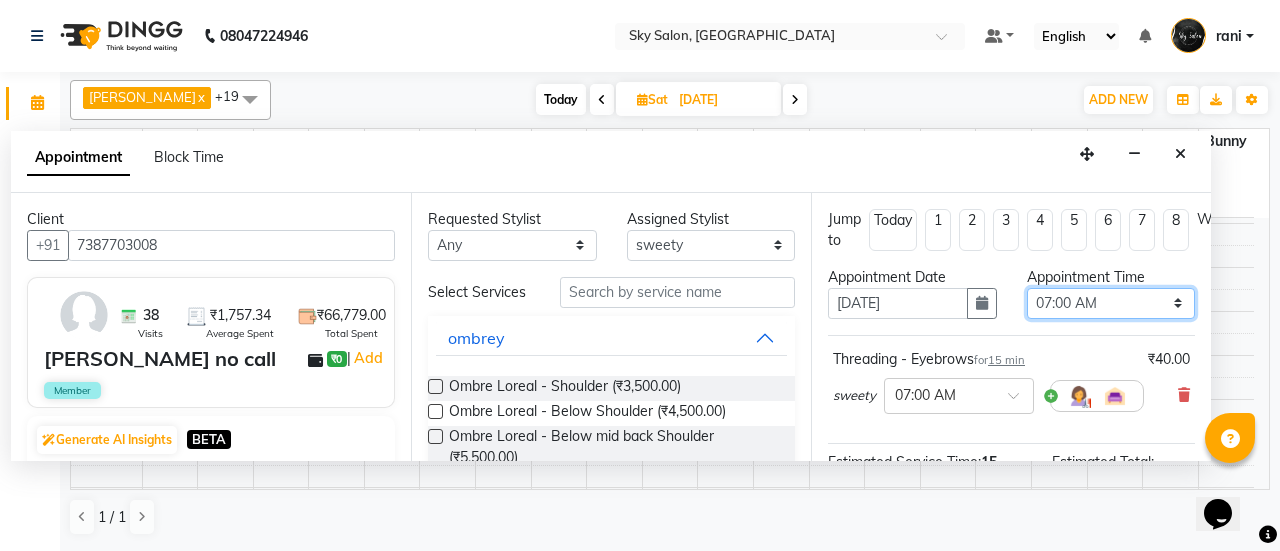 select on "720" 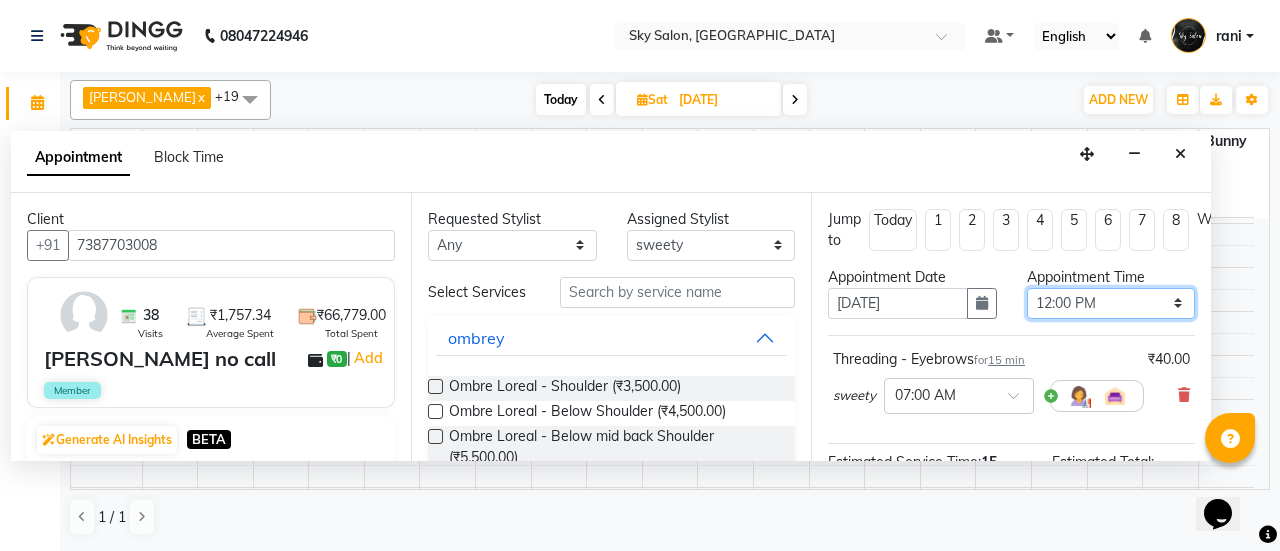 click on "Select 07:00 AM 07:30 AM 08:00 AM 08:30 AM 09:00 AM 09:30 AM 10:00 AM 10:30 AM 11:00 AM 11:30 AM 12:00 PM 12:30 PM 01:00 PM 01:30 PM 02:00 PM 02:30 PM 03:00 PM 03:30 PM 04:00 PM 04:30 PM 05:00 PM 05:30 PM 06:00 PM 06:30 PM 07:00 PM 07:30 PM 08:00 PM 08:30 PM 09:00 PM 09:30 PM 10:00 PM 10:30 PM 11:00 PM" at bounding box center (1111, 303) 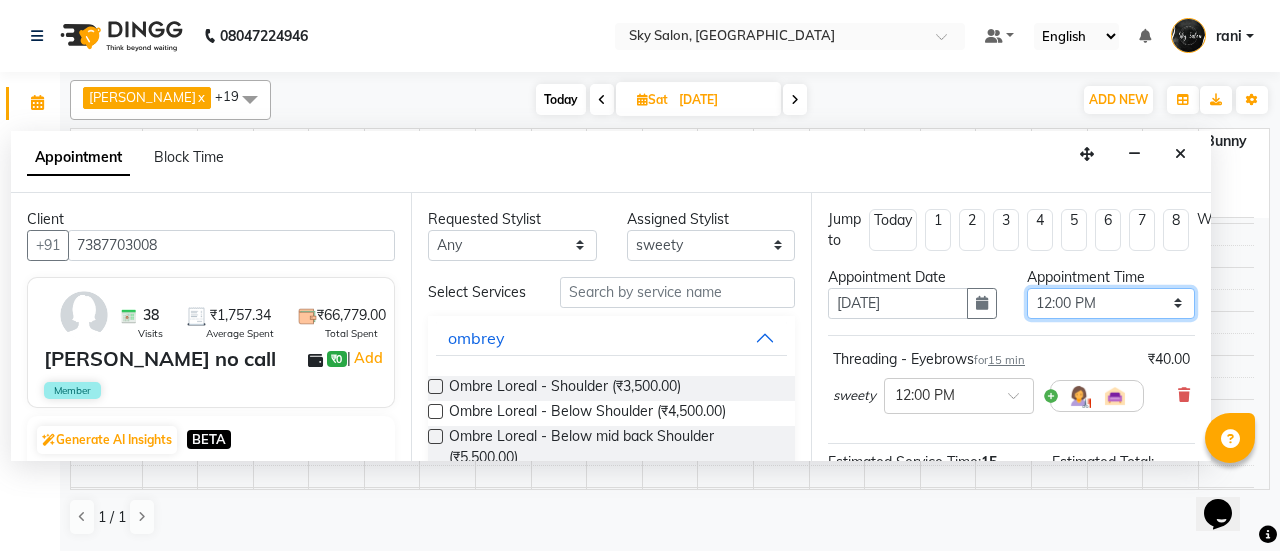 scroll, scrollTop: 292, scrollLeft: 0, axis: vertical 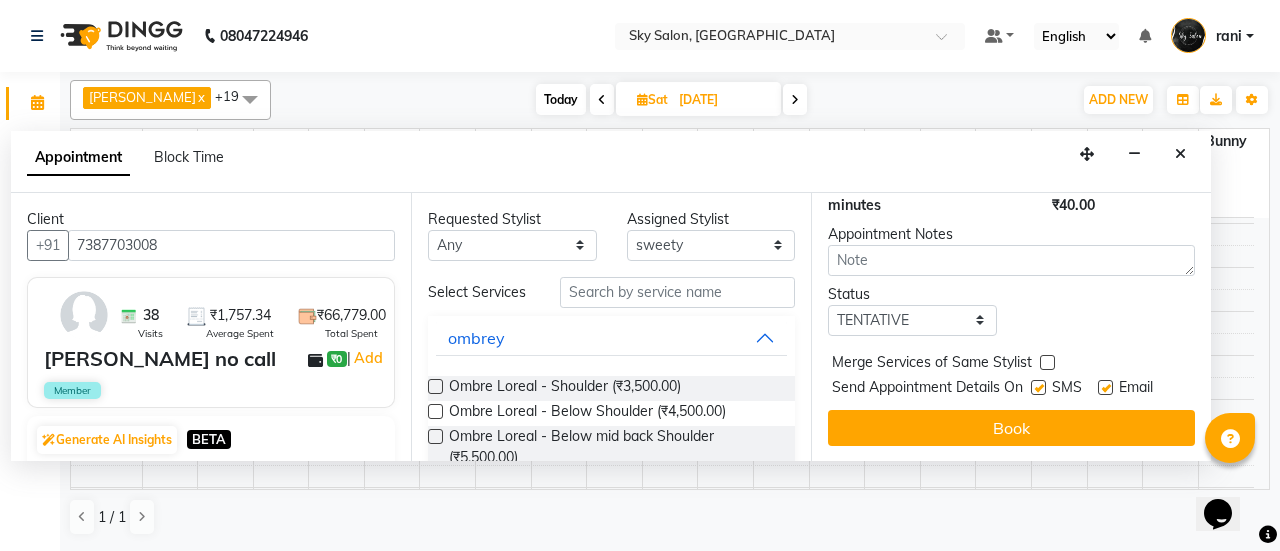 click at bounding box center (1038, 387) 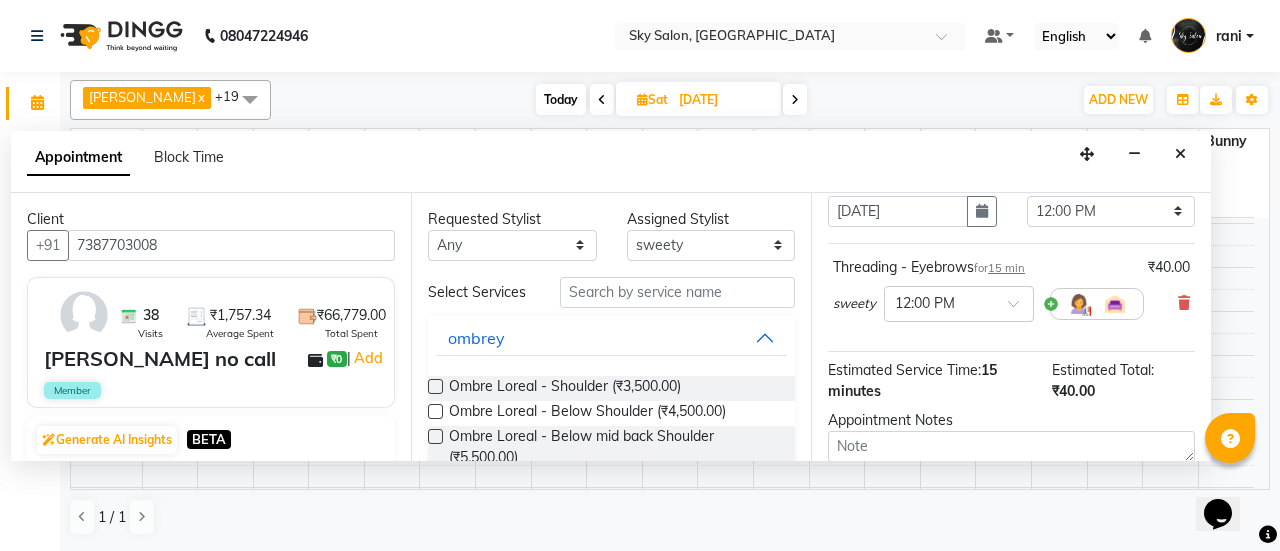 scroll, scrollTop: 292, scrollLeft: 0, axis: vertical 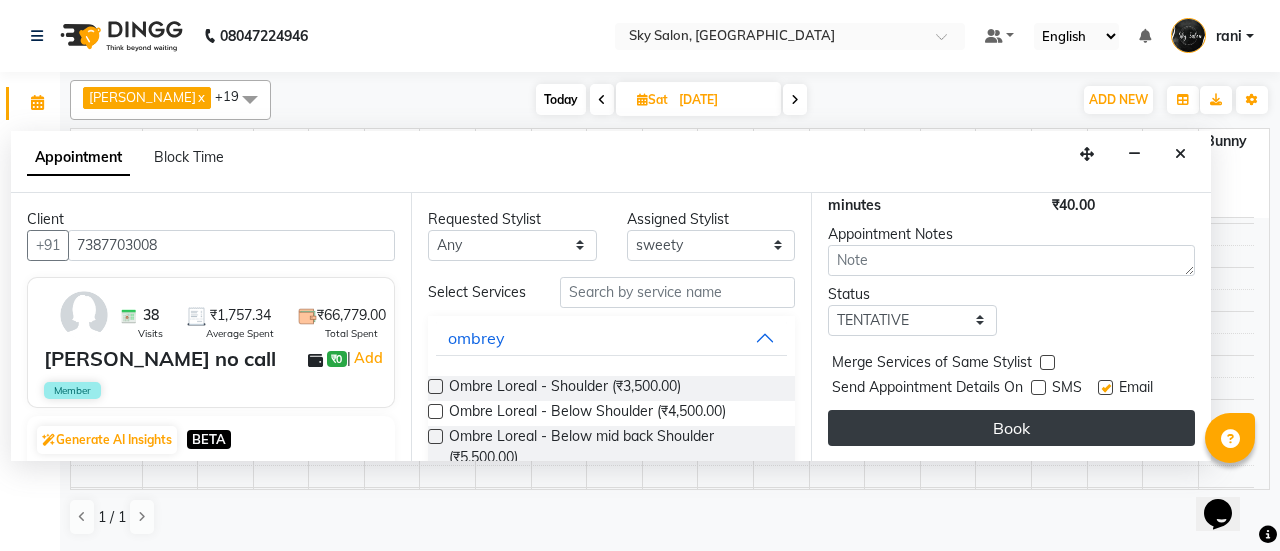 click on "Book" at bounding box center [1011, 428] 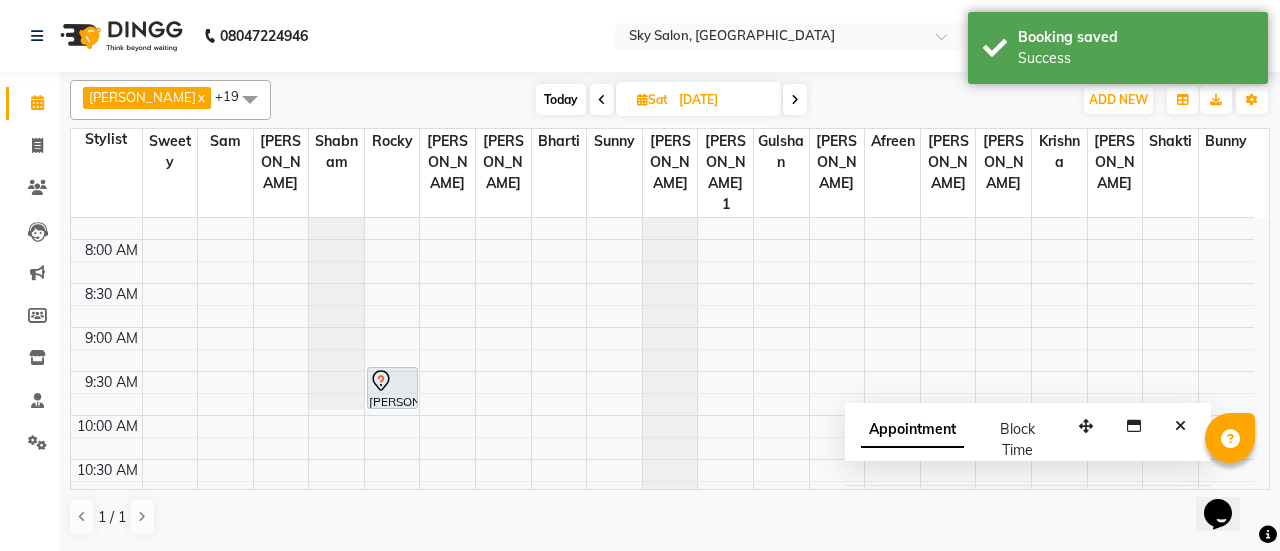 scroll, scrollTop: 153, scrollLeft: 0, axis: vertical 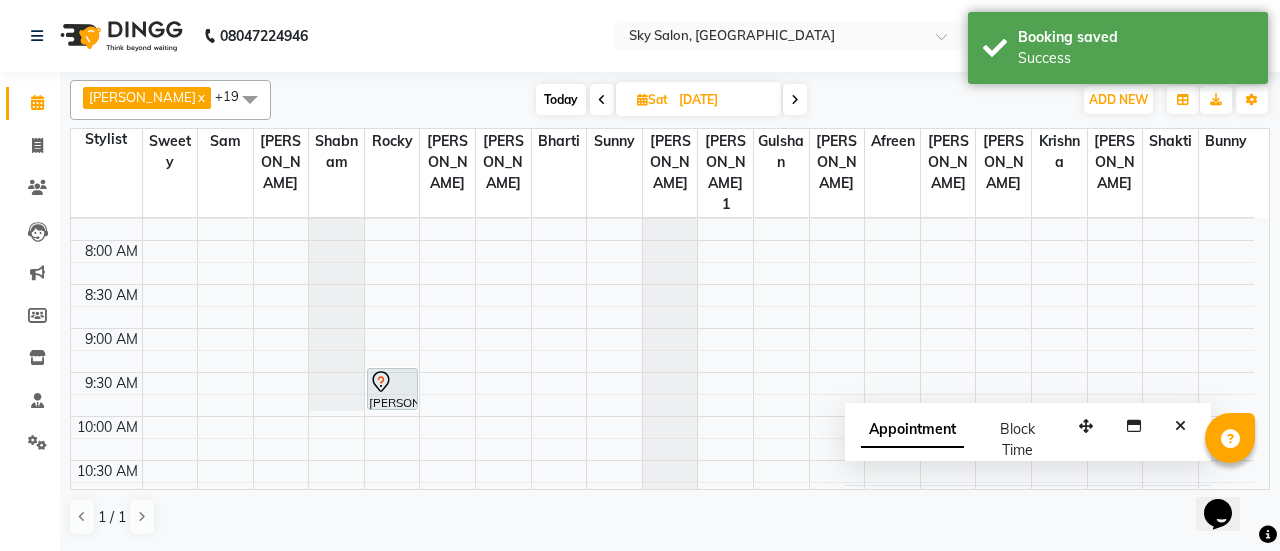 click on "Today" at bounding box center (561, 99) 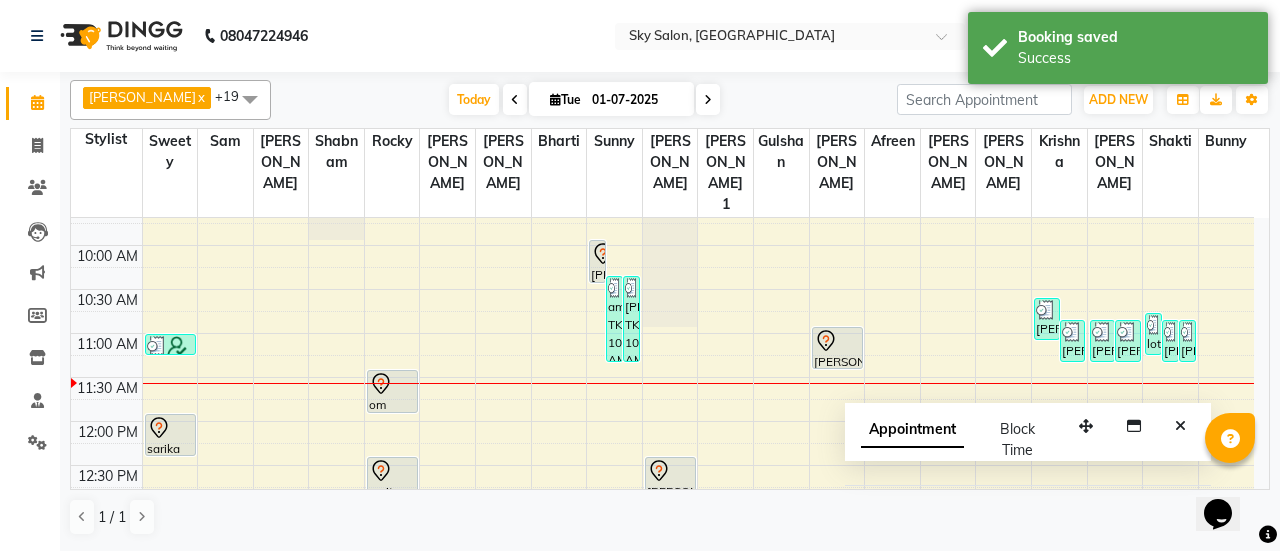 scroll, scrollTop: 325, scrollLeft: 0, axis: vertical 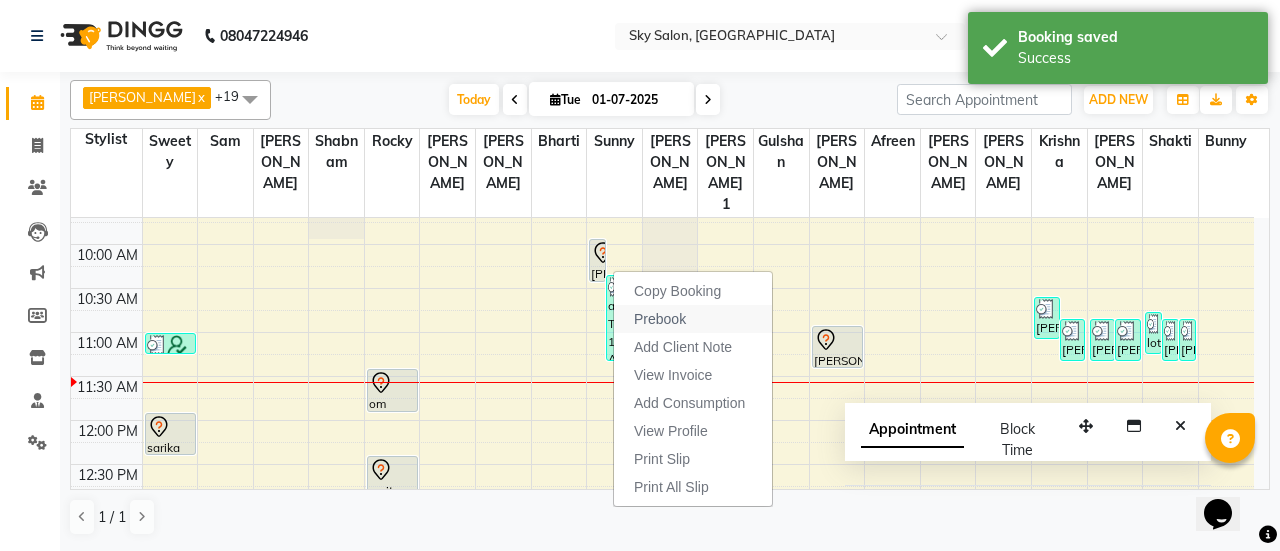 click on "Prebook" at bounding box center [660, 319] 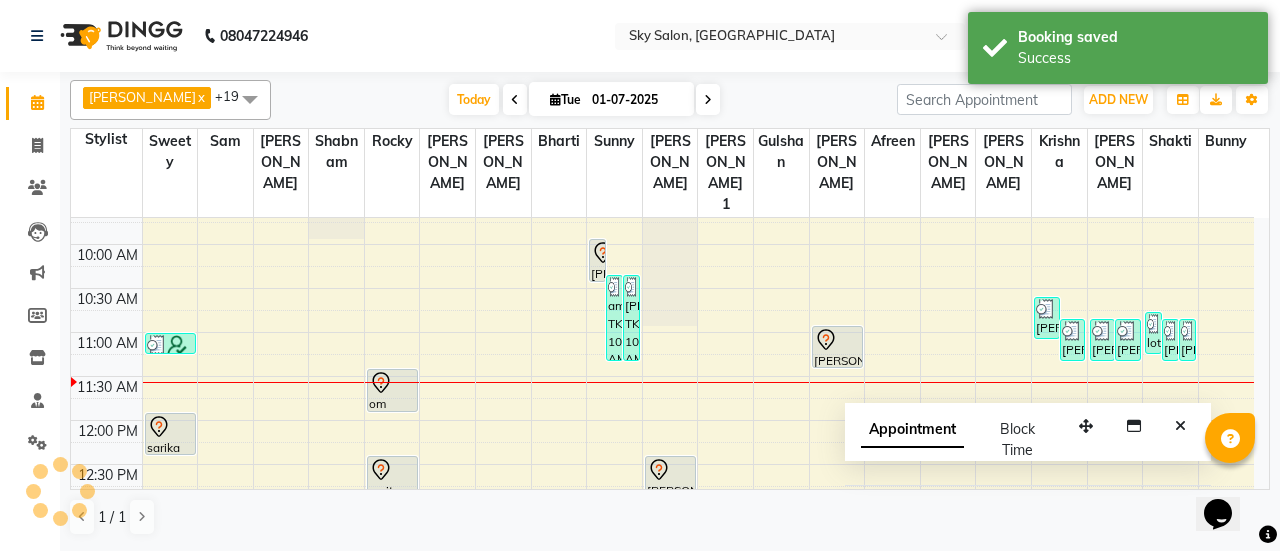 select on "43486" 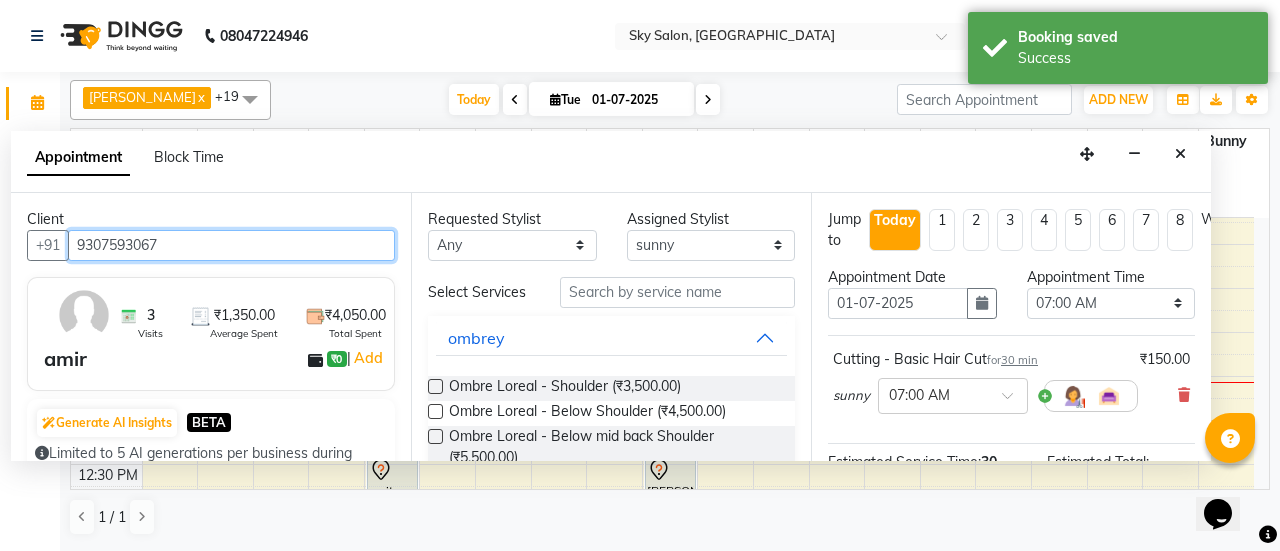 scroll, scrollTop: 434, scrollLeft: 0, axis: vertical 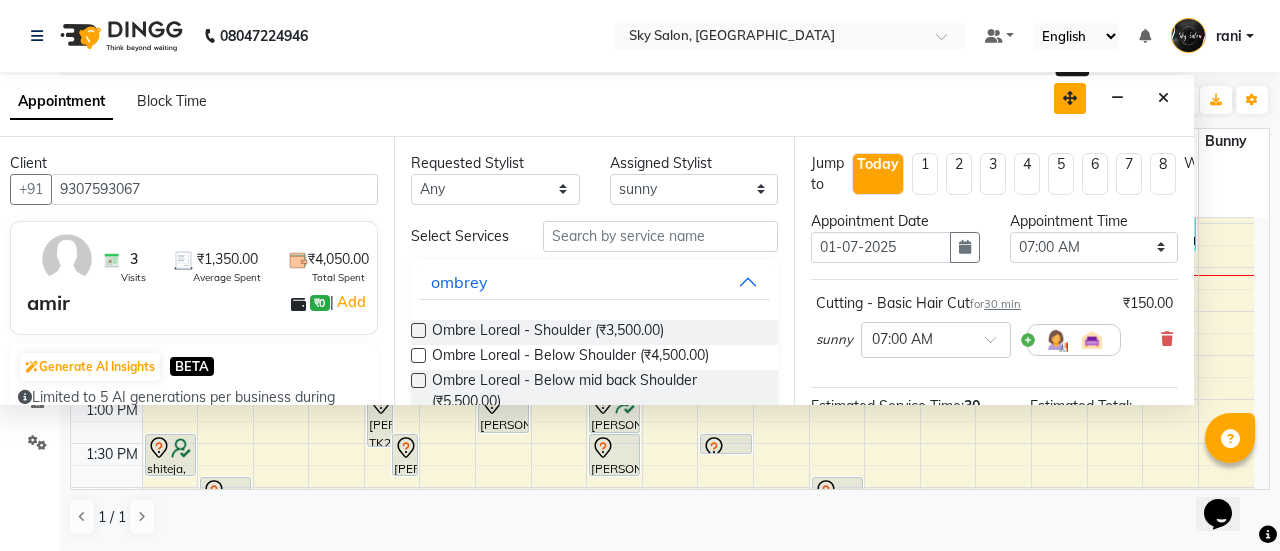 drag, startPoint x: 1086, startPoint y: 159, endPoint x: 1069, endPoint y: 103, distance: 58.5235 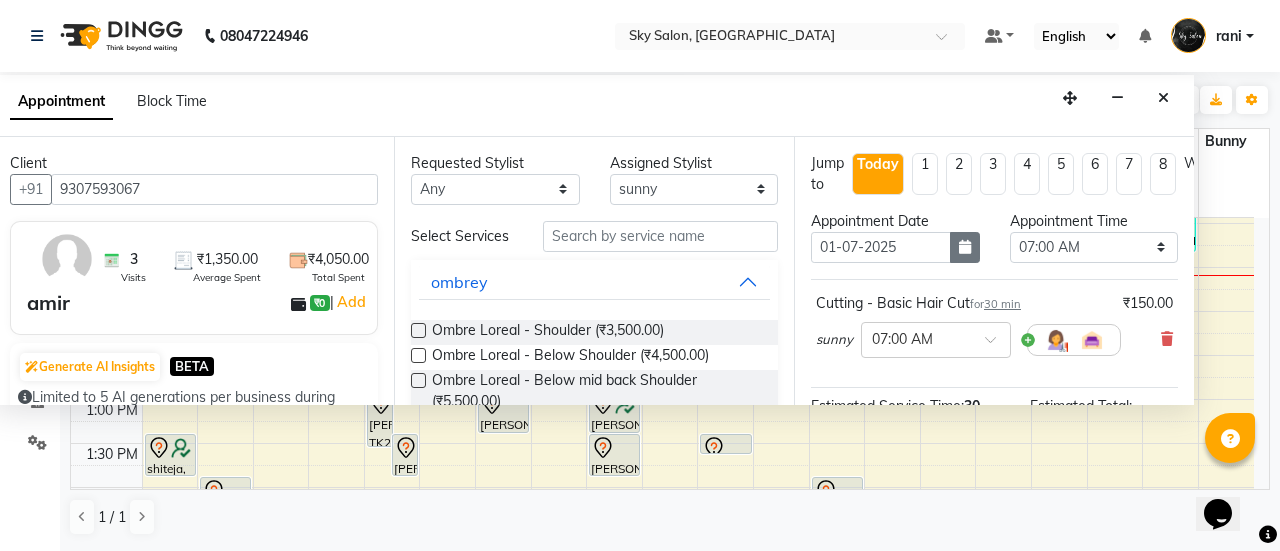 click at bounding box center [965, 247] 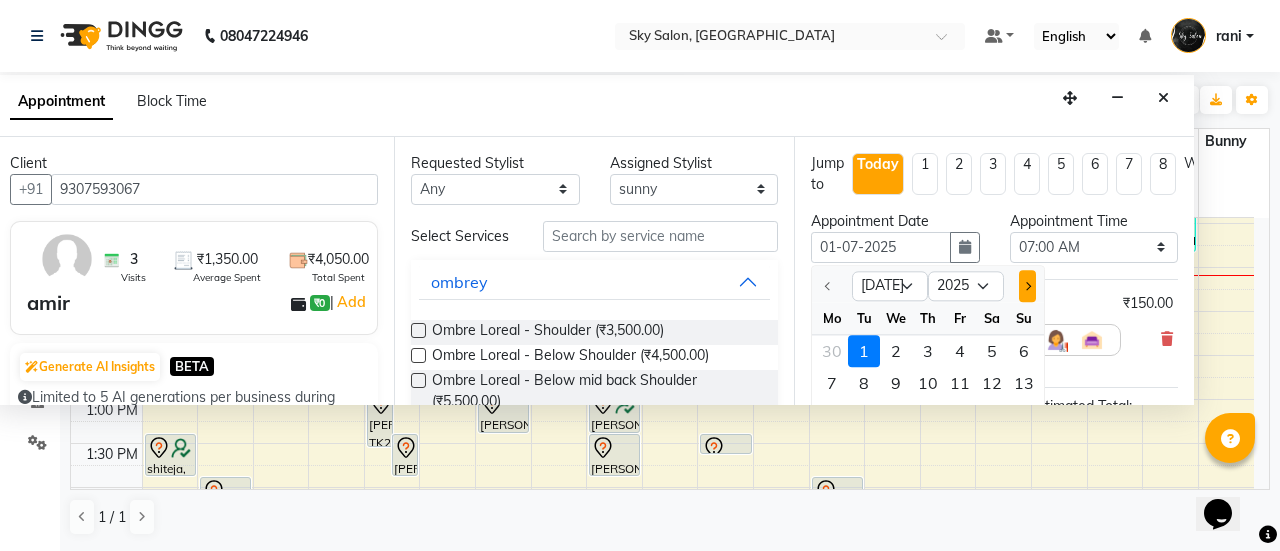 click at bounding box center [1027, 286] 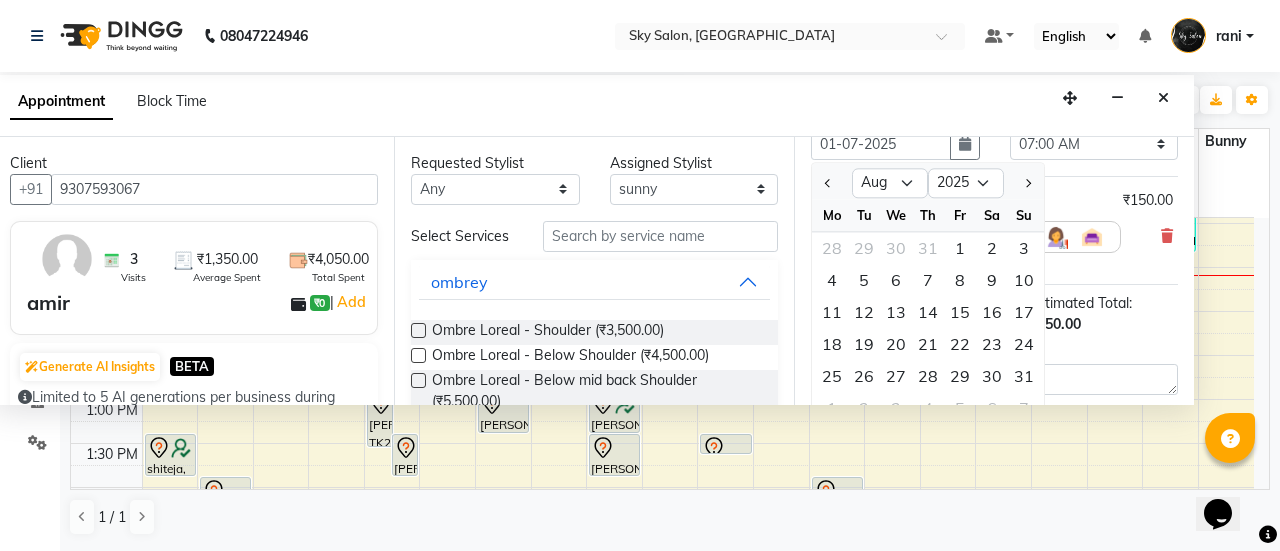 scroll, scrollTop: 104, scrollLeft: 0, axis: vertical 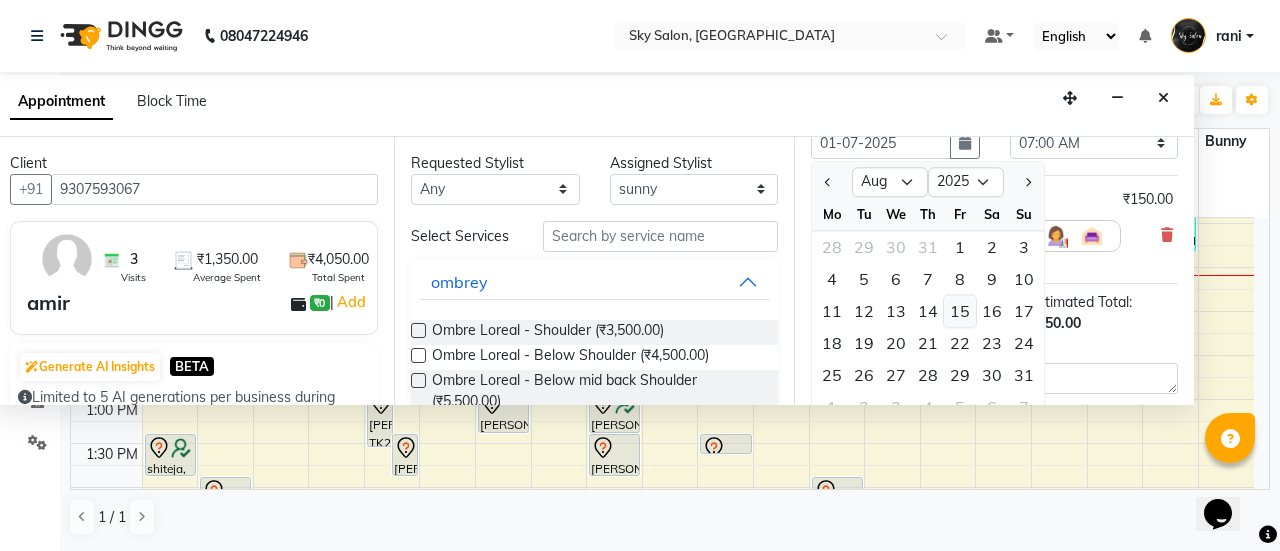 click on "15" at bounding box center (960, 311) 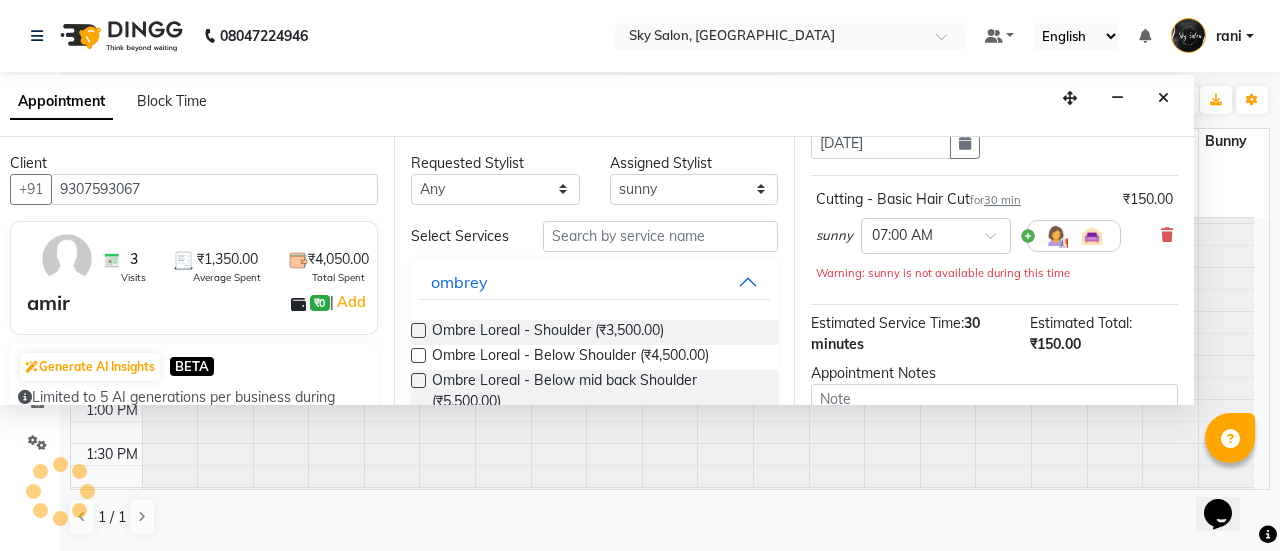 scroll, scrollTop: 0, scrollLeft: 0, axis: both 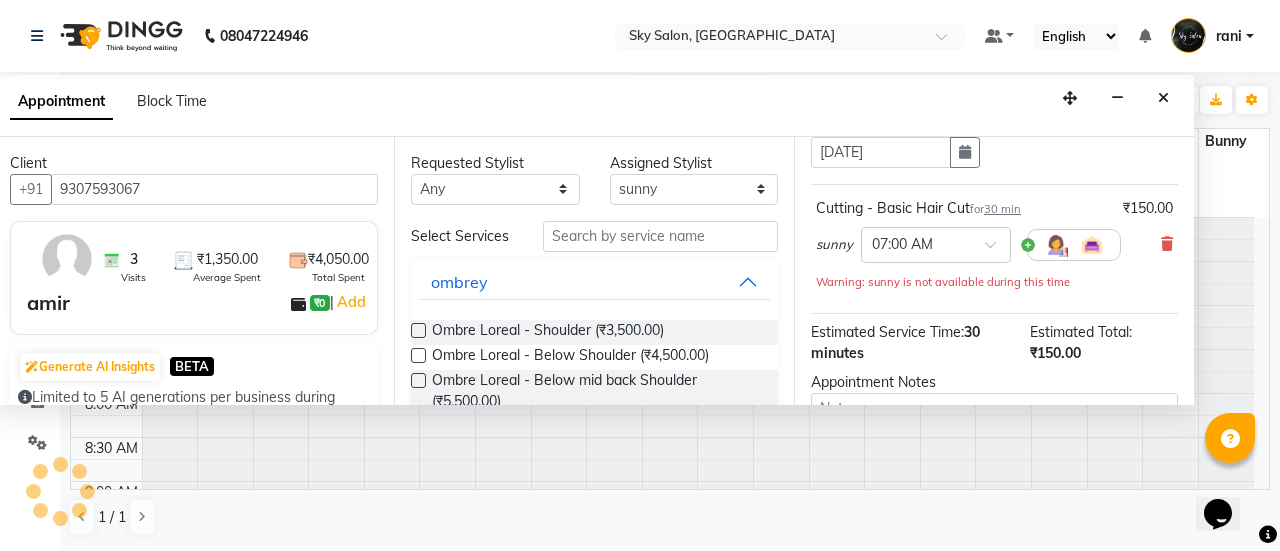 select on "420" 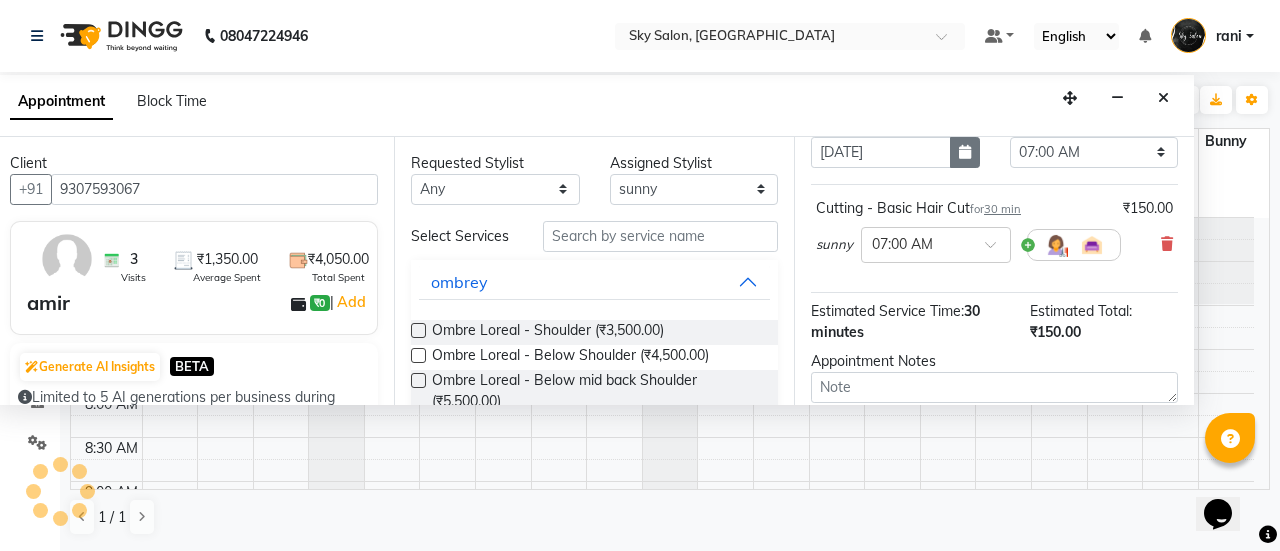 scroll, scrollTop: 435, scrollLeft: 0, axis: vertical 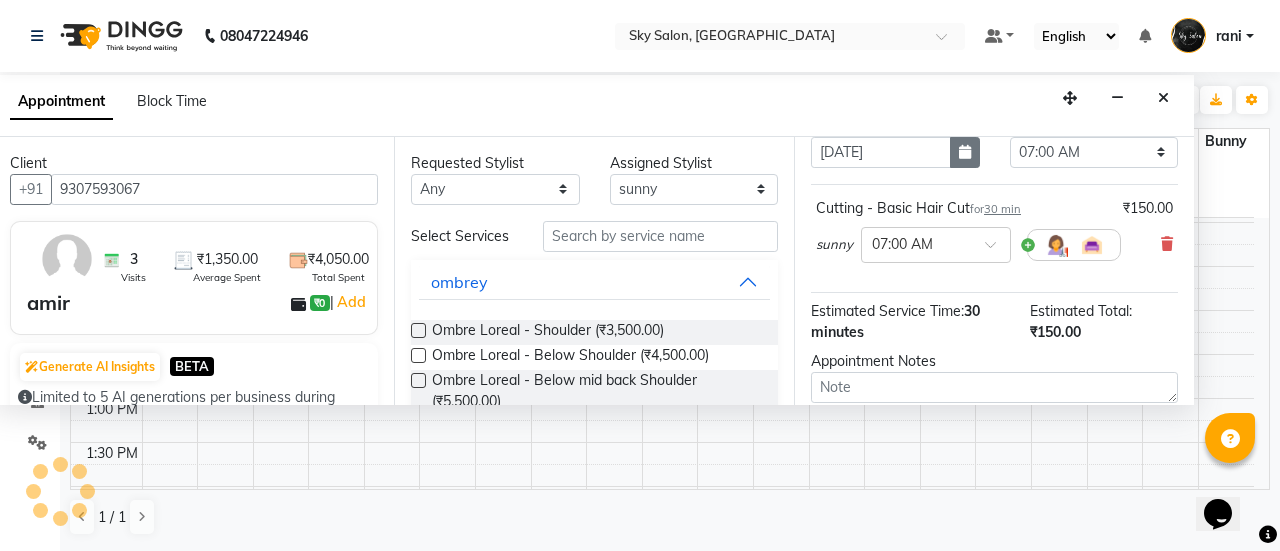 click at bounding box center (965, 152) 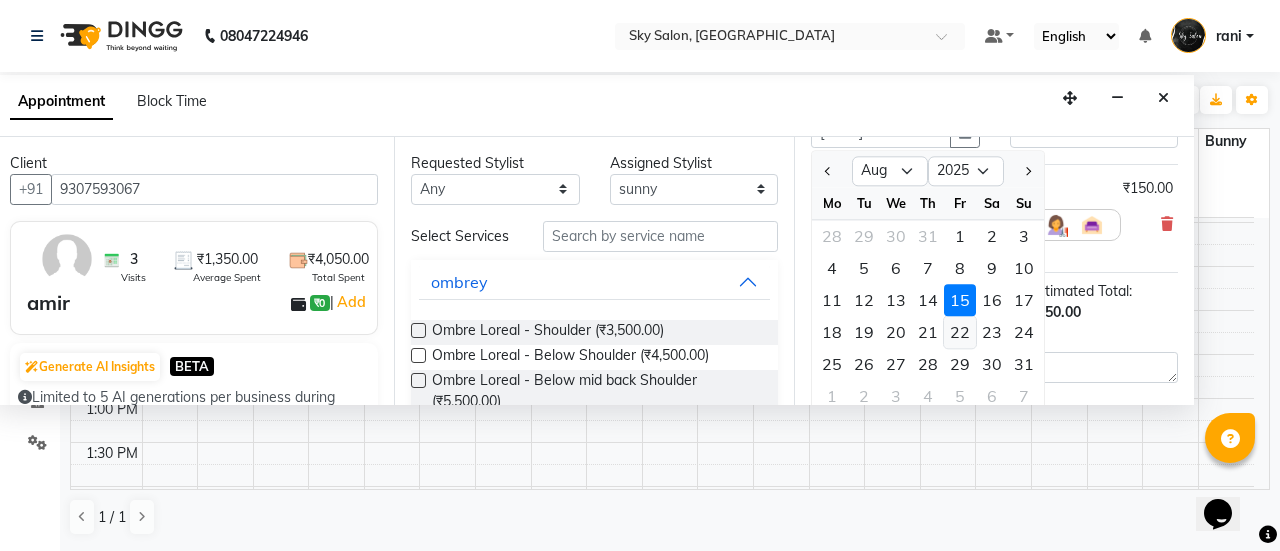 scroll, scrollTop: 122, scrollLeft: 0, axis: vertical 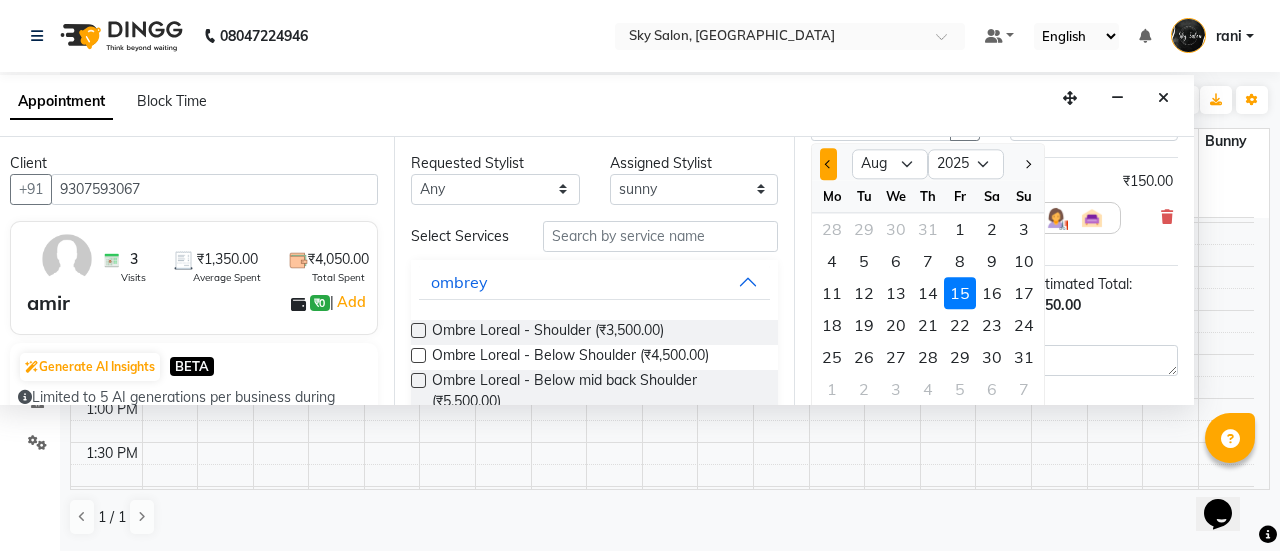 click at bounding box center [828, 164] 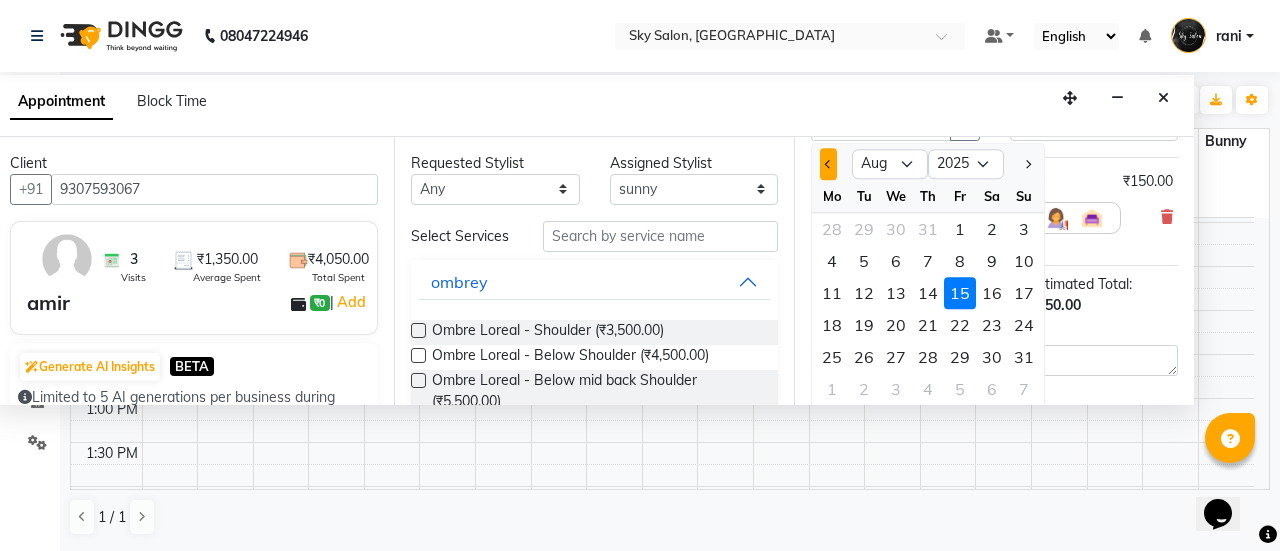 select on "7" 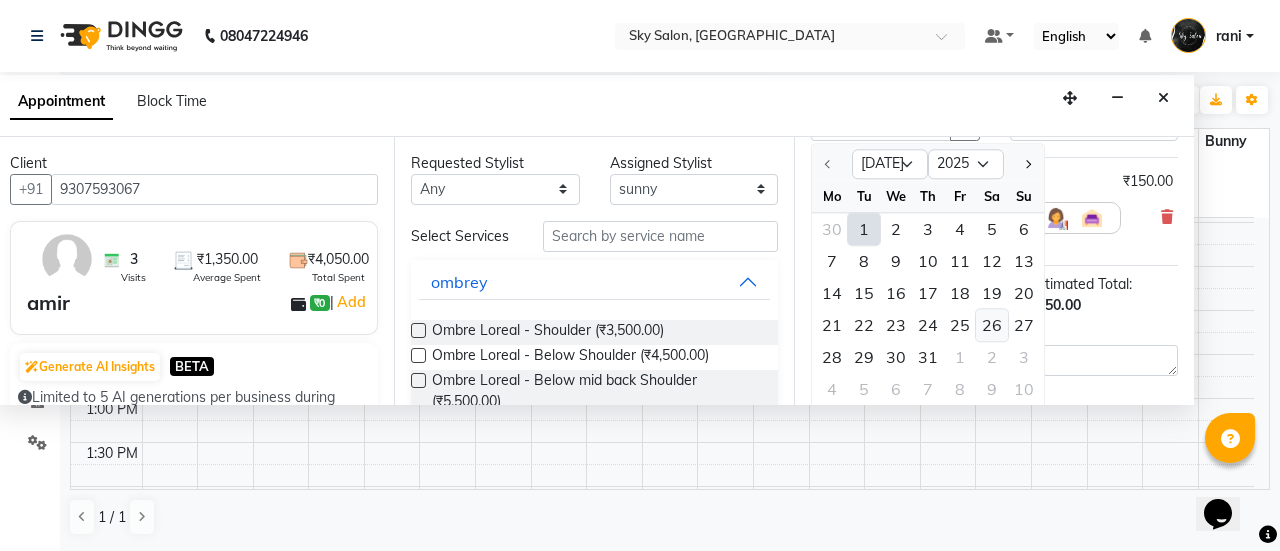 click on "26" at bounding box center [992, 325] 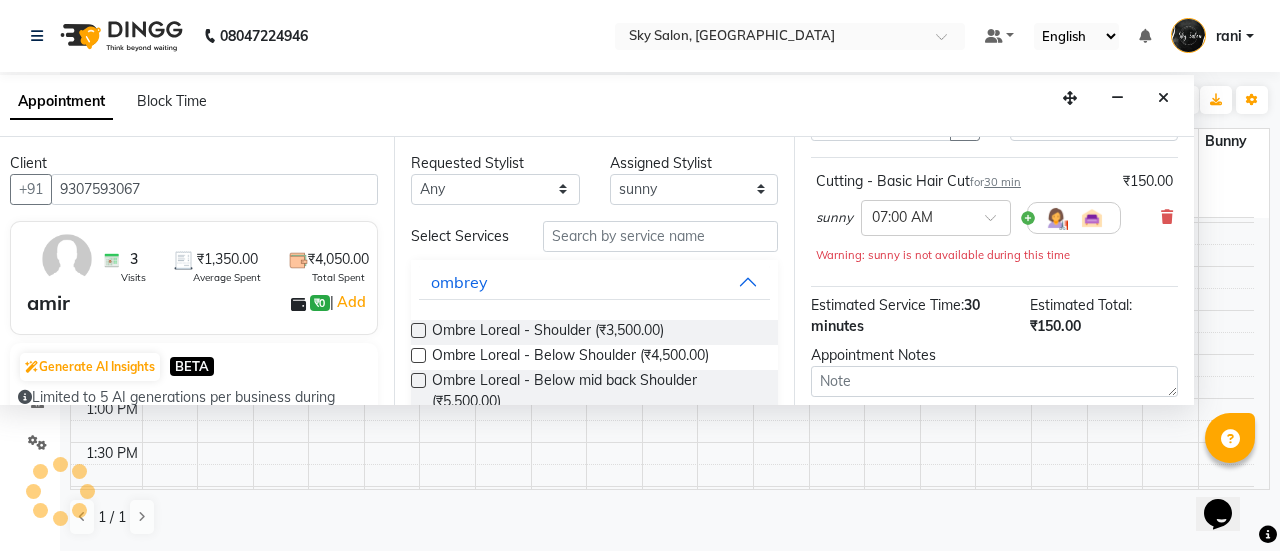 scroll, scrollTop: 434, scrollLeft: 0, axis: vertical 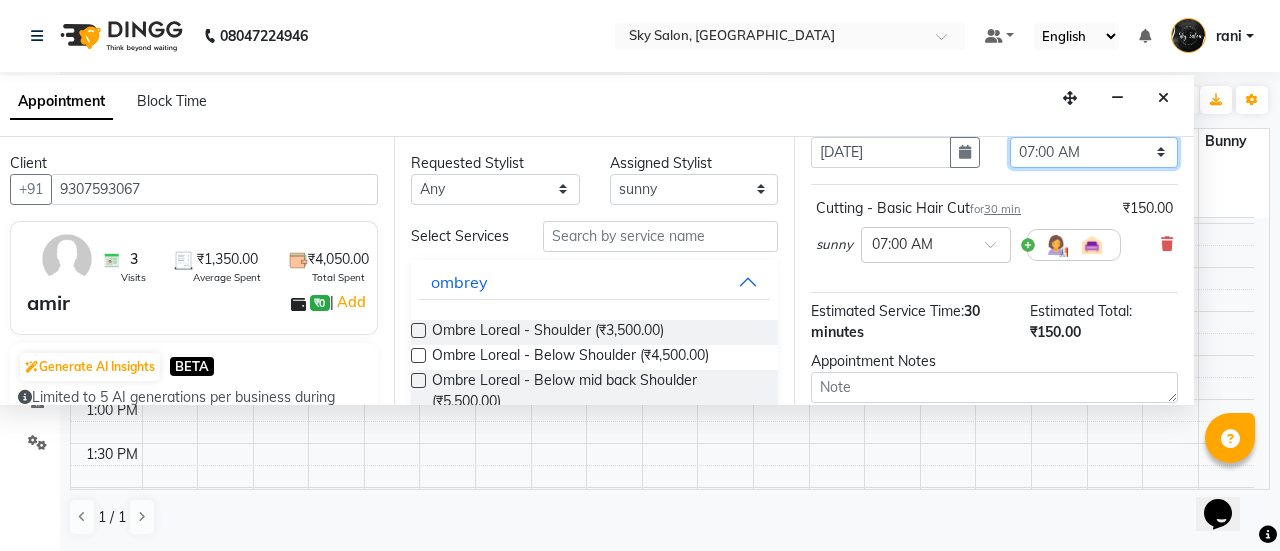 click on "Select 07:00 AM 07:30 AM 08:00 AM 08:30 AM 09:00 AM 09:30 AM 10:00 AM 10:30 AM 11:00 AM 11:30 AM 12:00 PM 12:30 PM 01:00 PM 01:30 PM 02:00 PM 02:30 PM 03:00 PM 03:30 PM 04:00 PM 04:30 PM 05:00 PM 05:30 PM 06:00 PM 06:30 PM 07:00 PM 07:30 PM 08:00 PM 08:30 PM 09:00 PM 09:30 PM 10:00 PM 10:30 PM 11:00 PM" at bounding box center [1094, 152] 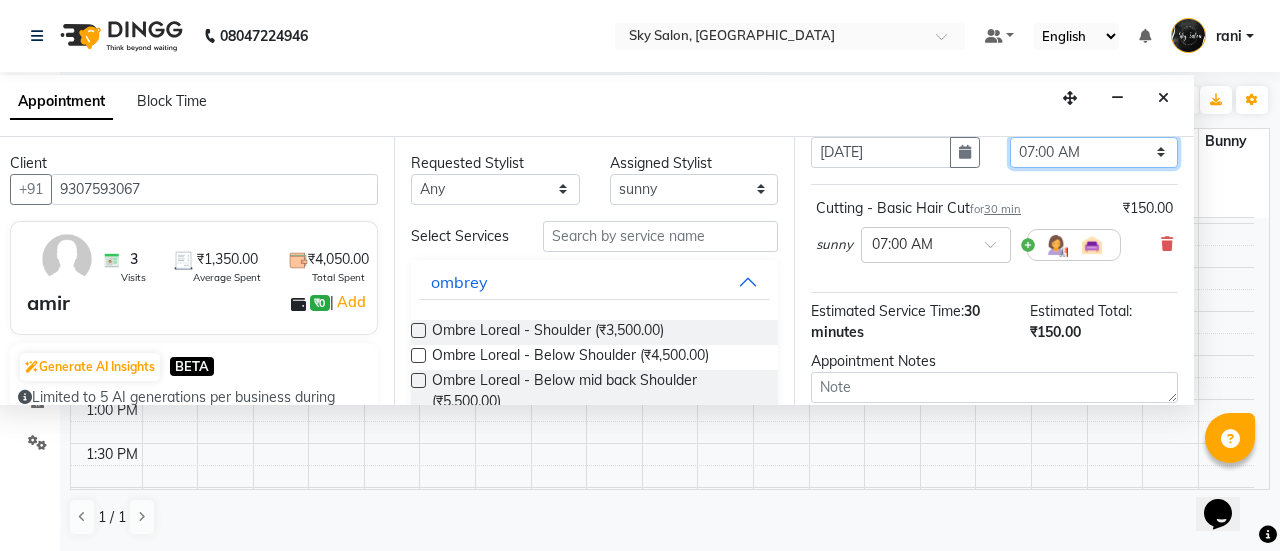 select on "720" 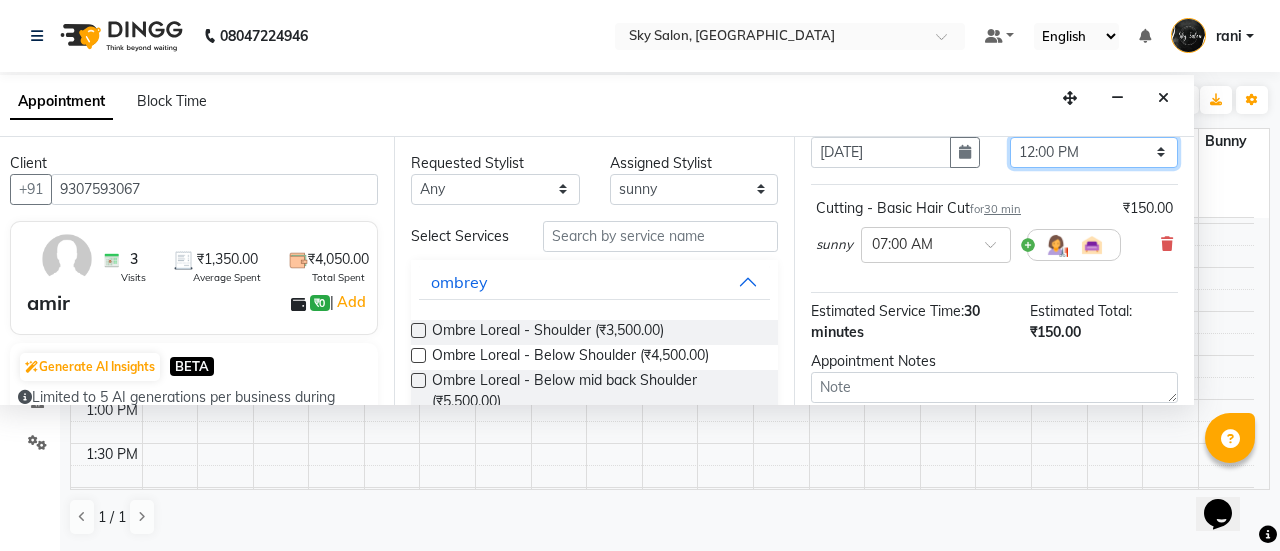 click on "Select 07:00 AM 07:30 AM 08:00 AM 08:30 AM 09:00 AM 09:30 AM 10:00 AM 10:30 AM 11:00 AM 11:30 AM 12:00 PM 12:30 PM 01:00 PM 01:30 PM 02:00 PM 02:30 PM 03:00 PM 03:30 PM 04:00 PM 04:30 PM 05:00 PM 05:30 PM 06:00 PM 06:30 PM 07:00 PM 07:30 PM 08:00 PM 08:30 PM 09:00 PM 09:30 PM 10:00 PM 10:30 PM 11:00 PM" at bounding box center (1094, 152) 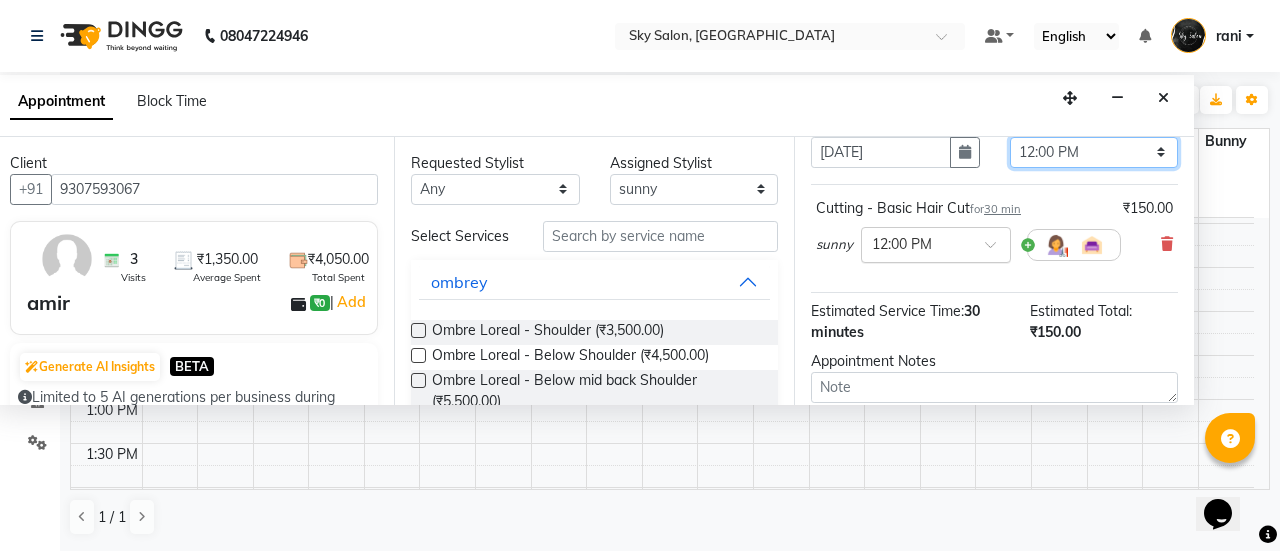scroll, scrollTop: 292, scrollLeft: 0, axis: vertical 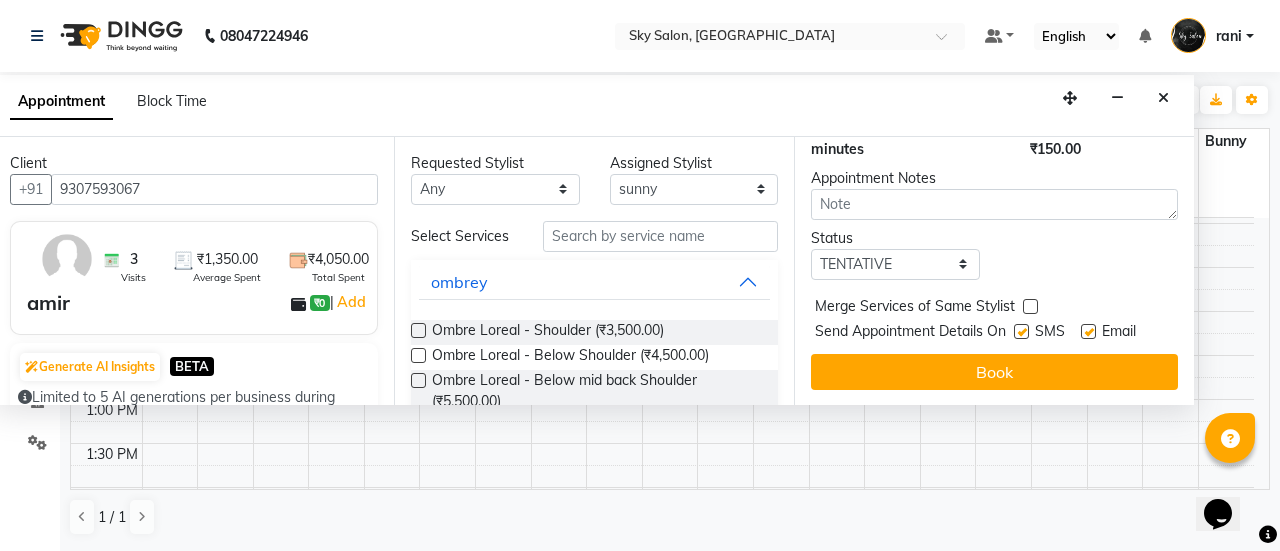 click on "SMS" at bounding box center [1047, 333] 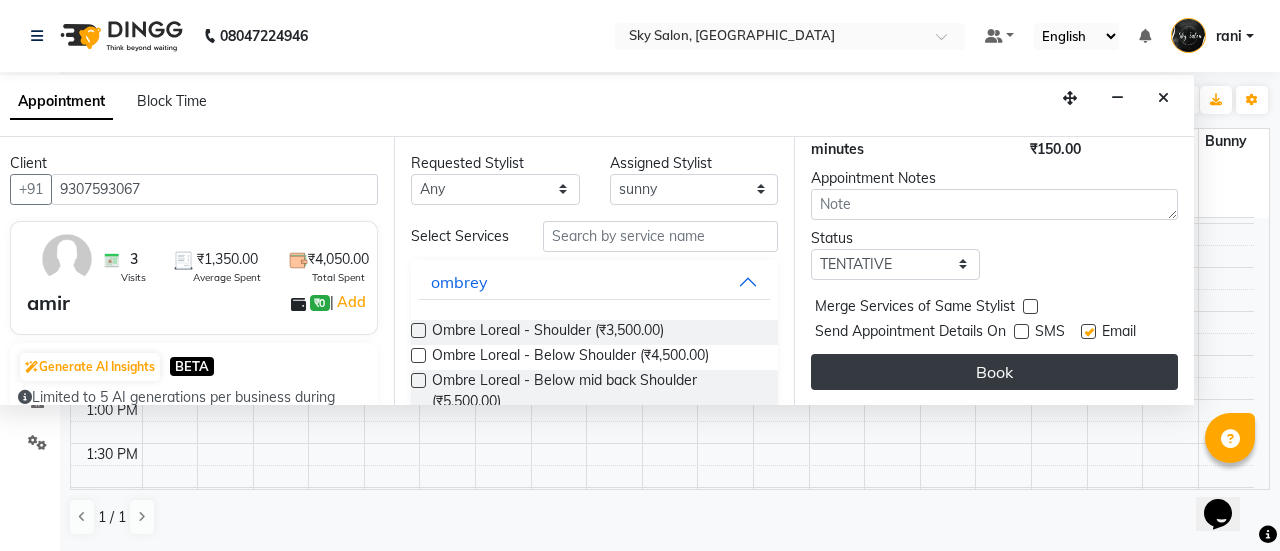 click on "Book" at bounding box center (994, 372) 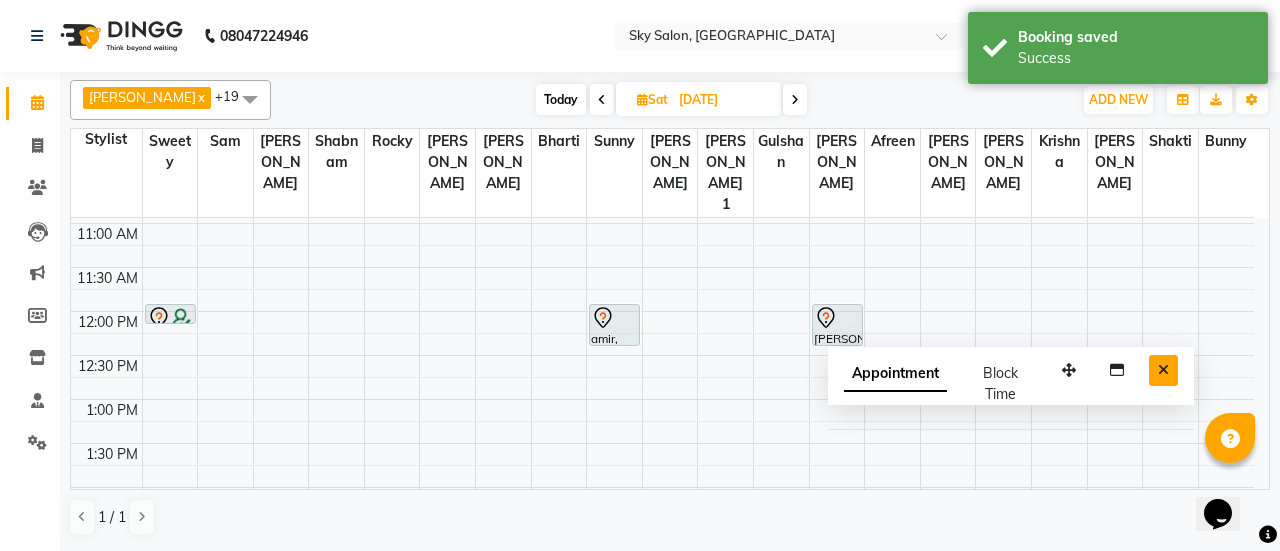 click at bounding box center [1163, 370] 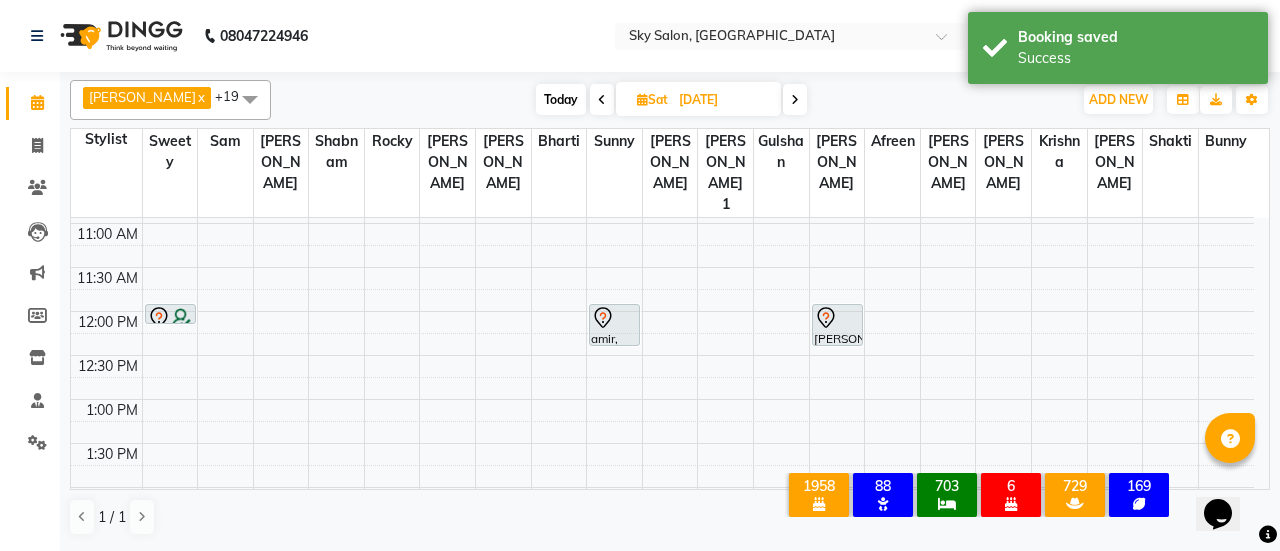 click on "Today" at bounding box center (561, 99) 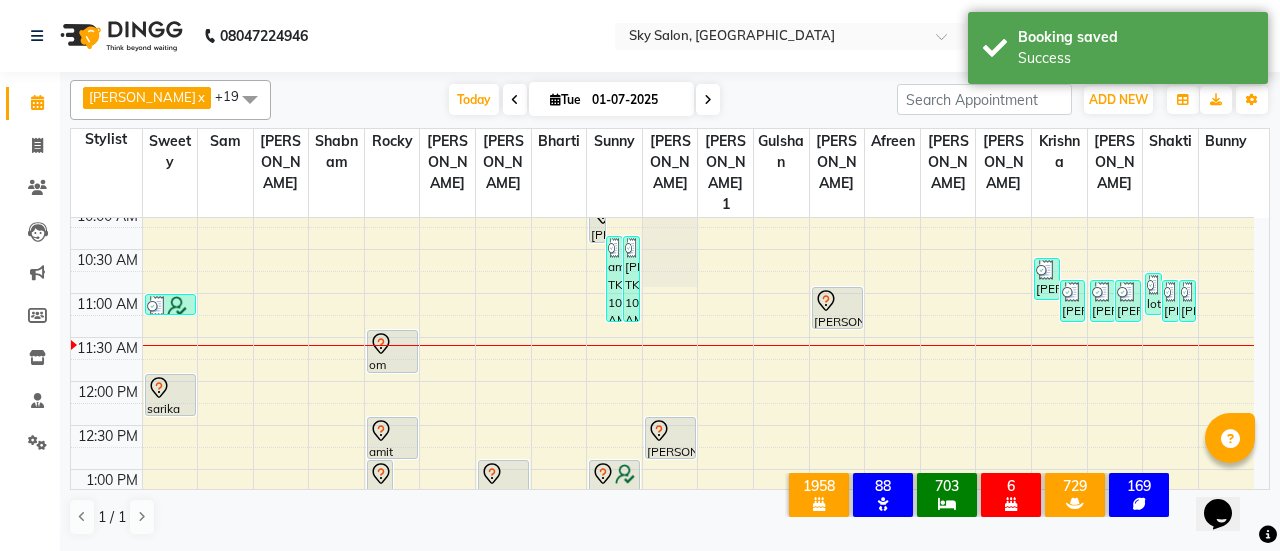 scroll, scrollTop: 362, scrollLeft: 0, axis: vertical 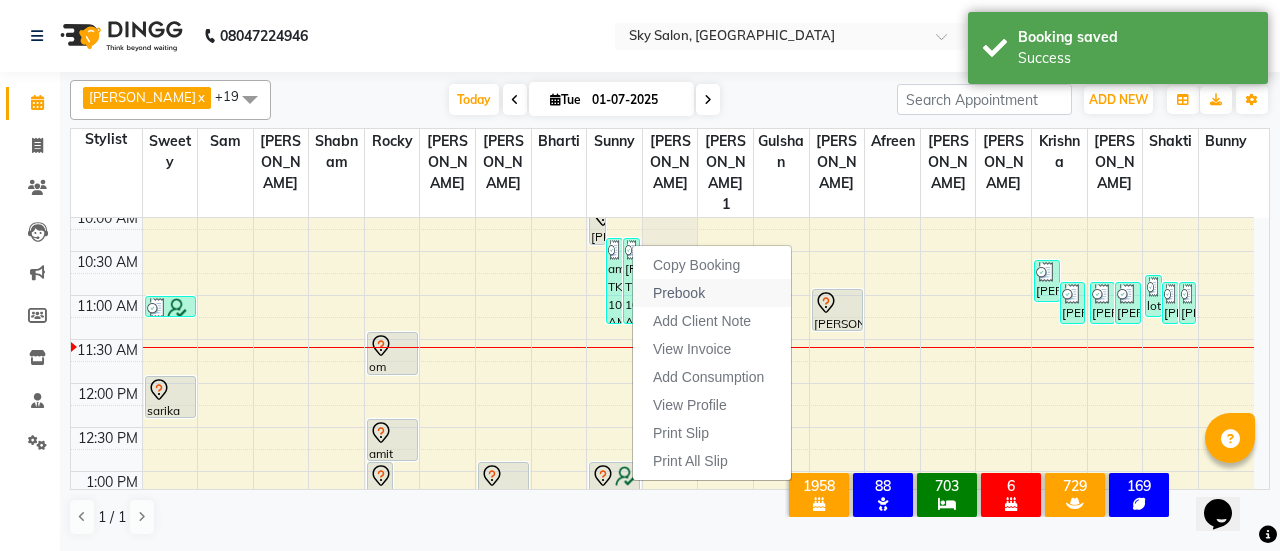 click on "Prebook" at bounding box center (679, 293) 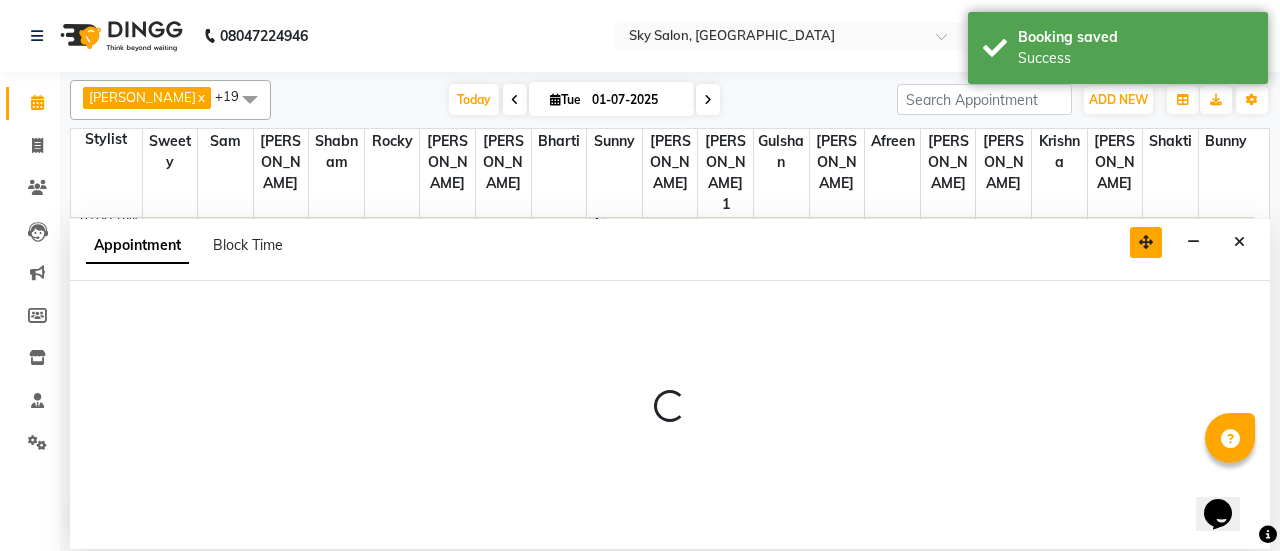 select on "43486" 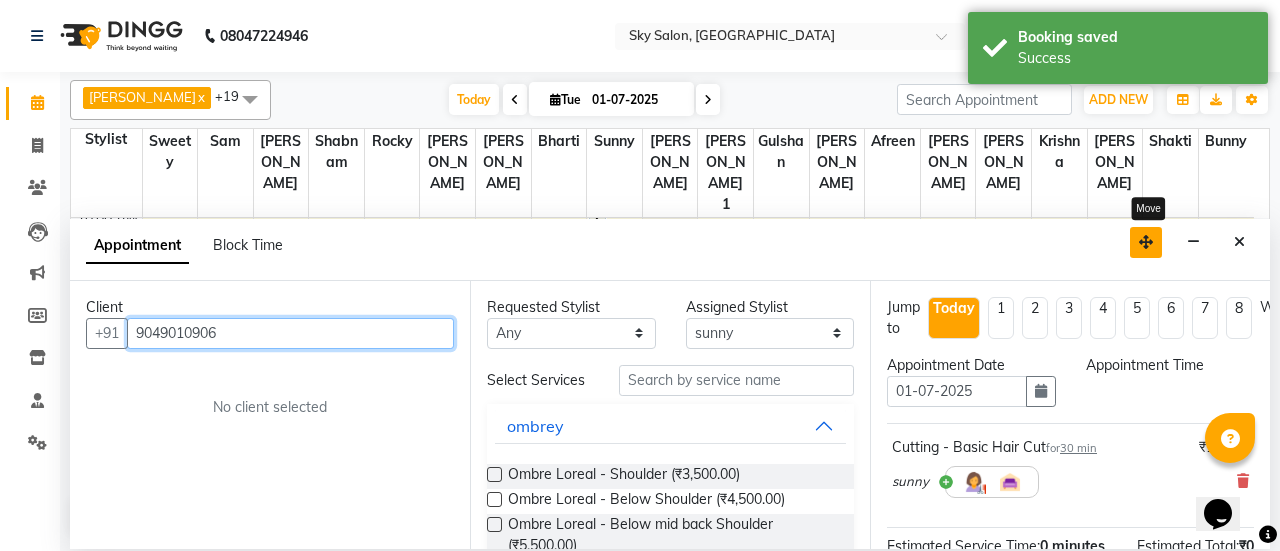 select on "420" 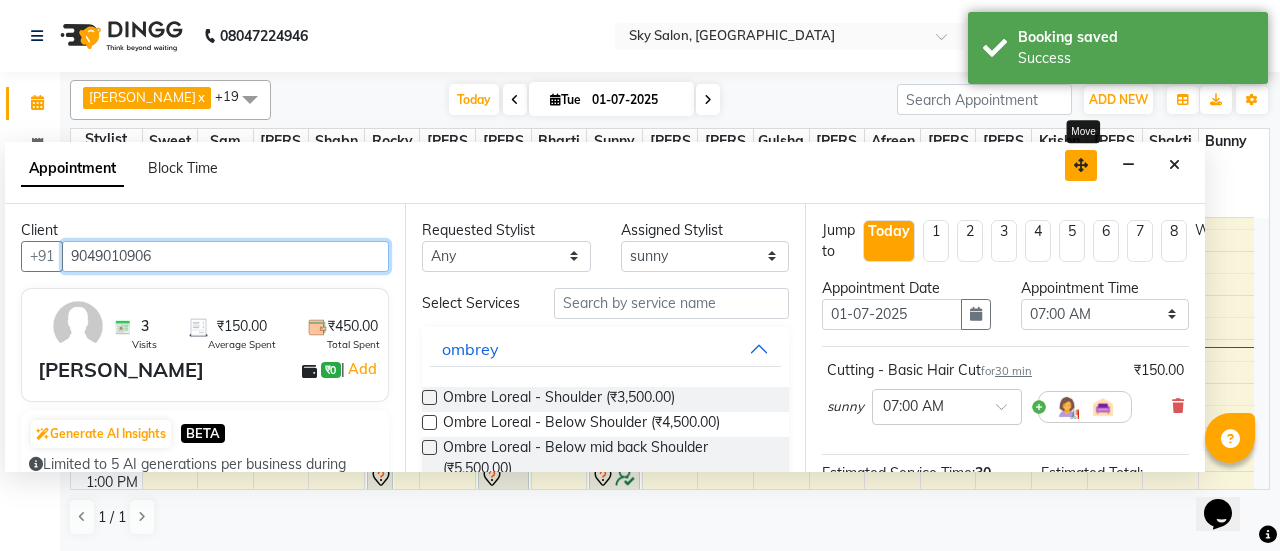 drag, startPoint x: 1142, startPoint y: 247, endPoint x: 1072, endPoint y: 161, distance: 110.88733 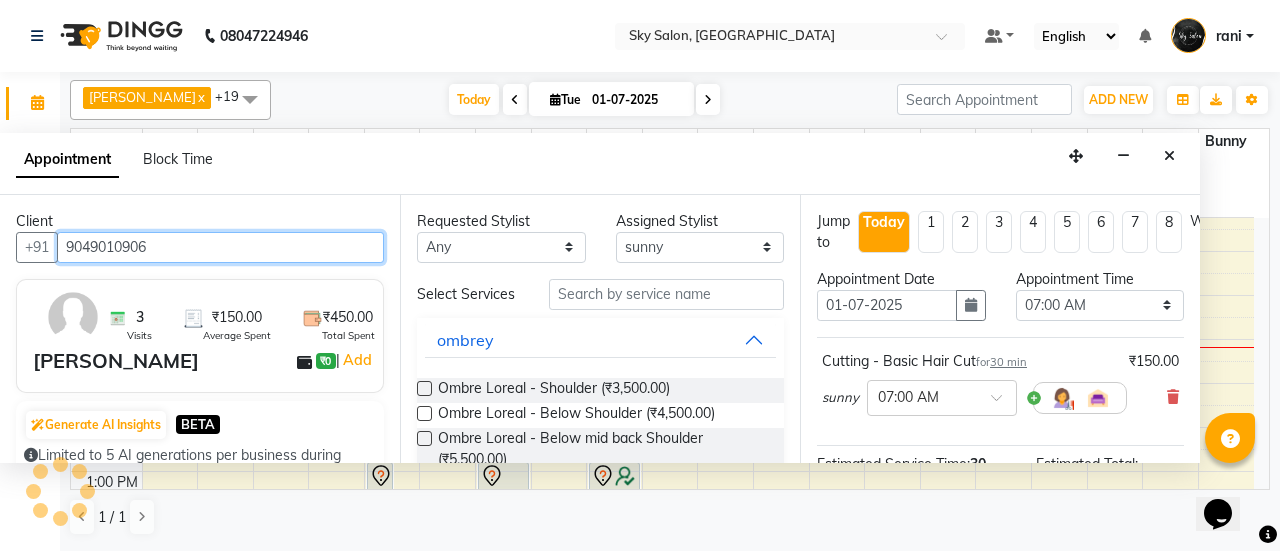 scroll, scrollTop: 435, scrollLeft: 0, axis: vertical 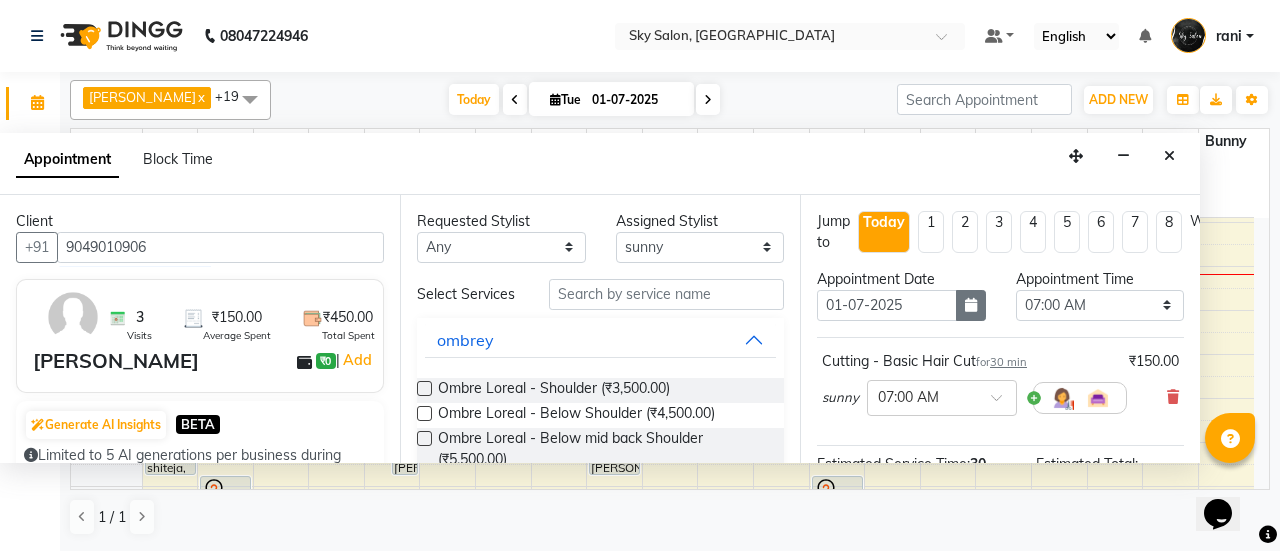 click at bounding box center (971, 305) 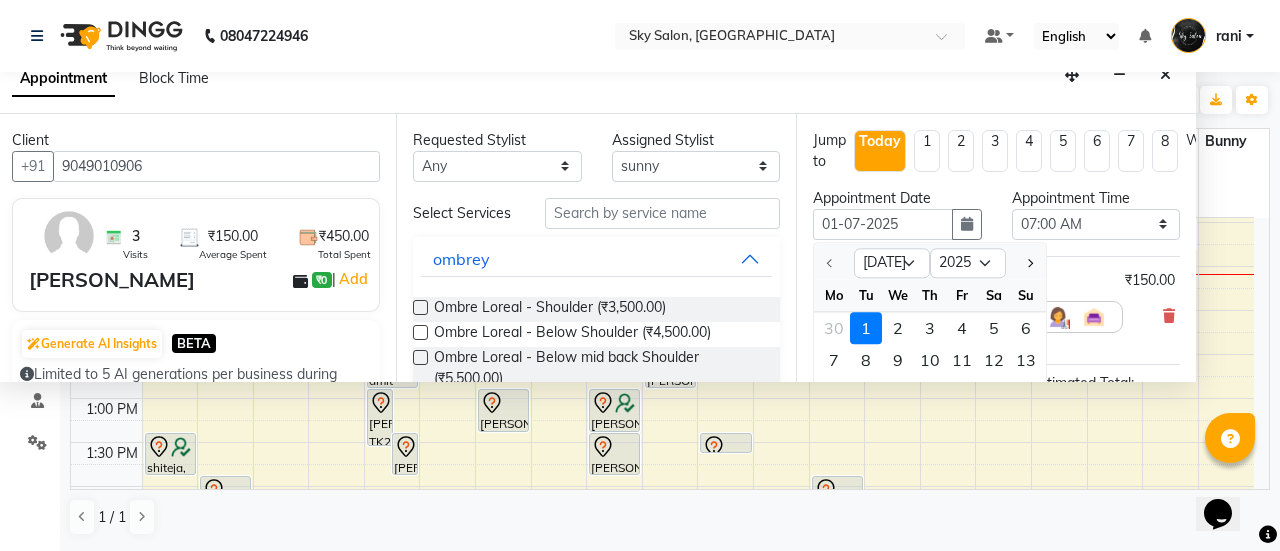 drag, startPoint x: 1078, startPoint y: 152, endPoint x: 1074, endPoint y: 71, distance: 81.09871 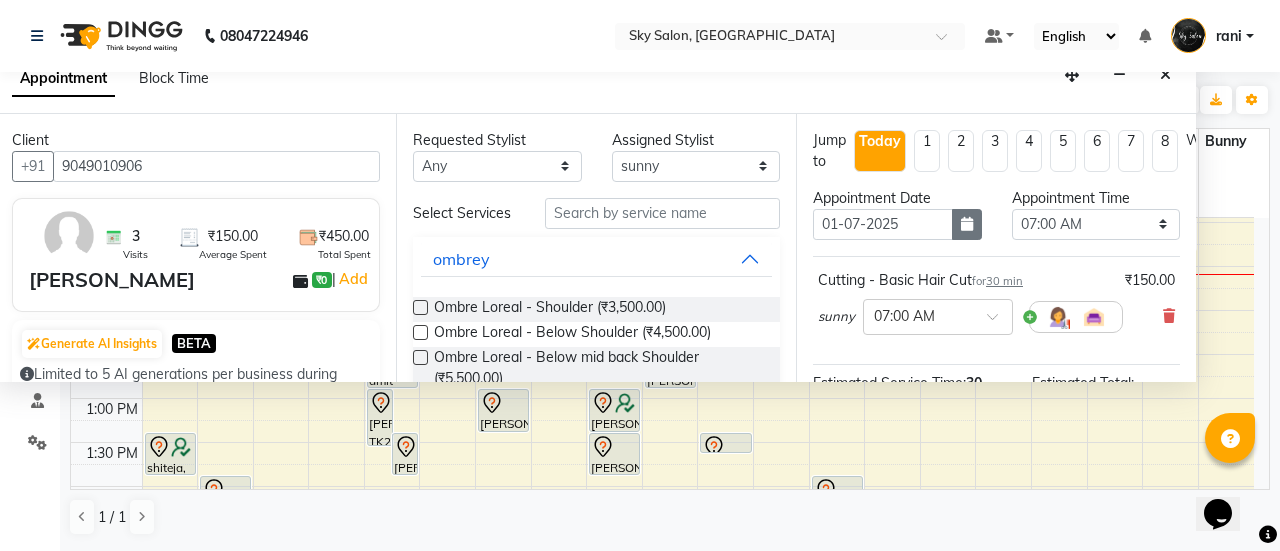 click at bounding box center [967, 224] 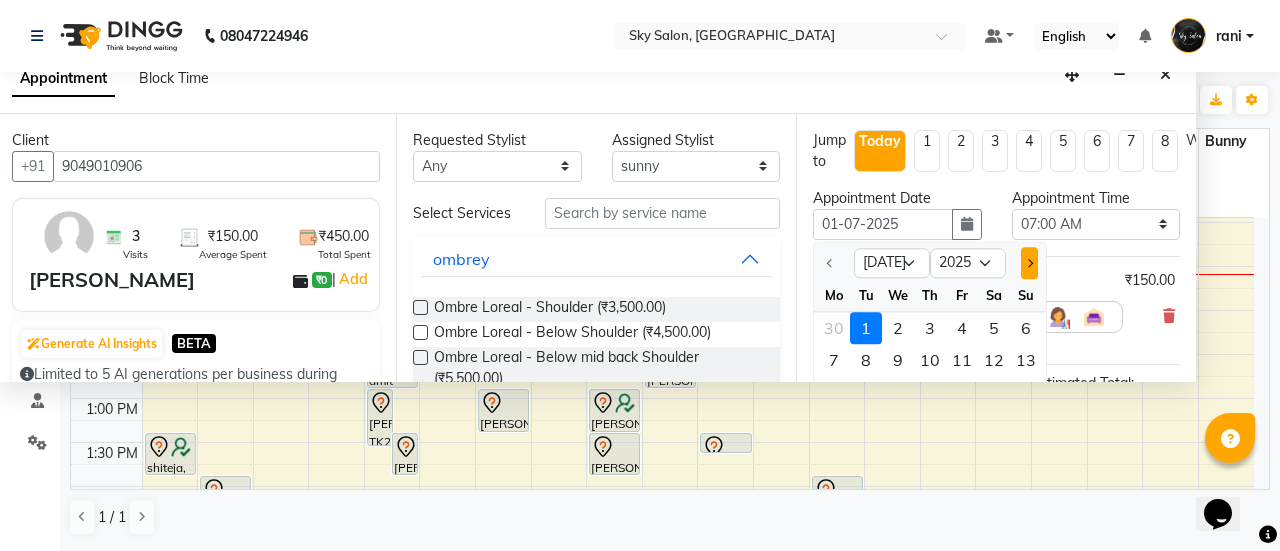 click at bounding box center (1029, 263) 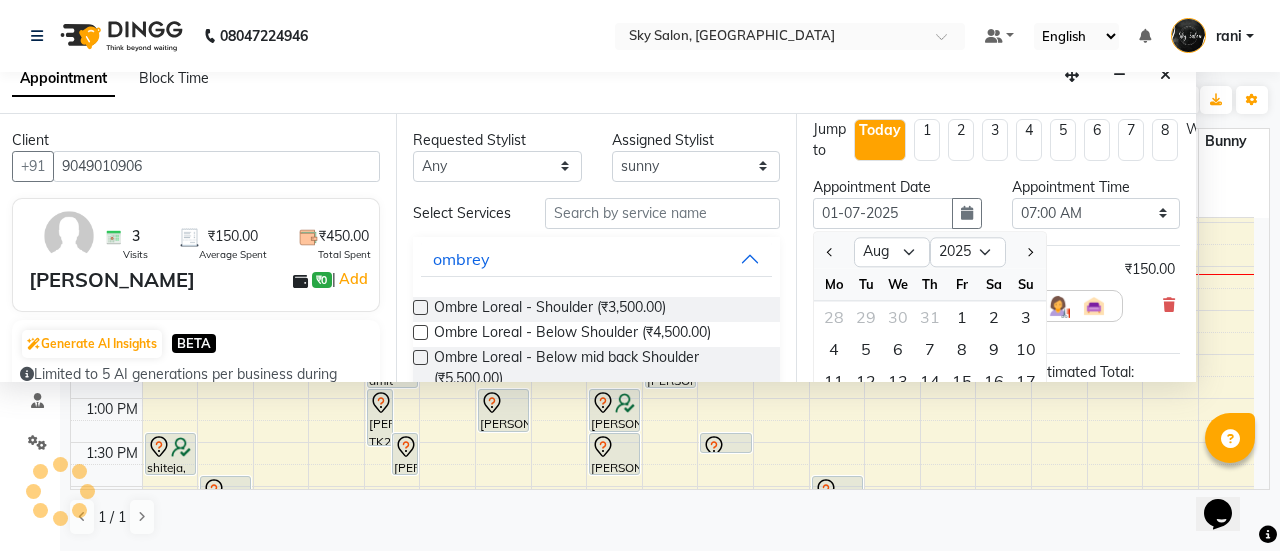 scroll, scrollTop: 0, scrollLeft: 0, axis: both 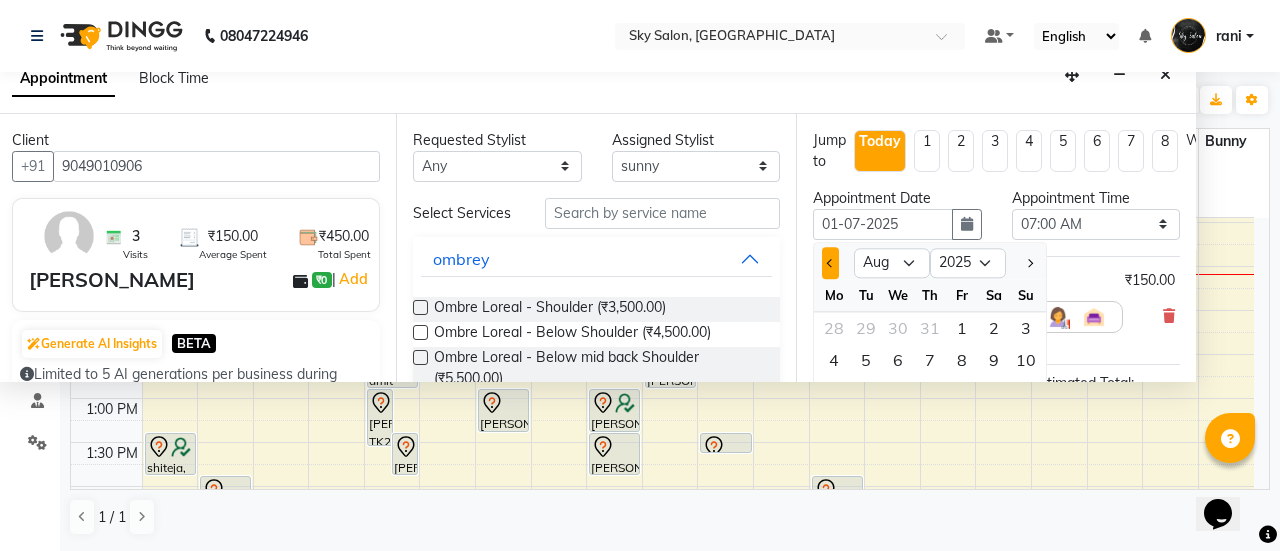 drag, startPoint x: 839, startPoint y: 255, endPoint x: 826, endPoint y: 264, distance: 15.811388 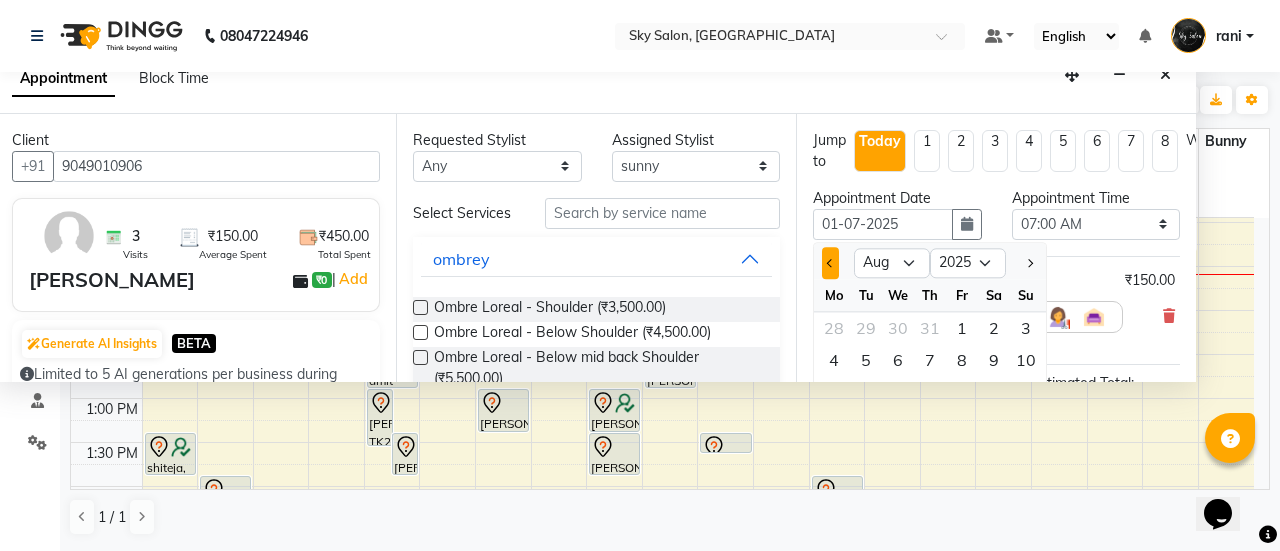 select on "7" 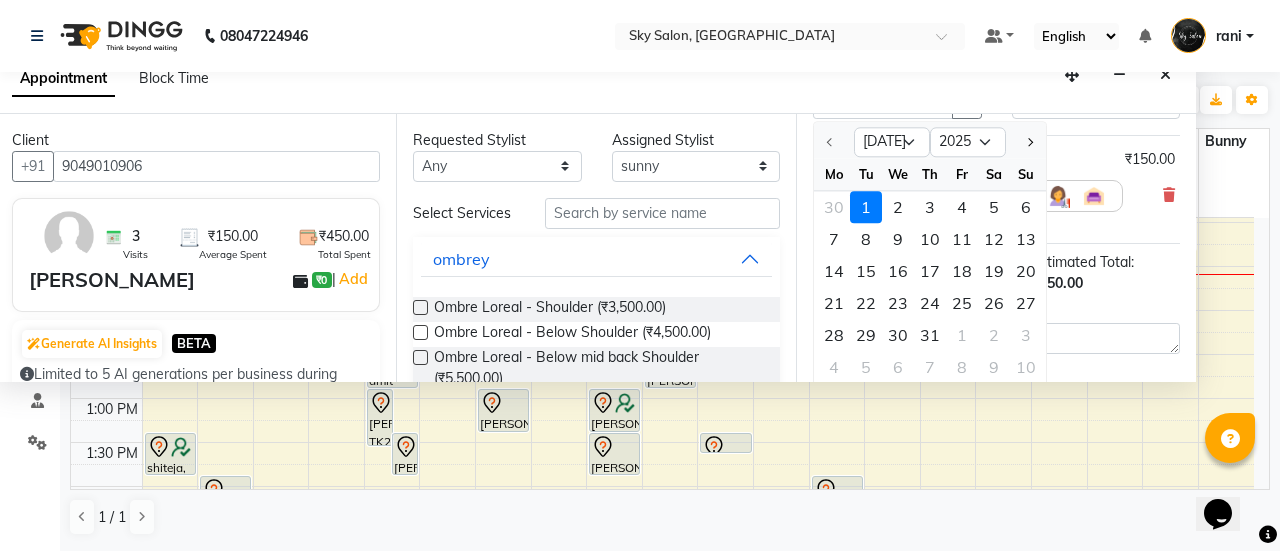 scroll, scrollTop: 123, scrollLeft: 0, axis: vertical 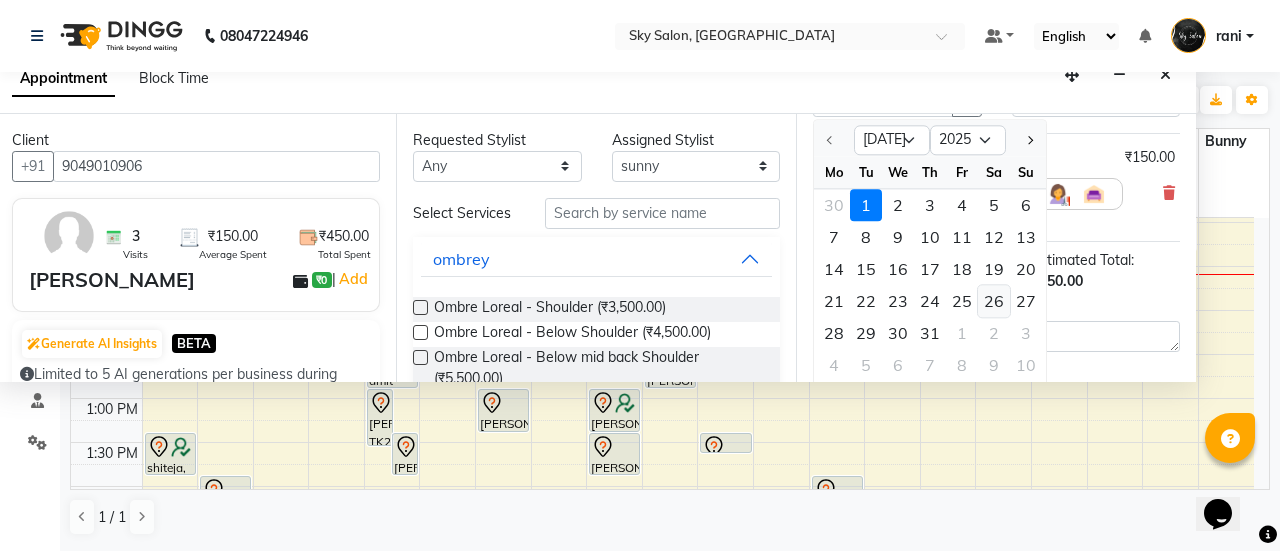 click on "26" at bounding box center [994, 301] 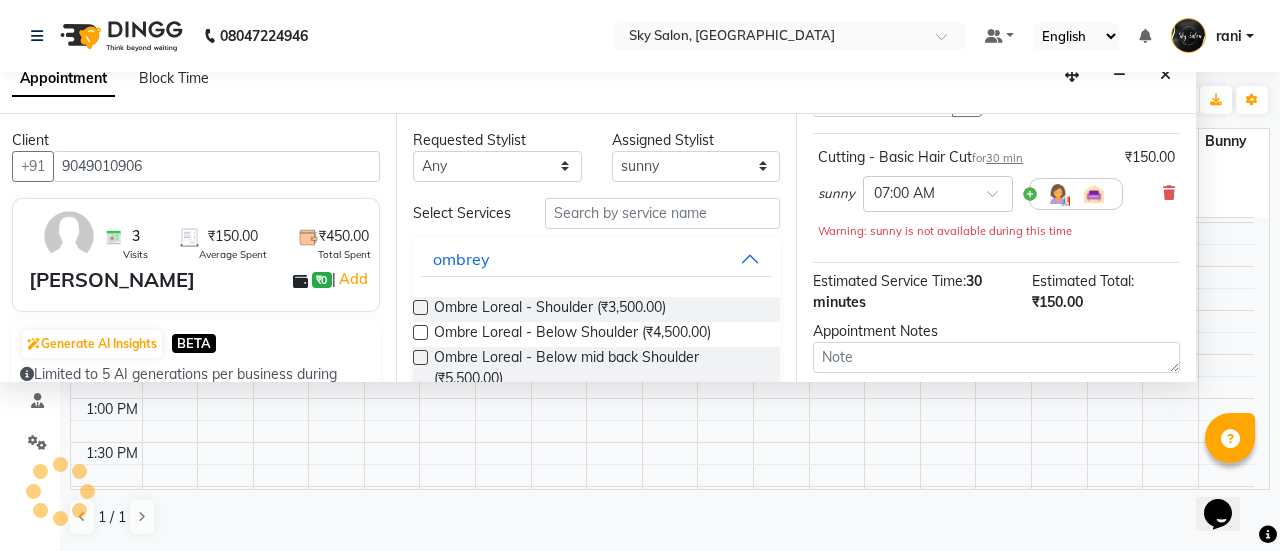 scroll, scrollTop: 433, scrollLeft: 0, axis: vertical 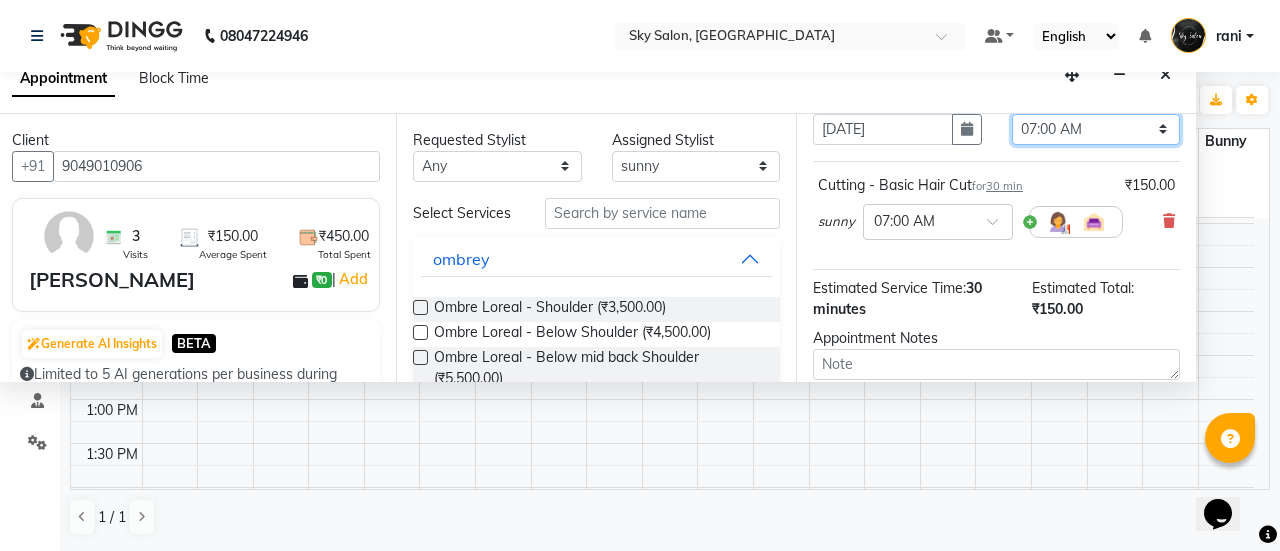 click on "Select 07:00 AM 07:30 AM 08:00 AM 08:30 AM 09:00 AM 09:30 AM 10:00 AM 10:30 AM 11:00 AM 11:30 AM 12:00 PM 12:30 PM 01:00 PM 01:30 PM 02:00 PM 02:30 PM 03:00 PM 03:30 PM 04:00 PM 04:30 PM 05:00 PM 05:30 PM 06:00 PM 06:30 PM 07:00 PM 07:30 PM 08:00 PM 08:30 PM 09:00 PM 09:30 PM 10:00 PM 10:30 PM 11:00 PM" at bounding box center [1096, 129] 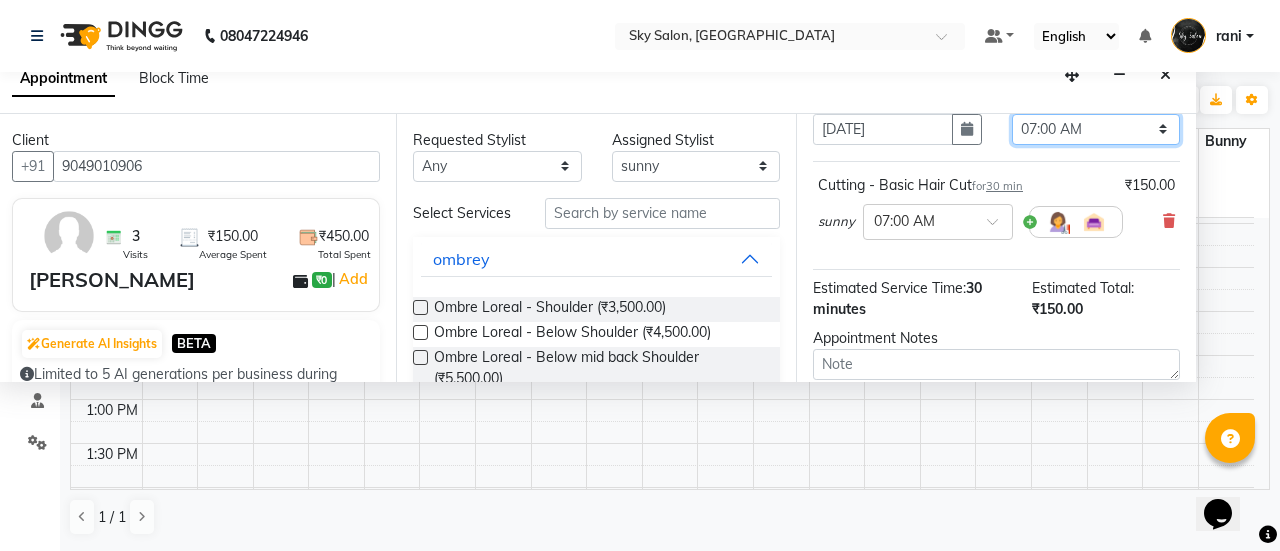 select on "720" 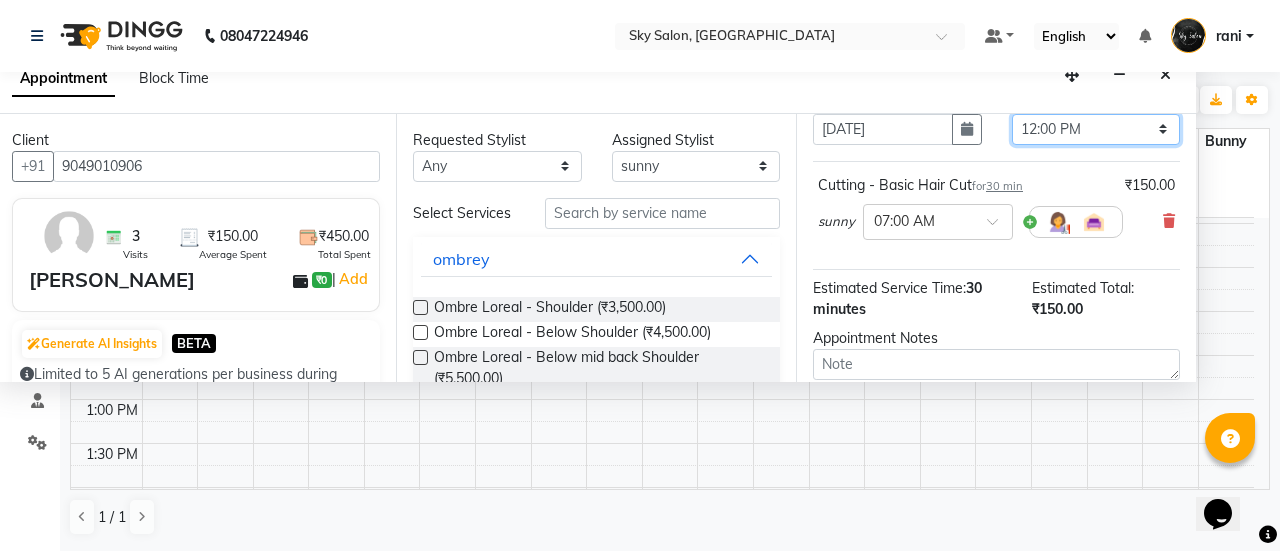click on "Select 07:00 AM 07:30 AM 08:00 AM 08:30 AM 09:00 AM 09:30 AM 10:00 AM 10:30 AM 11:00 AM 11:30 AM 12:00 PM 12:30 PM 01:00 PM 01:30 PM 02:00 PM 02:30 PM 03:00 PM 03:30 PM 04:00 PM 04:30 PM 05:00 PM 05:30 PM 06:00 PM 06:30 PM 07:00 PM 07:30 PM 08:00 PM 08:30 PM 09:00 PM 09:30 PM 10:00 PM 10:30 PM 11:00 PM" at bounding box center [1096, 129] 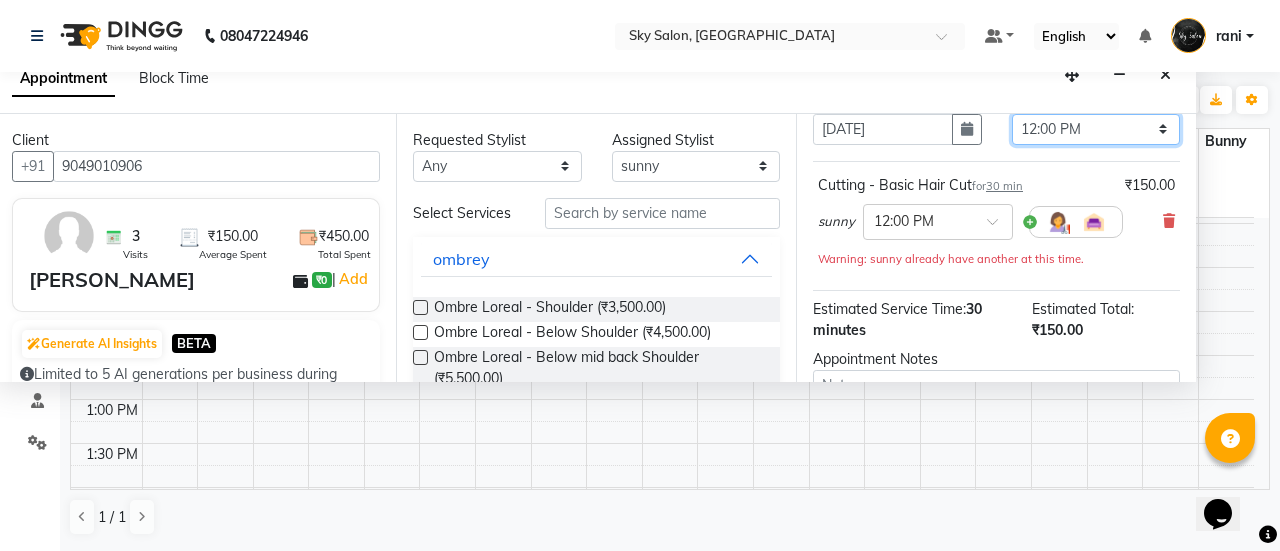 scroll, scrollTop: 313, scrollLeft: 0, axis: vertical 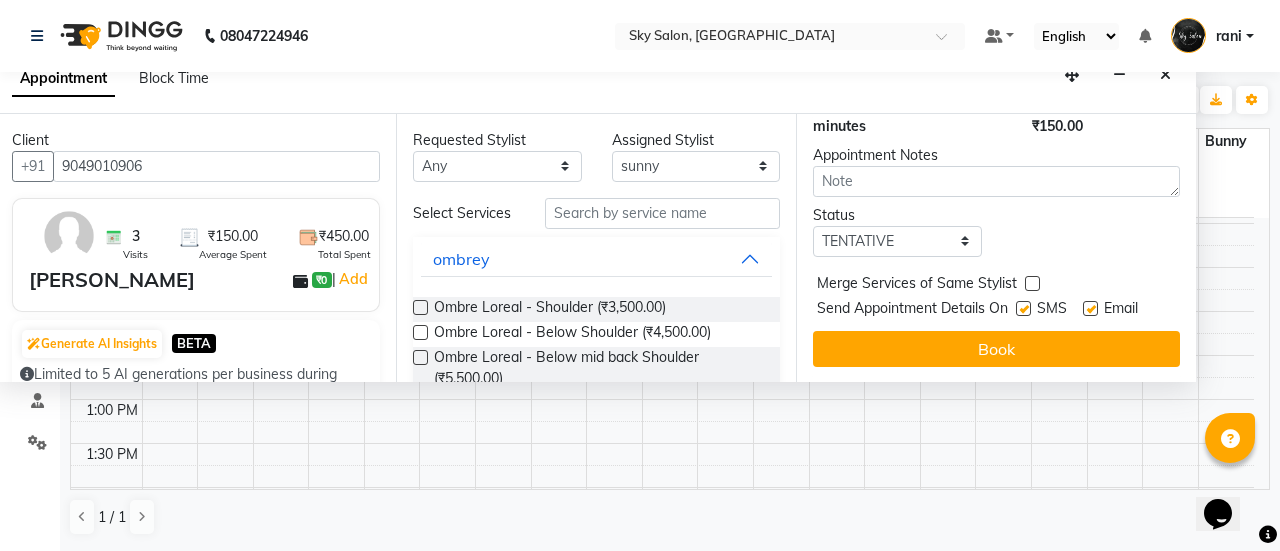 click at bounding box center [1023, 308] 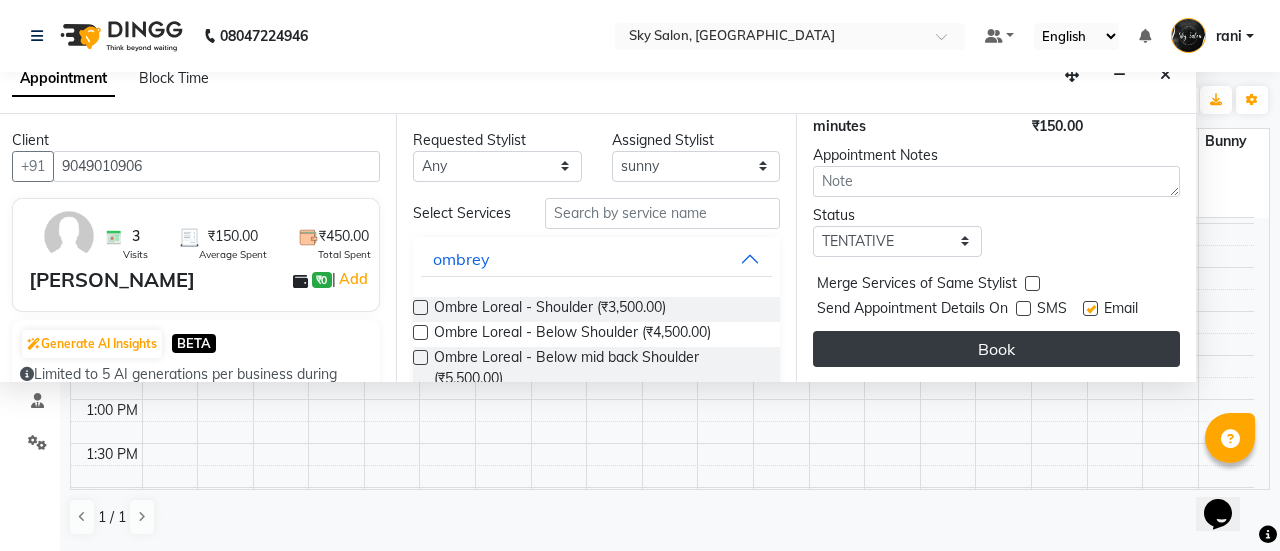 click on "Book" at bounding box center (996, 349) 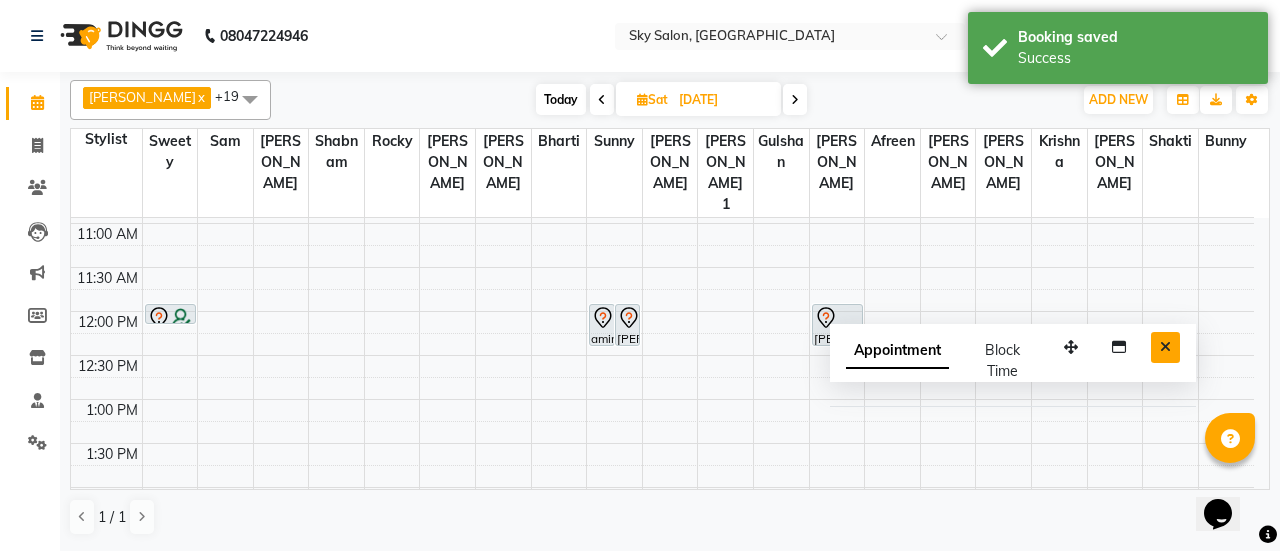 click at bounding box center [1165, 347] 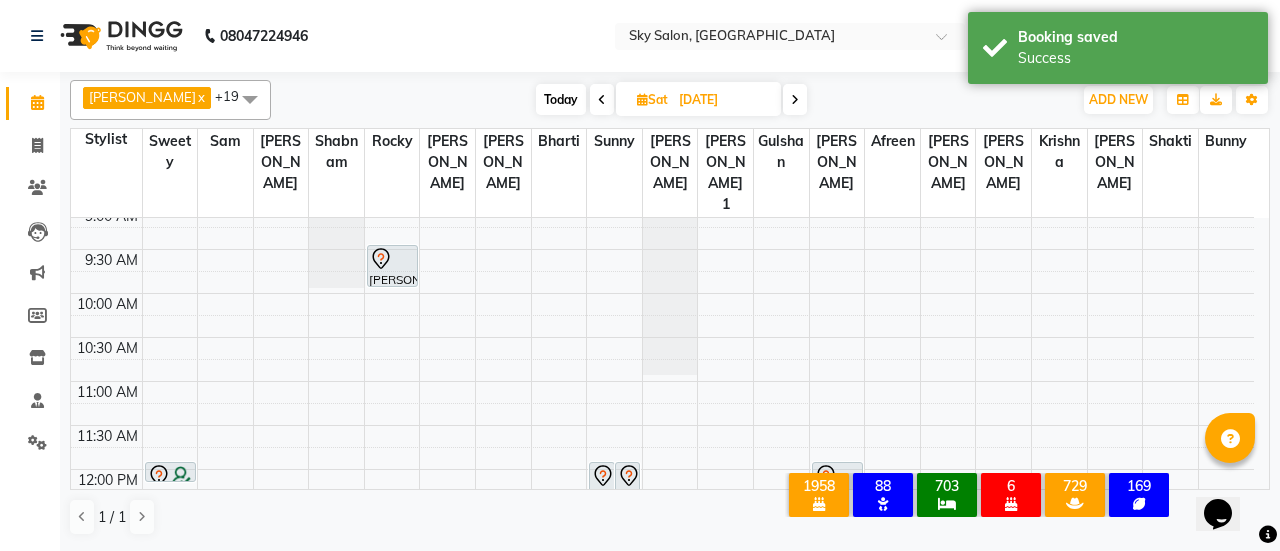 scroll, scrollTop: 270, scrollLeft: 0, axis: vertical 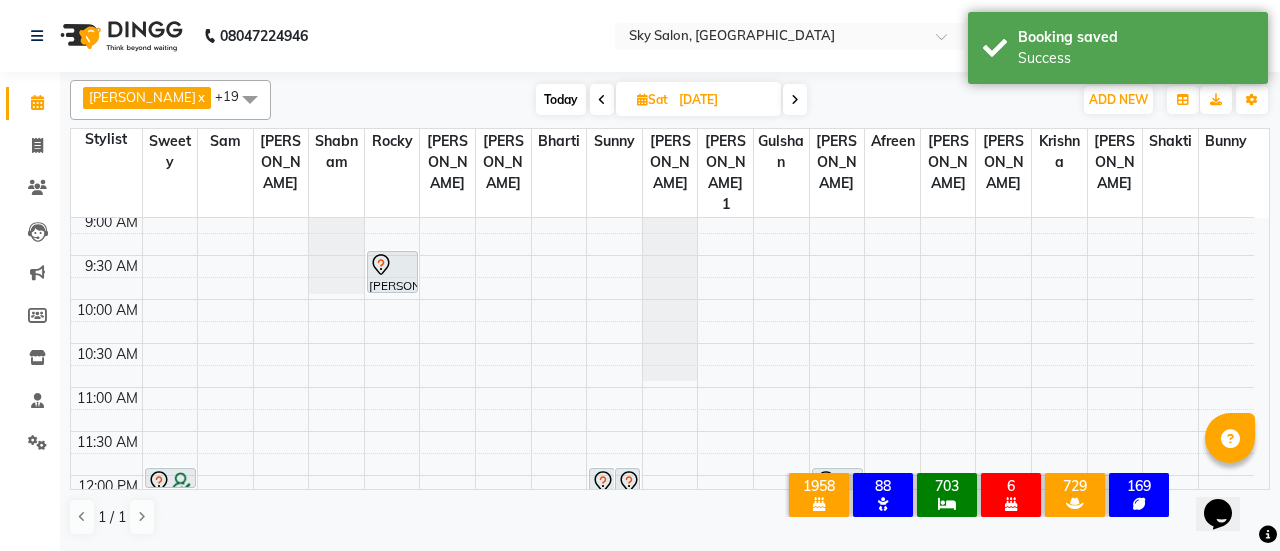 click on "Today" at bounding box center (561, 99) 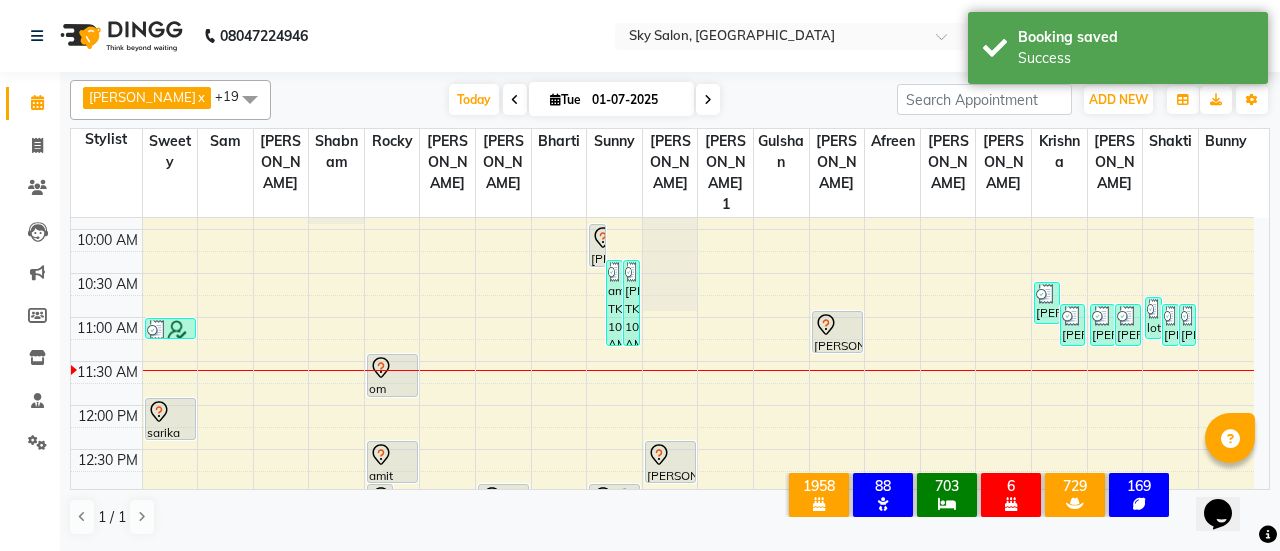 scroll, scrollTop: 338, scrollLeft: 0, axis: vertical 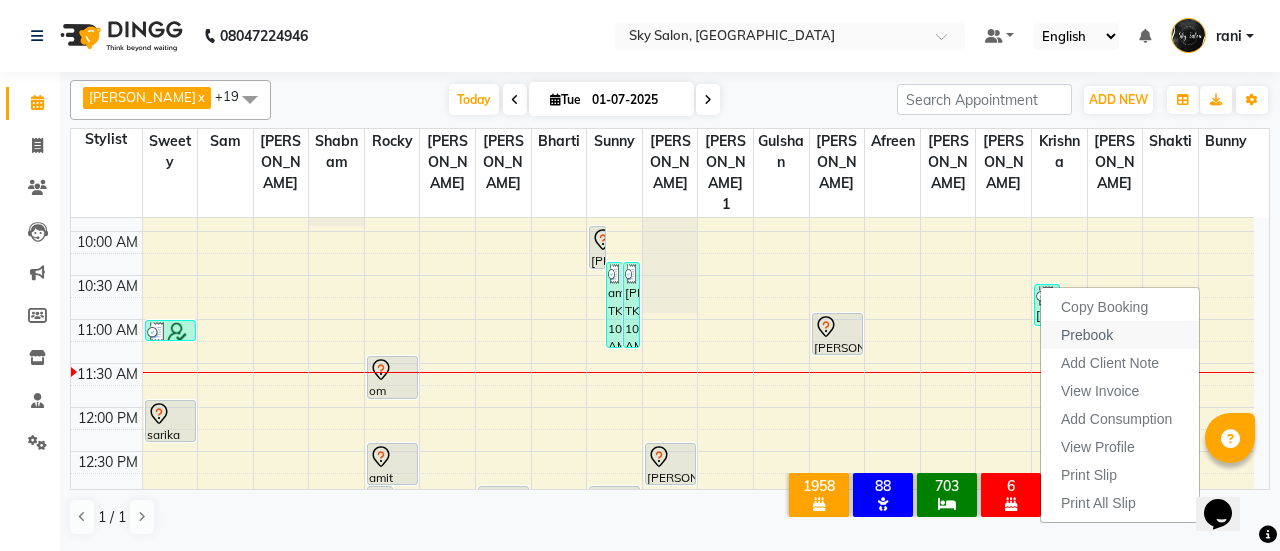 click on "Prebook" at bounding box center [1087, 335] 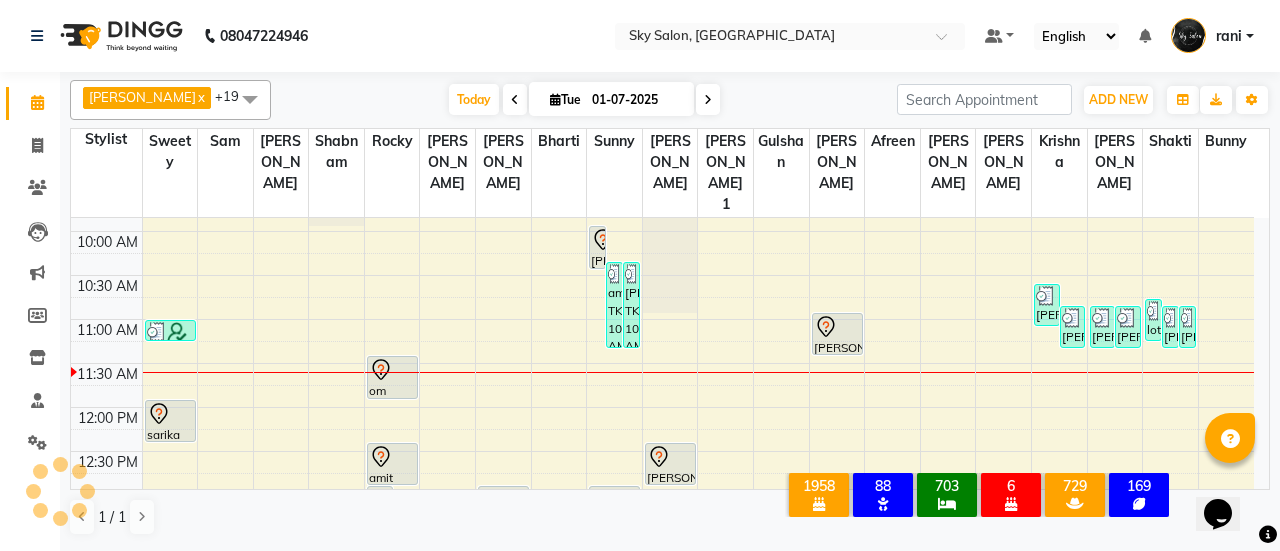 select on "84346" 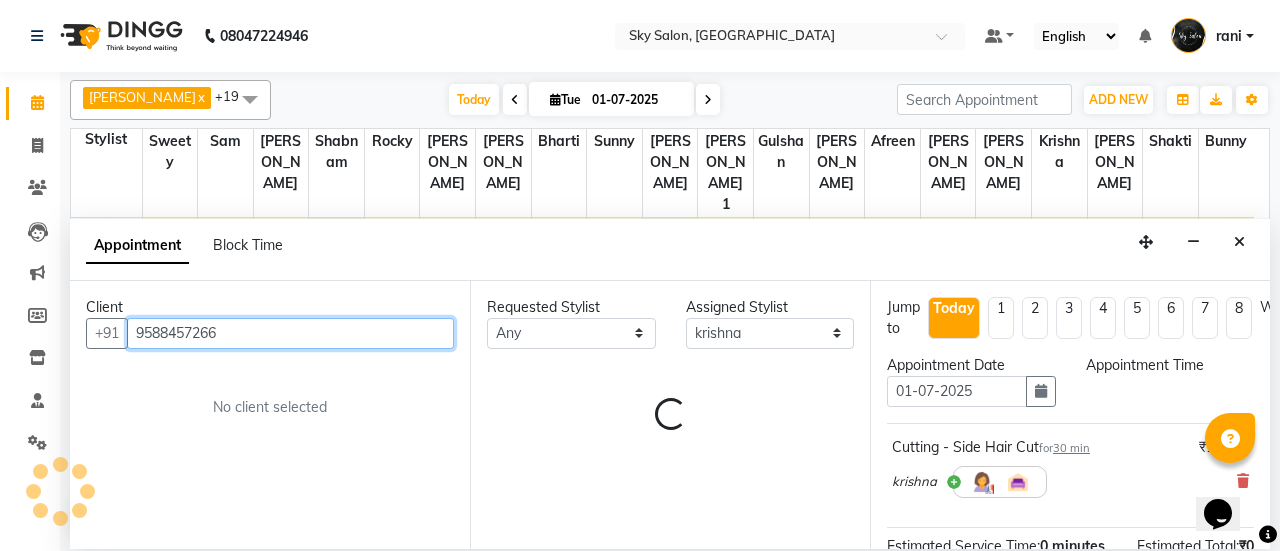 select on "420" 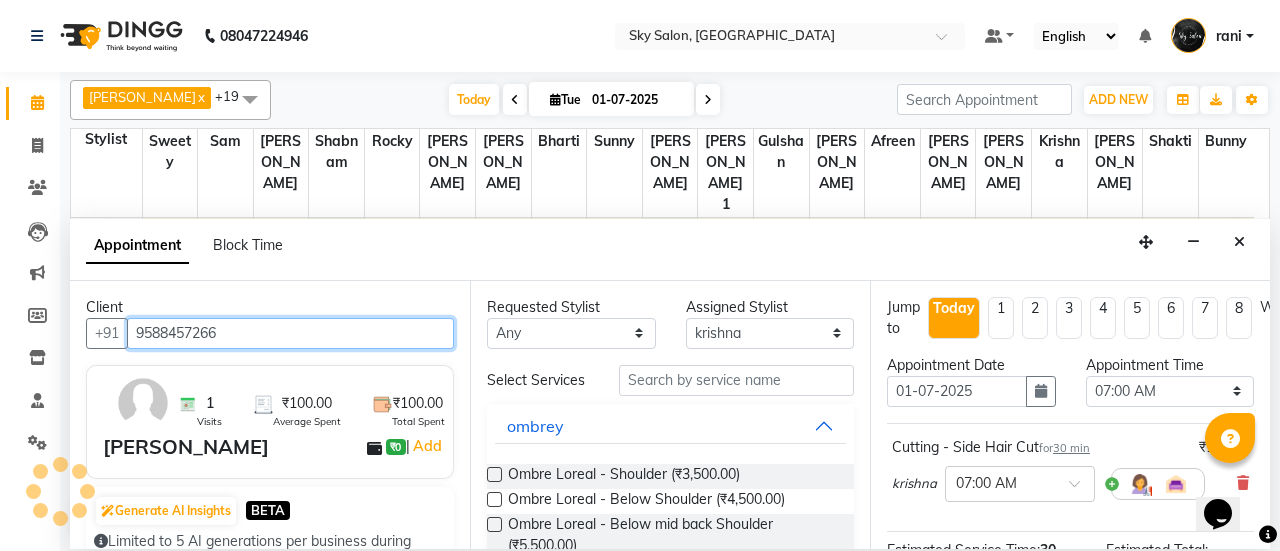scroll, scrollTop: 435, scrollLeft: 0, axis: vertical 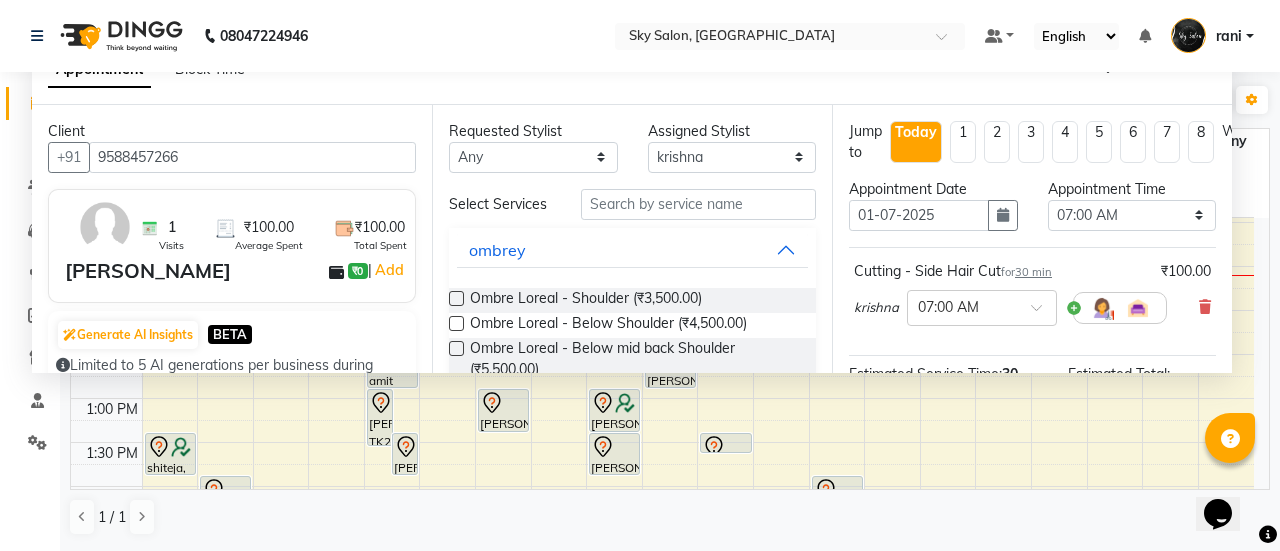 drag, startPoint x: 1156, startPoint y: 240, endPoint x: 1116, endPoint y: 42, distance: 202 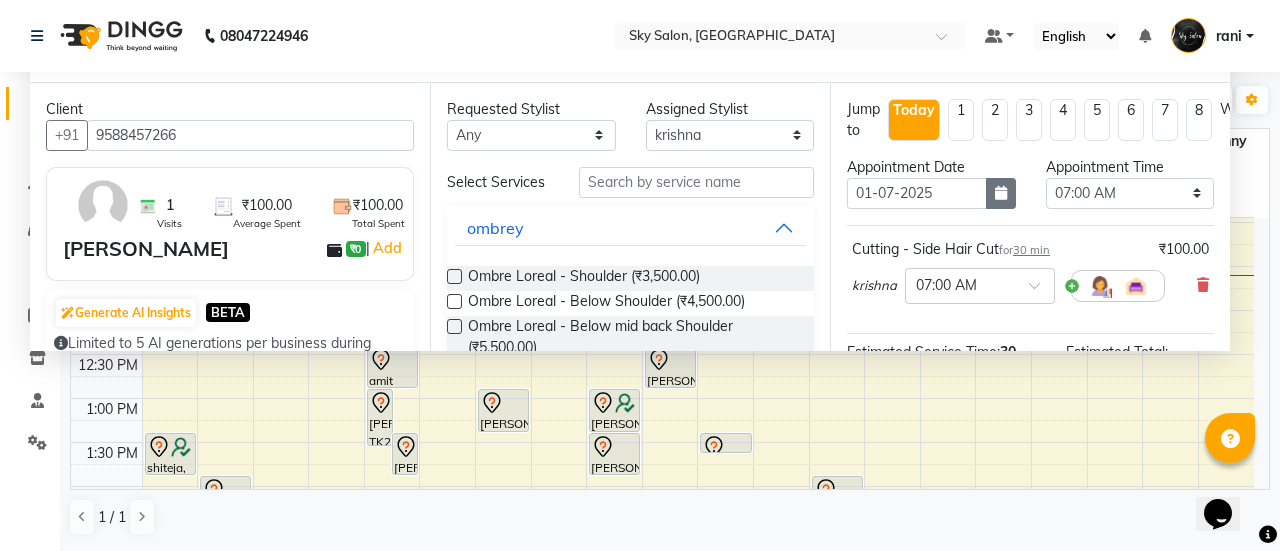click at bounding box center [1001, 193] 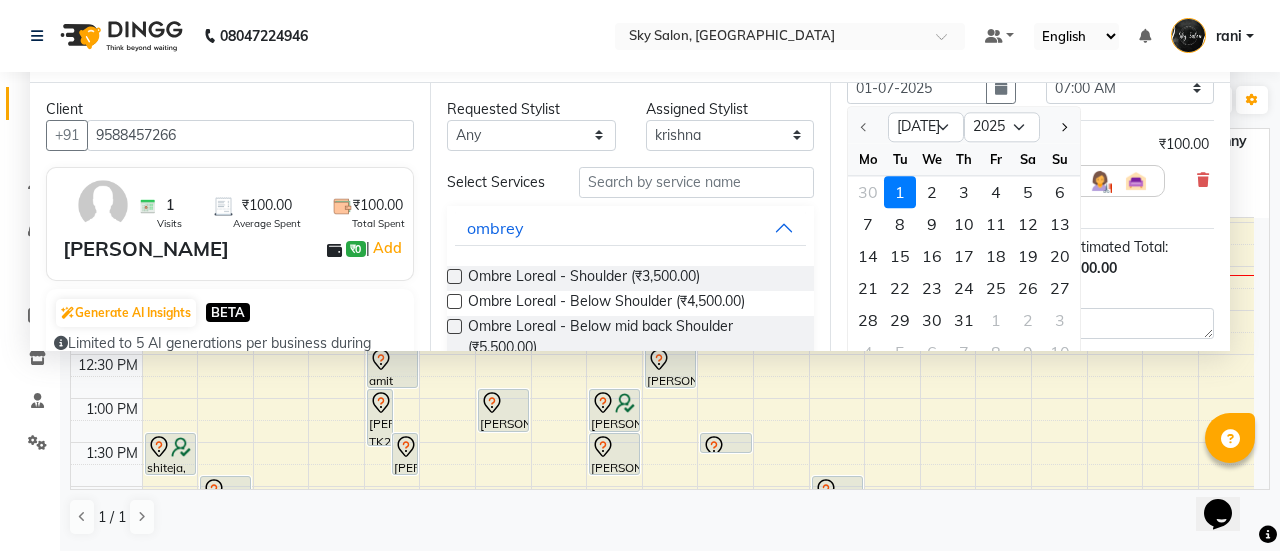 scroll, scrollTop: 106, scrollLeft: 0, axis: vertical 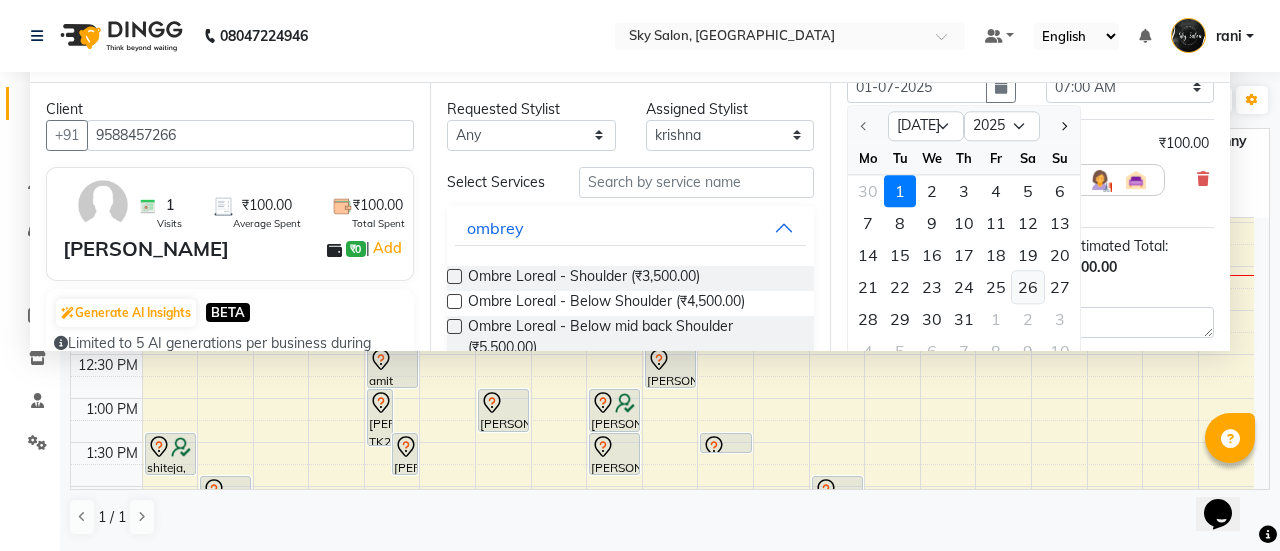 click on "26" at bounding box center (1028, 287) 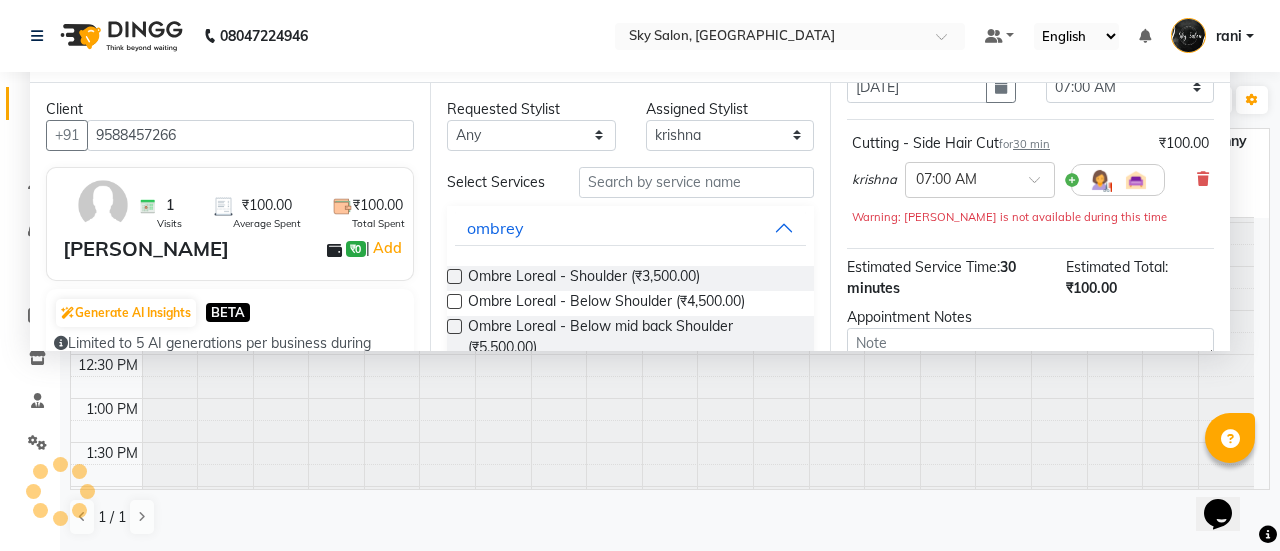 scroll, scrollTop: 433, scrollLeft: 0, axis: vertical 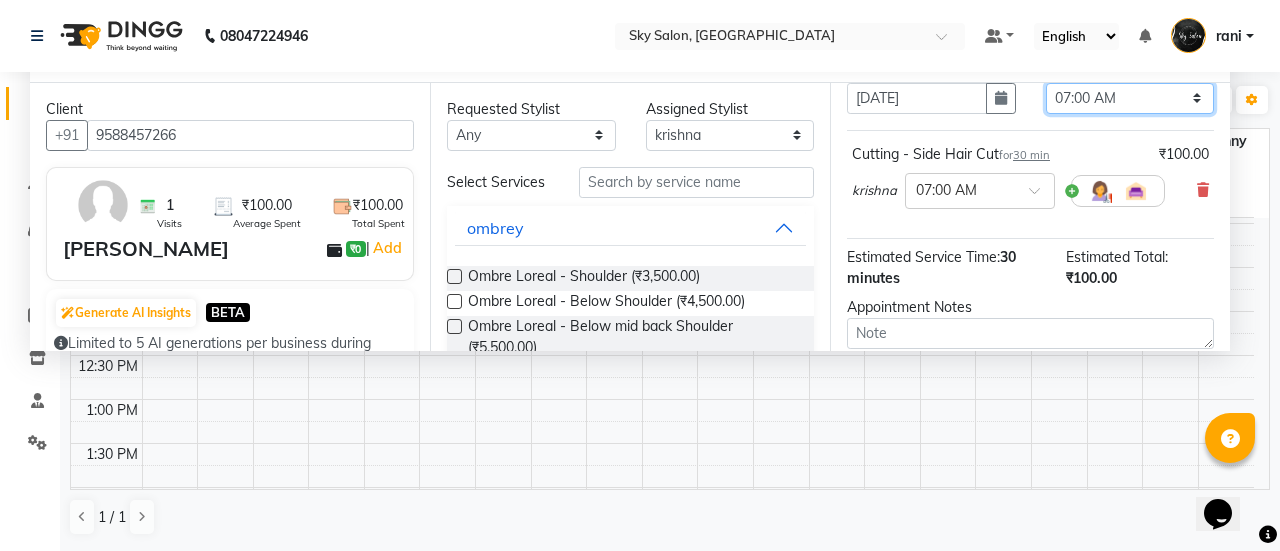 click on "Select 07:00 AM 07:30 AM 08:00 AM 08:30 AM 09:00 AM 09:30 AM 10:00 AM 10:30 AM 11:00 AM 11:30 AM 12:00 PM 12:30 PM 01:00 PM 01:30 PM 02:00 PM 02:30 PM 03:00 PM 03:30 PM 04:00 PM 04:30 PM 05:00 PM 05:30 PM 06:00 PM 06:30 PM 07:00 PM 07:30 PM 08:00 PM 08:30 PM 09:00 PM 09:30 PM 10:00 PM 10:30 PM 11:00 PM" at bounding box center (1130, 98) 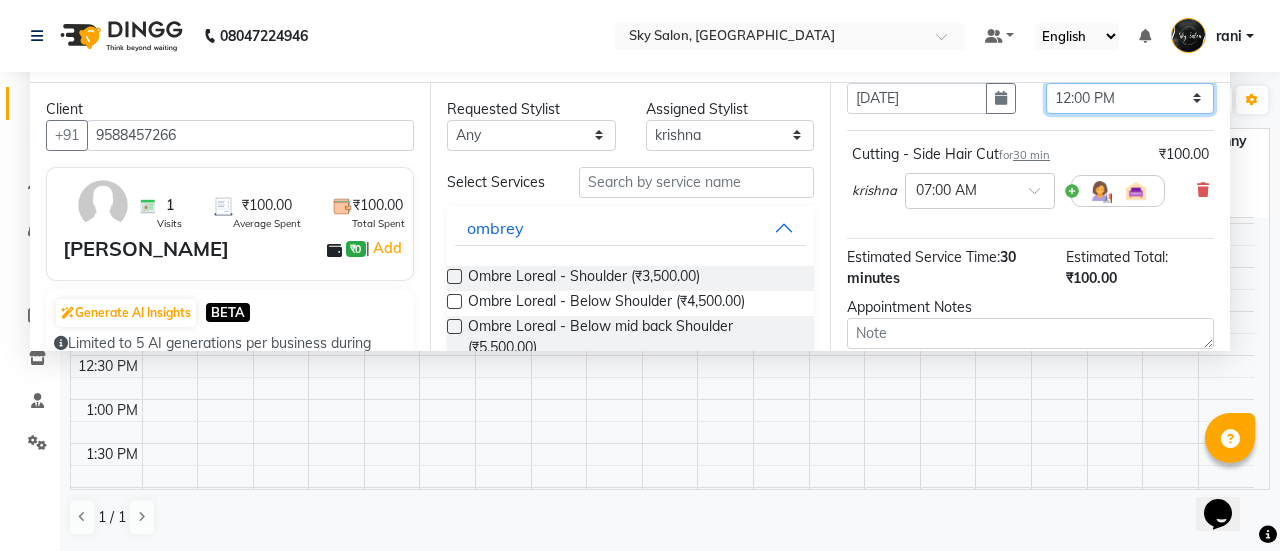 click on "Select 07:00 AM 07:30 AM 08:00 AM 08:30 AM 09:00 AM 09:30 AM 10:00 AM 10:30 AM 11:00 AM 11:30 AM 12:00 PM 12:30 PM 01:00 PM 01:30 PM 02:00 PM 02:30 PM 03:00 PM 03:30 PM 04:00 PM 04:30 PM 05:00 PM 05:30 PM 06:00 PM 06:30 PM 07:00 PM 07:30 PM 08:00 PM 08:30 PM 09:00 PM 09:30 PM 10:00 PM 10:30 PM 11:00 PM" at bounding box center [1130, 98] 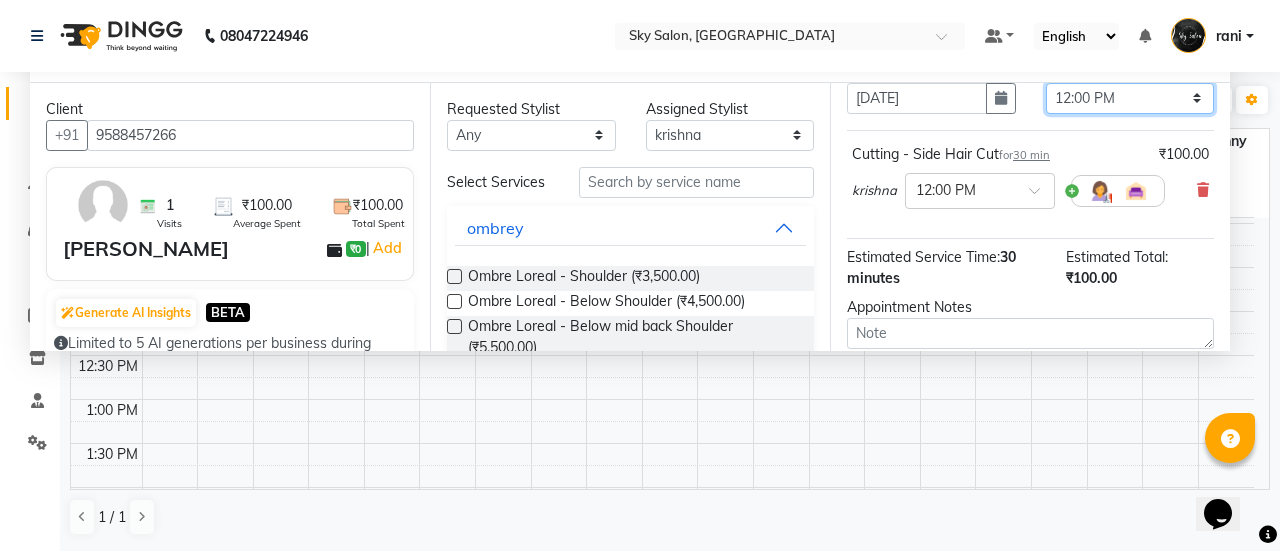 scroll, scrollTop: 292, scrollLeft: 0, axis: vertical 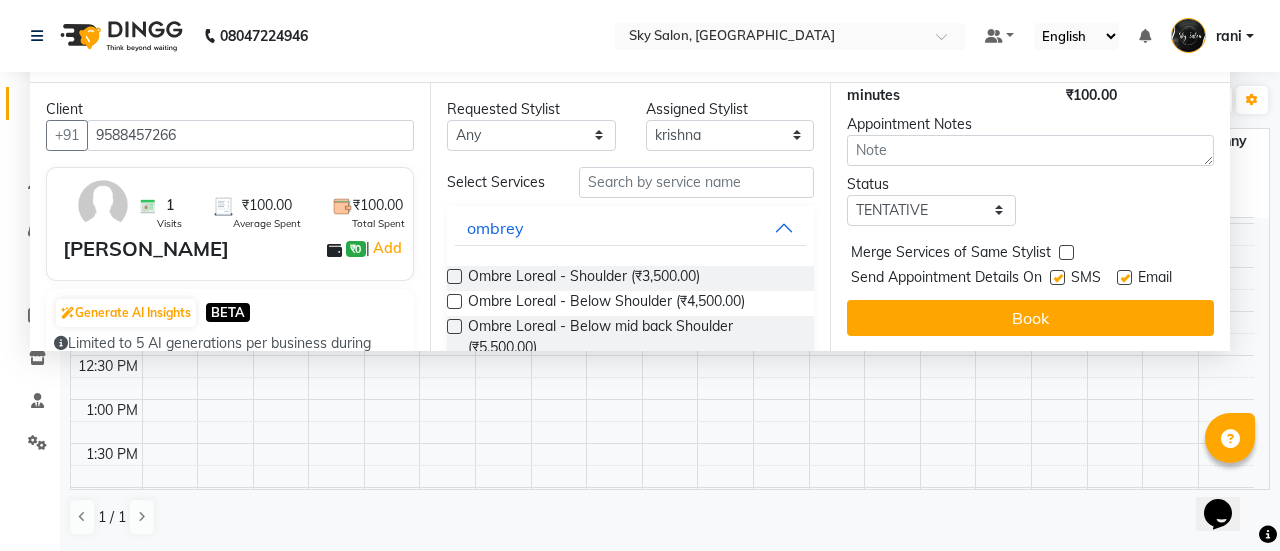 click at bounding box center [1057, 277] 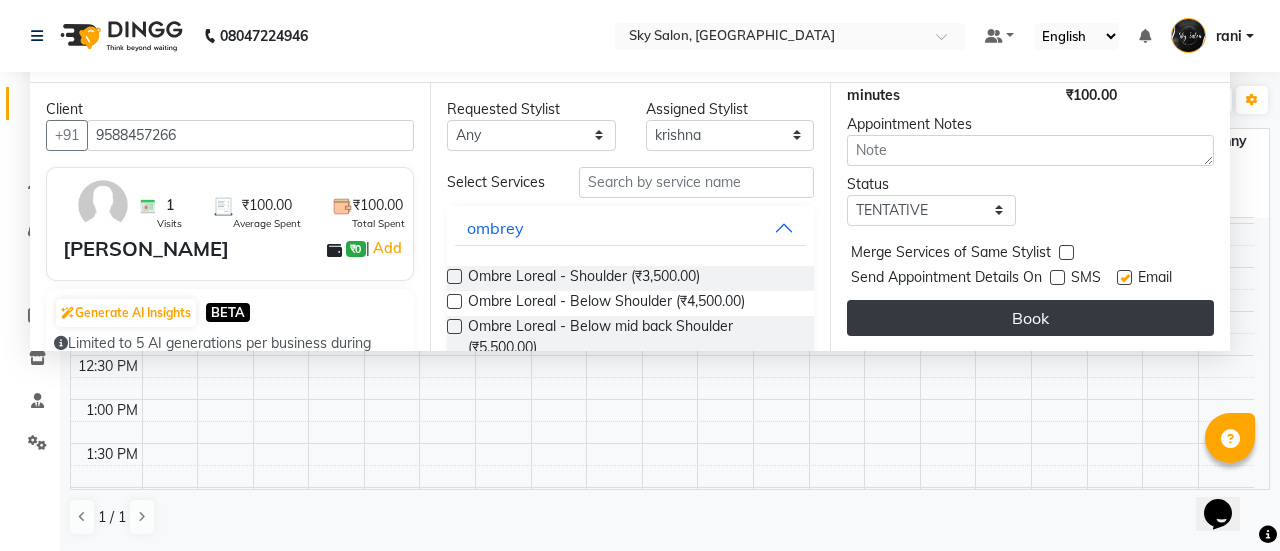 click on "Book" at bounding box center (1030, 318) 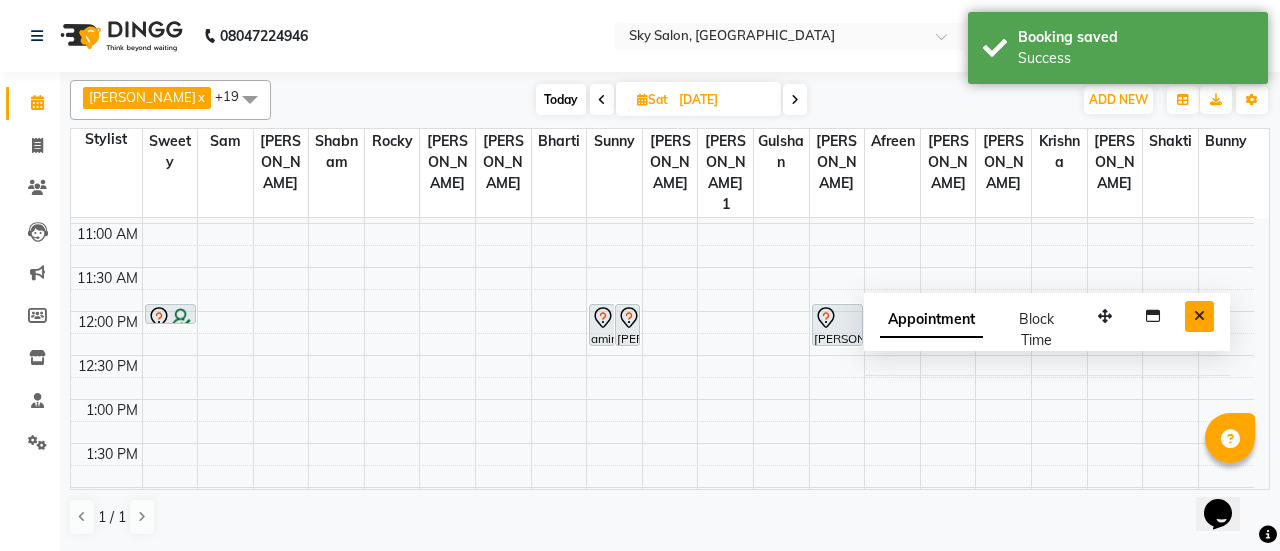 click at bounding box center [1199, 316] 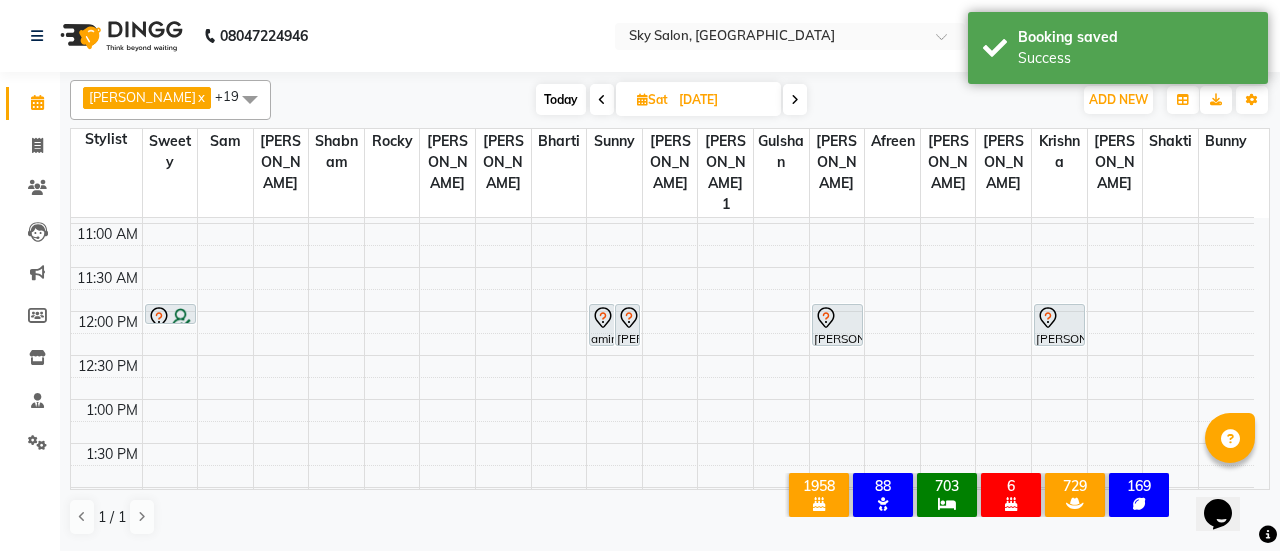 click on "Today" at bounding box center [561, 99] 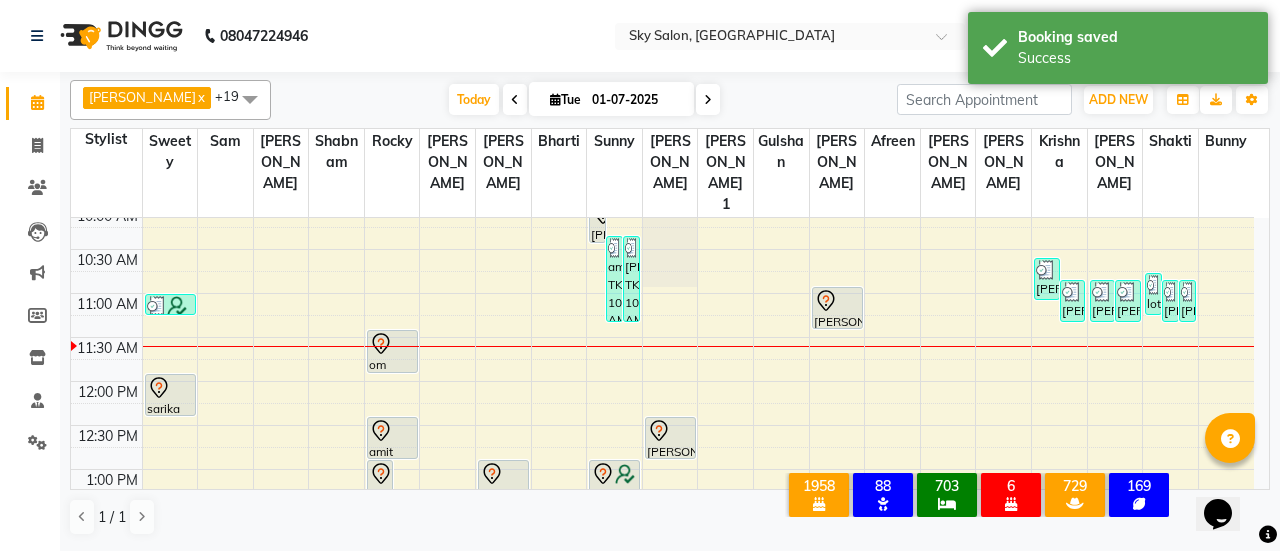 scroll, scrollTop: 362, scrollLeft: 0, axis: vertical 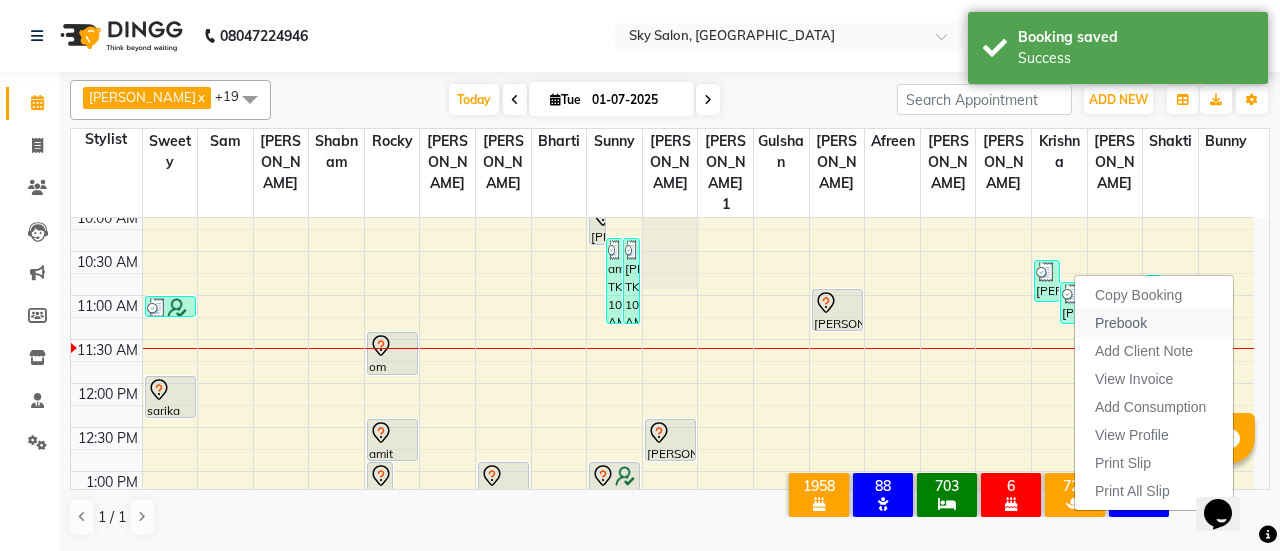 click on "Prebook" at bounding box center (1121, 323) 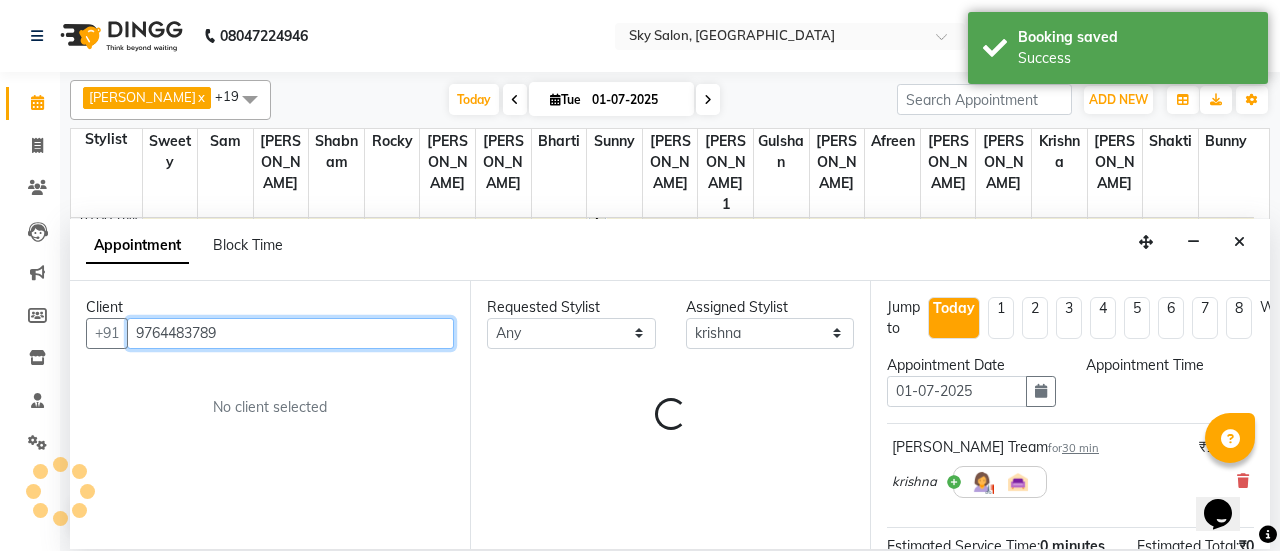 select on "420" 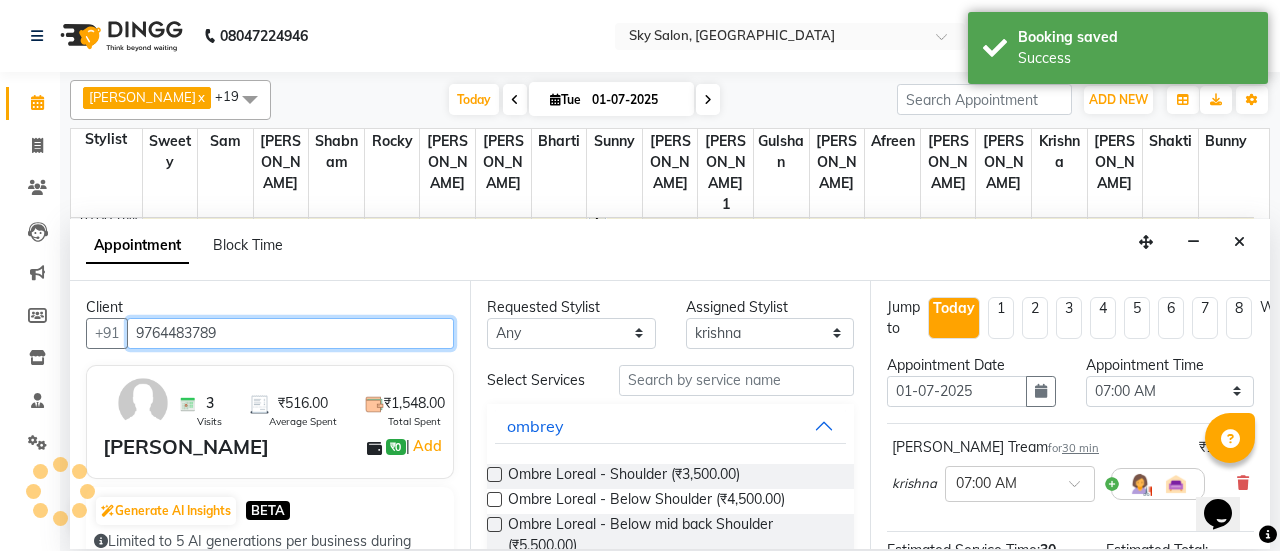 scroll, scrollTop: 435, scrollLeft: 0, axis: vertical 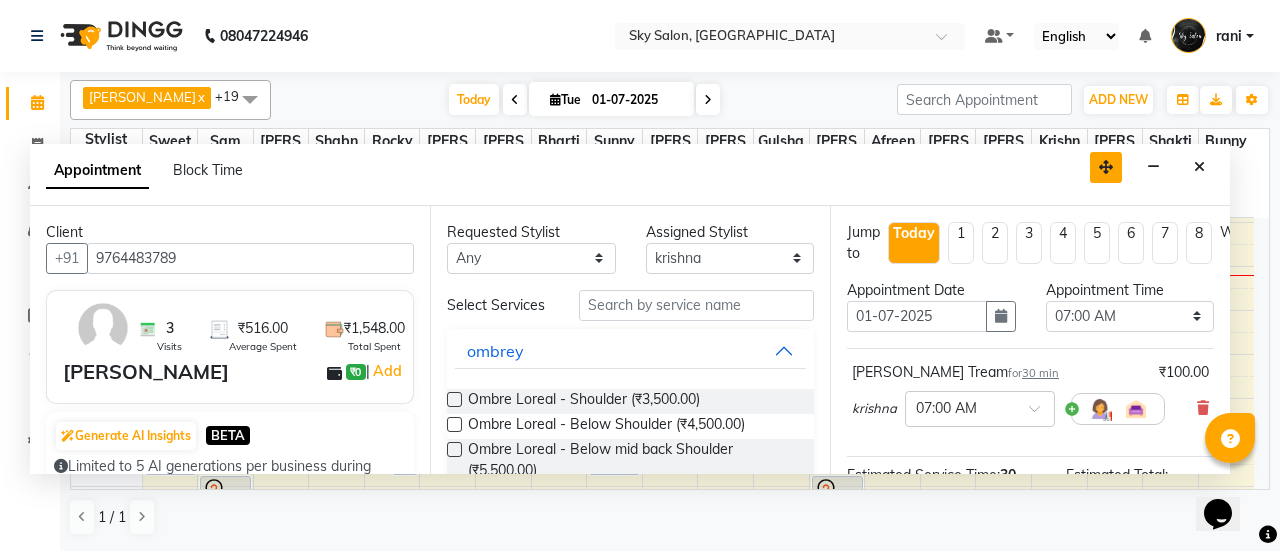 drag, startPoint x: 1140, startPoint y: 244, endPoint x: 1100, endPoint y: 167, distance: 86.76981 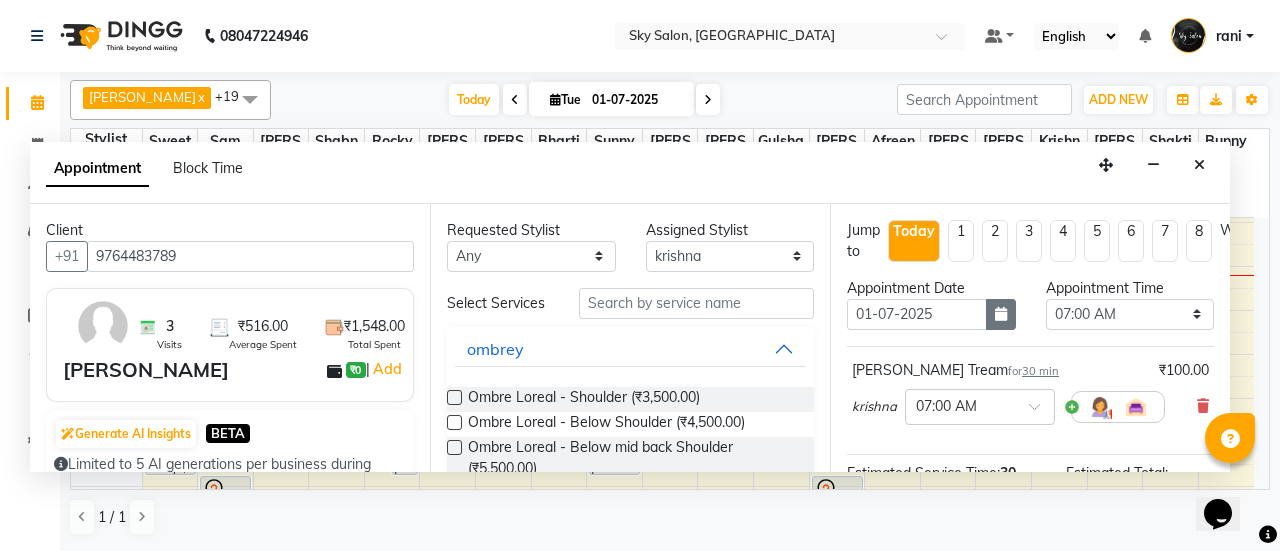 click at bounding box center [1001, 314] 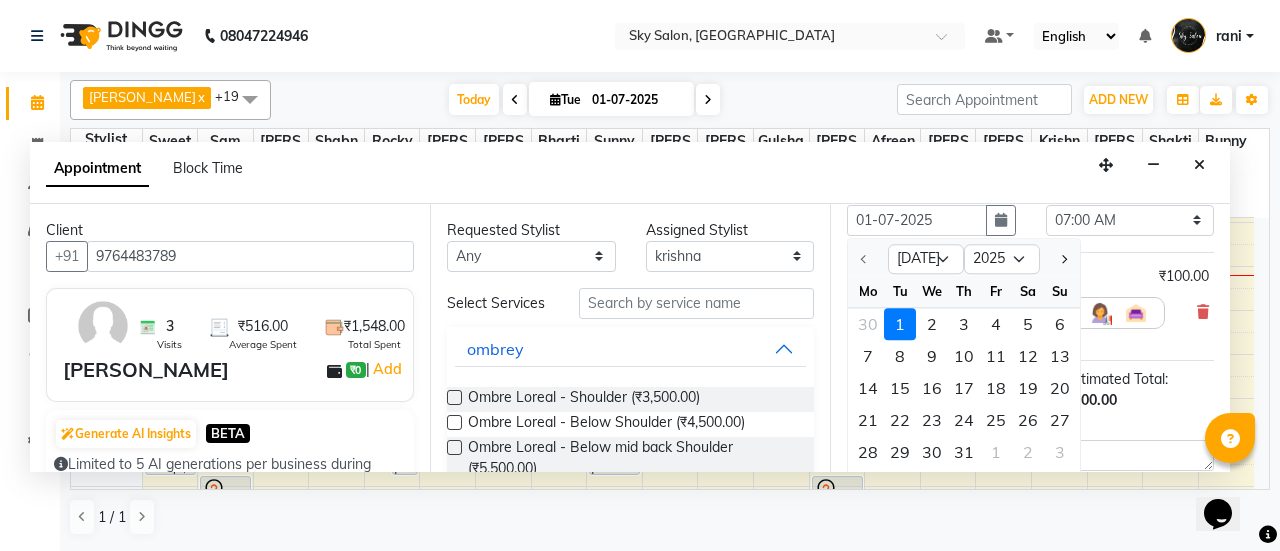 scroll, scrollTop: 98, scrollLeft: 0, axis: vertical 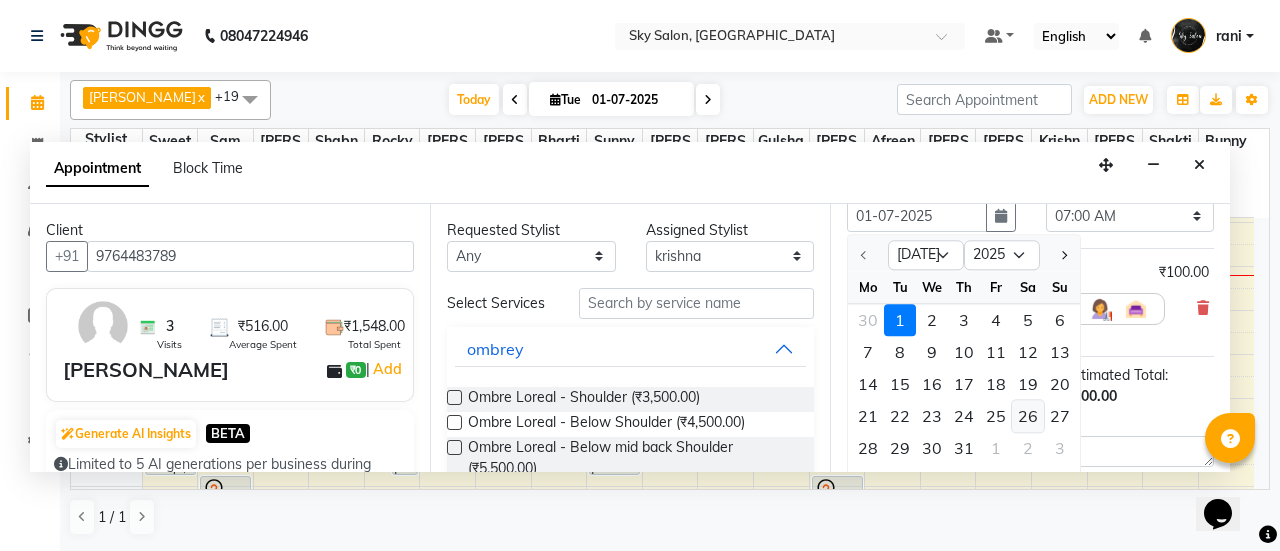 click on "26" at bounding box center [1028, 416] 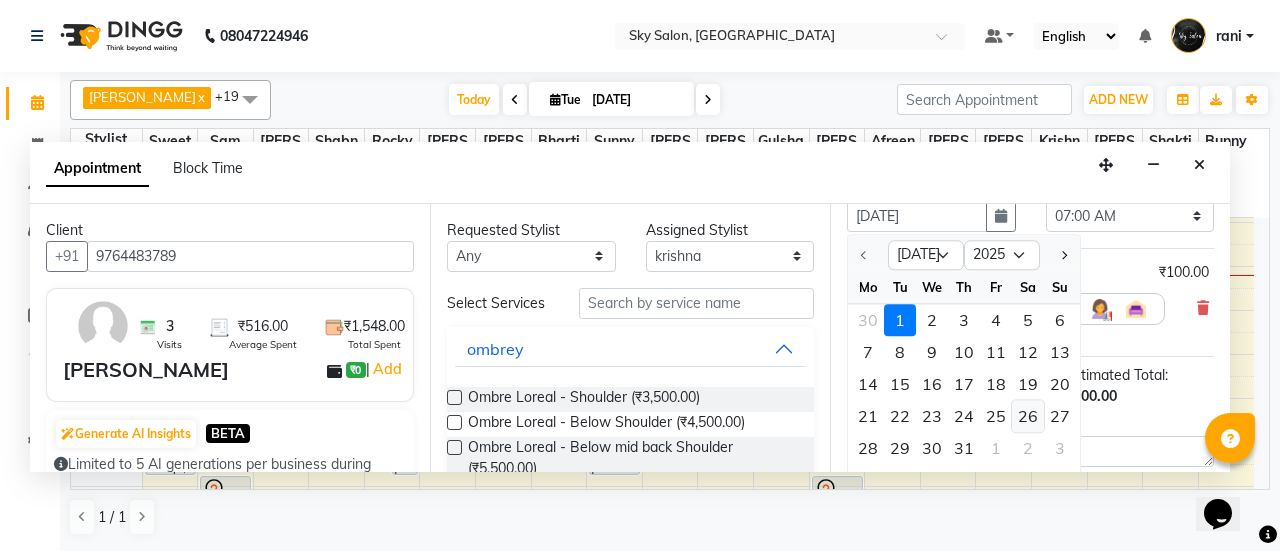 scroll, scrollTop: 434, scrollLeft: 0, axis: vertical 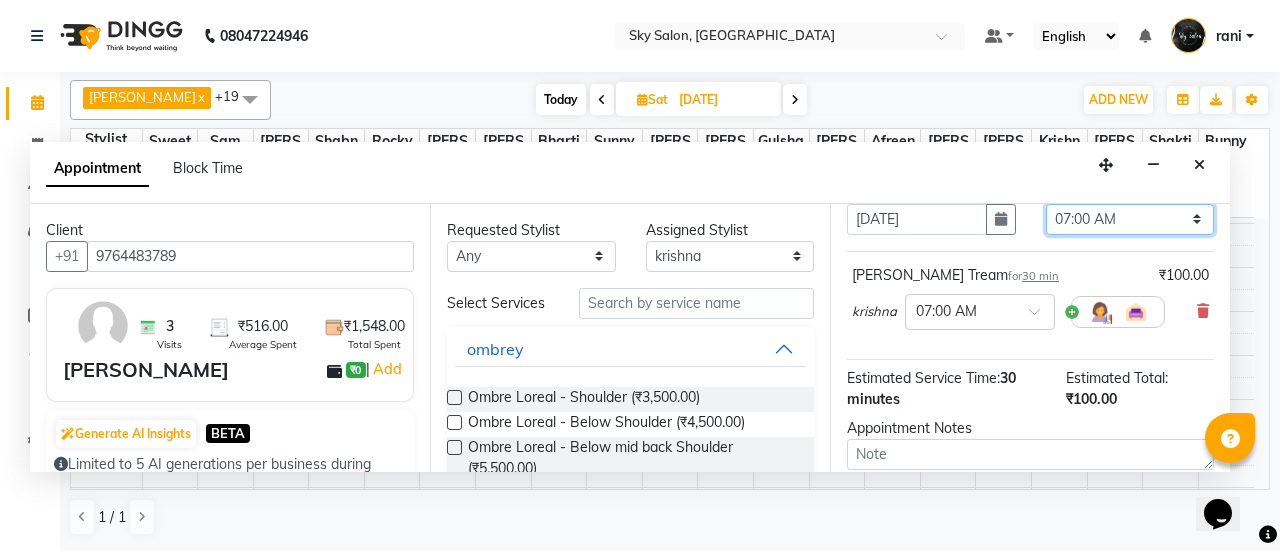 click on "Select 07:00 AM 07:30 AM 08:00 AM 08:30 AM 09:00 AM 09:30 AM 10:00 AM 10:30 AM 11:00 AM 11:30 AM 12:00 PM 12:30 PM 01:00 PM 01:30 PM 02:00 PM 02:30 PM 03:00 PM 03:30 PM 04:00 PM 04:30 PM 05:00 PM 05:30 PM 06:00 PM 06:30 PM 07:00 PM 07:30 PM 08:00 PM 08:30 PM 09:00 PM 09:30 PM 10:00 PM 10:30 PM 11:00 PM" at bounding box center (1130, 219) 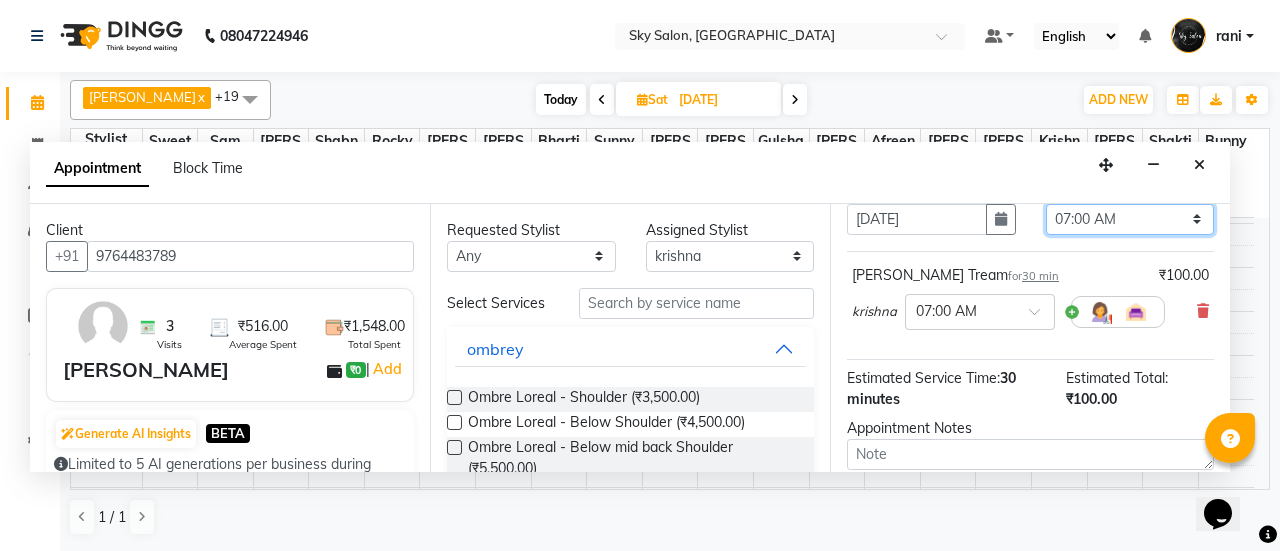 select on "720" 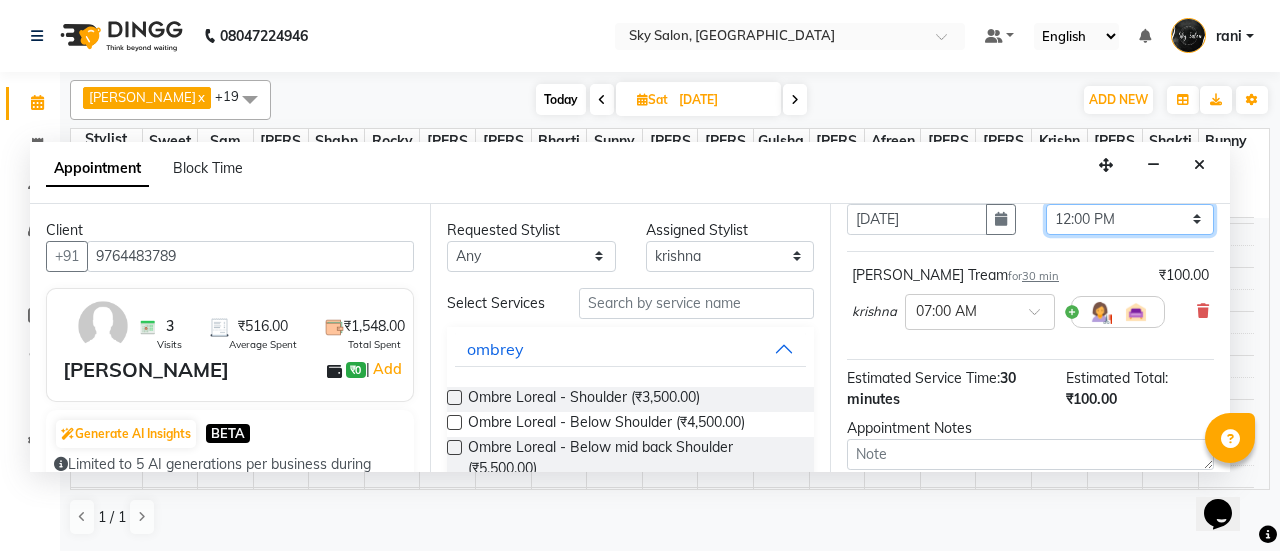 click on "Select 07:00 AM 07:30 AM 08:00 AM 08:30 AM 09:00 AM 09:30 AM 10:00 AM 10:30 AM 11:00 AM 11:30 AM 12:00 PM 12:30 PM 01:00 PM 01:30 PM 02:00 PM 02:30 PM 03:00 PM 03:30 PM 04:00 PM 04:30 PM 05:00 PM 05:30 PM 06:00 PM 06:30 PM 07:00 PM 07:30 PM 08:00 PM 08:30 PM 09:00 PM 09:30 PM 10:00 PM 10:30 PM 11:00 PM" at bounding box center (1130, 219) 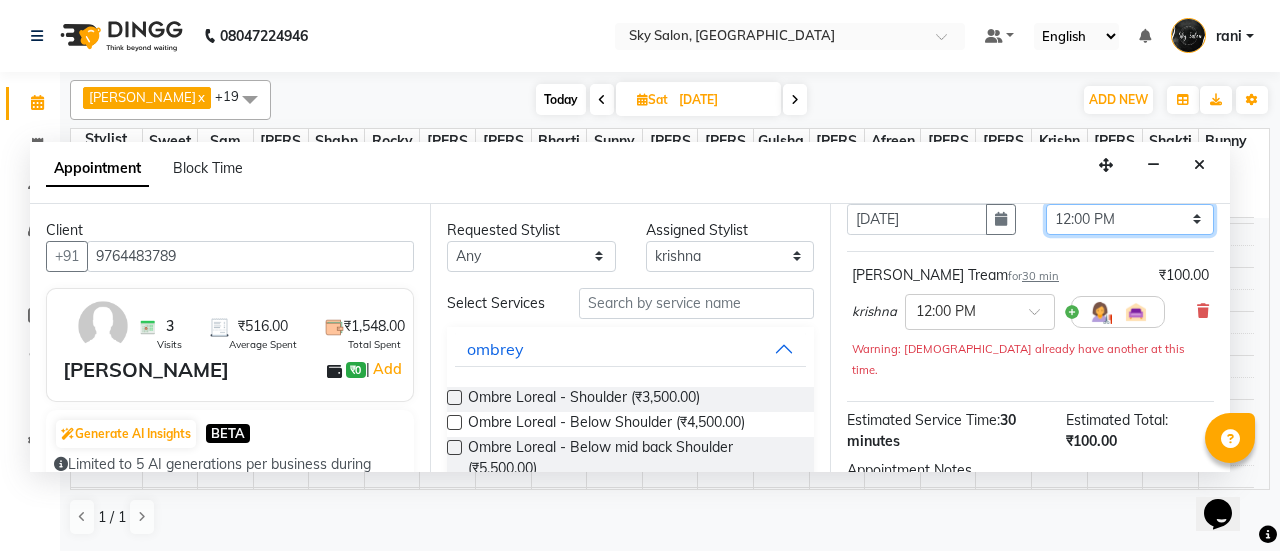 scroll, scrollTop: 313, scrollLeft: 0, axis: vertical 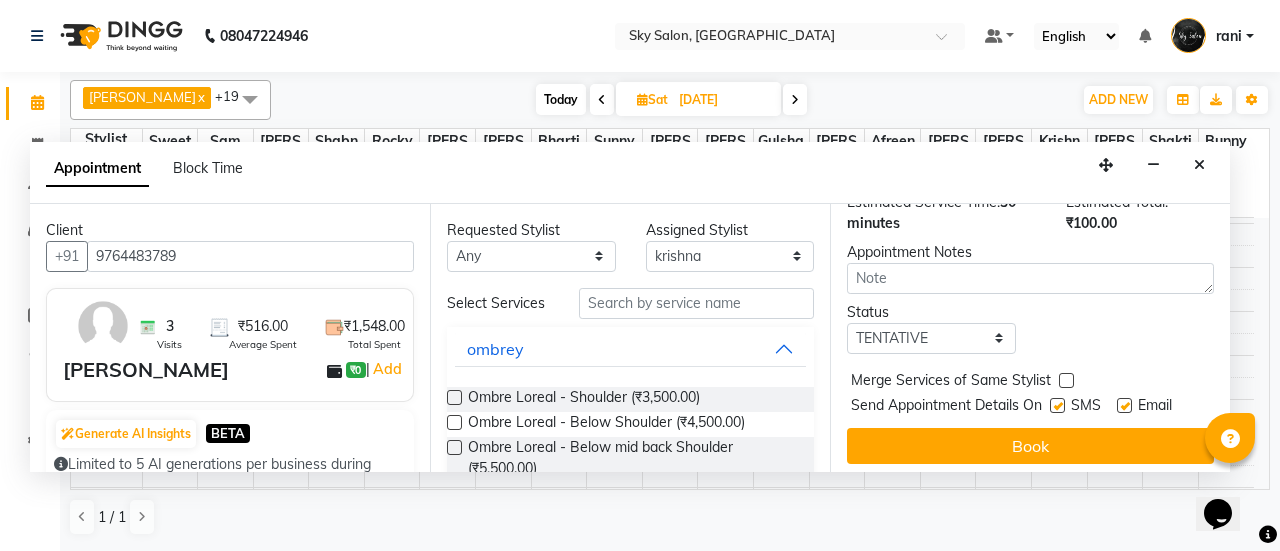 click at bounding box center (1057, 405) 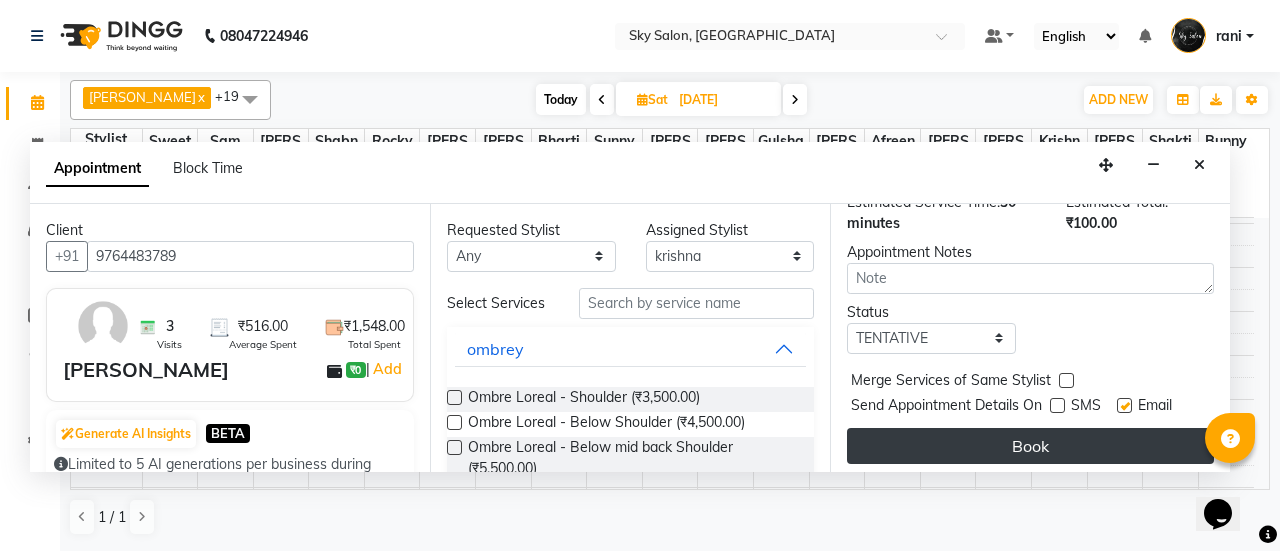 click on "Book" at bounding box center (1030, 446) 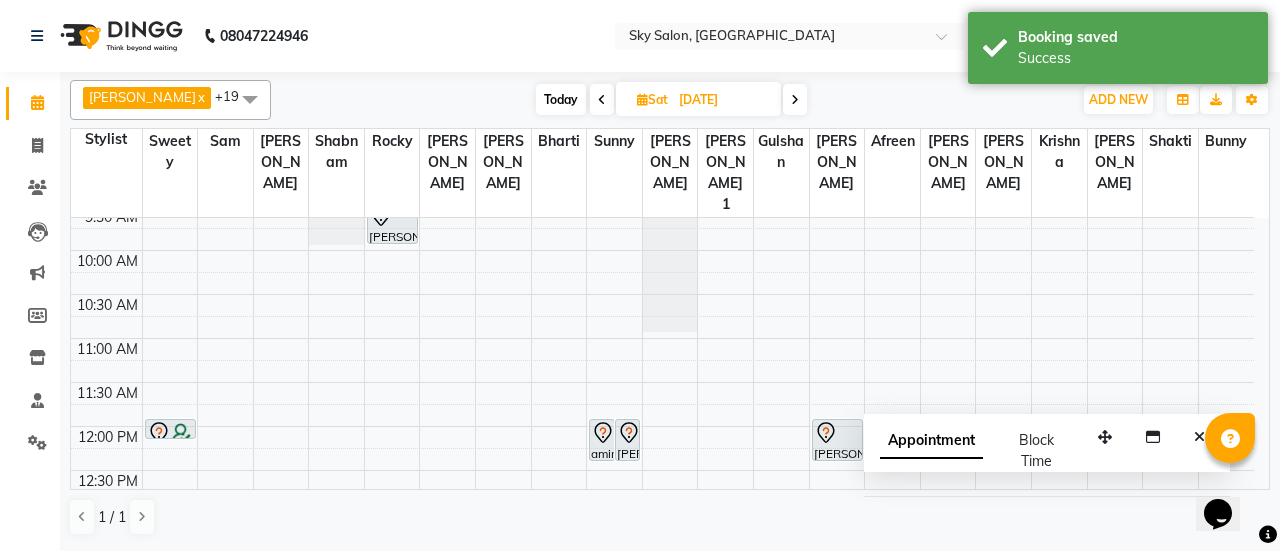 scroll, scrollTop: 318, scrollLeft: 0, axis: vertical 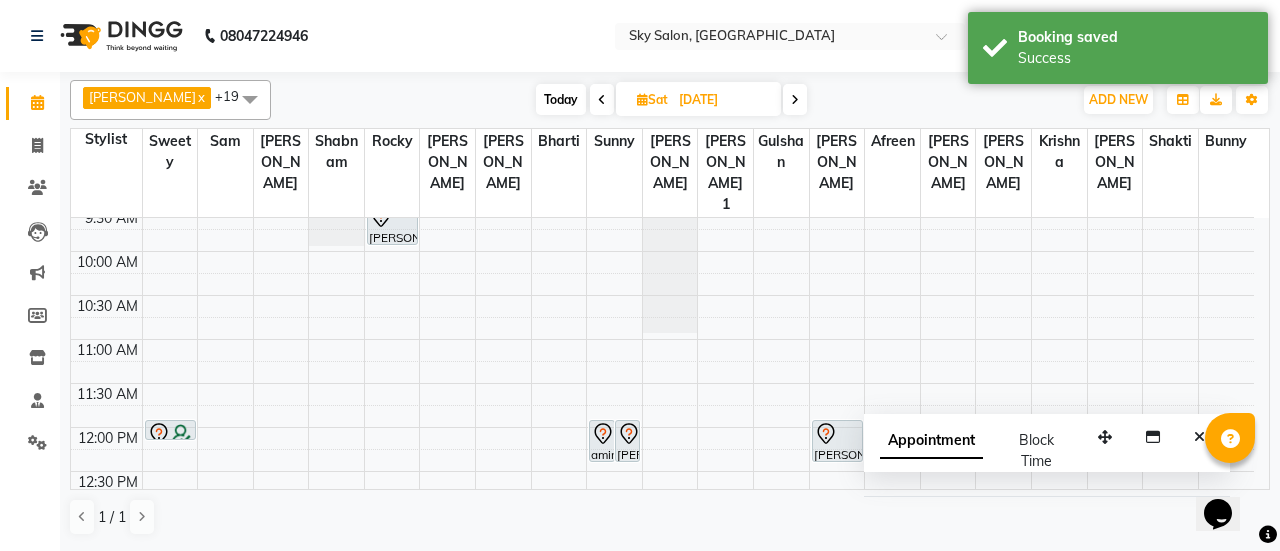 click on "Today" at bounding box center (561, 99) 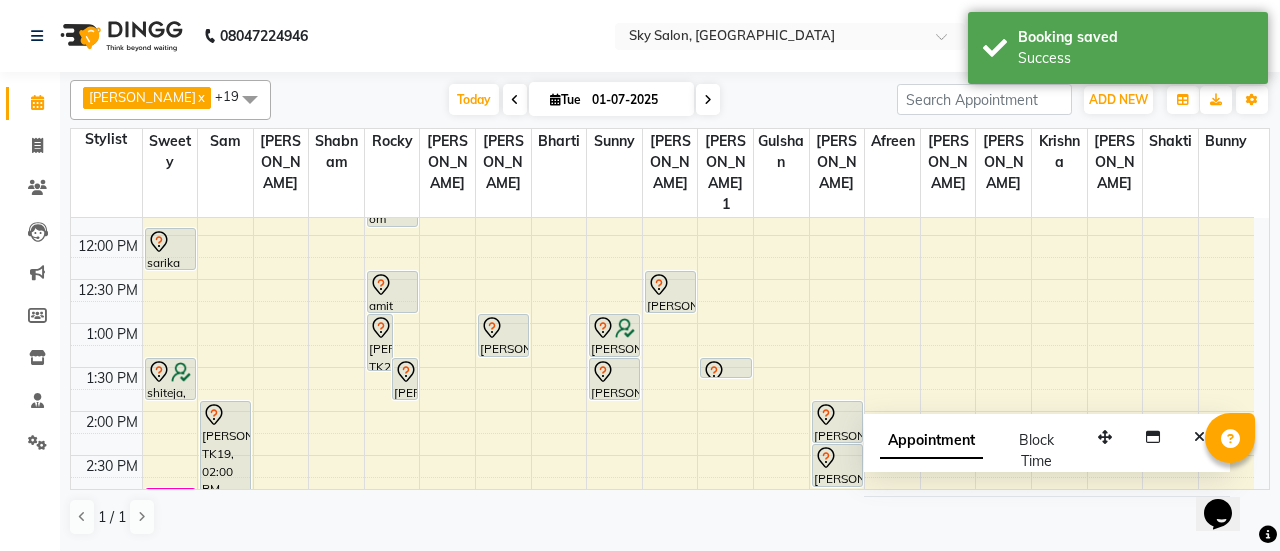 scroll, scrollTop: 511, scrollLeft: 0, axis: vertical 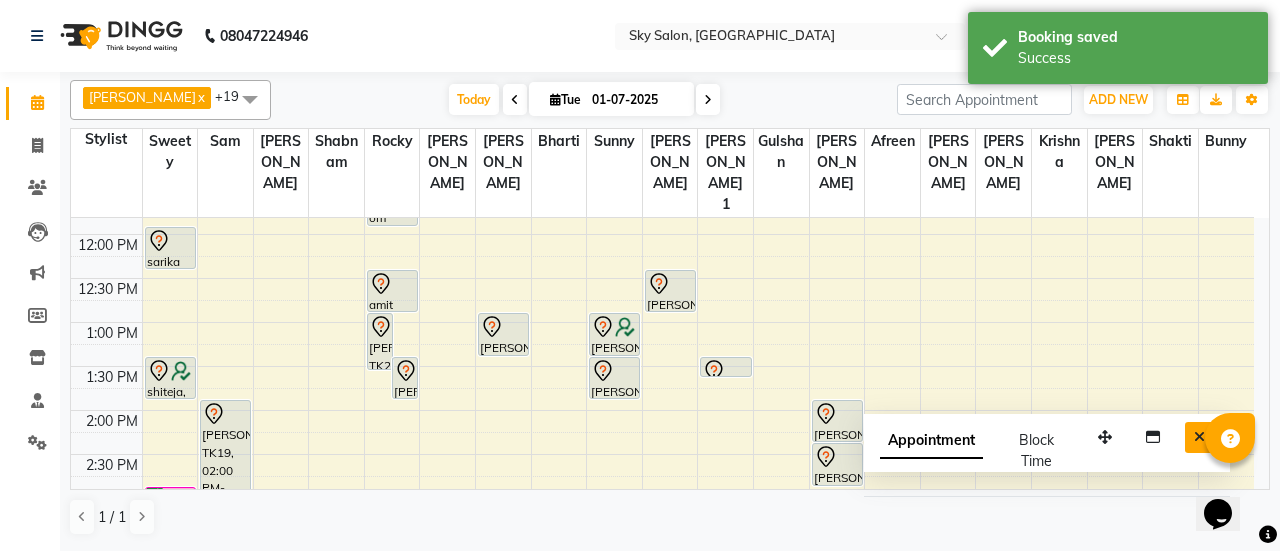 click at bounding box center [1199, 437] 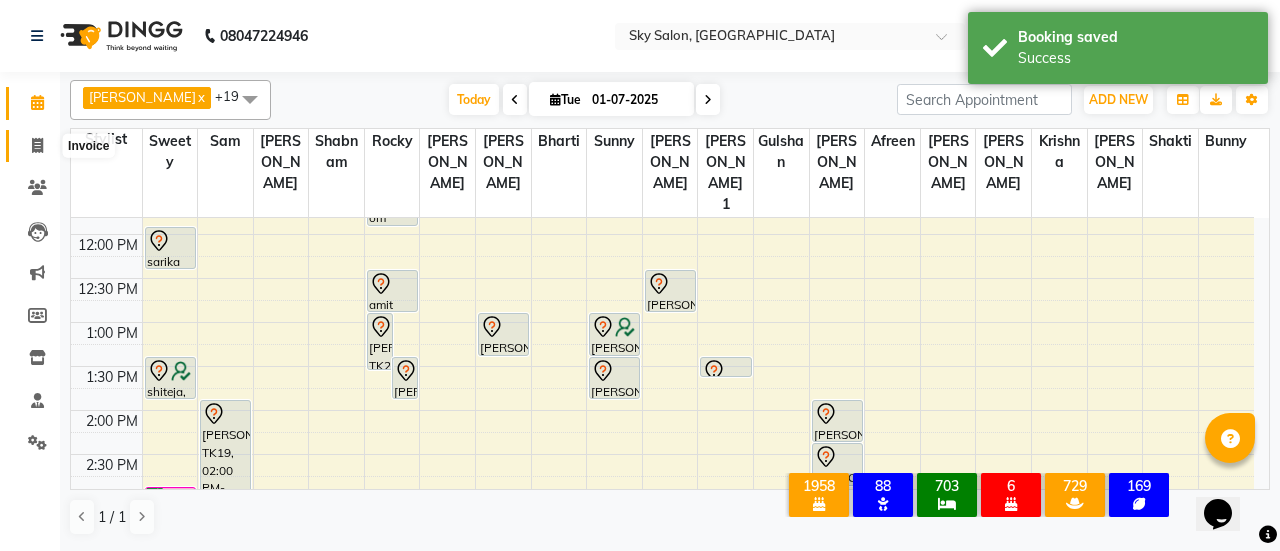 click 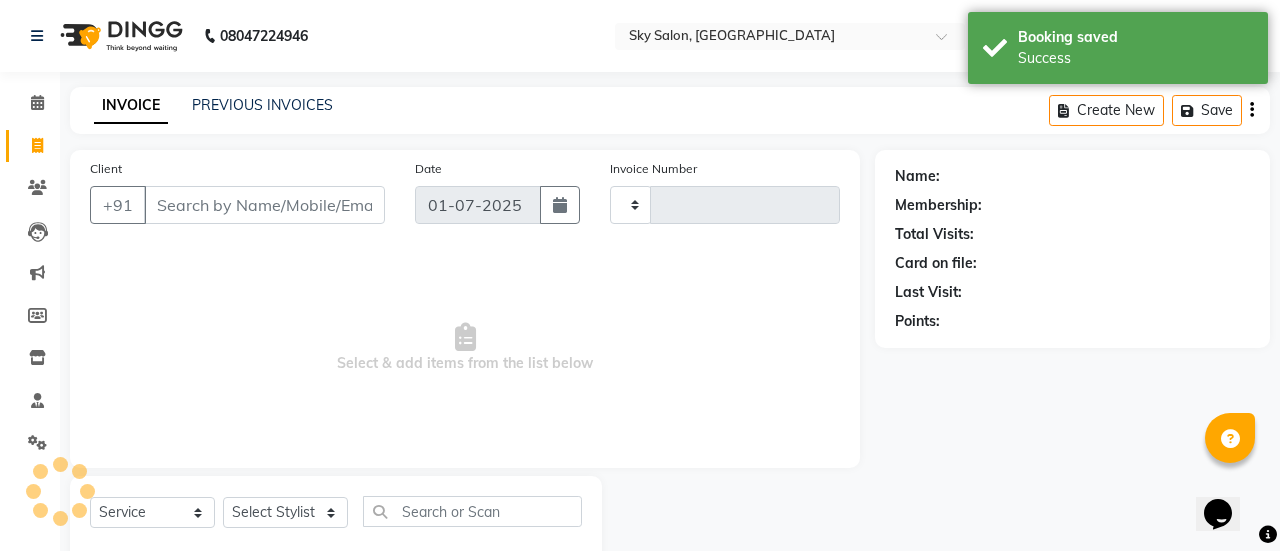 type on "7516" 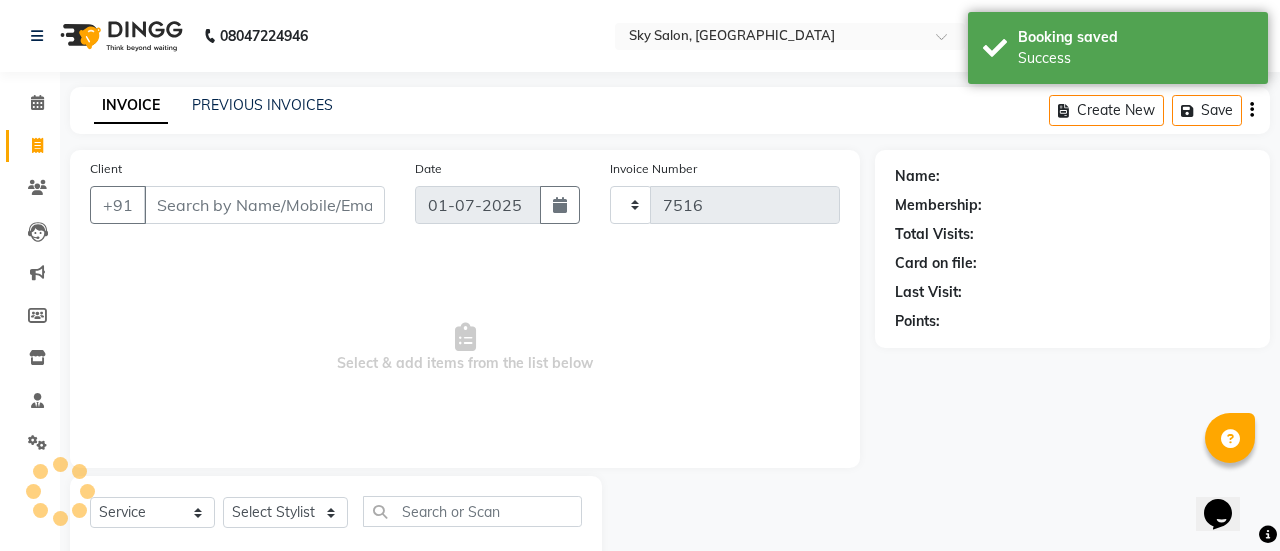 select on "3537" 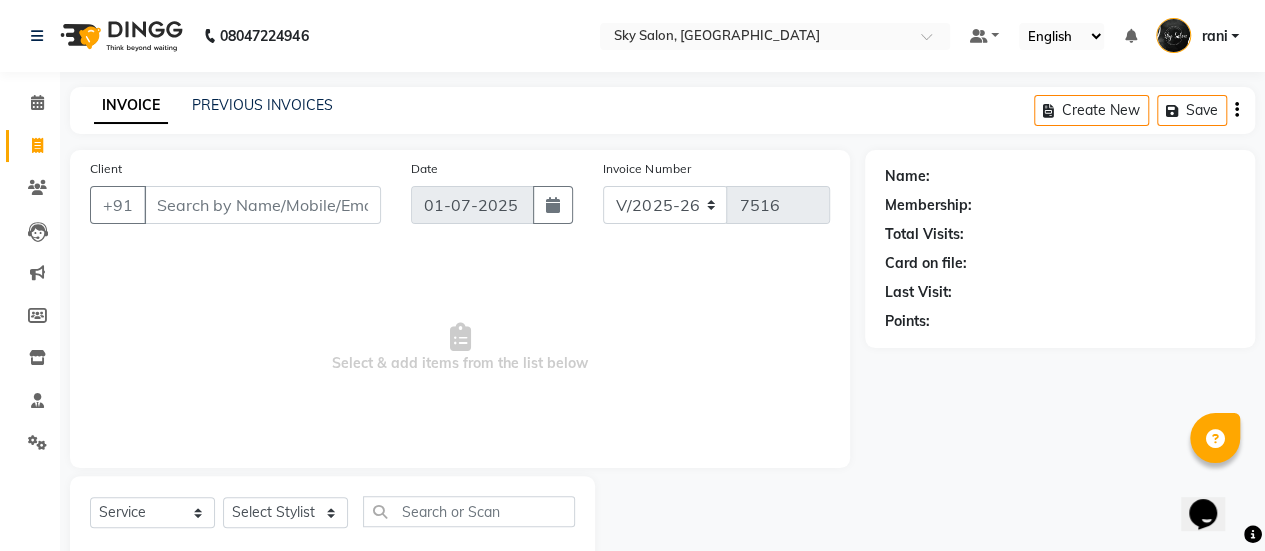 click on "Client" at bounding box center (262, 205) 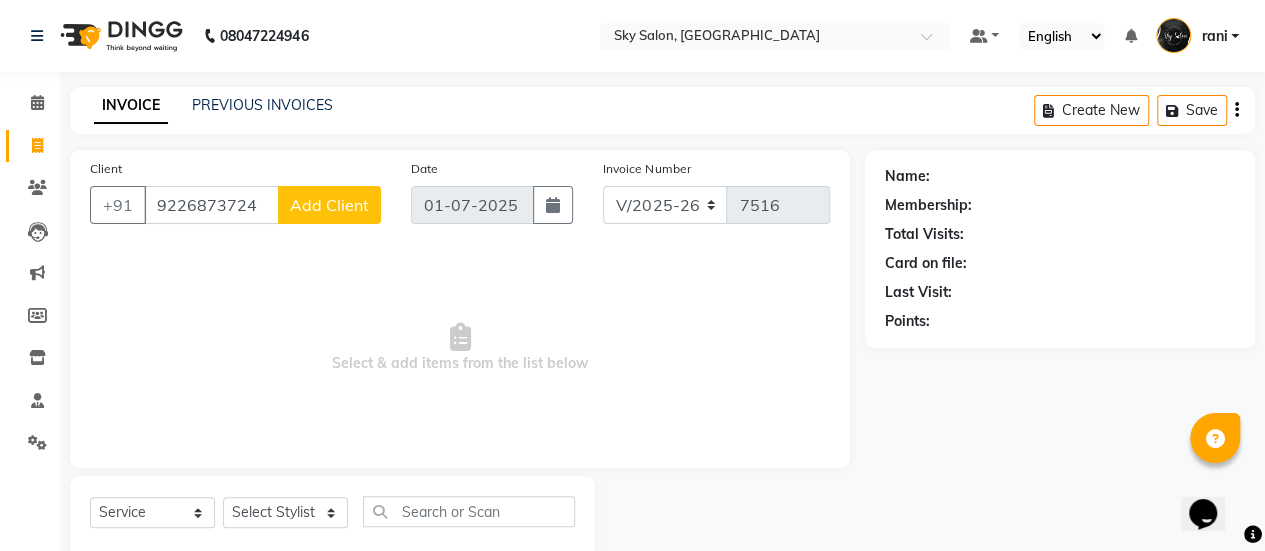 type on "9226873724" 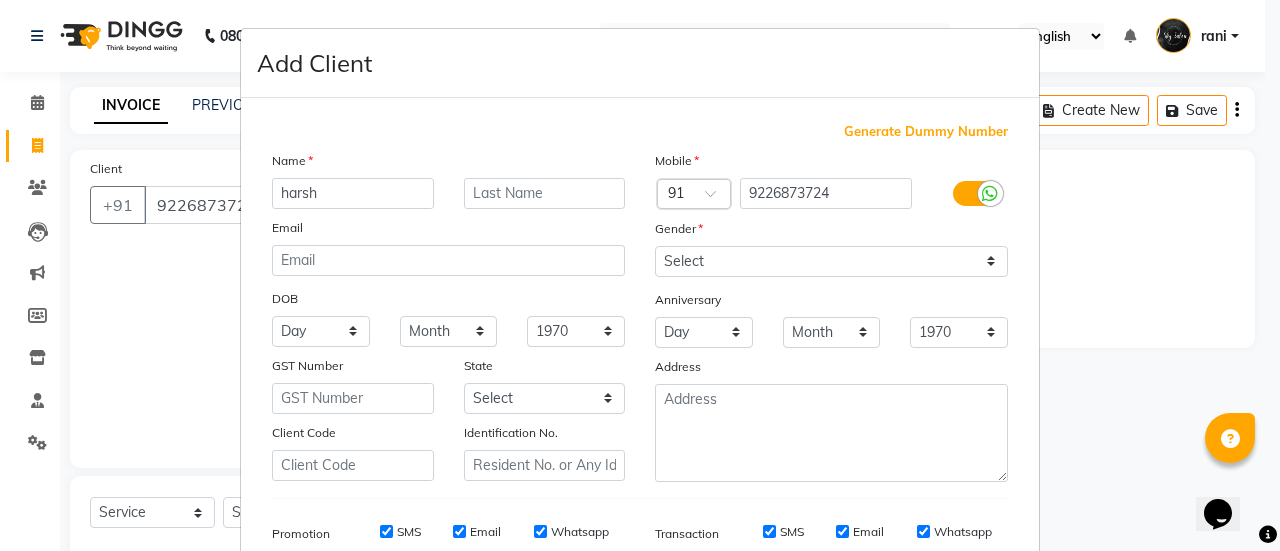 type on "harsh" 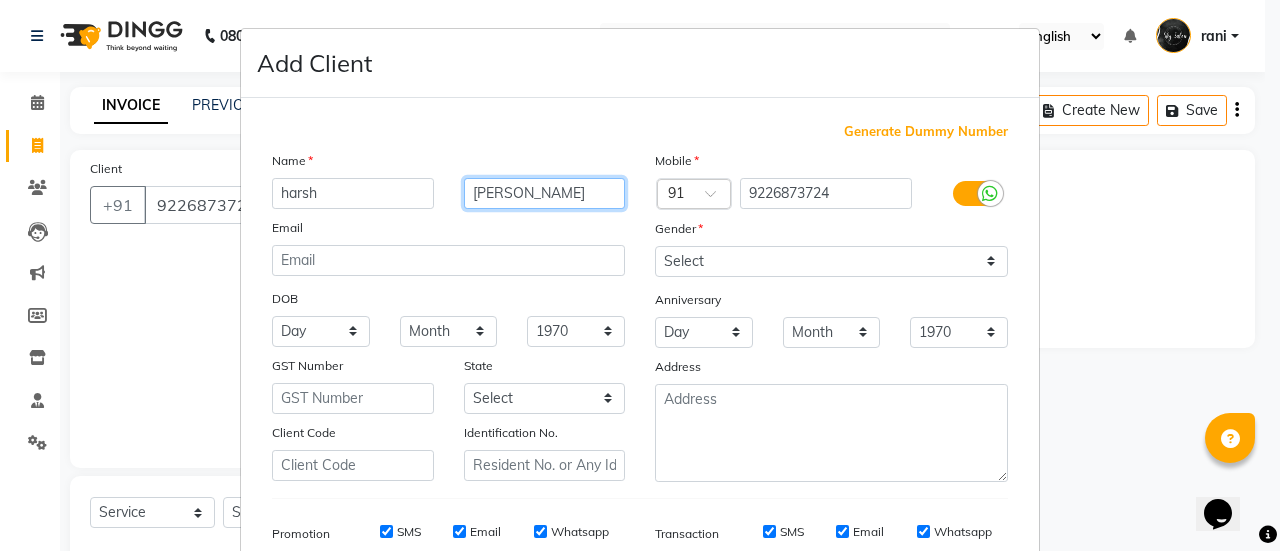 type on "[PERSON_NAME]" 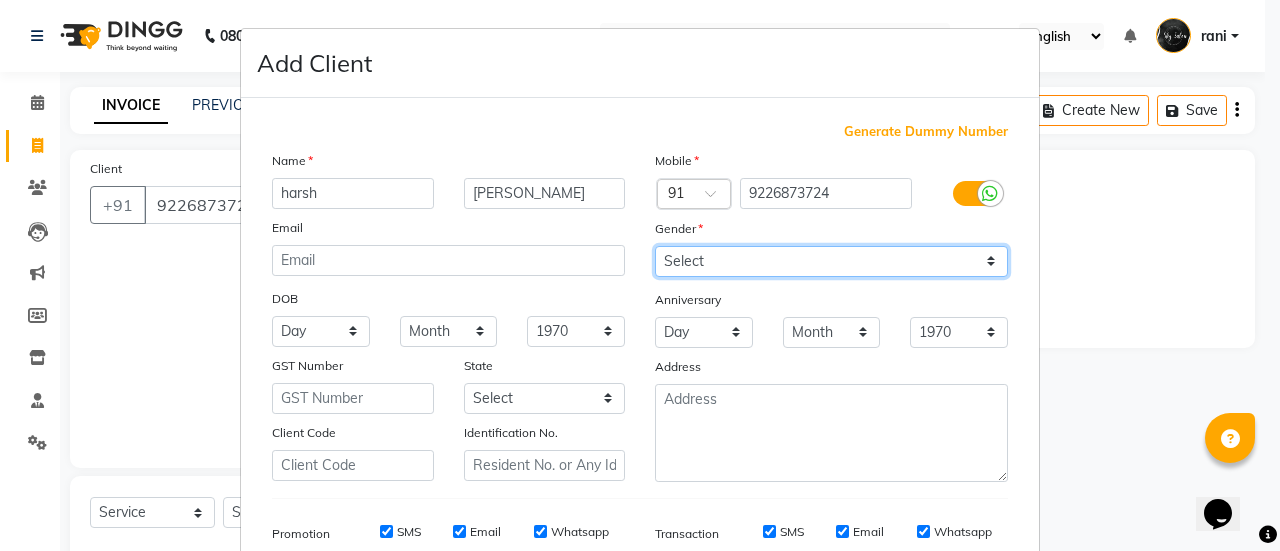 click on "Select [DEMOGRAPHIC_DATA] [DEMOGRAPHIC_DATA] Other Prefer Not To Say" at bounding box center (831, 261) 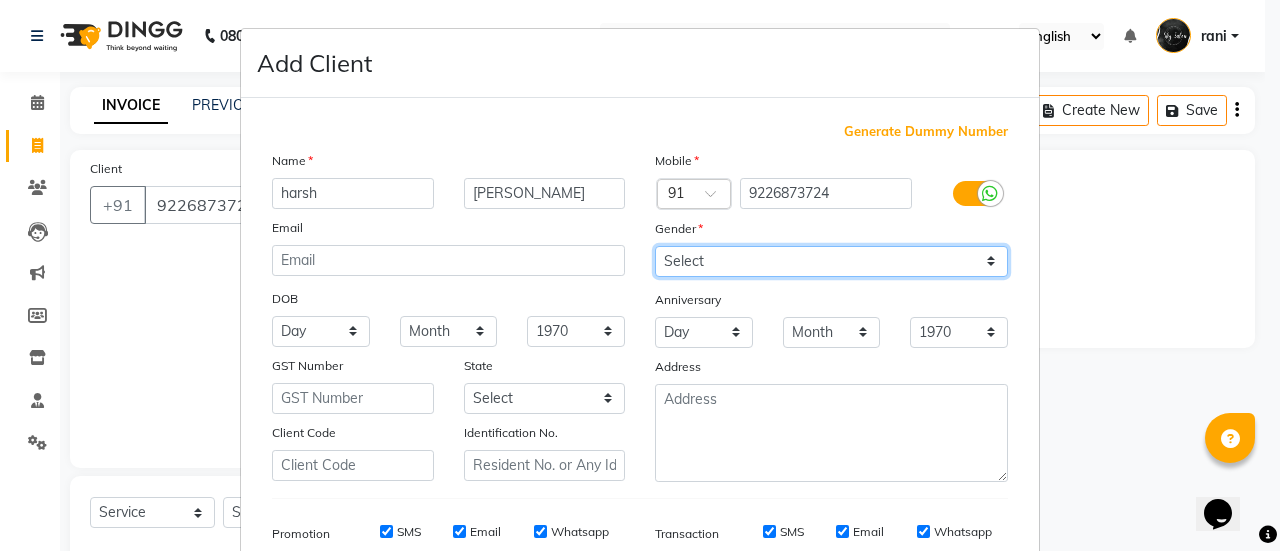 select on "[DEMOGRAPHIC_DATA]" 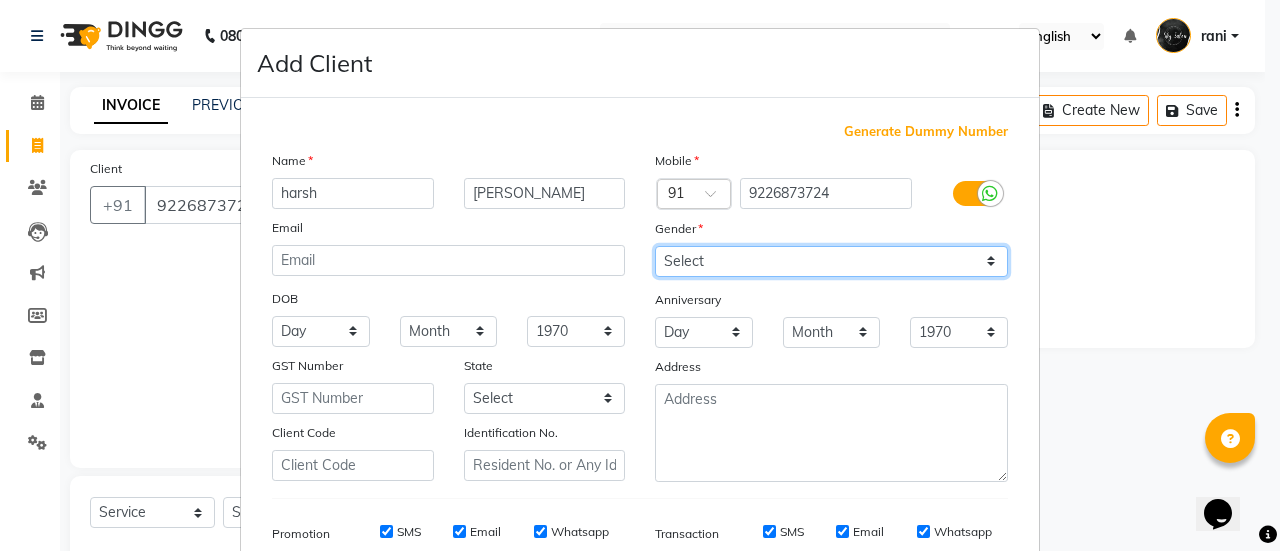 click on "Select [DEMOGRAPHIC_DATA] [DEMOGRAPHIC_DATA] Other Prefer Not To Say" at bounding box center [831, 261] 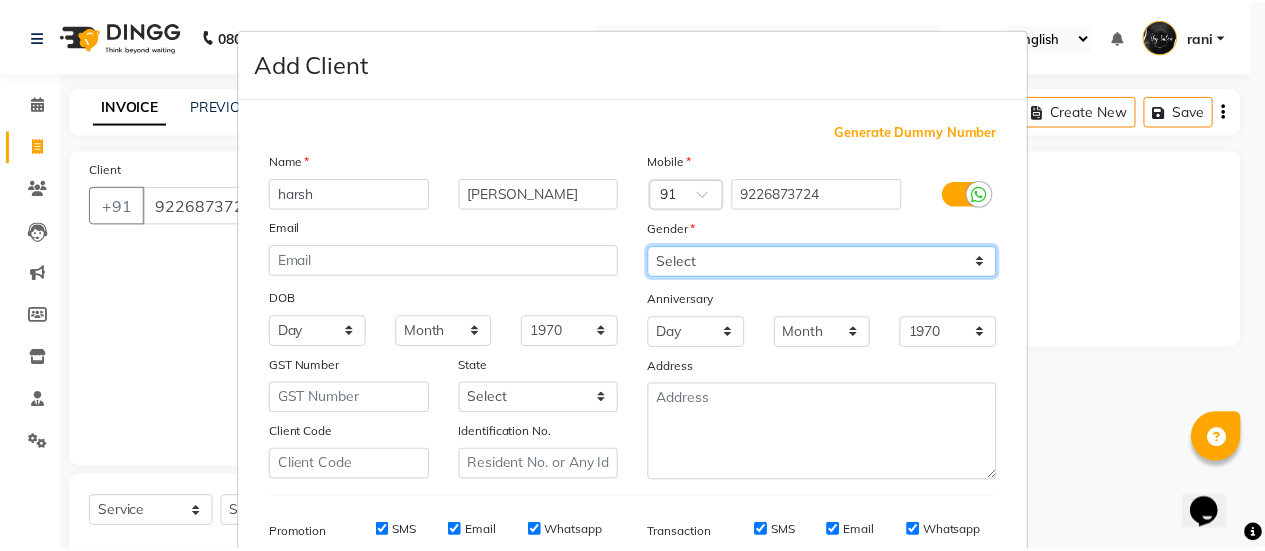 scroll, scrollTop: 294, scrollLeft: 0, axis: vertical 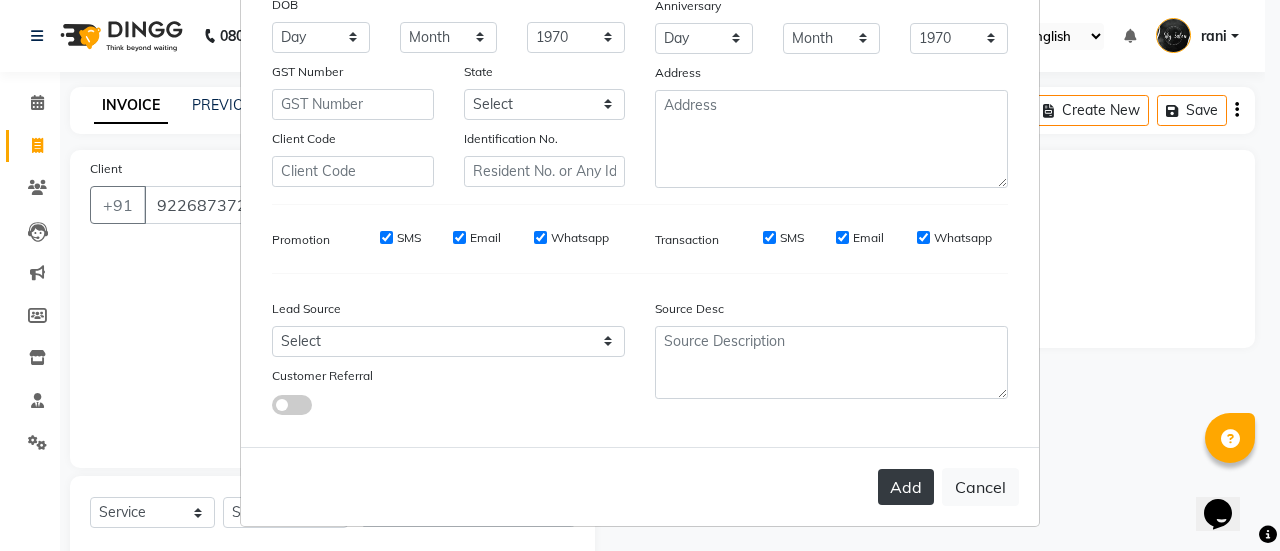 click on "Add" at bounding box center [906, 487] 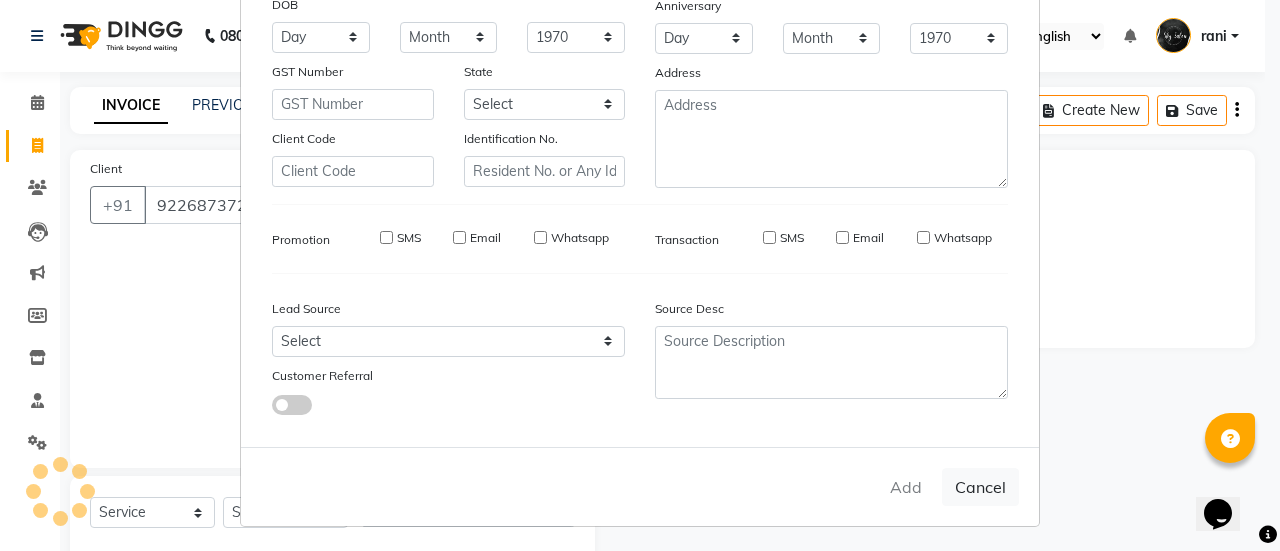 type 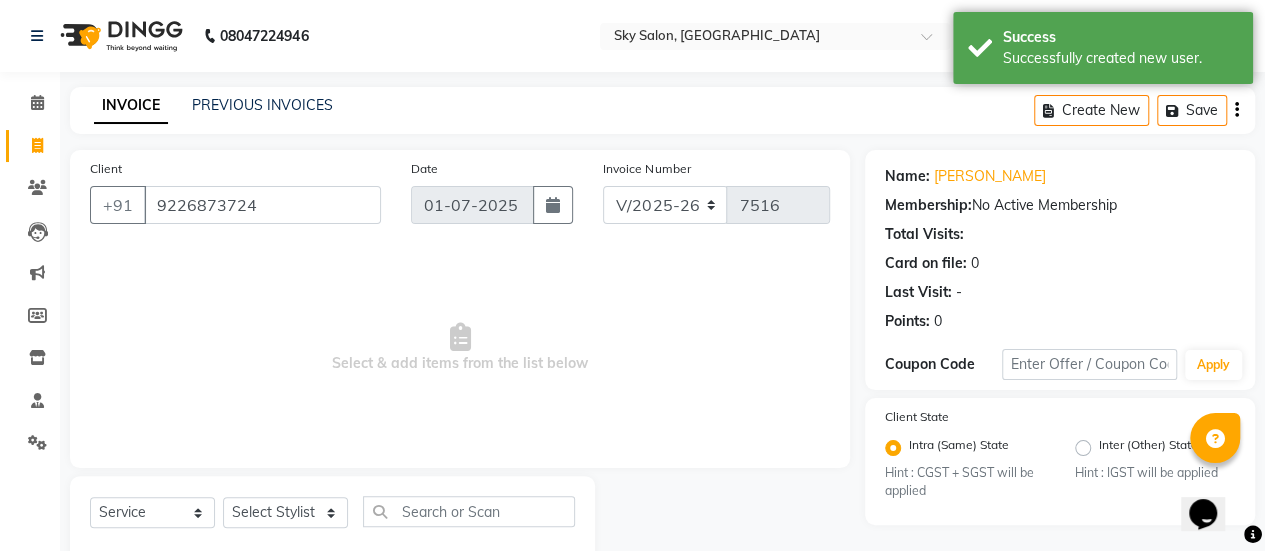 scroll, scrollTop: 3, scrollLeft: 0, axis: vertical 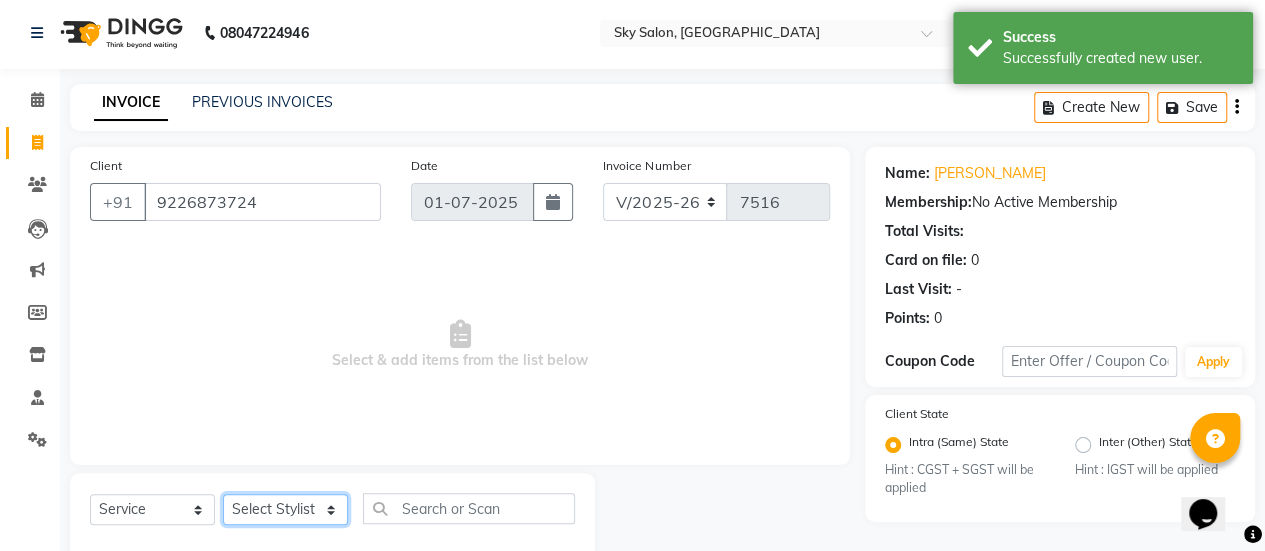 click on "Select Stylist afreen [PERSON_NAME] saha [PERSON_NAME] [PERSON_NAME] [PERSON_NAME] bharti Bunny Danish [PERSON_NAME] 1 [PERSON_NAME] [PERSON_NAME] gaurav Gulshan [PERSON_NAME] [PERSON_NAME] krishna [PERSON_NAME] [PERSON_NAME] rani [PERSON_NAME] [PERSON_NAME] sachin [PERSON_NAME] [PERSON_NAME] sameer 2 [PERSON_NAME] [PERSON_NAME] [PERSON_NAME]" 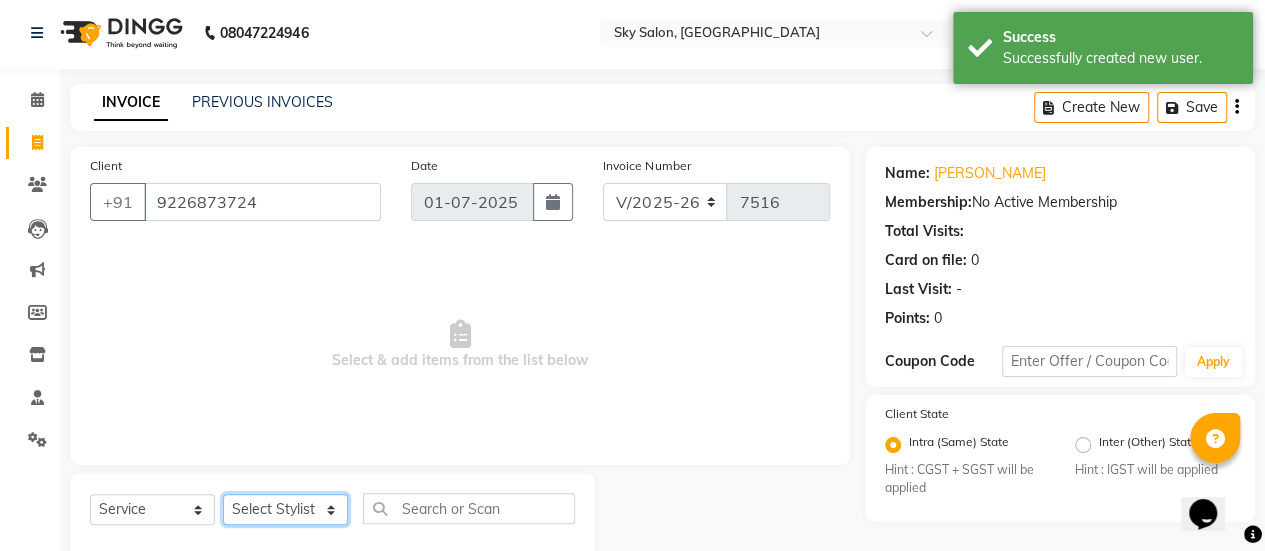 select on "84346" 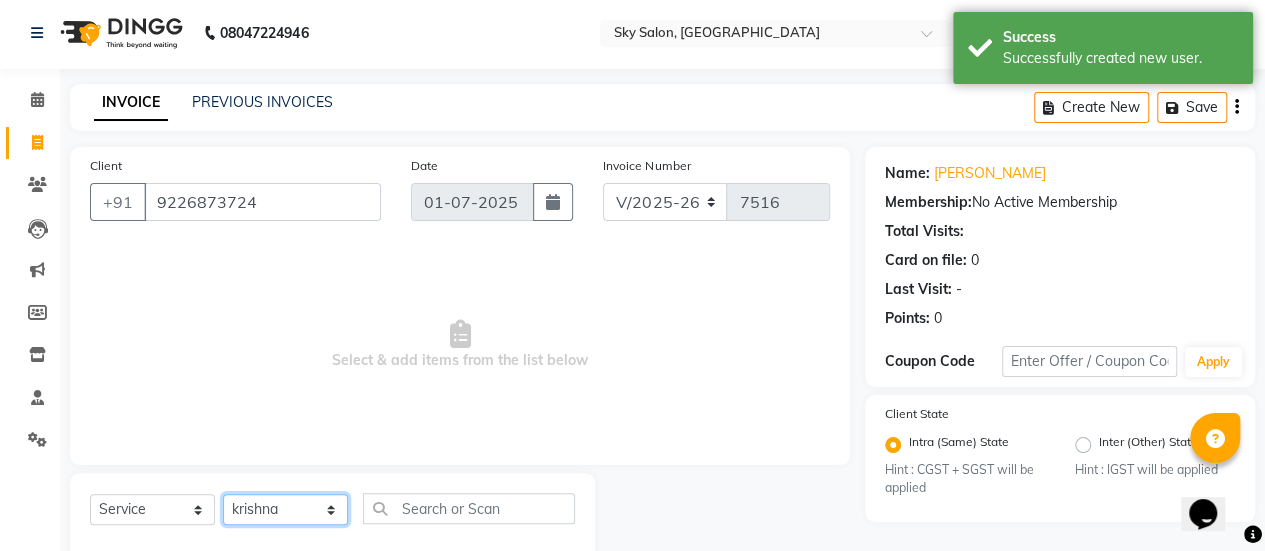 click on "Select Stylist afreen [PERSON_NAME] saha [PERSON_NAME] [PERSON_NAME] [PERSON_NAME] bharti Bunny Danish [PERSON_NAME] 1 [PERSON_NAME] [PERSON_NAME] gaurav Gulshan [PERSON_NAME] [PERSON_NAME] krishna [PERSON_NAME] [PERSON_NAME] rani [PERSON_NAME] [PERSON_NAME] sachin [PERSON_NAME] [PERSON_NAME] sameer 2 [PERSON_NAME] [PERSON_NAME] [PERSON_NAME]" 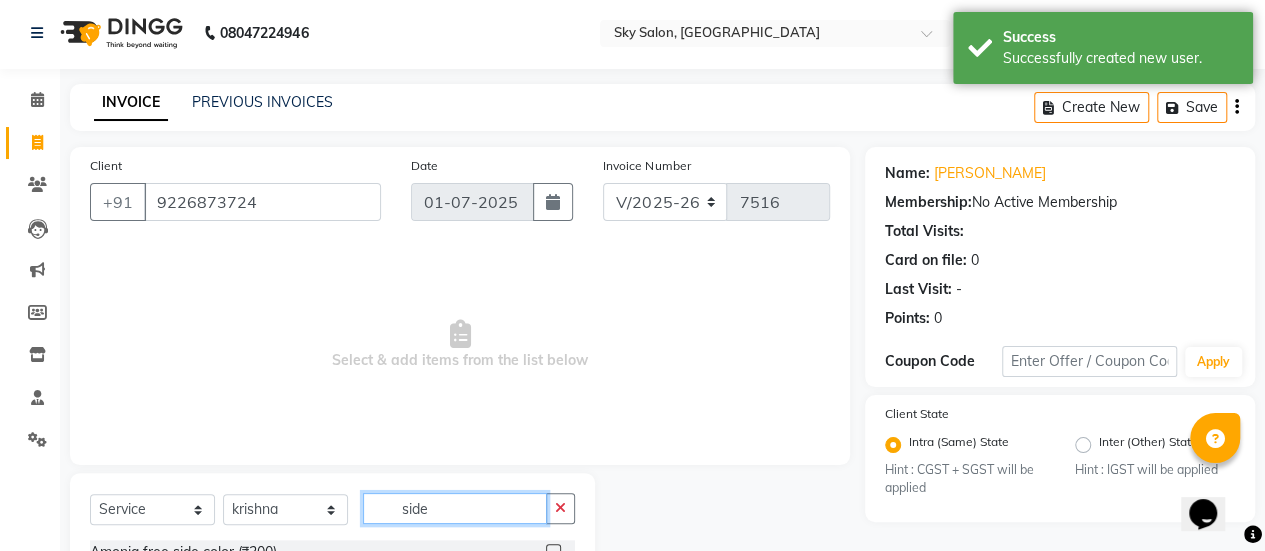 scroll, scrollTop: 194, scrollLeft: 0, axis: vertical 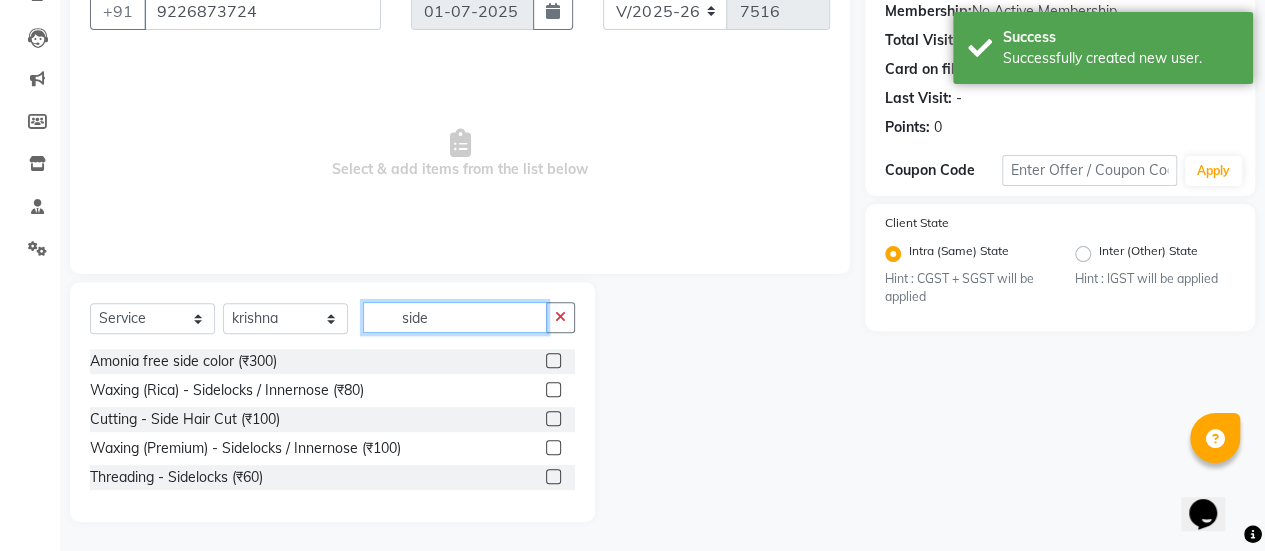 type on "side" 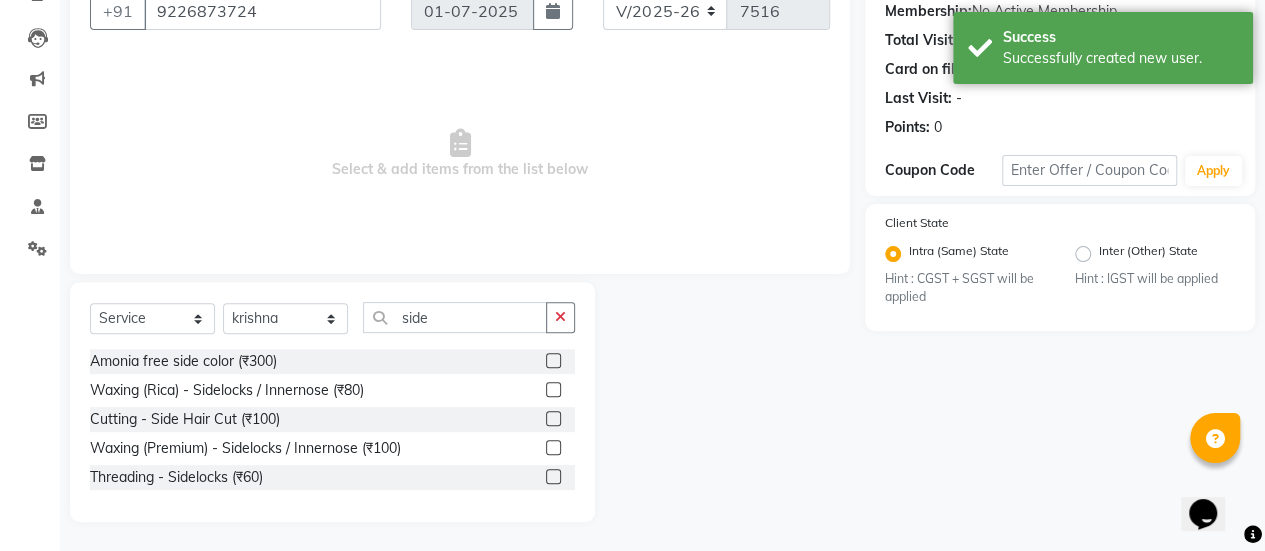 click 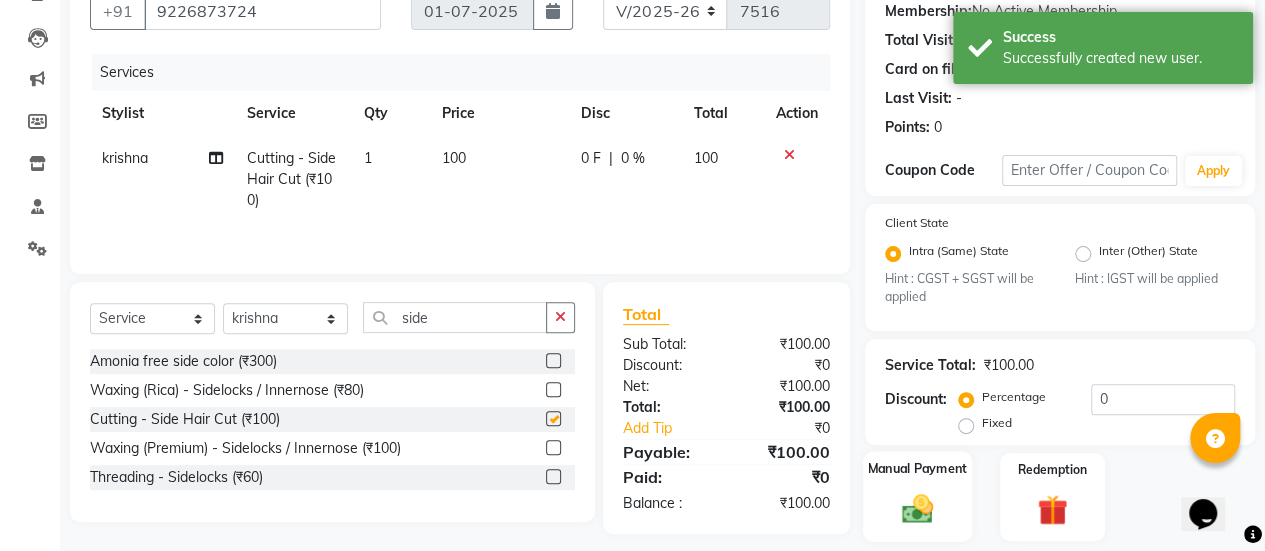 checkbox on "false" 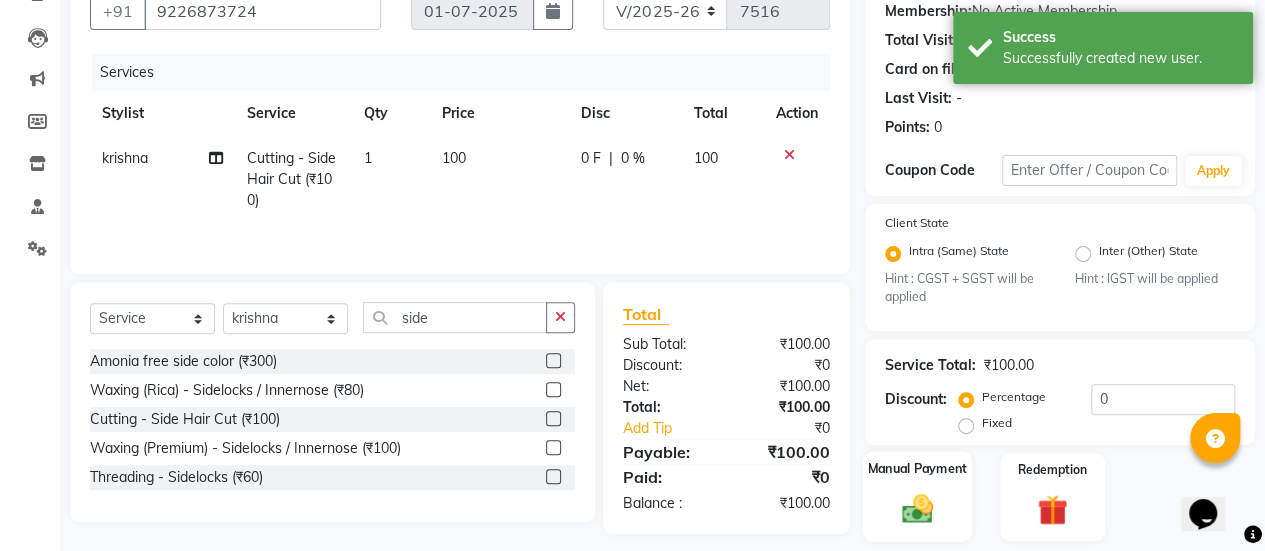 click 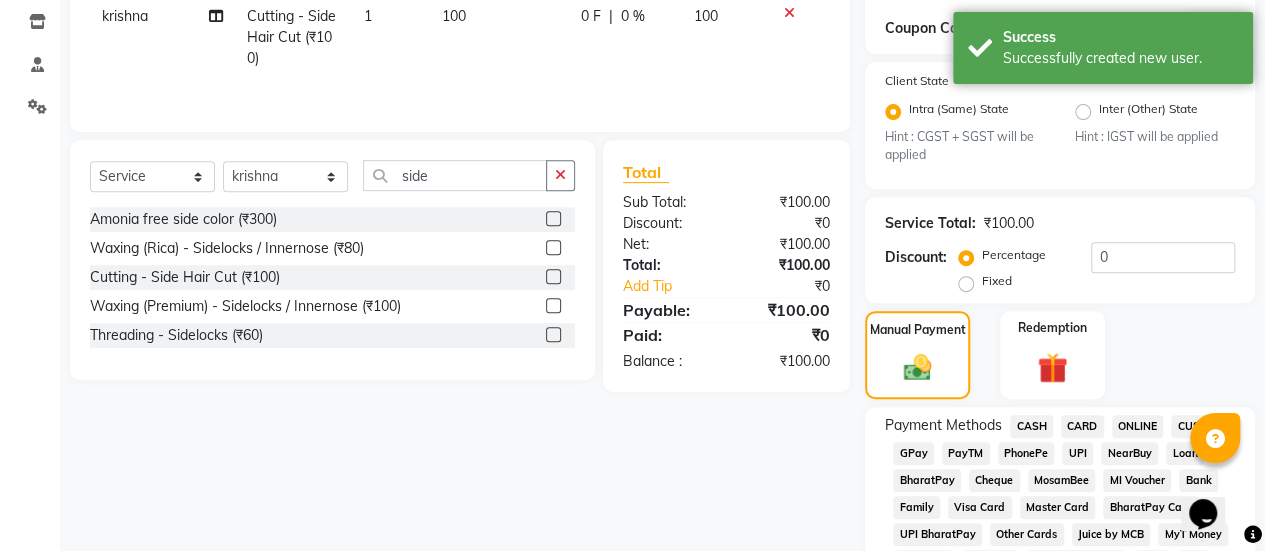 scroll, scrollTop: 345, scrollLeft: 0, axis: vertical 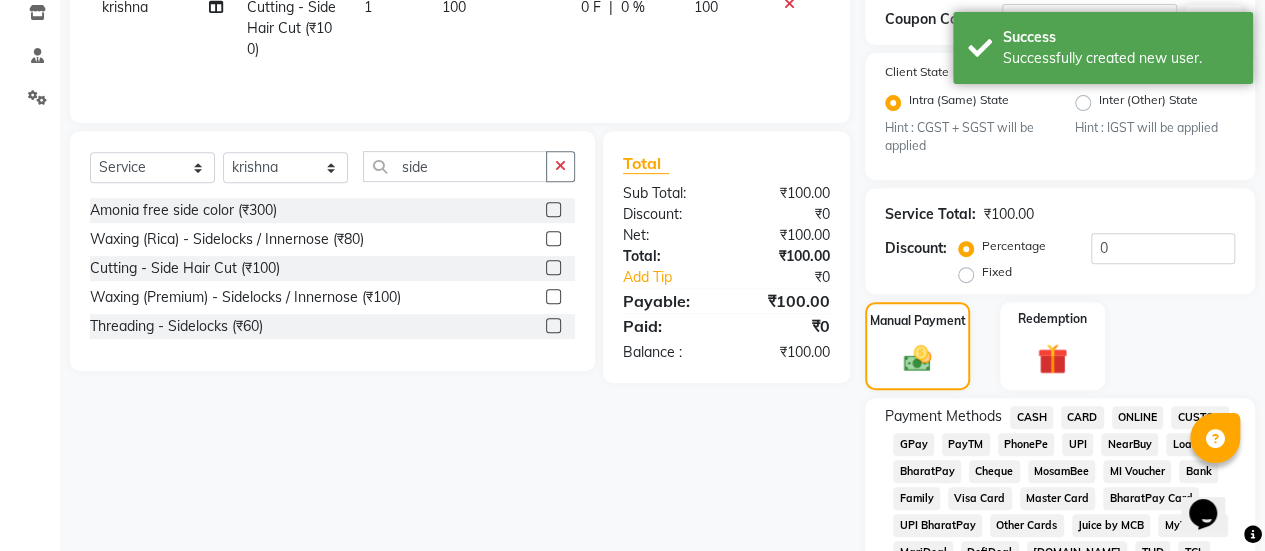click on "CASH" 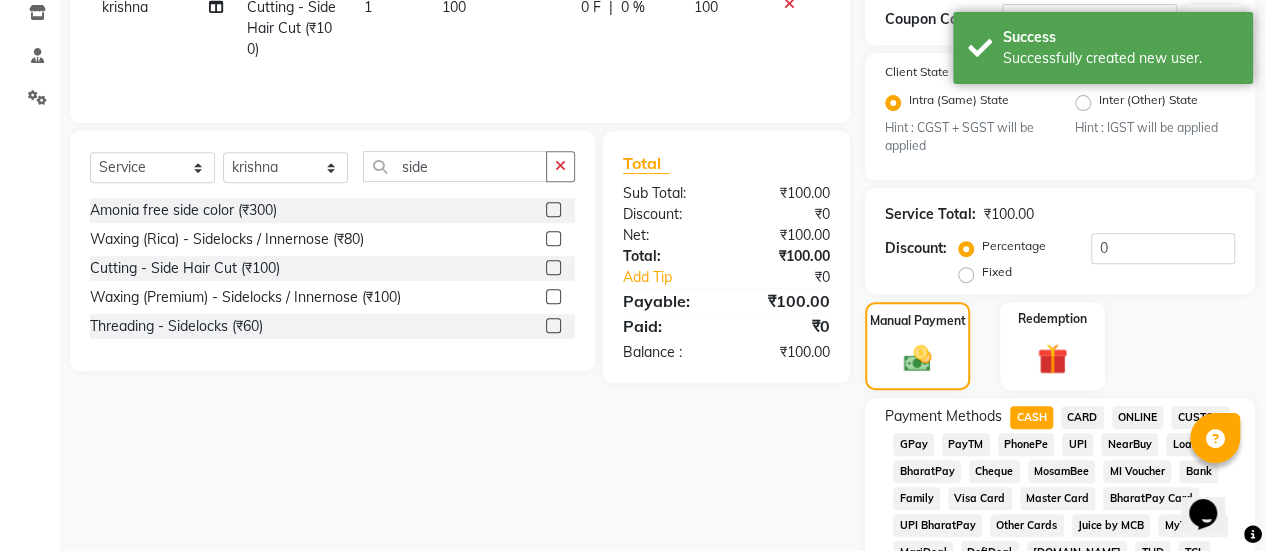click on "CASH" 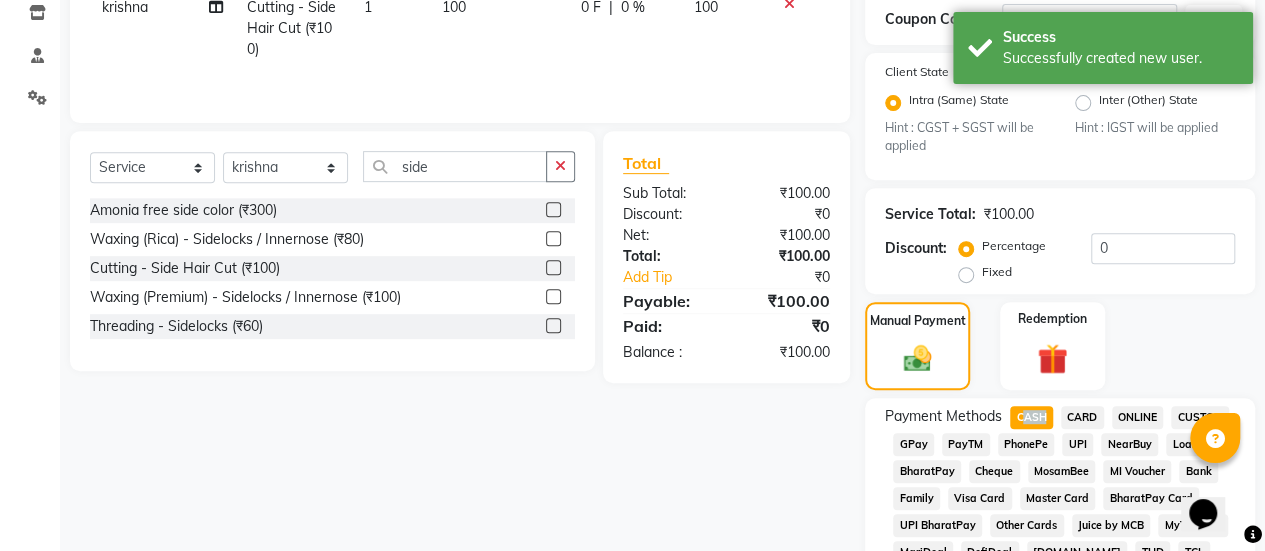 click on "CASH" 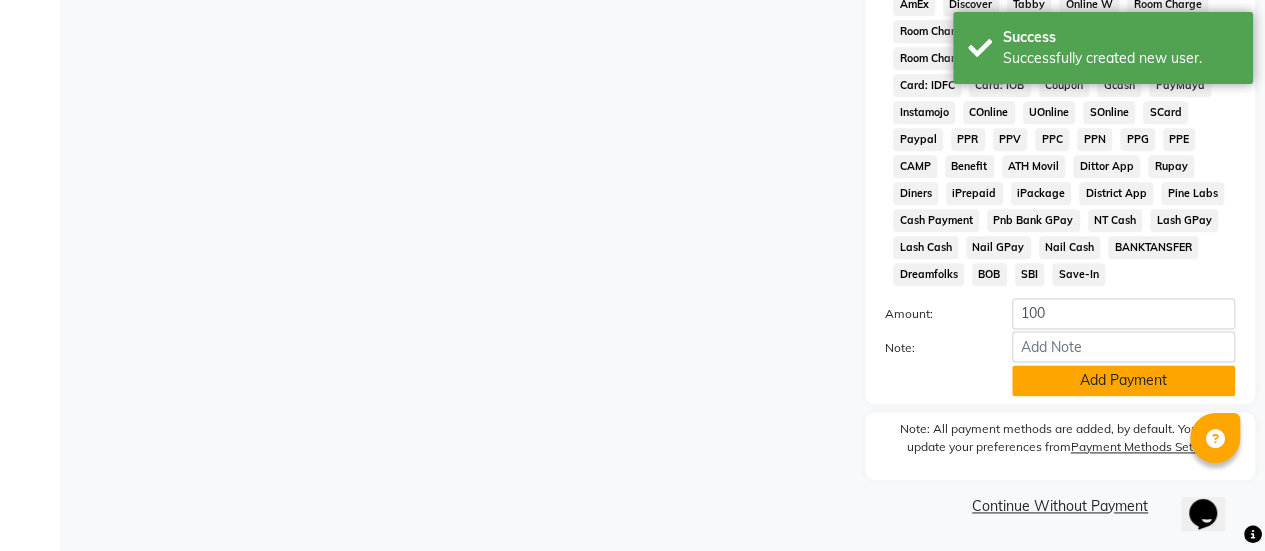 click on "Add Payment" 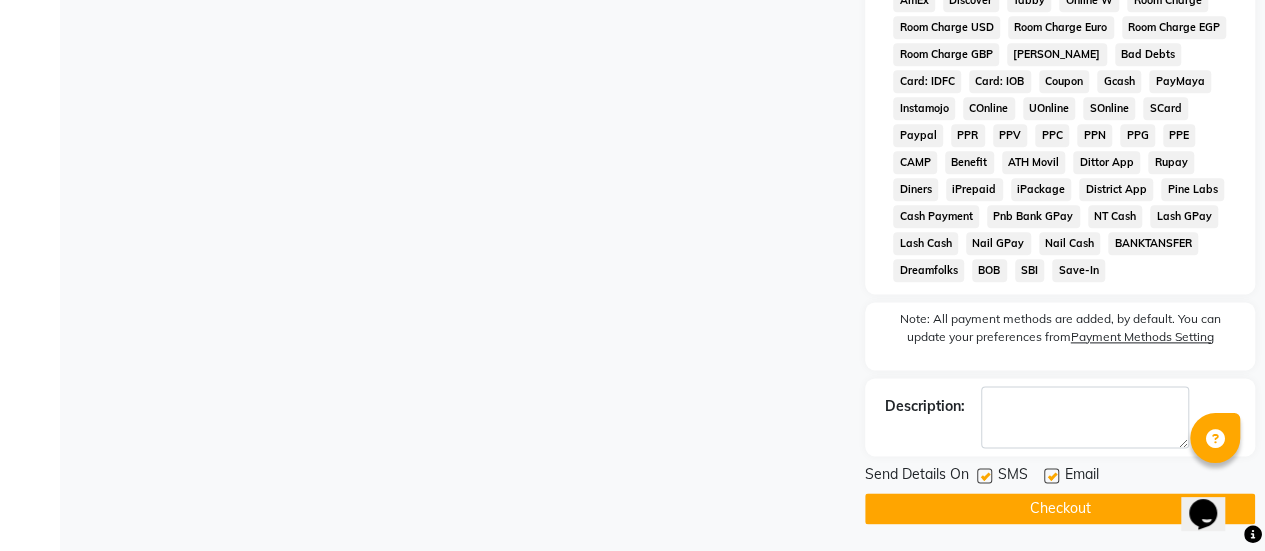 click on "Checkout" 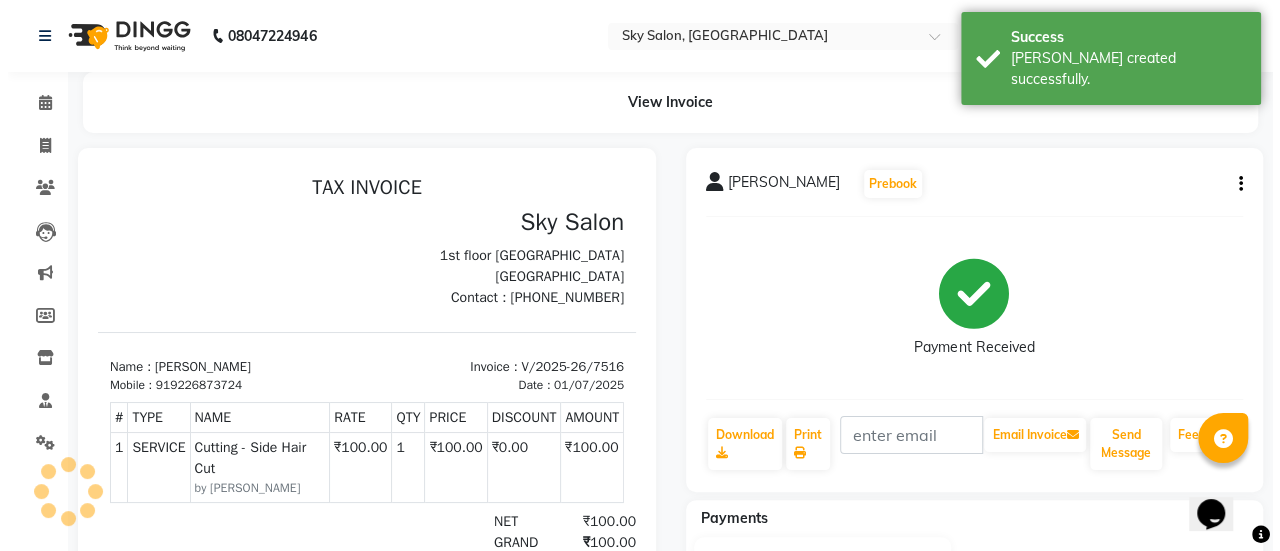 scroll, scrollTop: 0, scrollLeft: 0, axis: both 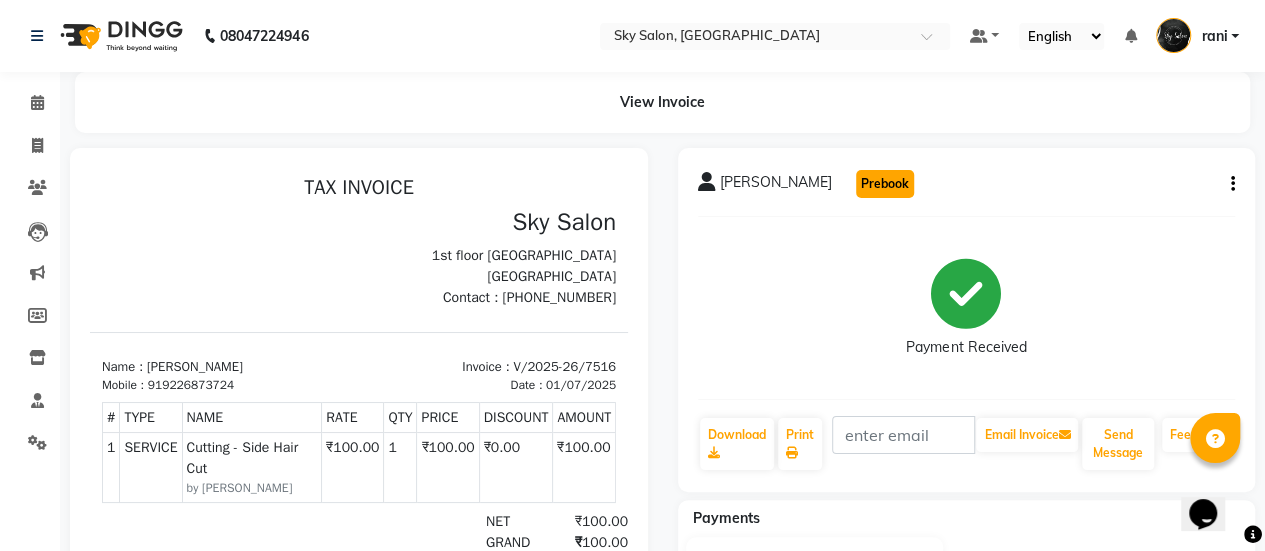 click on "Prebook" 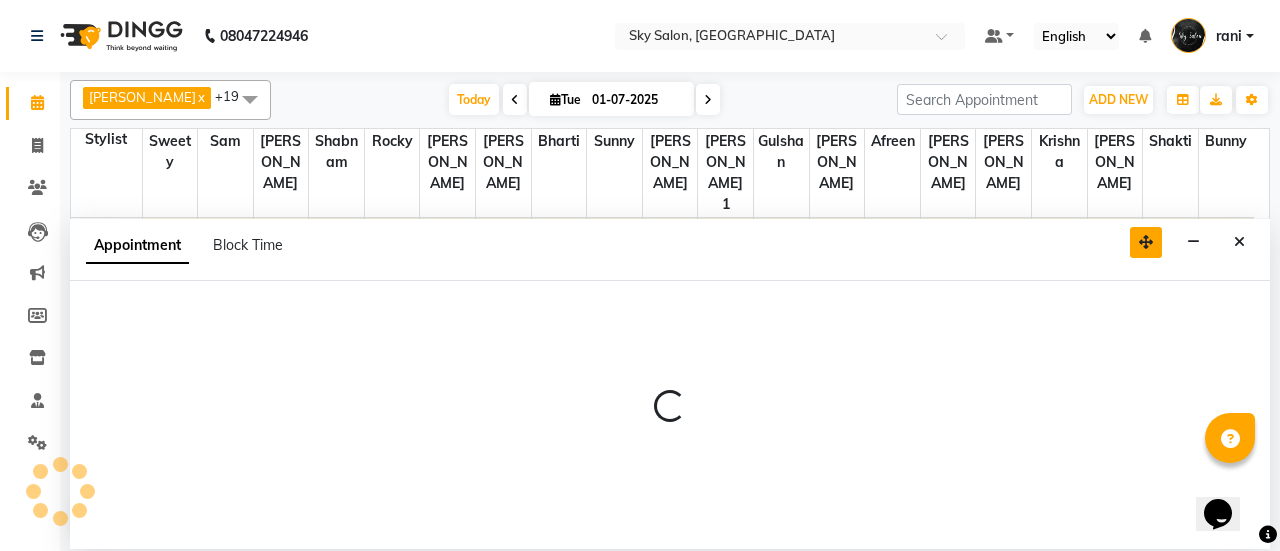 select on "84346" 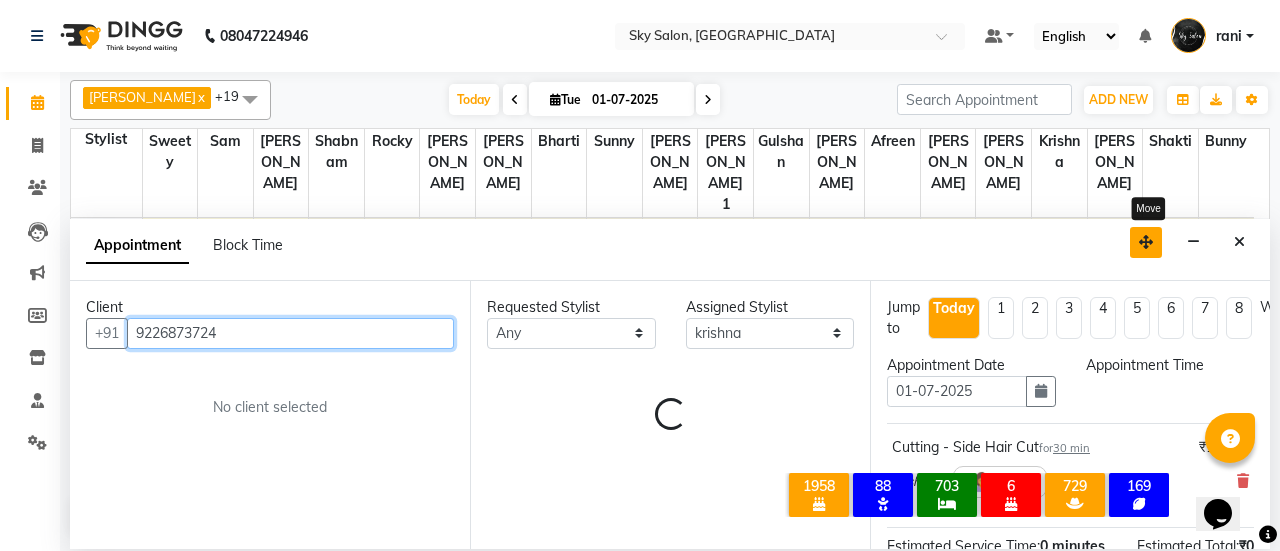 select on "420" 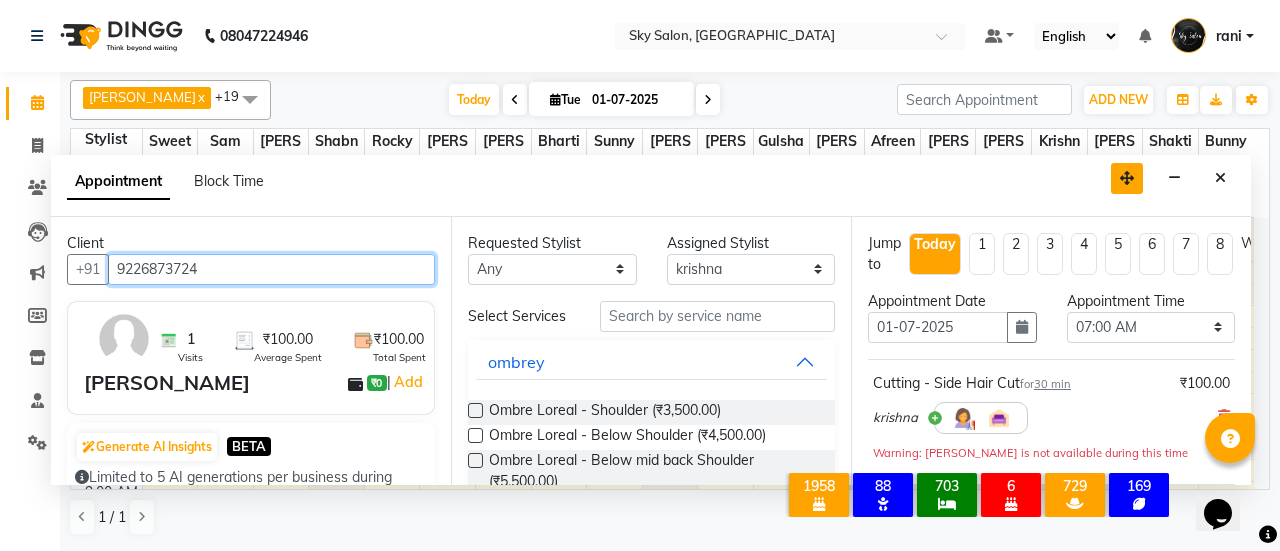 scroll, scrollTop: 435, scrollLeft: 0, axis: vertical 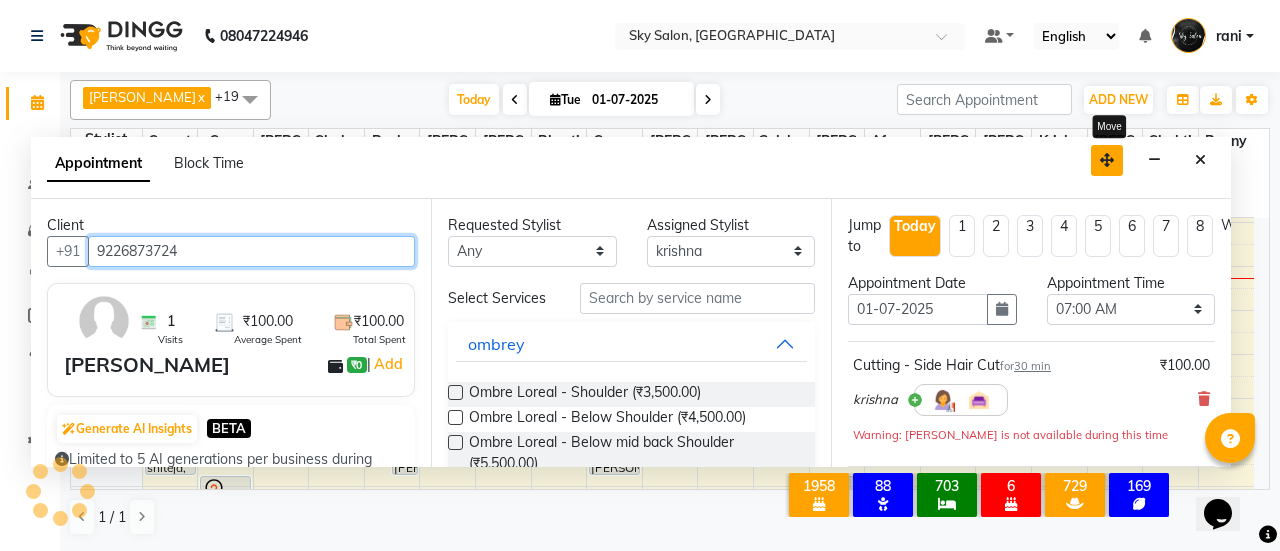 drag, startPoint x: 1153, startPoint y: 233, endPoint x: 1114, endPoint y: 150, distance: 91.706055 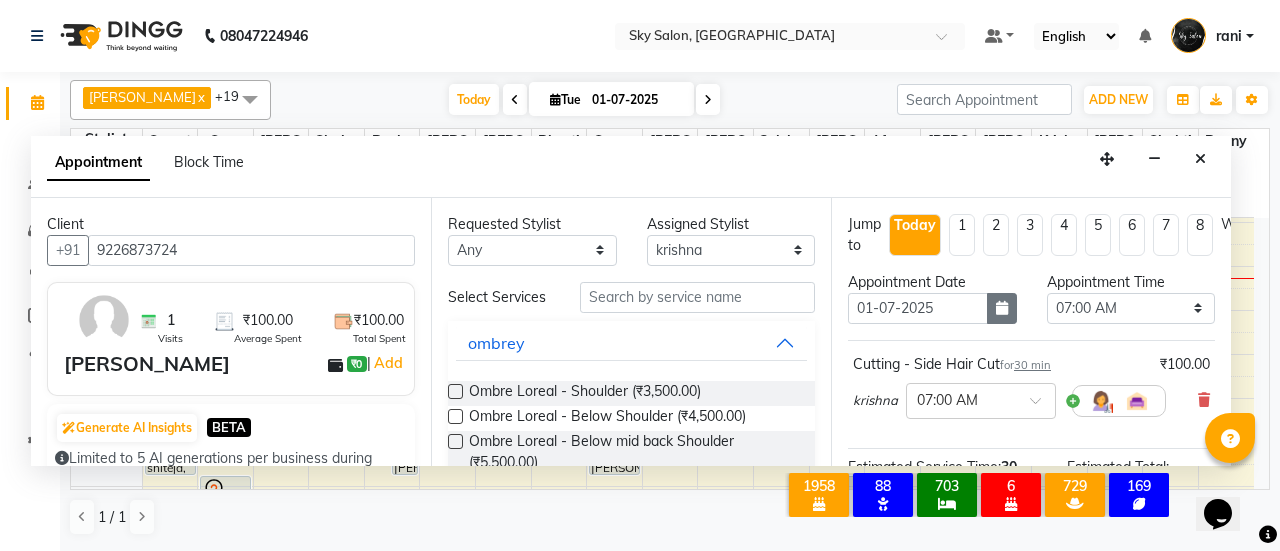 click at bounding box center [1002, 308] 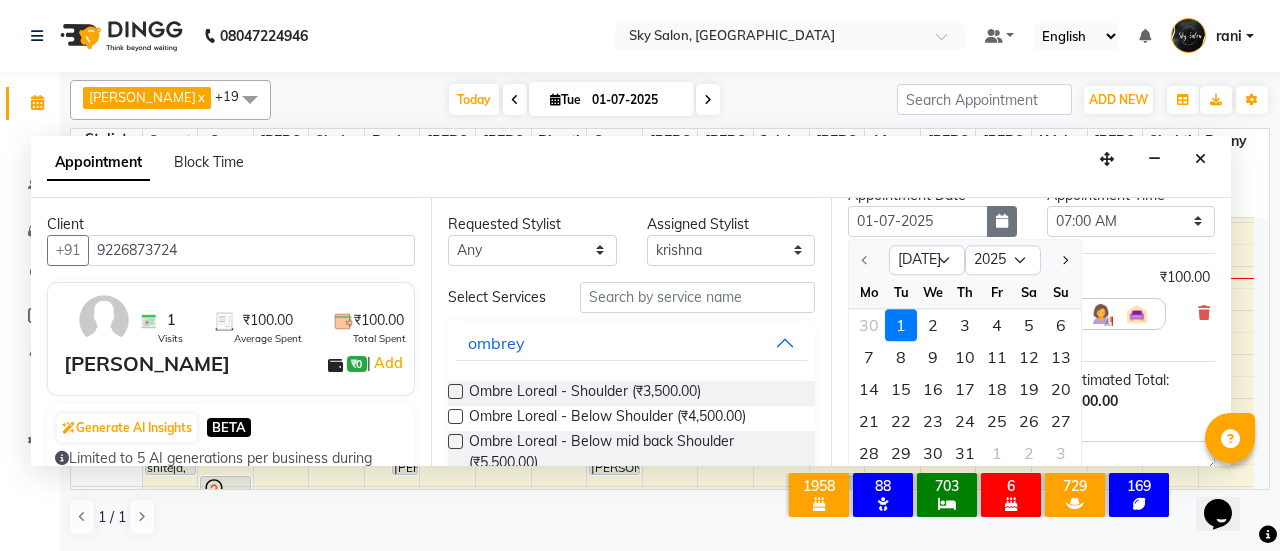 scroll, scrollTop: 129, scrollLeft: 0, axis: vertical 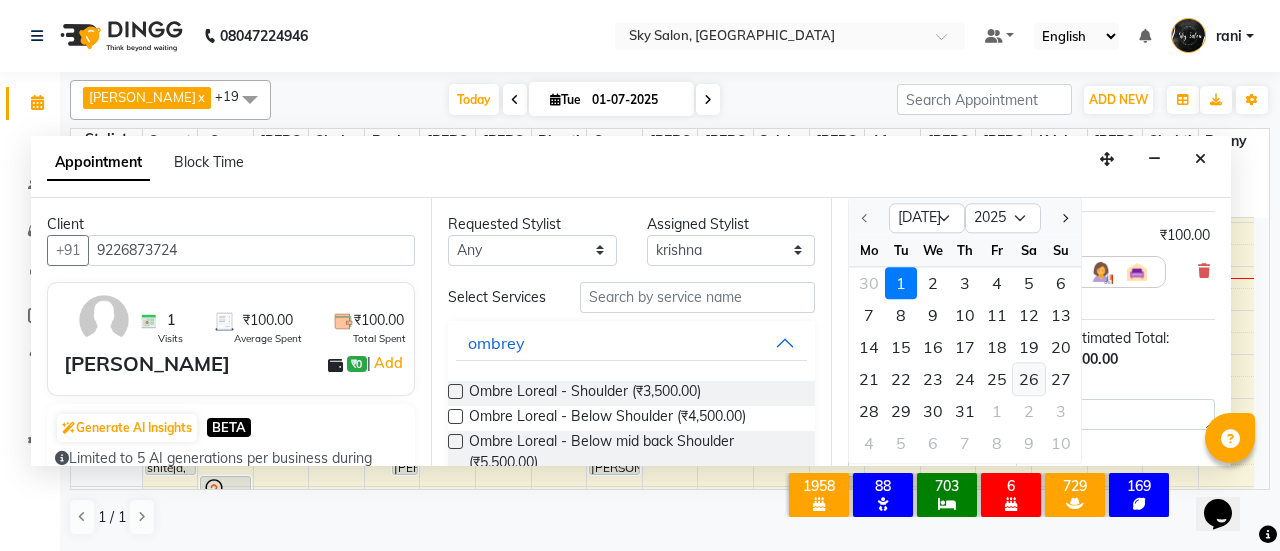 click on "26" at bounding box center [1029, 379] 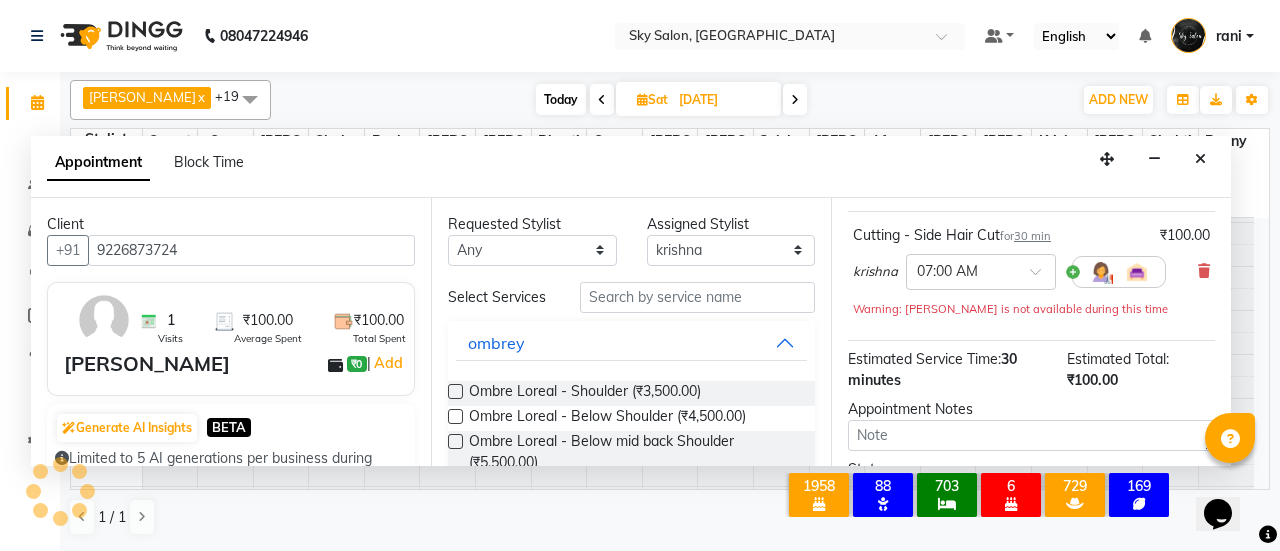 scroll, scrollTop: 0, scrollLeft: 0, axis: both 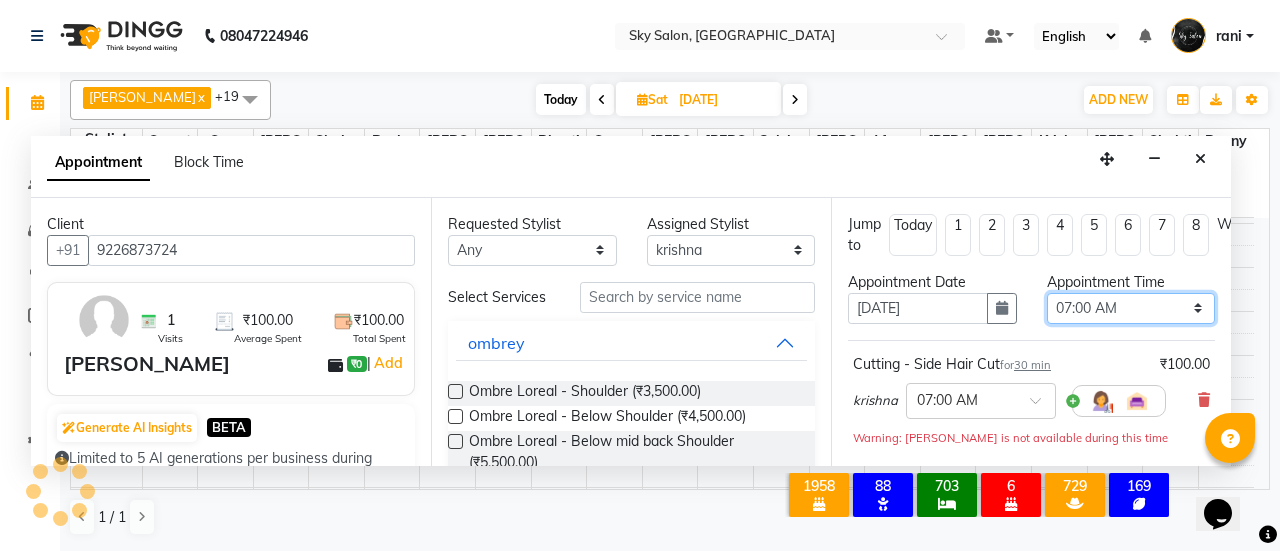 click on "Select 07:00 AM 07:30 AM 08:00 AM 08:30 AM 09:00 AM 09:30 AM 10:00 AM 10:30 AM 11:00 AM 11:30 AM 12:00 PM 12:30 PM 01:00 PM 01:30 PM 02:00 PM 02:30 PM 03:00 PM 03:30 PM 04:00 PM 04:30 PM 05:00 PM 05:30 PM 06:00 PM 06:30 PM 07:00 PM 07:30 PM 08:00 PM 08:30 PM 09:00 PM 09:30 PM 10:00 PM 10:30 PM 11:00 PM" at bounding box center (1131, 308) 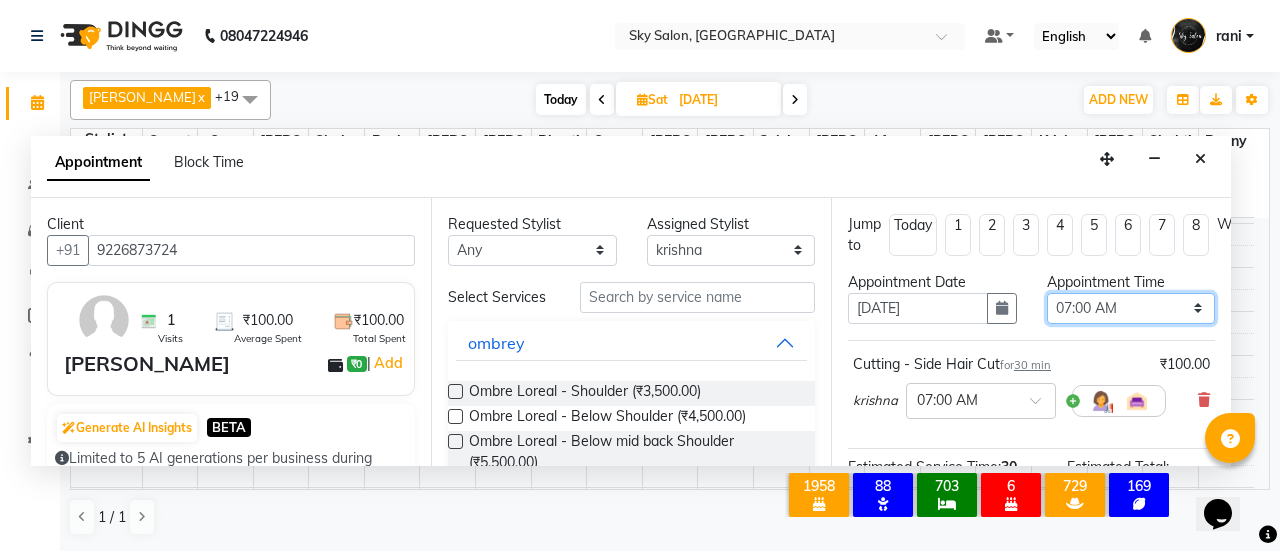 select on "720" 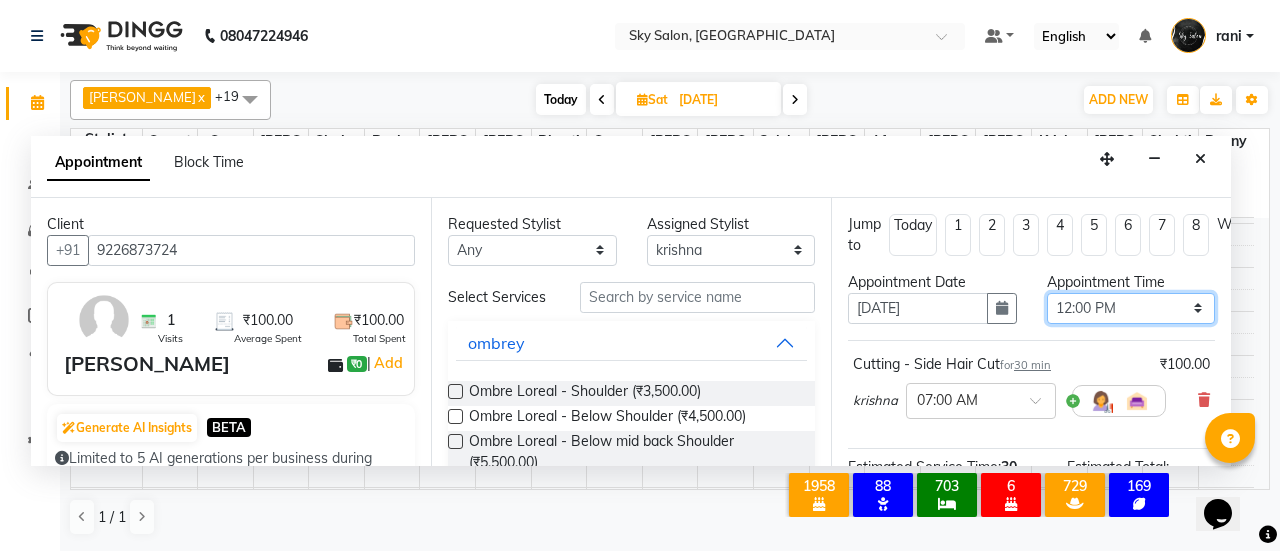 click on "Select 07:00 AM 07:30 AM 08:00 AM 08:30 AM 09:00 AM 09:30 AM 10:00 AM 10:30 AM 11:00 AM 11:30 AM 12:00 PM 12:30 PM 01:00 PM 01:30 PM 02:00 PM 02:30 PM 03:00 PM 03:30 PM 04:00 PM 04:30 PM 05:00 PM 05:30 PM 06:00 PM 06:30 PM 07:00 PM 07:30 PM 08:00 PM 08:30 PM 09:00 PM 09:30 PM 10:00 PM 10:30 PM 11:00 PM" at bounding box center (1131, 308) 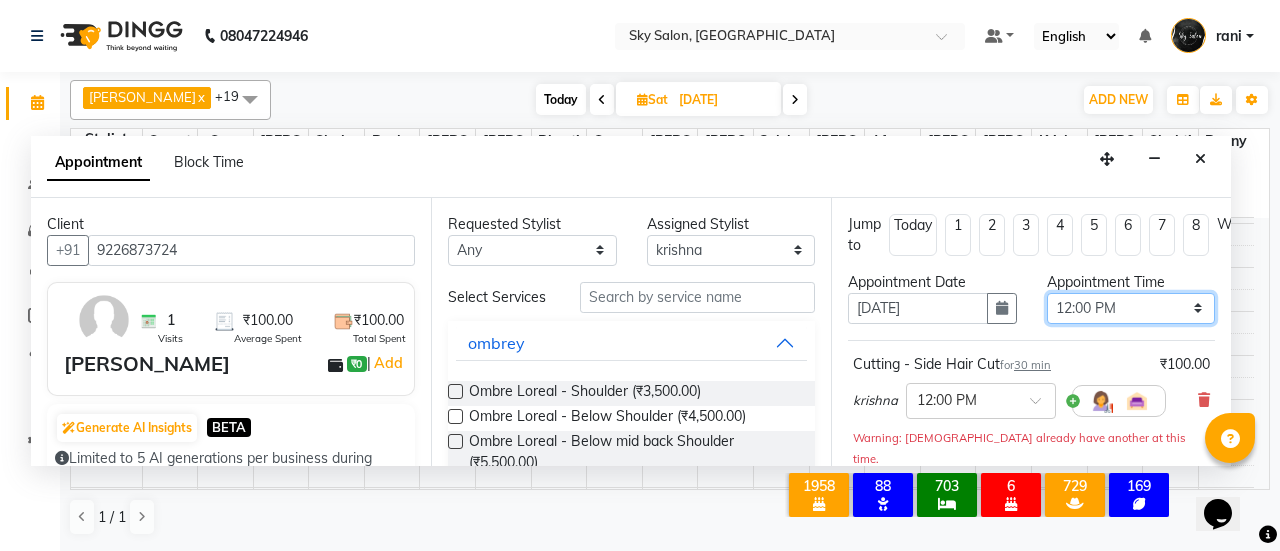 scroll, scrollTop: 313, scrollLeft: 0, axis: vertical 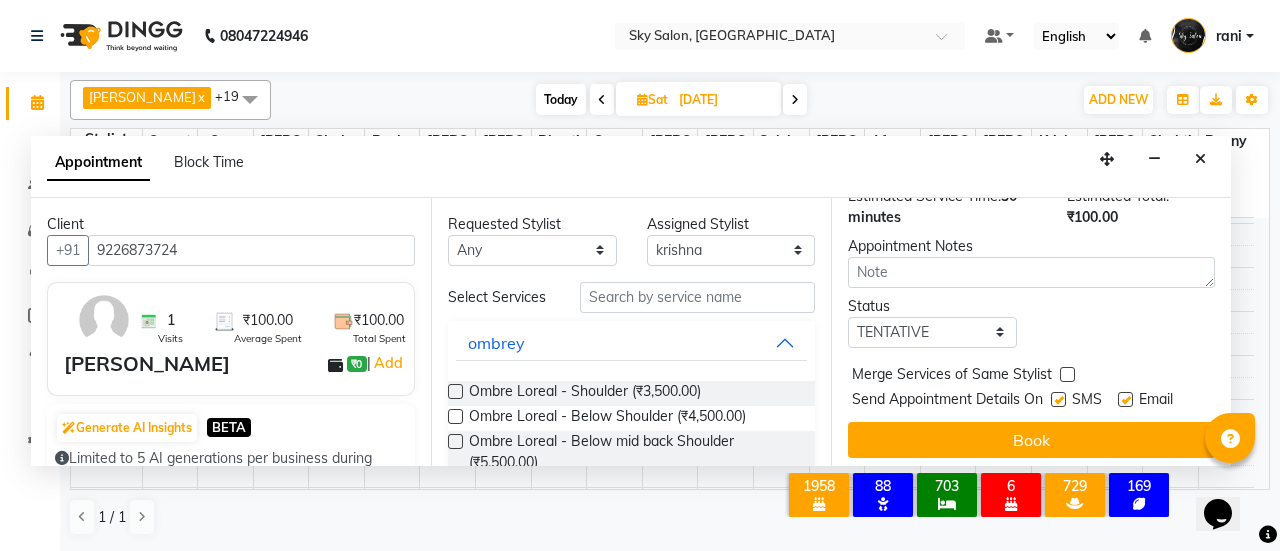click at bounding box center [1058, 399] 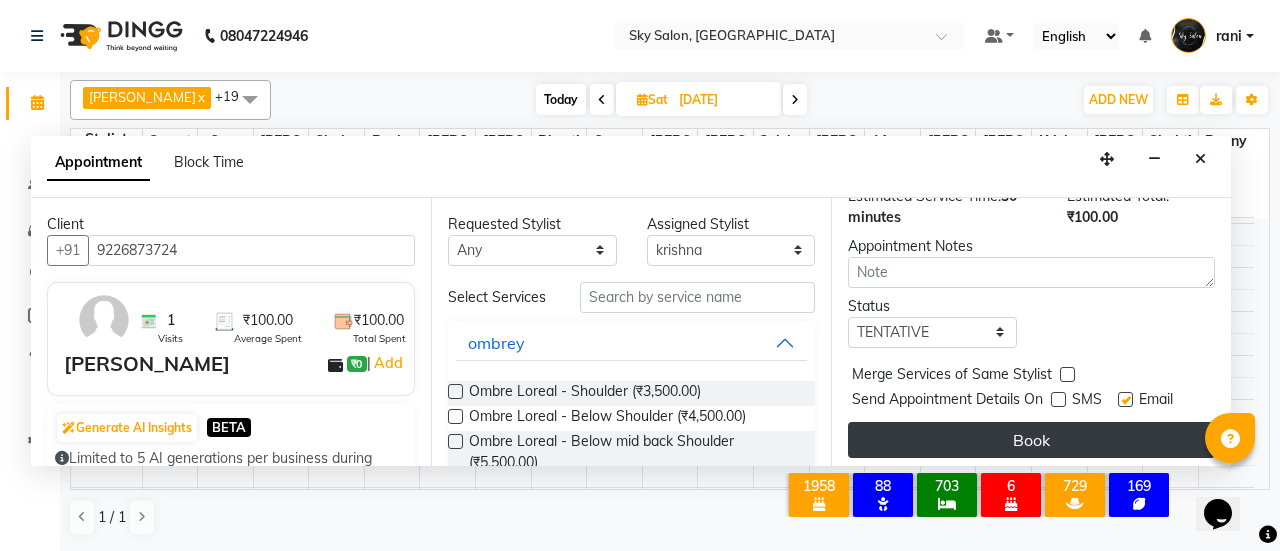click on "Book" at bounding box center [1031, 440] 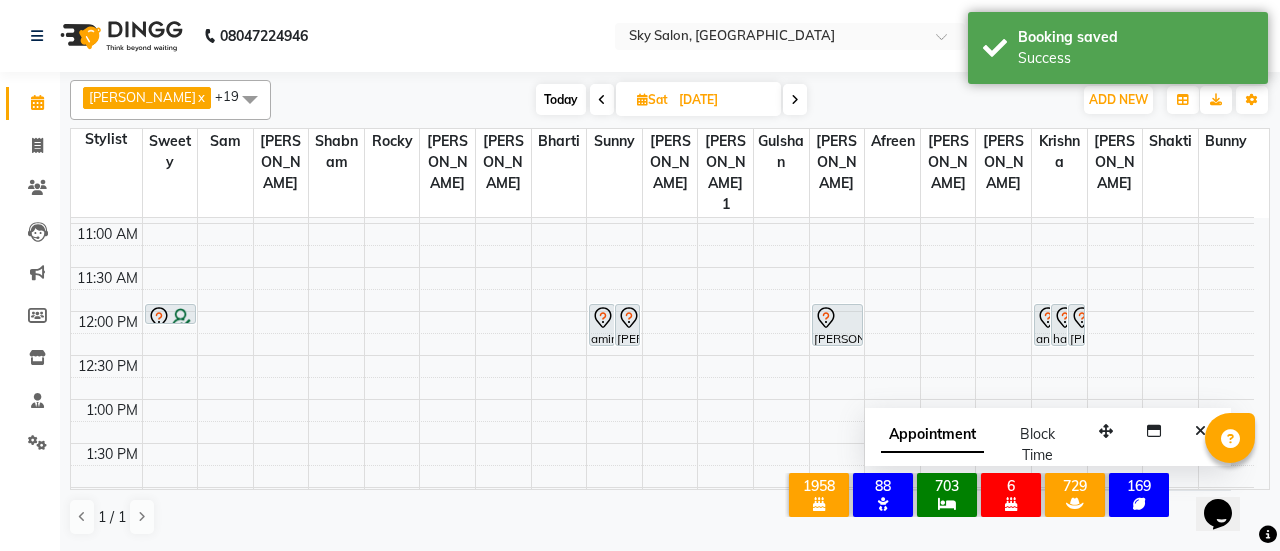 click on "Today" at bounding box center (561, 99) 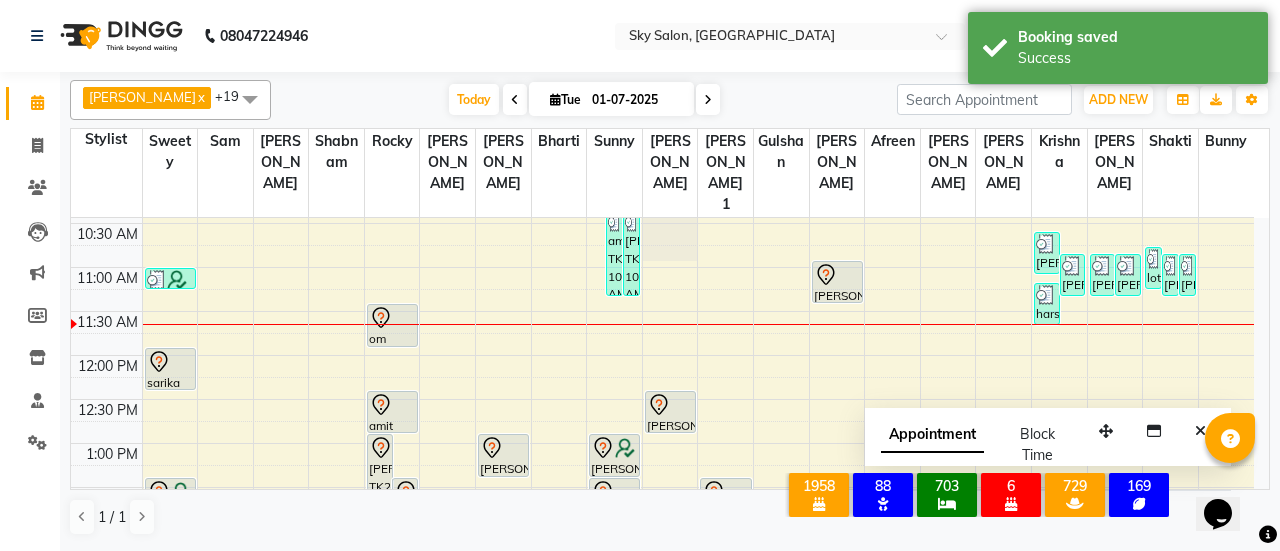 scroll, scrollTop: 387, scrollLeft: 0, axis: vertical 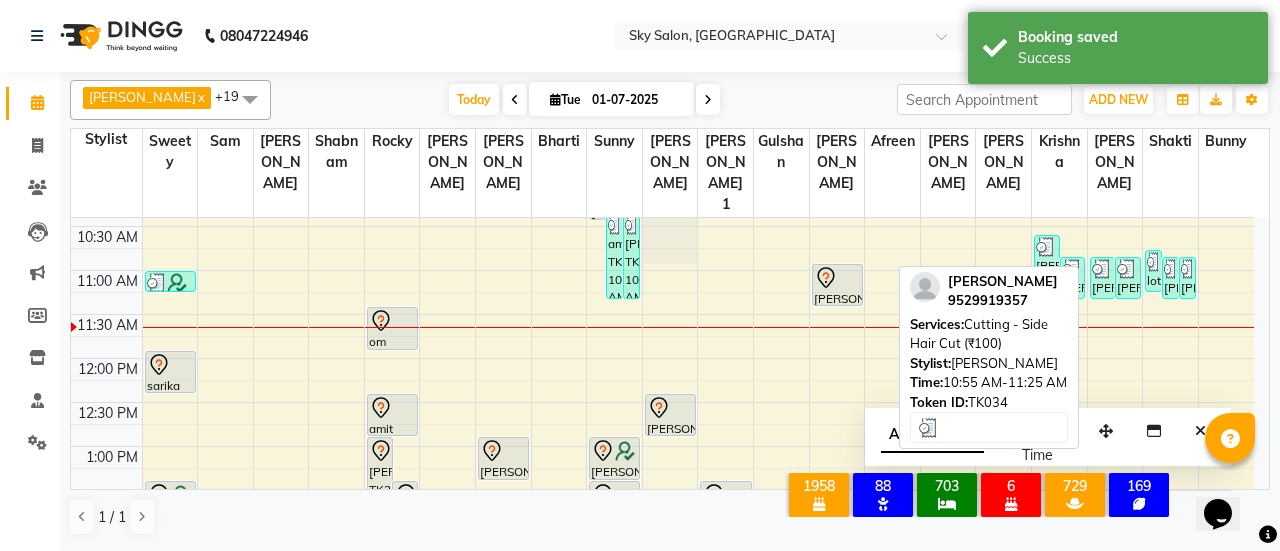 click on "[PERSON_NAME], TK34, 10:55 AM-11:25 AM, Cutting  - Side Hair Cut (₹100)" at bounding box center (1103, 278) 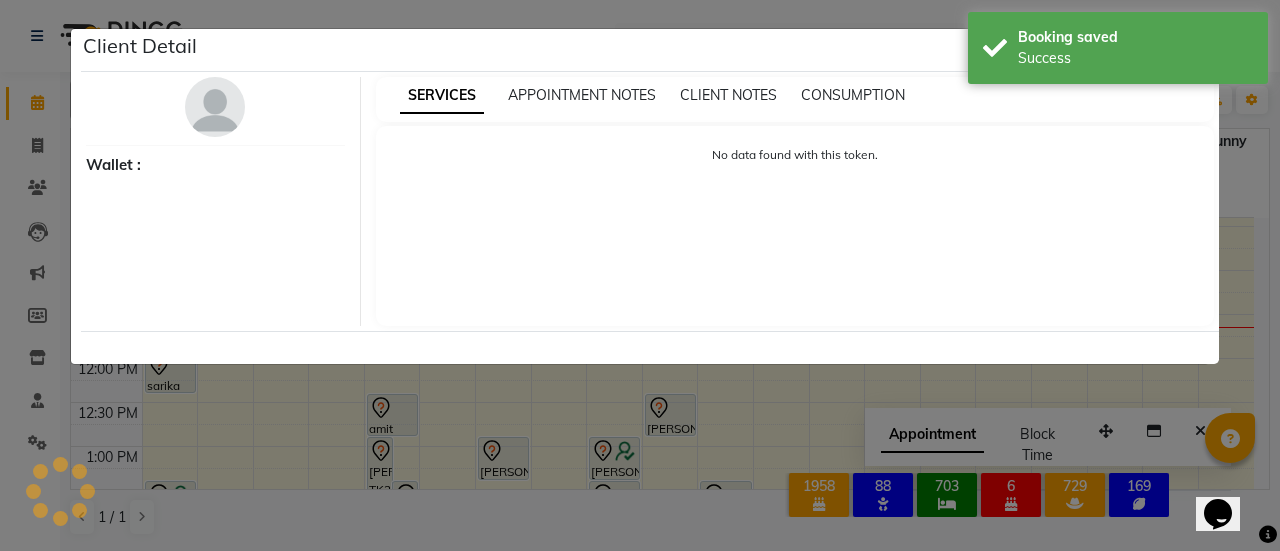select on "3" 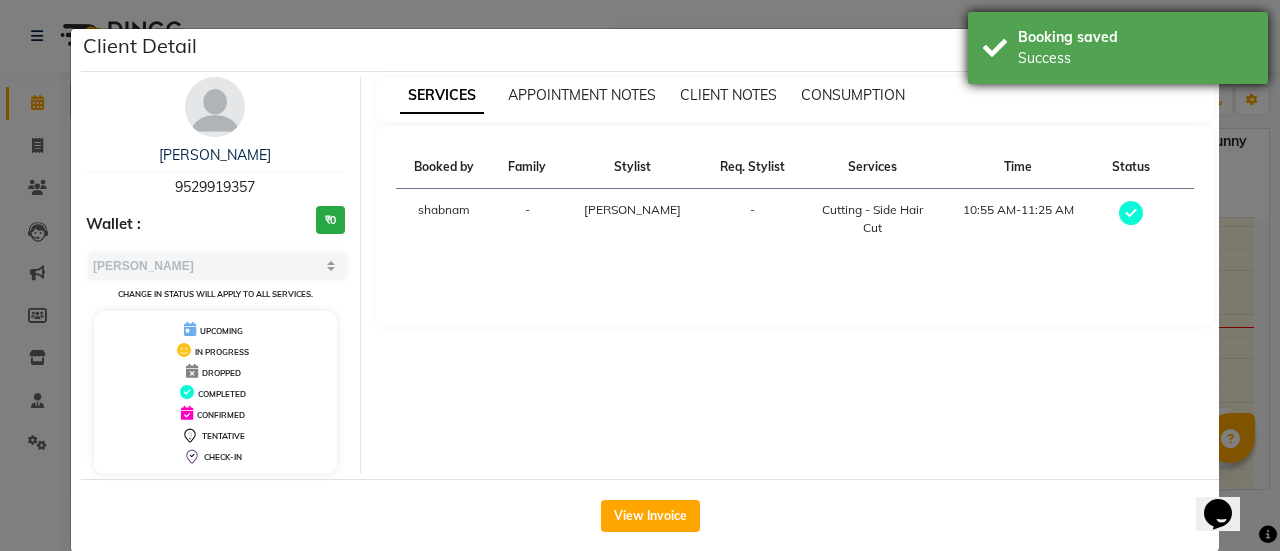 click on "Success" at bounding box center [1135, 58] 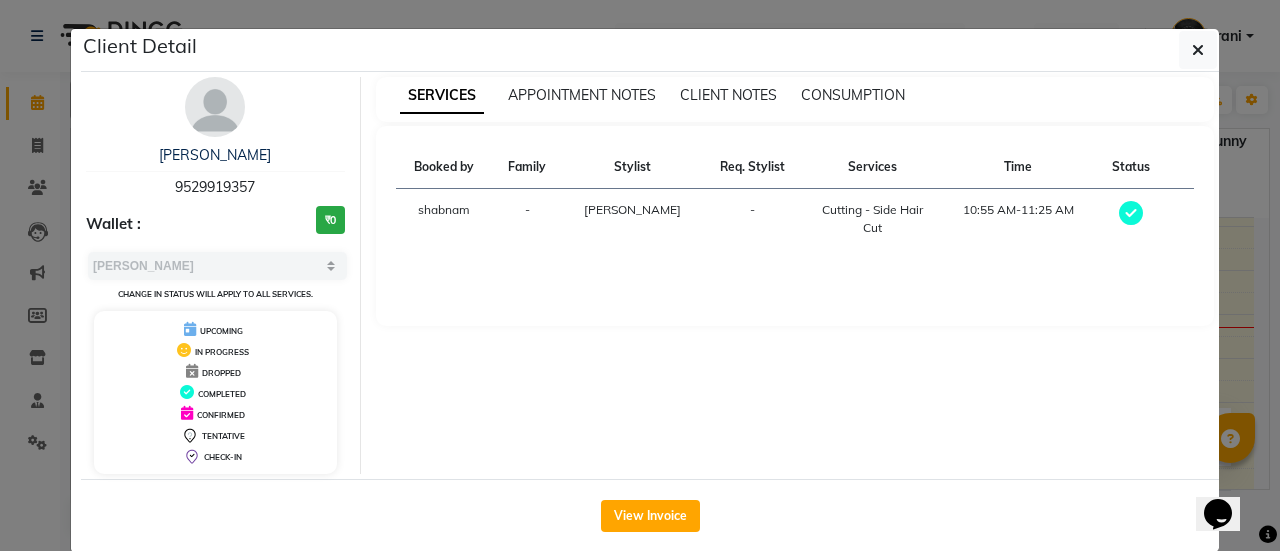 click 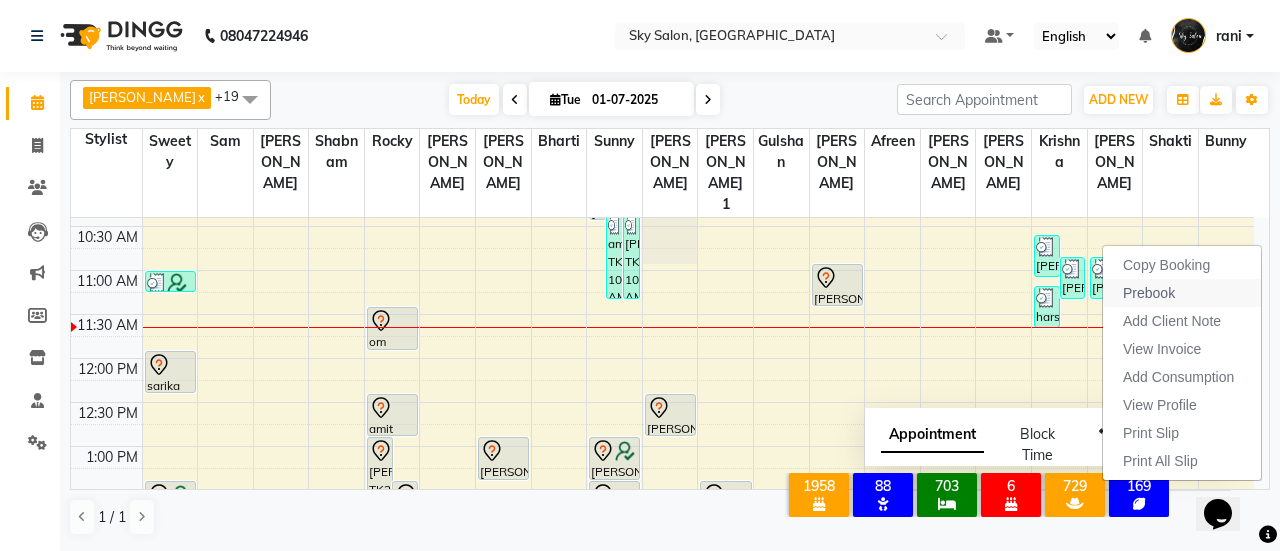 click on "Prebook" at bounding box center (1149, 293) 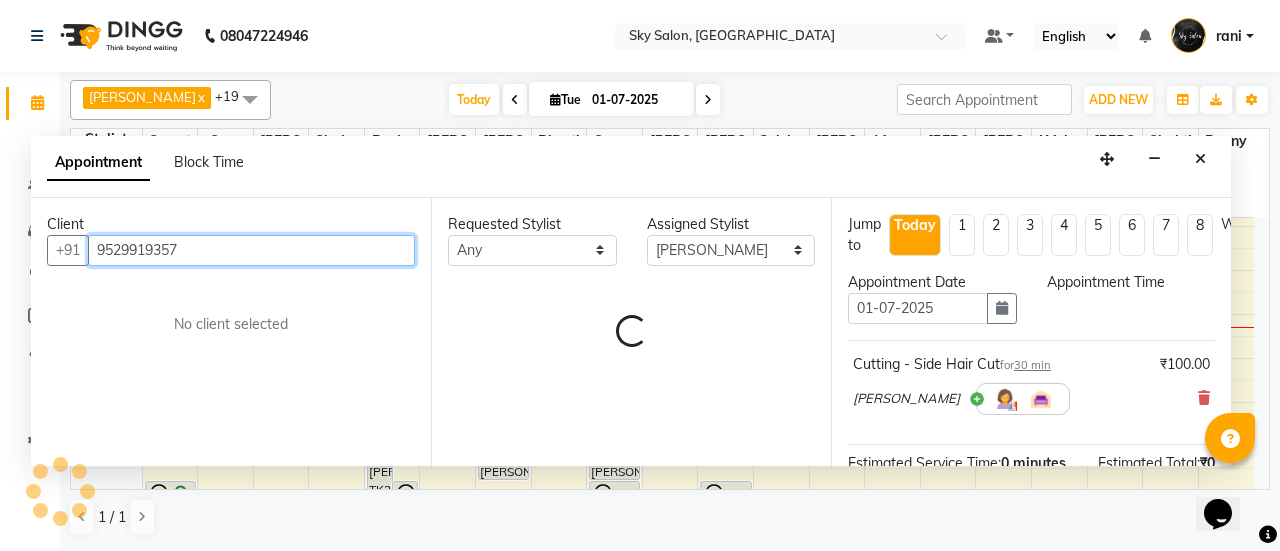 select on "420" 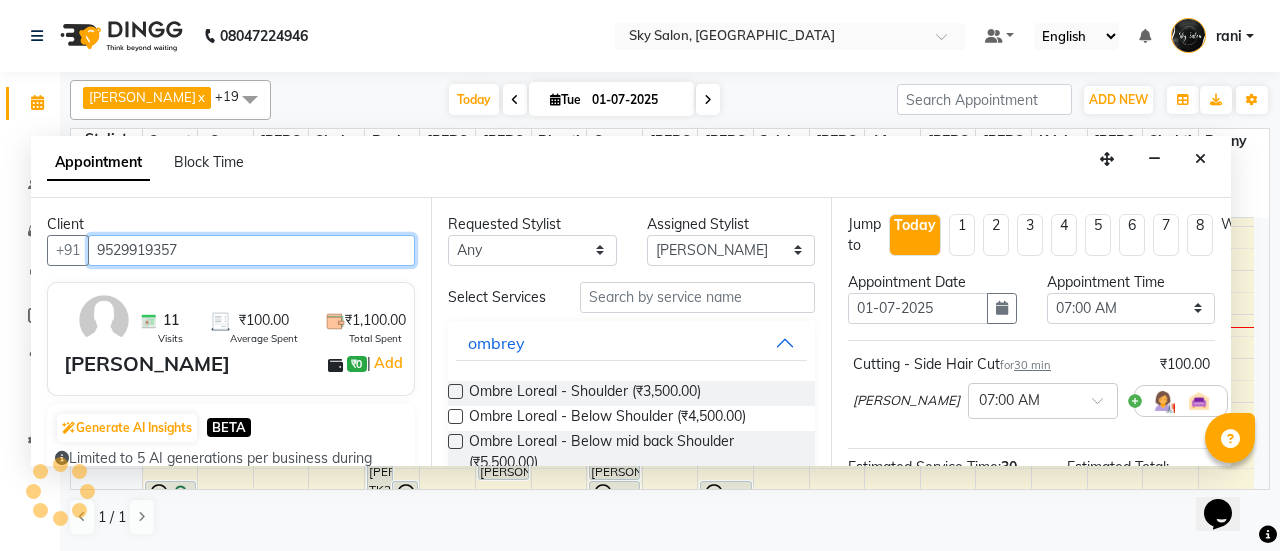 scroll, scrollTop: 434, scrollLeft: 0, axis: vertical 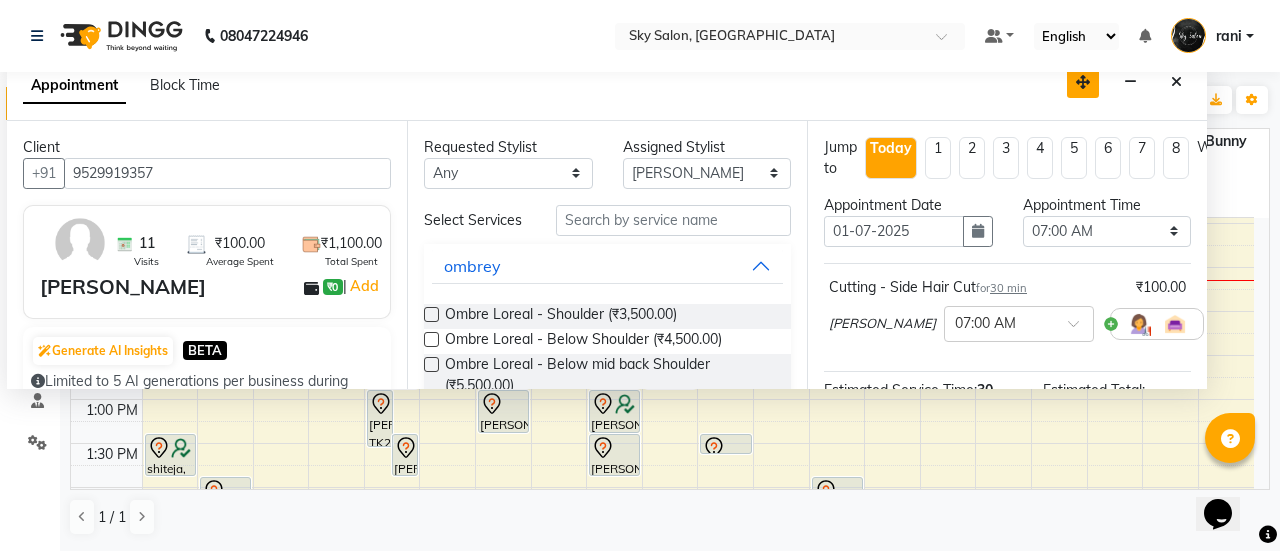 drag, startPoint x: 1114, startPoint y: 161, endPoint x: 1087, endPoint y: 76, distance: 89.1852 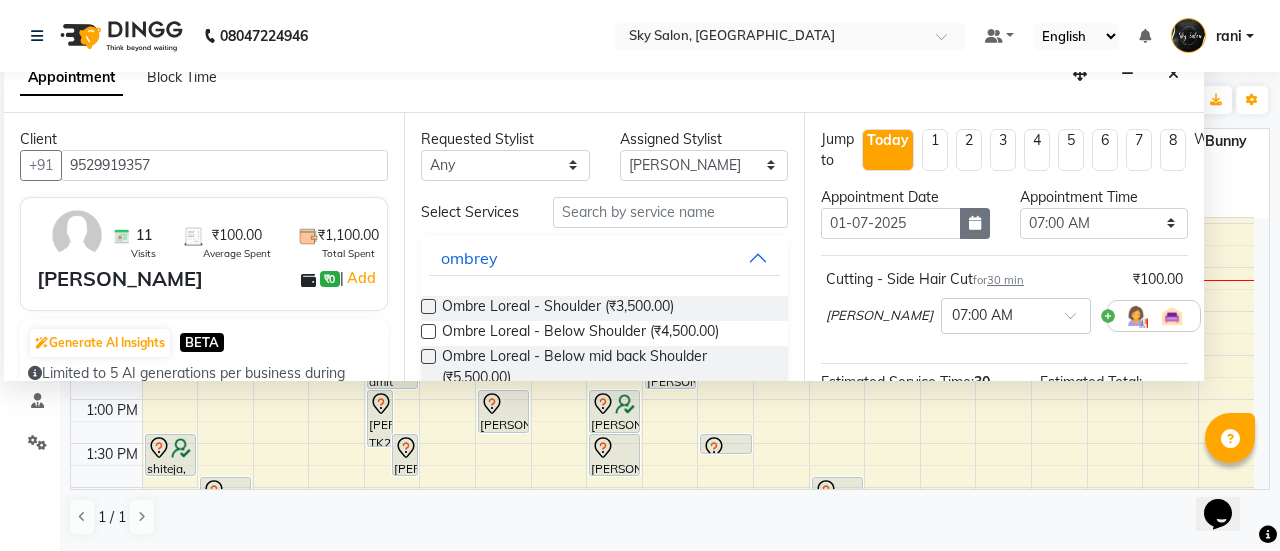 click at bounding box center [975, 223] 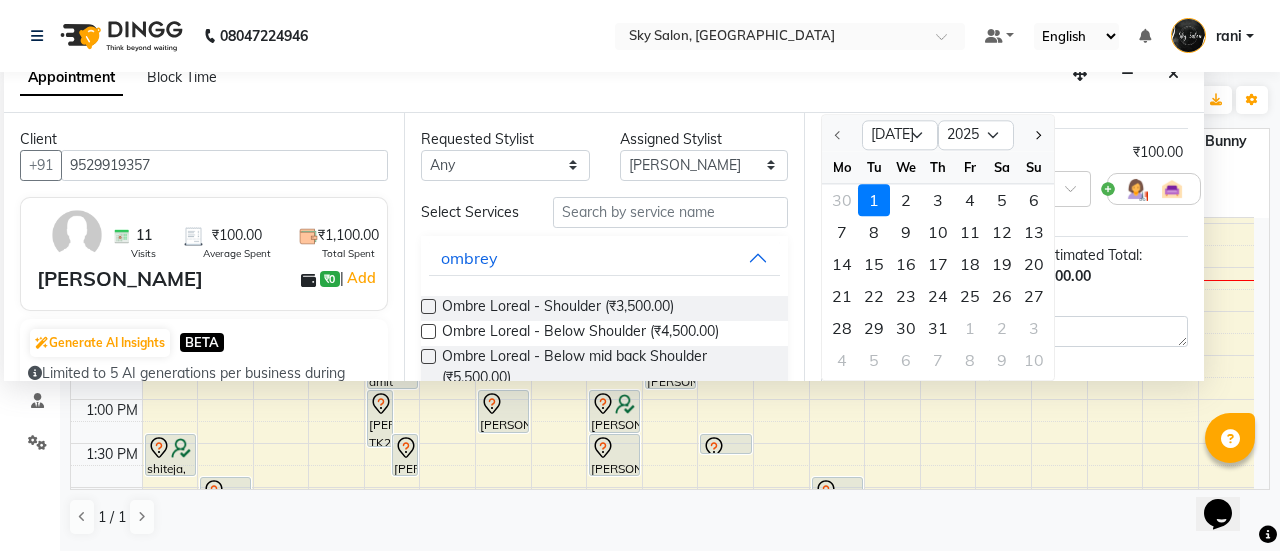 scroll, scrollTop: 128, scrollLeft: 0, axis: vertical 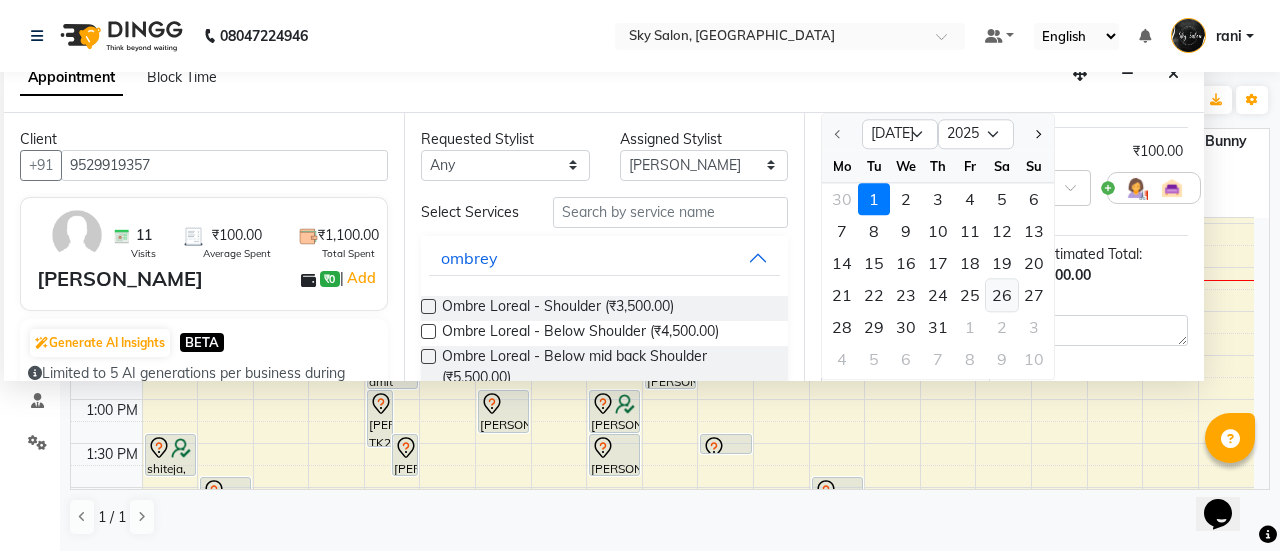 click on "26" at bounding box center (1002, 295) 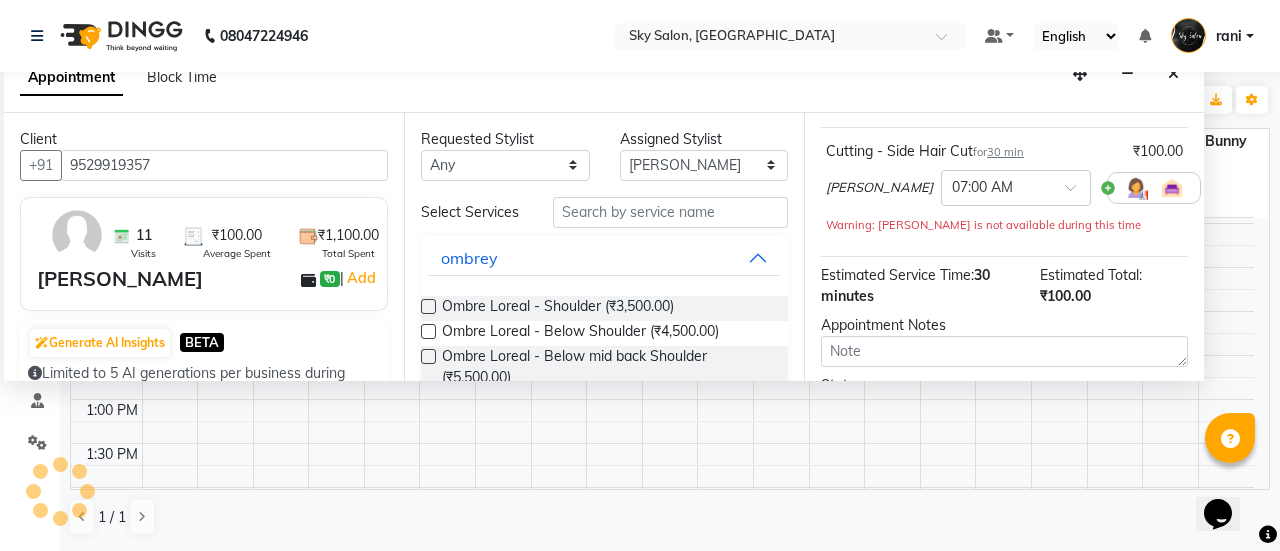 scroll, scrollTop: 435, scrollLeft: 0, axis: vertical 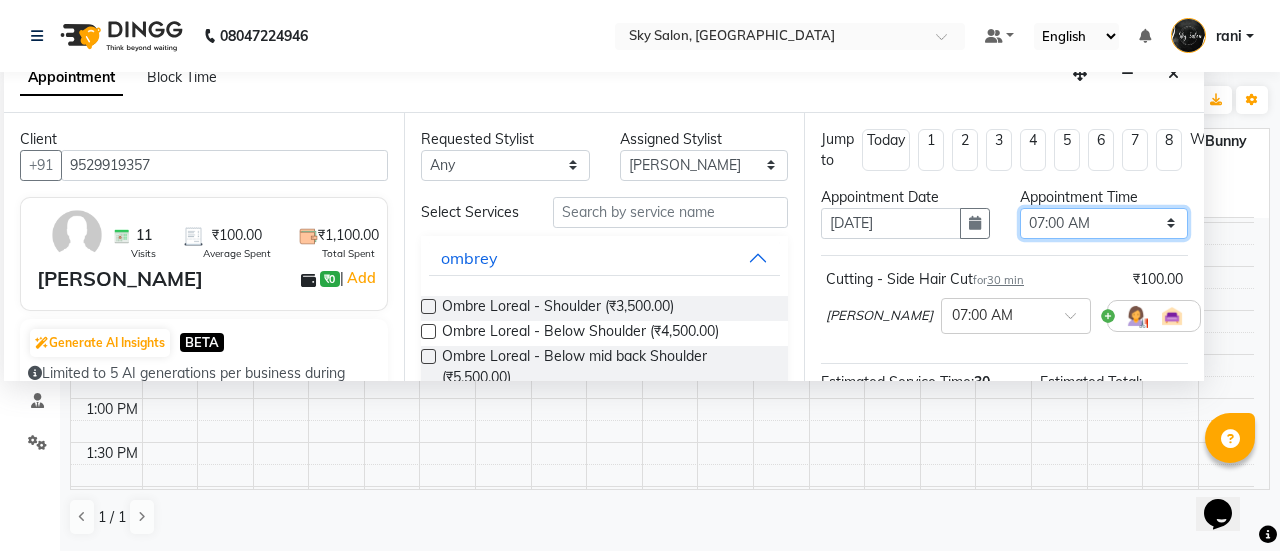 click on "Select 07:00 AM 07:30 AM 08:00 AM 08:30 AM 09:00 AM 09:30 AM 10:00 AM 10:30 AM 11:00 AM 11:30 AM 12:00 PM 12:30 PM 01:00 PM 01:30 PM 02:00 PM 02:30 PM 03:00 PM 03:30 PM 04:00 PM 04:30 PM 05:00 PM 05:30 PM 06:00 PM 06:30 PM 07:00 PM 07:30 PM 08:00 PM 08:30 PM 09:00 PM 09:30 PM 10:00 PM 10:30 PM 11:00 PM" at bounding box center [1104, 223] 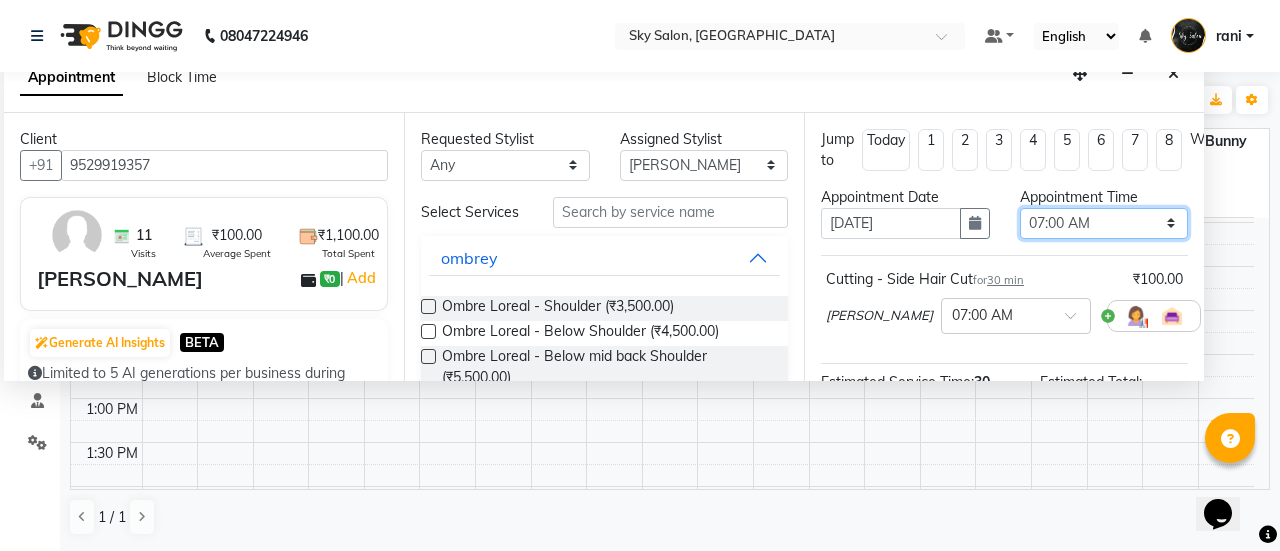 select on "720" 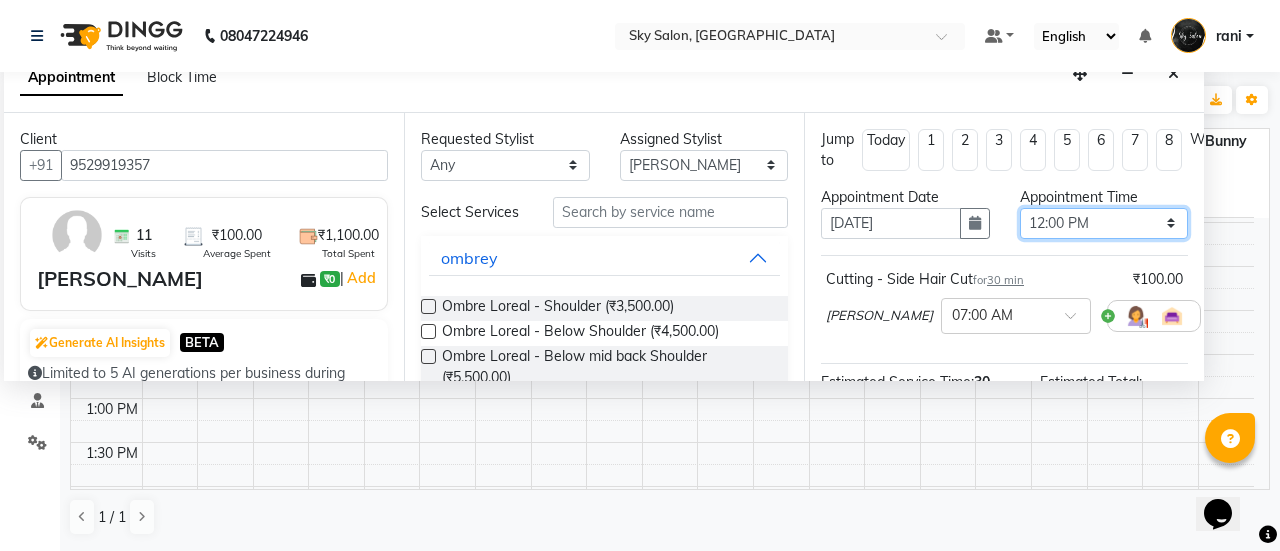 click on "Select 07:00 AM 07:30 AM 08:00 AM 08:30 AM 09:00 AM 09:30 AM 10:00 AM 10:30 AM 11:00 AM 11:30 AM 12:00 PM 12:30 PM 01:00 PM 01:30 PM 02:00 PM 02:30 PM 03:00 PM 03:30 PM 04:00 PM 04:30 PM 05:00 PM 05:30 PM 06:00 PM 06:30 PM 07:00 PM 07:30 PM 08:00 PM 08:30 PM 09:00 PM 09:30 PM 10:00 PM 10:30 PM 11:00 PM" at bounding box center [1104, 223] 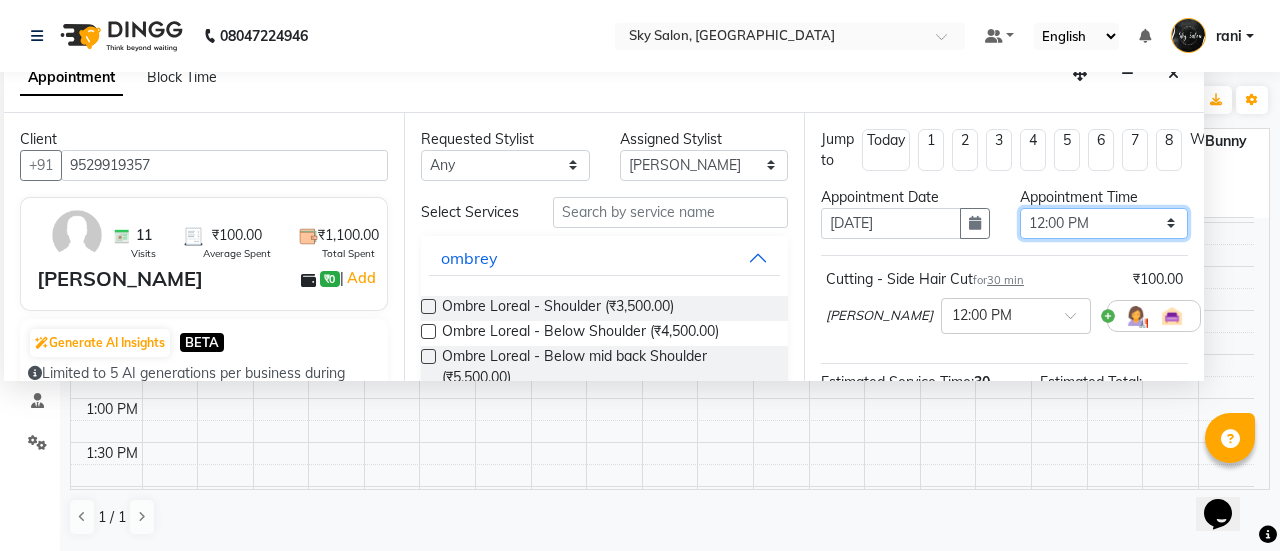 scroll, scrollTop: 292, scrollLeft: 0, axis: vertical 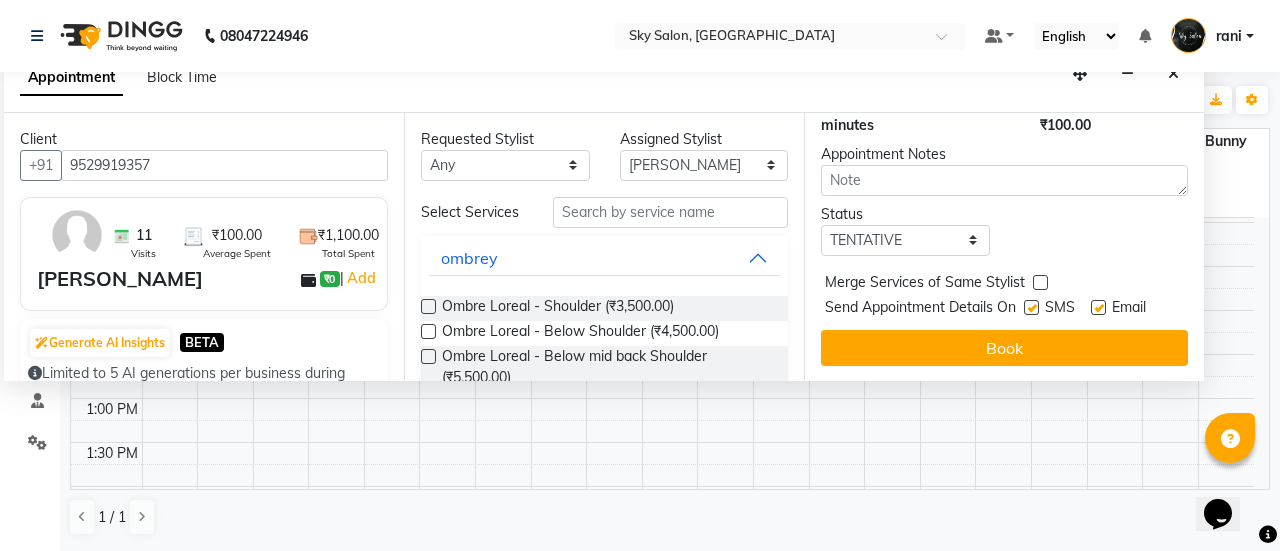 click at bounding box center [1031, 307] 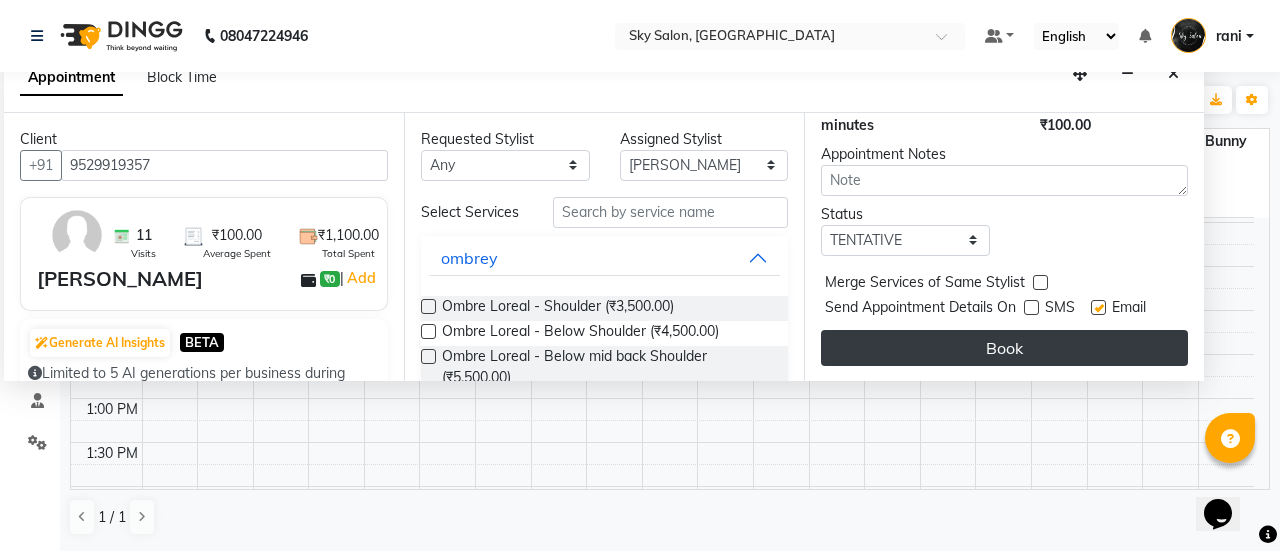 click on "Book" at bounding box center [1004, 348] 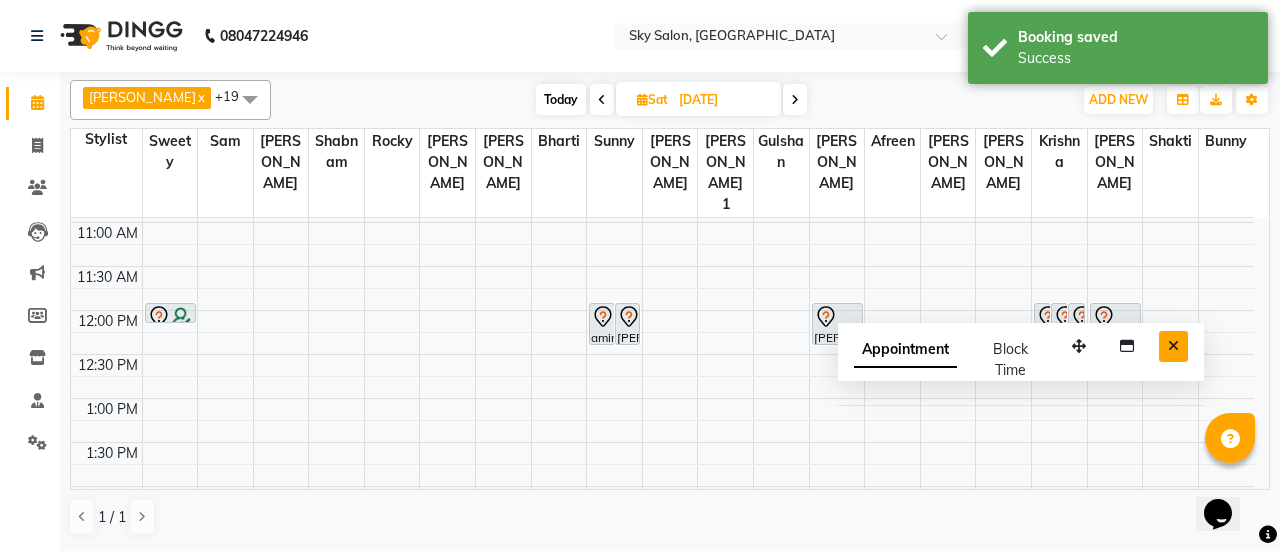 drag, startPoint x: 1199, startPoint y: 337, endPoint x: 1183, endPoint y: 337, distance: 16 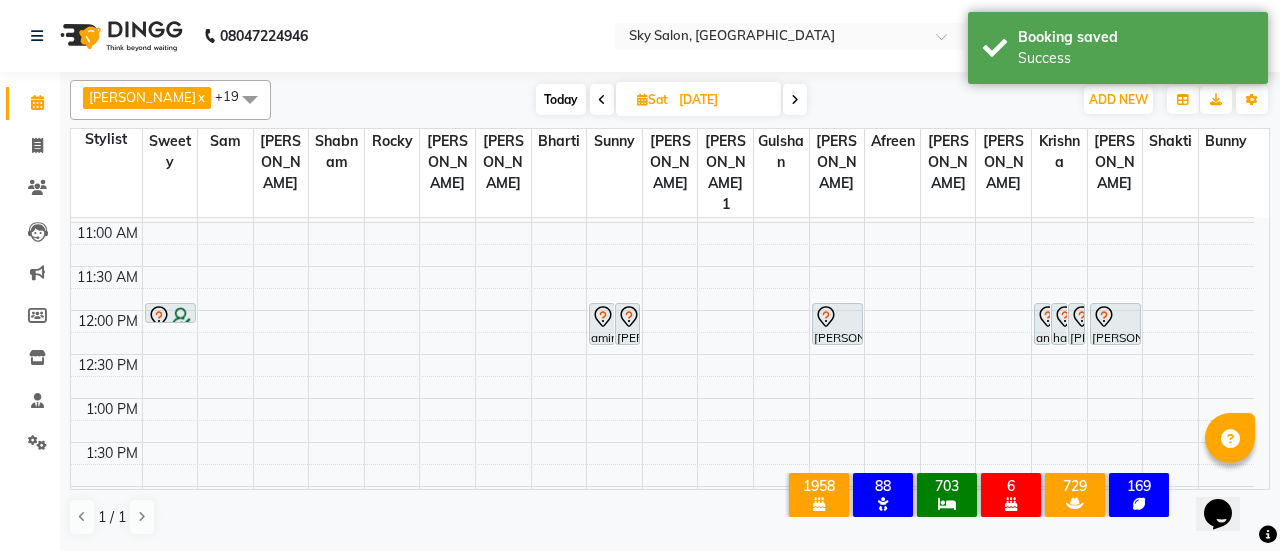 click on "Today" at bounding box center [561, 99] 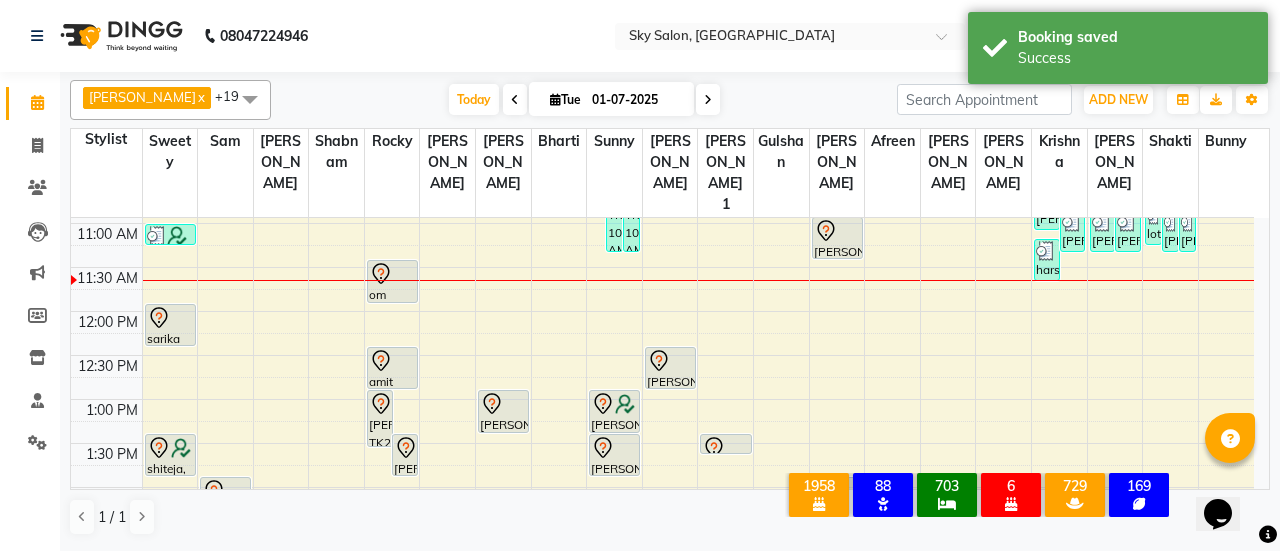 scroll, scrollTop: 399, scrollLeft: 0, axis: vertical 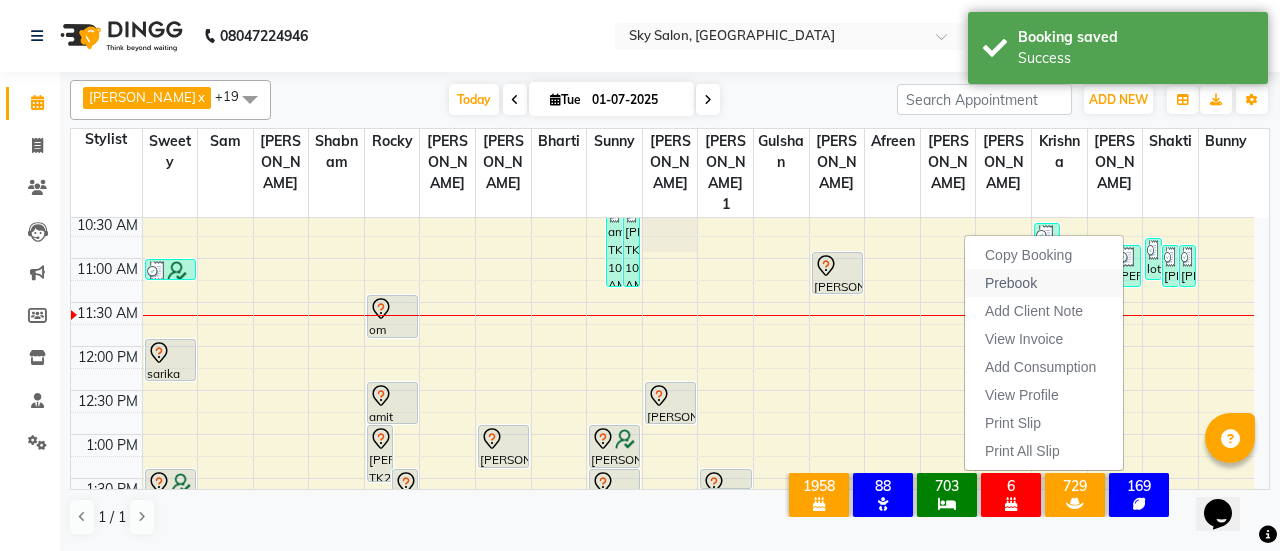 click on "Prebook" at bounding box center (1044, 283) 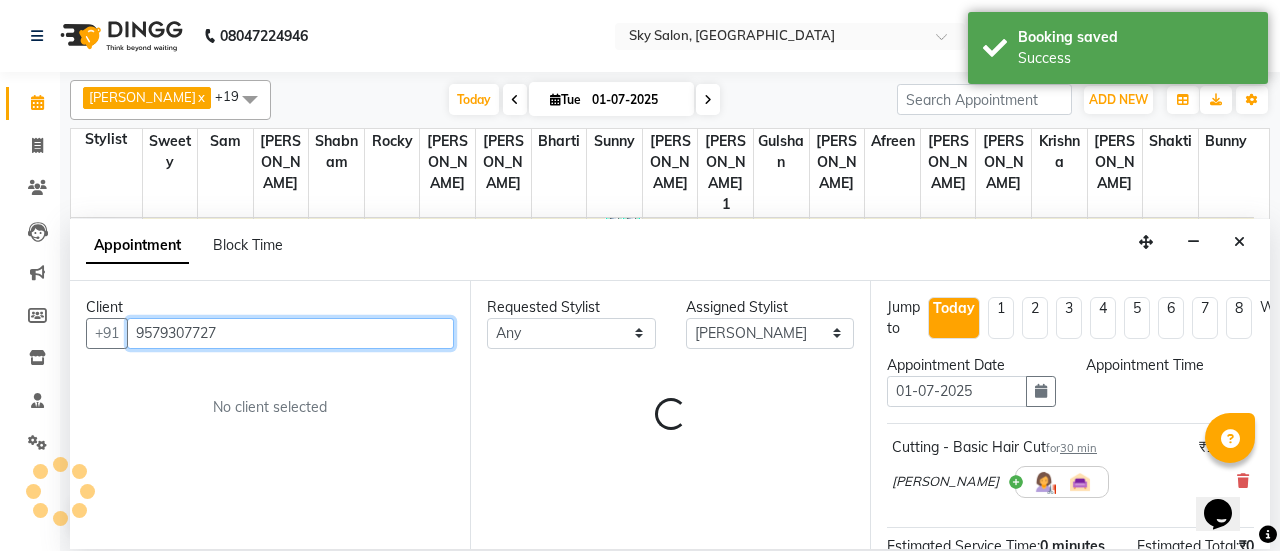 select on "420" 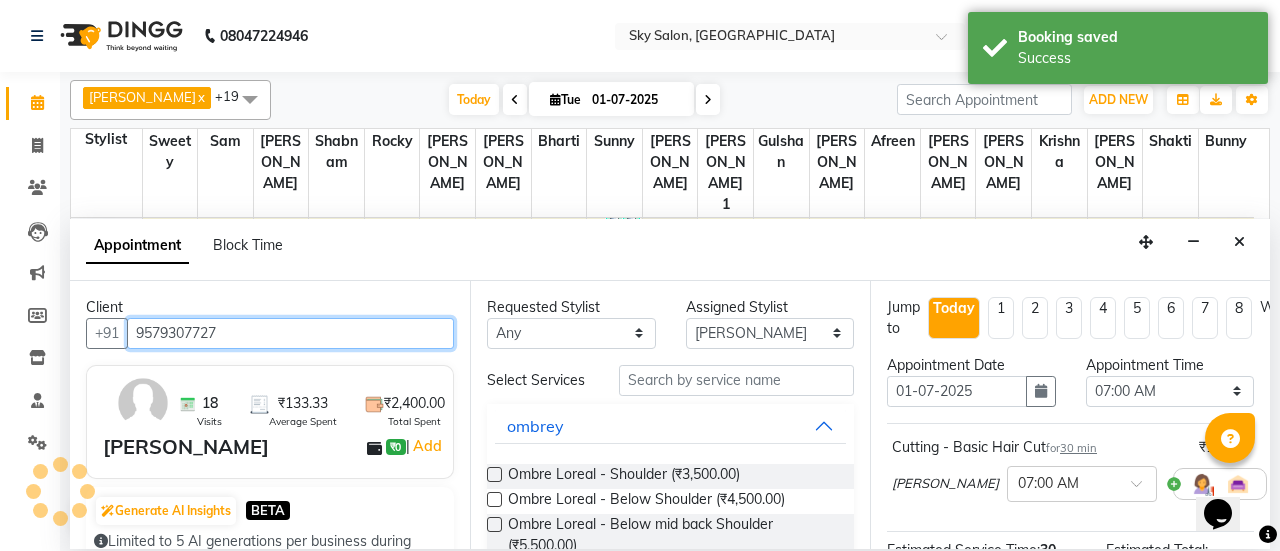 scroll, scrollTop: 434, scrollLeft: 0, axis: vertical 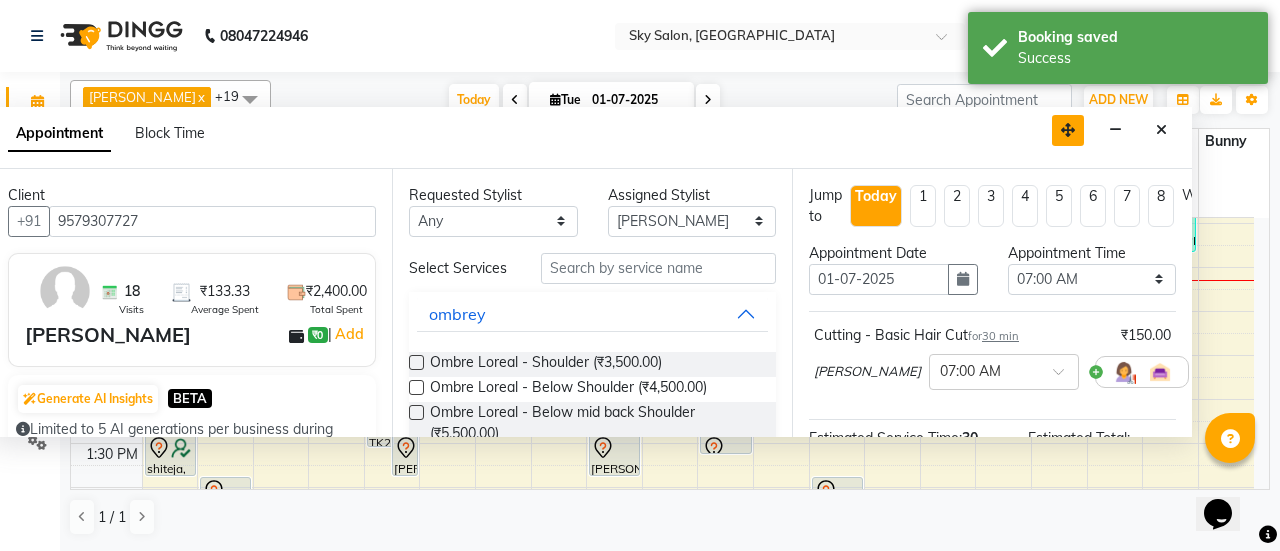 drag, startPoint x: 1138, startPoint y: 247, endPoint x: 1052, endPoint y: 111, distance: 160.90991 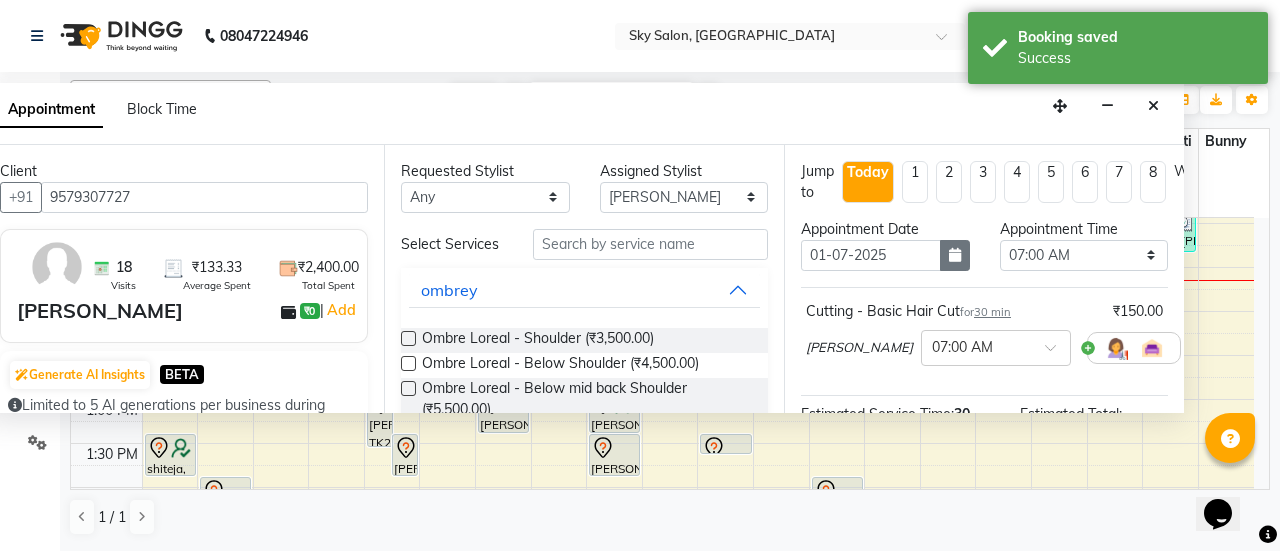 click at bounding box center (955, 255) 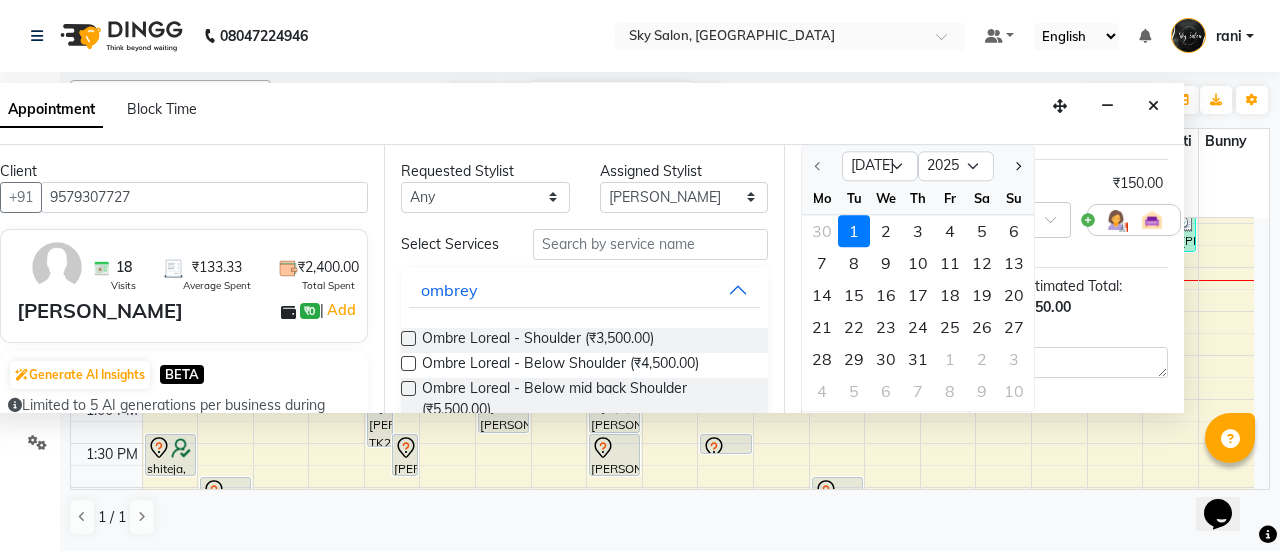 scroll, scrollTop: 135, scrollLeft: 0, axis: vertical 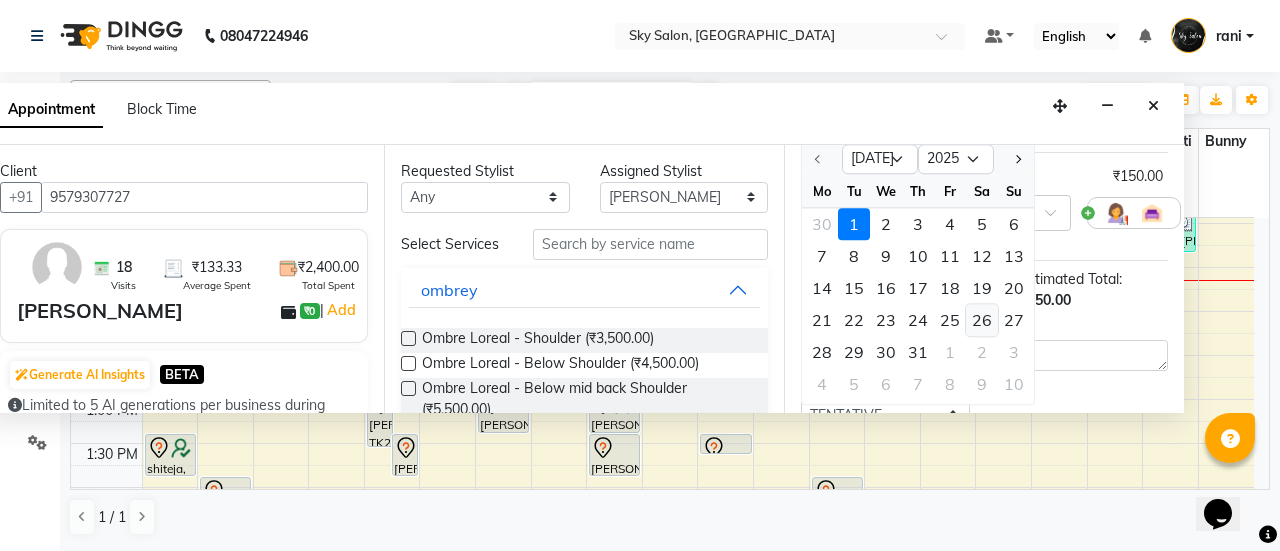 click on "26" at bounding box center [982, 320] 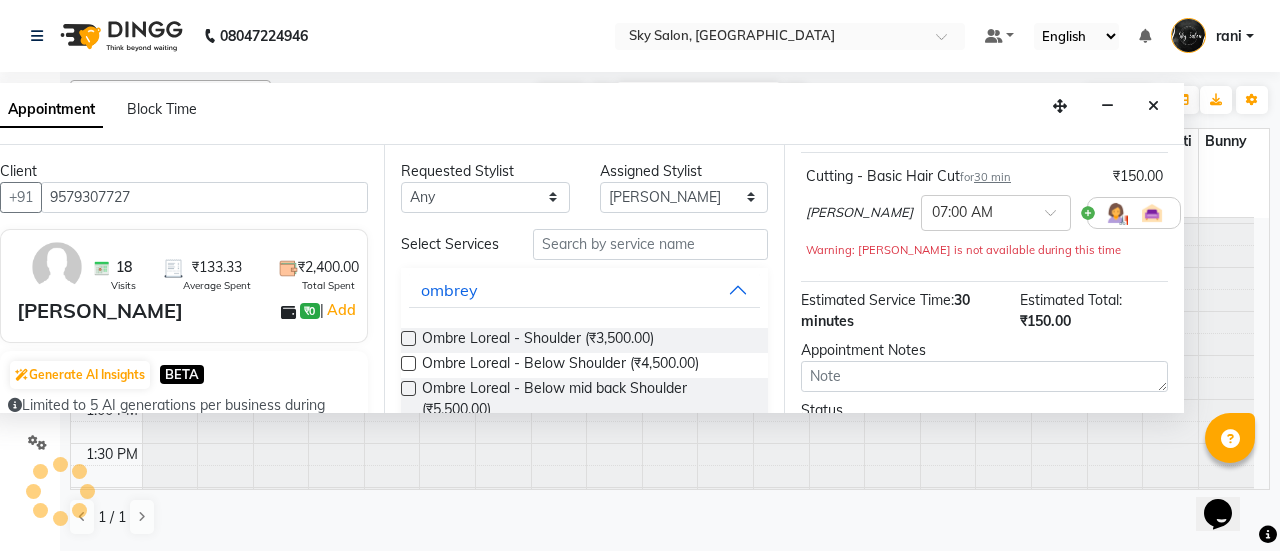 scroll, scrollTop: 434, scrollLeft: 0, axis: vertical 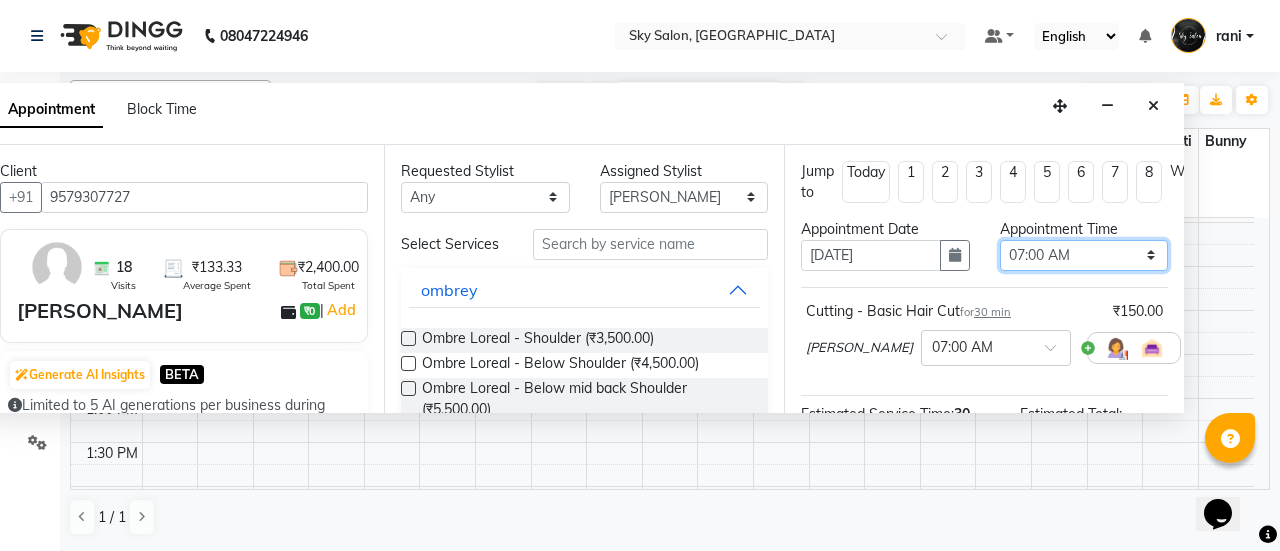 click on "Select 07:00 AM 07:30 AM 08:00 AM 08:30 AM 09:00 AM 09:30 AM 10:00 AM 10:30 AM 11:00 AM 11:30 AM 12:00 PM 12:30 PM 01:00 PM 01:30 PM 02:00 PM 02:30 PM 03:00 PM 03:30 PM 04:00 PM 04:30 PM 05:00 PM 05:30 PM 06:00 PM 06:30 PM 07:00 PM 07:30 PM 08:00 PM 08:30 PM 09:00 PM 09:30 PM 10:00 PM 10:30 PM 11:00 PM" at bounding box center [1084, 255] 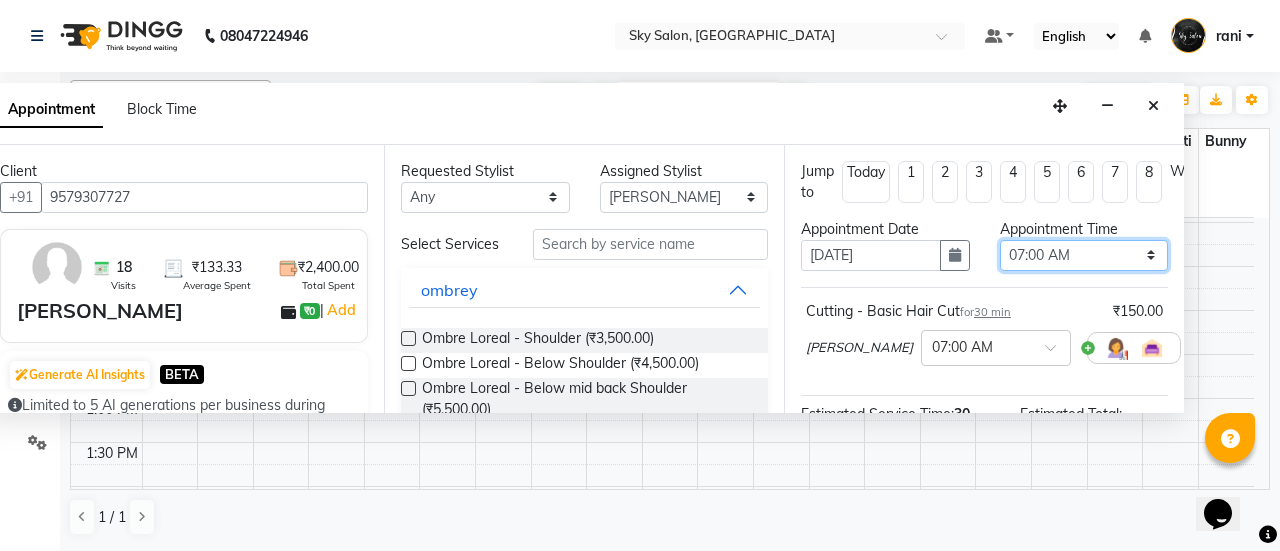 select on "720" 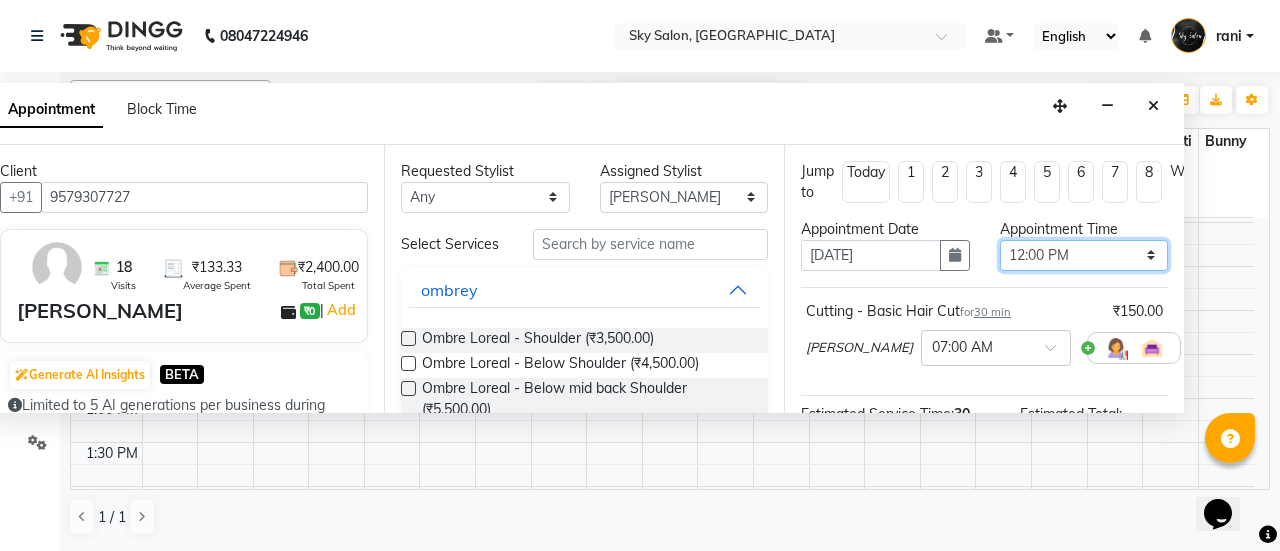 click on "Select 07:00 AM 07:30 AM 08:00 AM 08:30 AM 09:00 AM 09:30 AM 10:00 AM 10:30 AM 11:00 AM 11:30 AM 12:00 PM 12:30 PM 01:00 PM 01:30 PM 02:00 PM 02:30 PM 03:00 PM 03:30 PM 04:00 PM 04:30 PM 05:00 PM 05:30 PM 06:00 PM 06:30 PM 07:00 PM 07:30 PM 08:00 PM 08:30 PM 09:00 PM 09:30 PM 10:00 PM 10:30 PM 11:00 PM" at bounding box center (1084, 255) 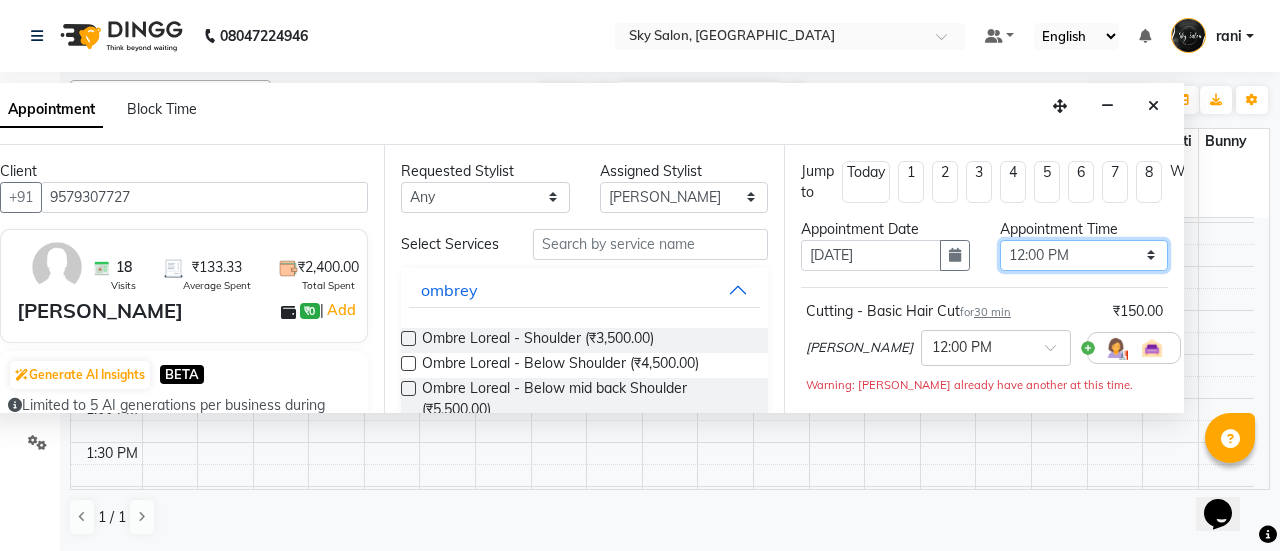 scroll, scrollTop: 313, scrollLeft: 0, axis: vertical 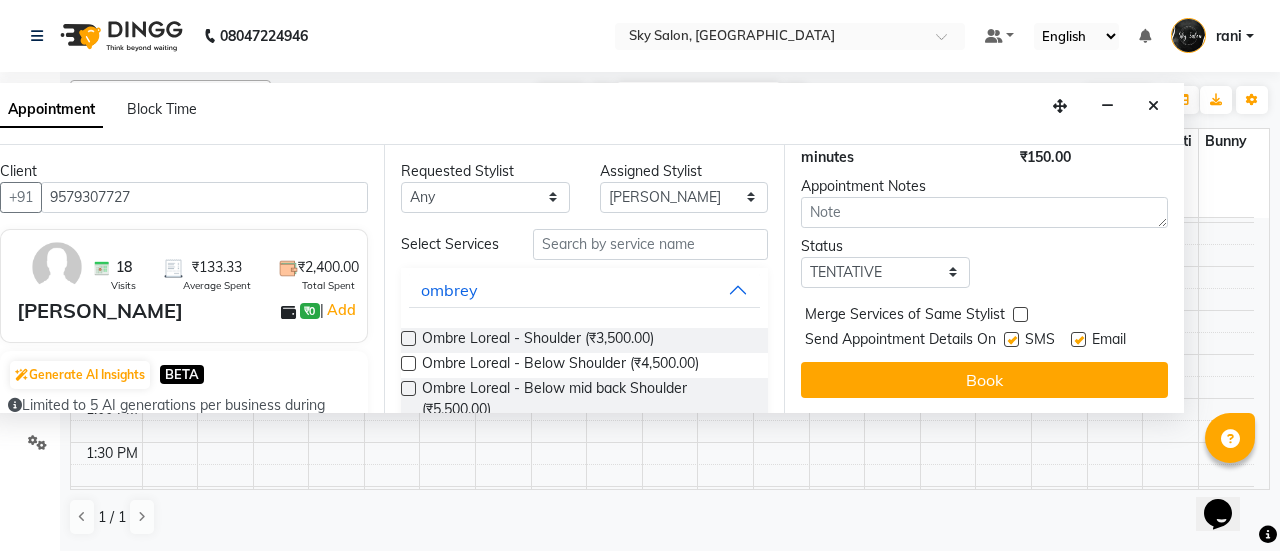 click at bounding box center (1011, 339) 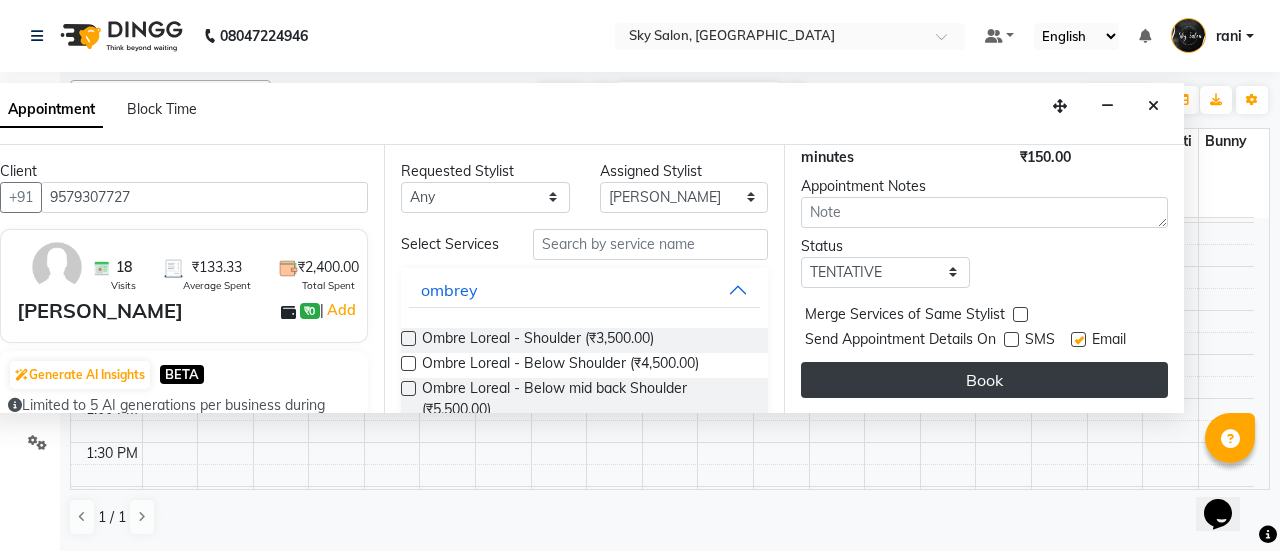 click on "Book" at bounding box center [984, 380] 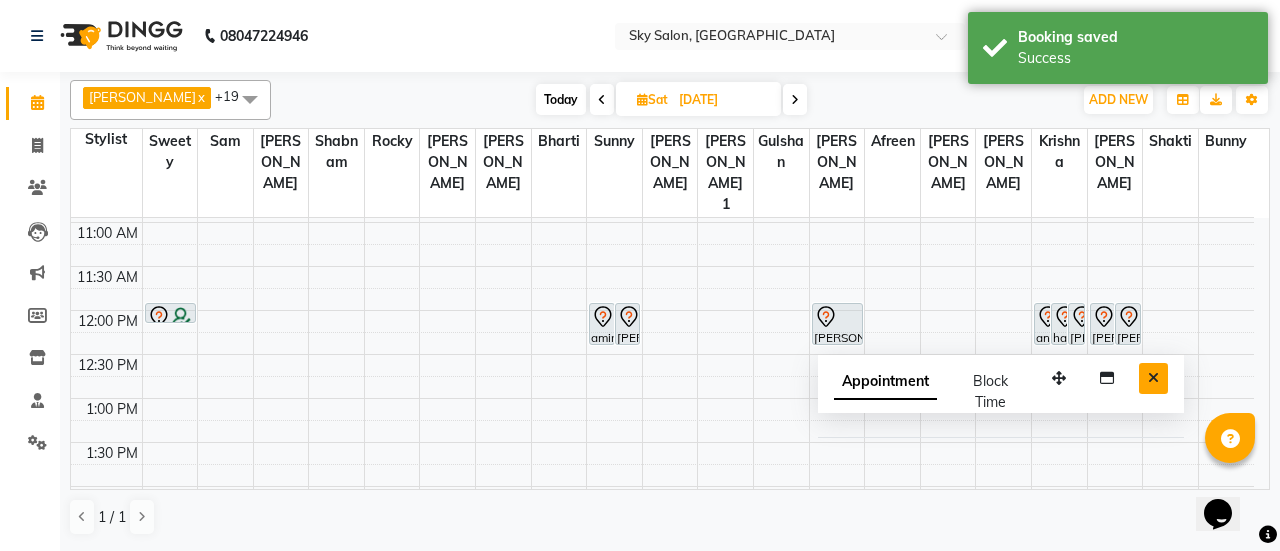 click at bounding box center (1153, 378) 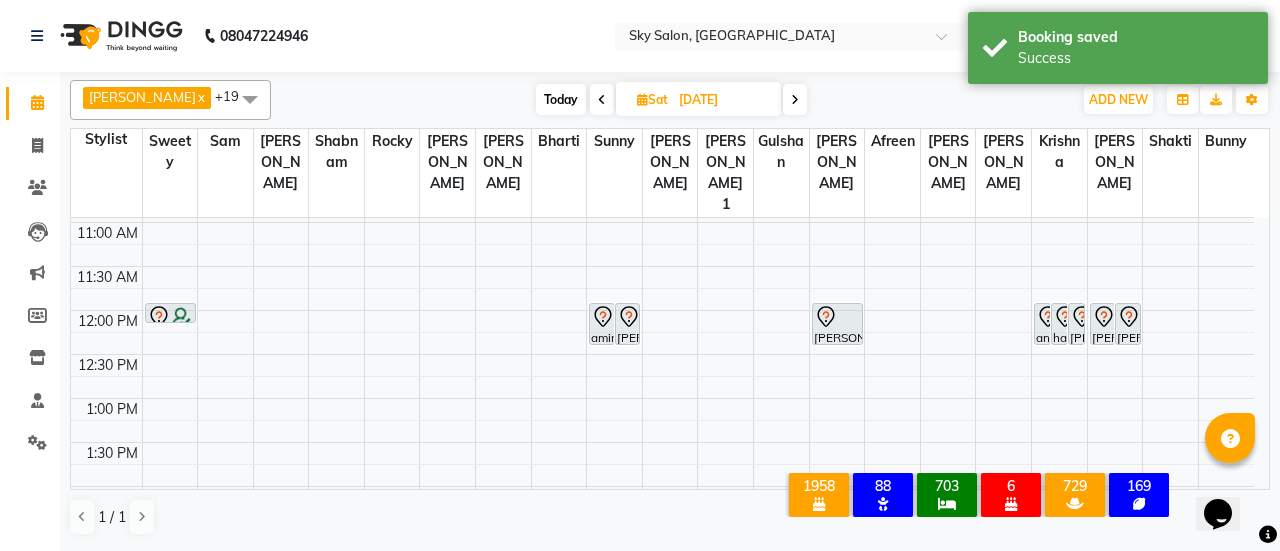 click on "[PERSON_NAME]  x [PERSON_NAME]  x [PERSON_NAME]  x [PERSON_NAME]  x bharti  x [PERSON_NAME] 1  x [PERSON_NAME]  x Gulshan  x [PERSON_NAME]  x rocky  x [PERSON_NAME]  x [PERSON_NAME]  x sunny  x sweety  x [PERSON_NAME]  x [PERSON_NAME]  x krishna  x [PERSON_NAME]  x [PERSON_NAME]  x +19 Select All afreen [PERSON_NAME] saha [PERSON_NAME] [PERSON_NAME] [PERSON_NAME] bharti Bunny Danish [PERSON_NAME] 1 [PERSON_NAME] [PERSON_NAME] gaurav Gulshan [PERSON_NAME] [PERSON_NAME] krishna [PERSON_NAME] [PERSON_NAME] rani [PERSON_NAME] [PERSON_NAME] sachin [PERSON_NAME] [PERSON_NAME] sameer sameer 2 sandhya shabnam shakti sunny sweety [PERSON_NAME] [DATE]  [DATE] Toggle Dropdown Add Appointment Add Invoice Add Attendance Add Client Add Transaction Toggle Dropdown Add Appointment Add Invoice Add Attendance Add Client ADD NEW Toggle Dropdown Add Appointment Add Invoice Add Attendance Add Client Add Transaction [PERSON_NAME]  x [PERSON_NAME]  x [PERSON_NAME]  x [PERSON_NAME]  x bharti  x [PERSON_NAME] 1  x [PERSON_NAME]  x Gulshan  x [PERSON_NAME]  x rocky  x [PERSON_NAME]  x [PERSON_NAME]  x sunny  x sweety  x [PERSON_NAME]  x [PERSON_NAME]  x krishna  x [PERSON_NAME]  x [PERSON_NAME]  x +19 Select All [PERSON_NAME]" at bounding box center (670, 100) 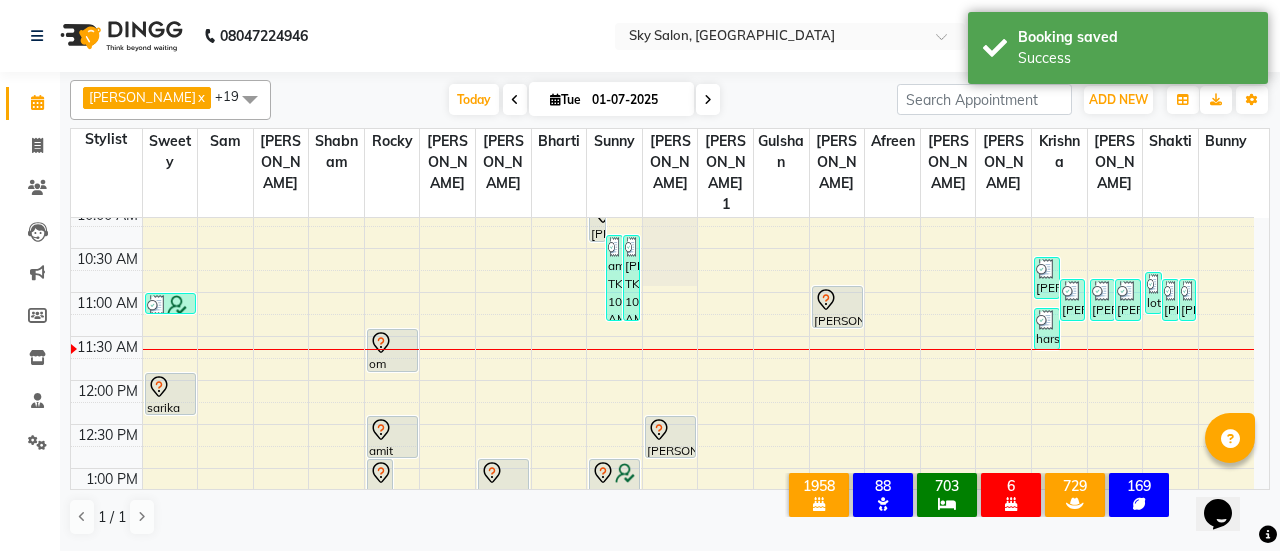 scroll, scrollTop: 364, scrollLeft: 0, axis: vertical 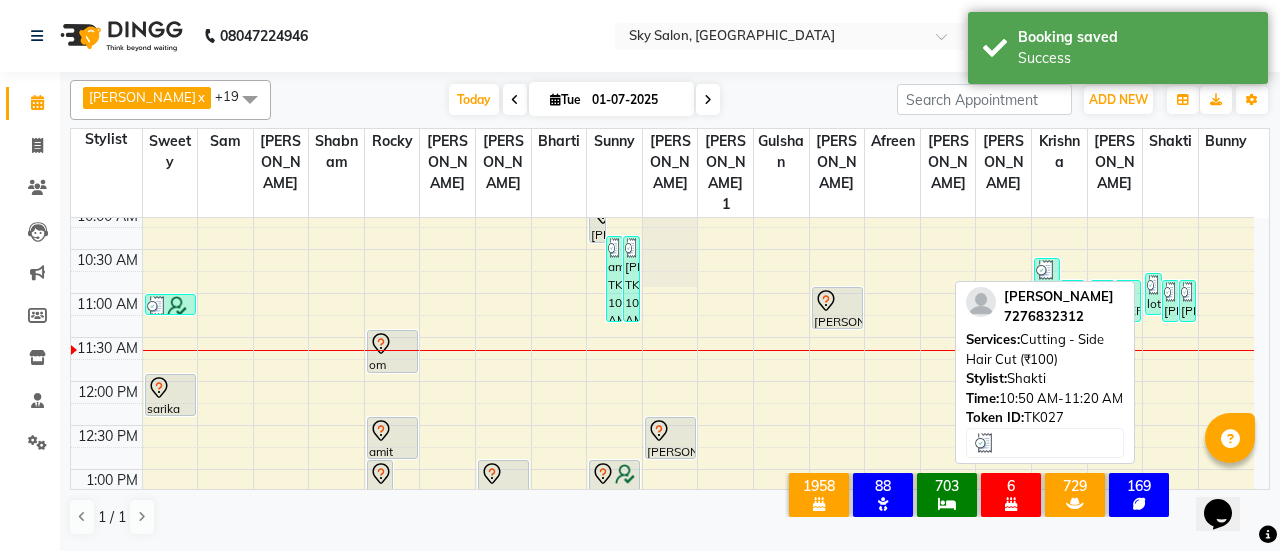 click at bounding box center [1153, 285] 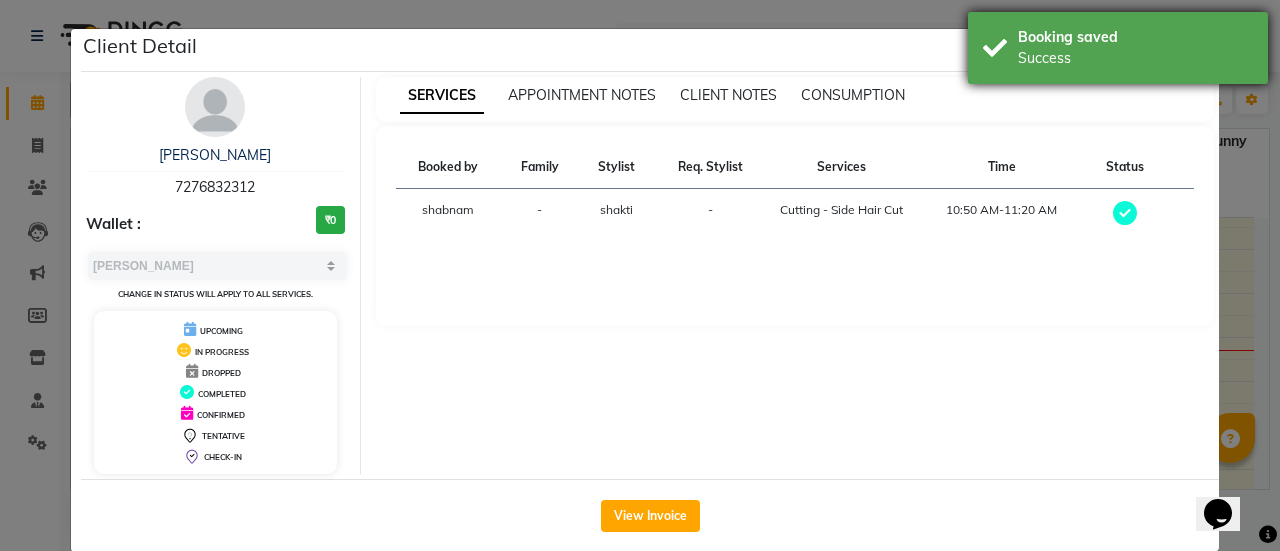 click on "Success" at bounding box center (1135, 58) 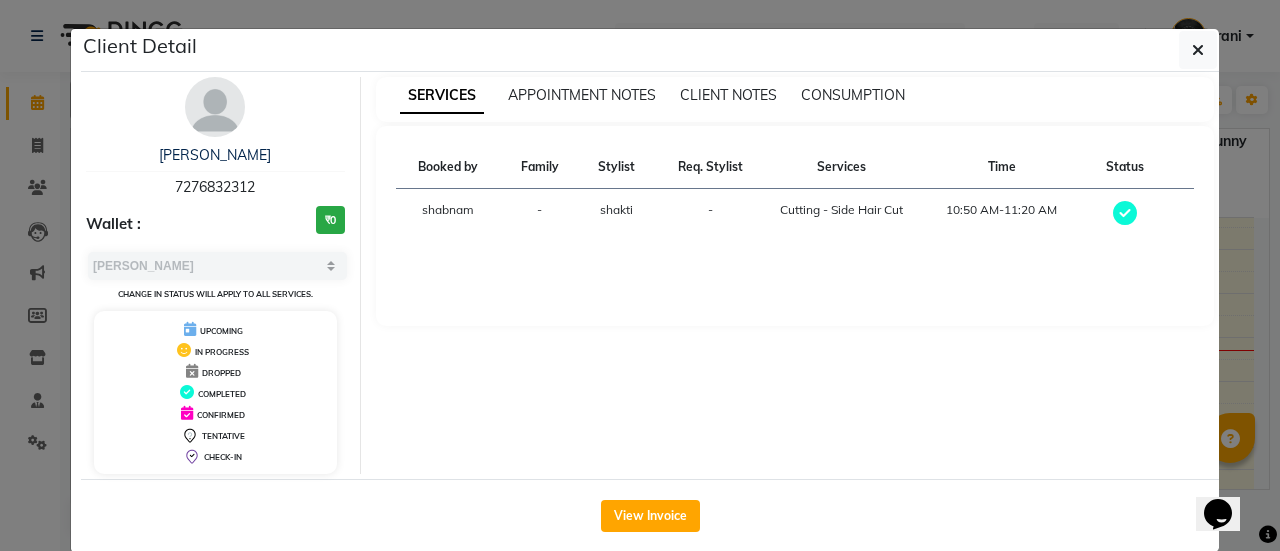 click 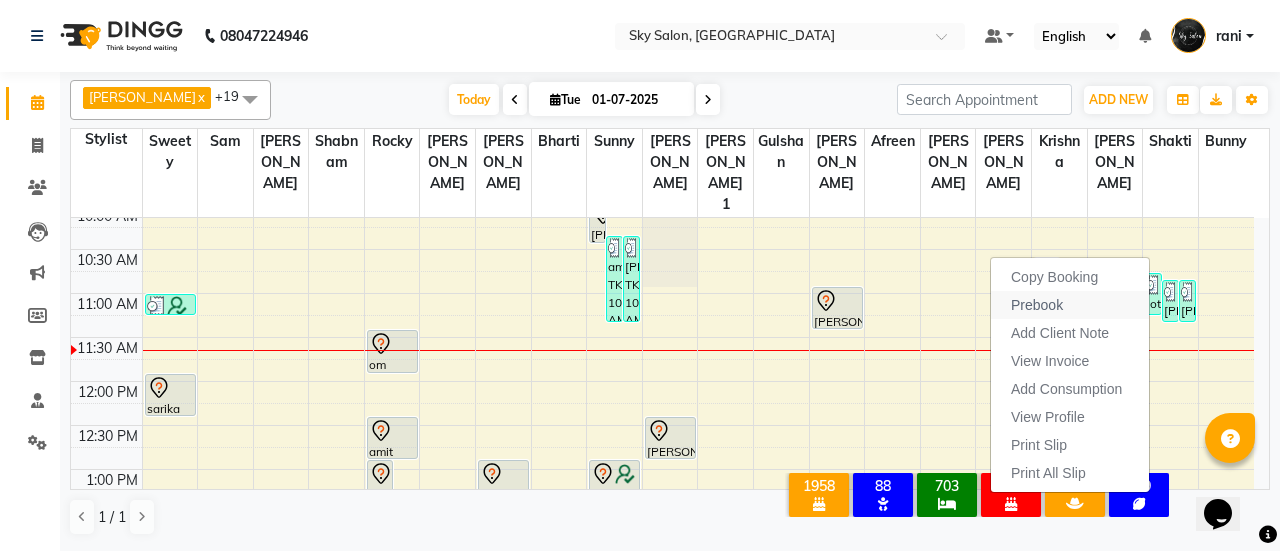 click on "Prebook" at bounding box center [1037, 305] 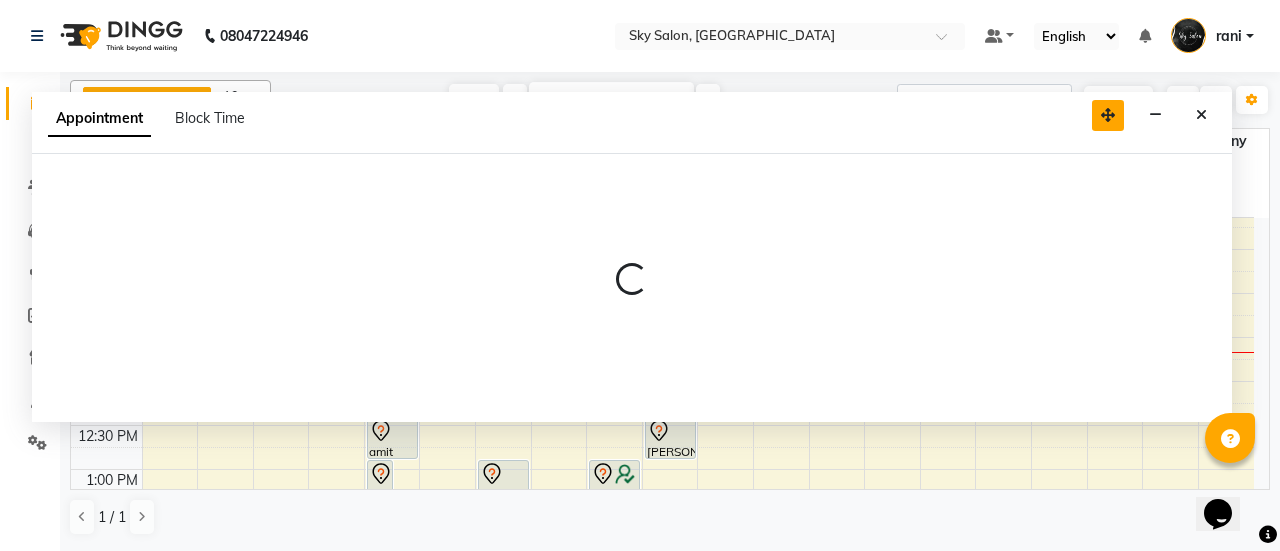 drag, startPoint x: 1144, startPoint y: 242, endPoint x: 1105, endPoint y: 113, distance: 134.76646 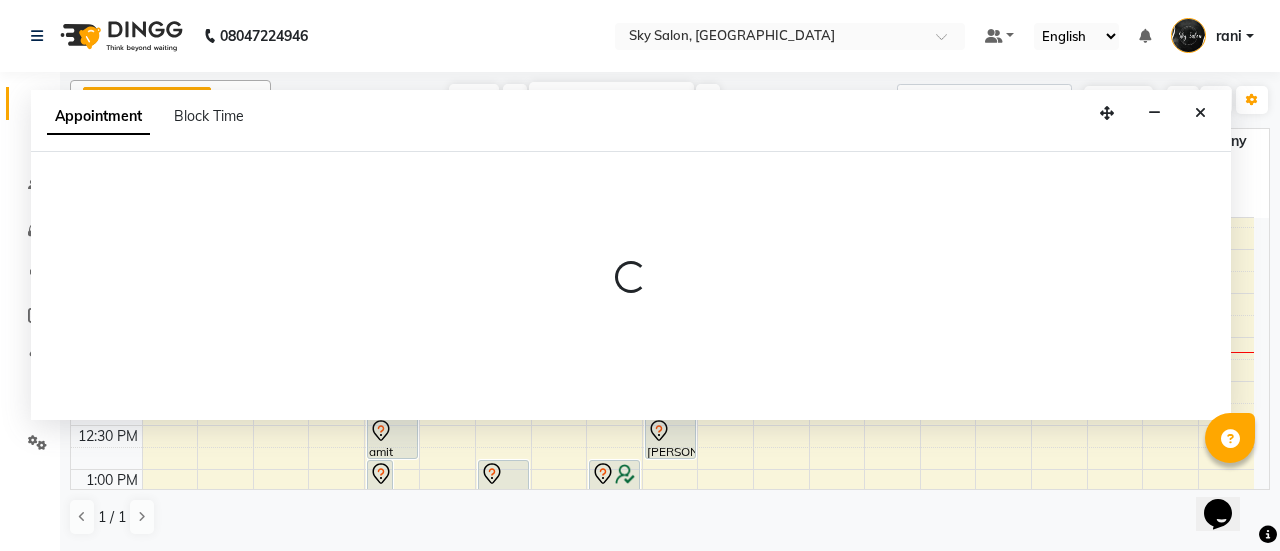select on "84353" 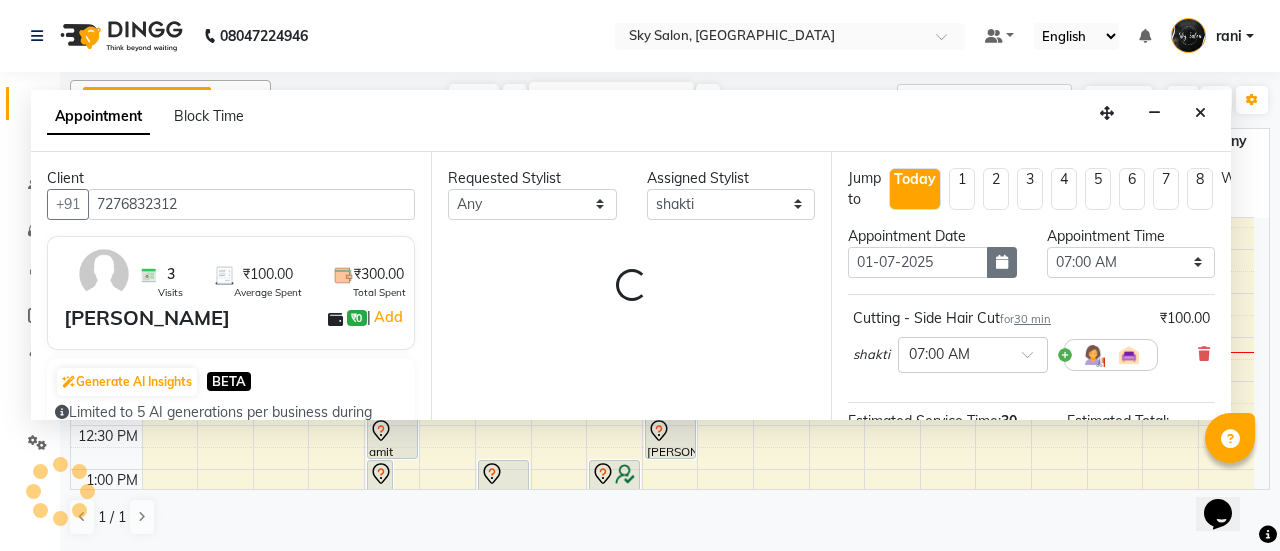 click at bounding box center [1002, 262] 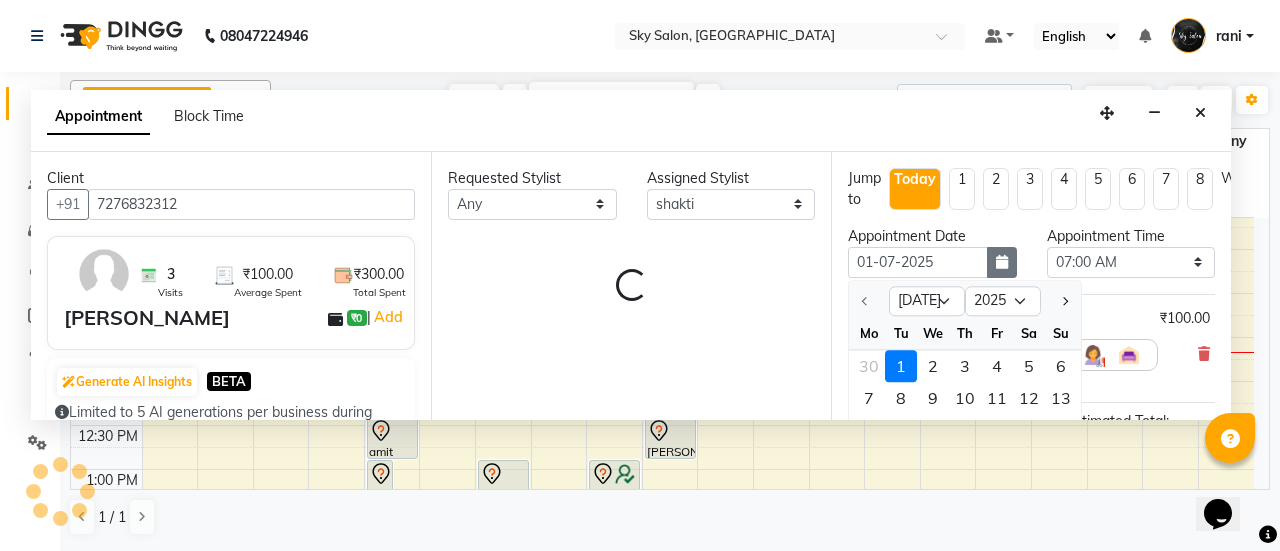 scroll, scrollTop: 436, scrollLeft: 0, axis: vertical 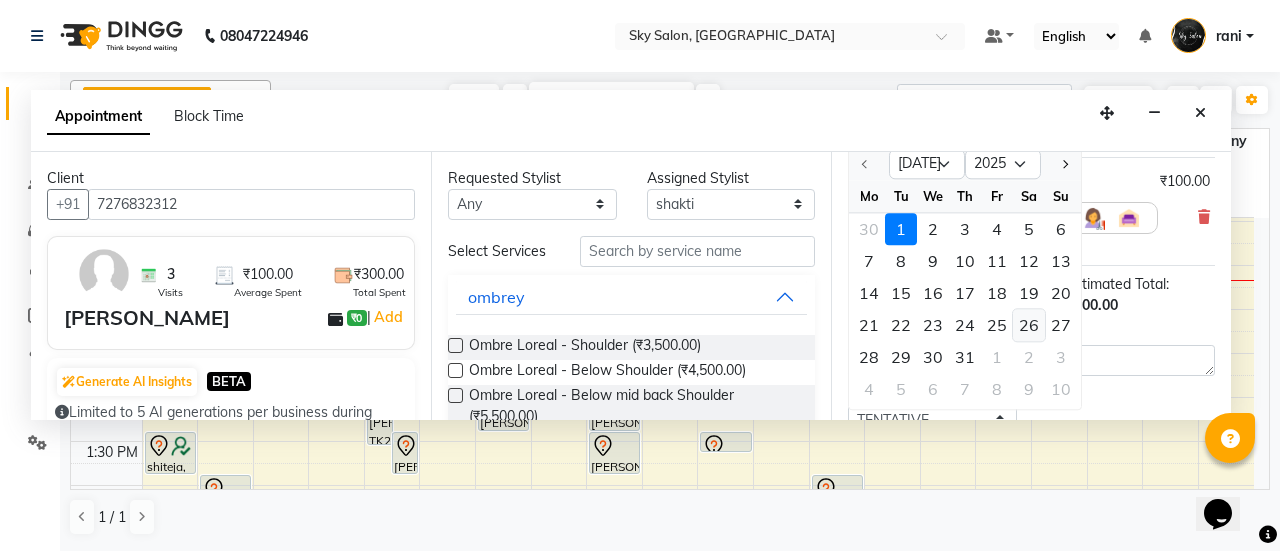 click on "26" at bounding box center (1029, 325) 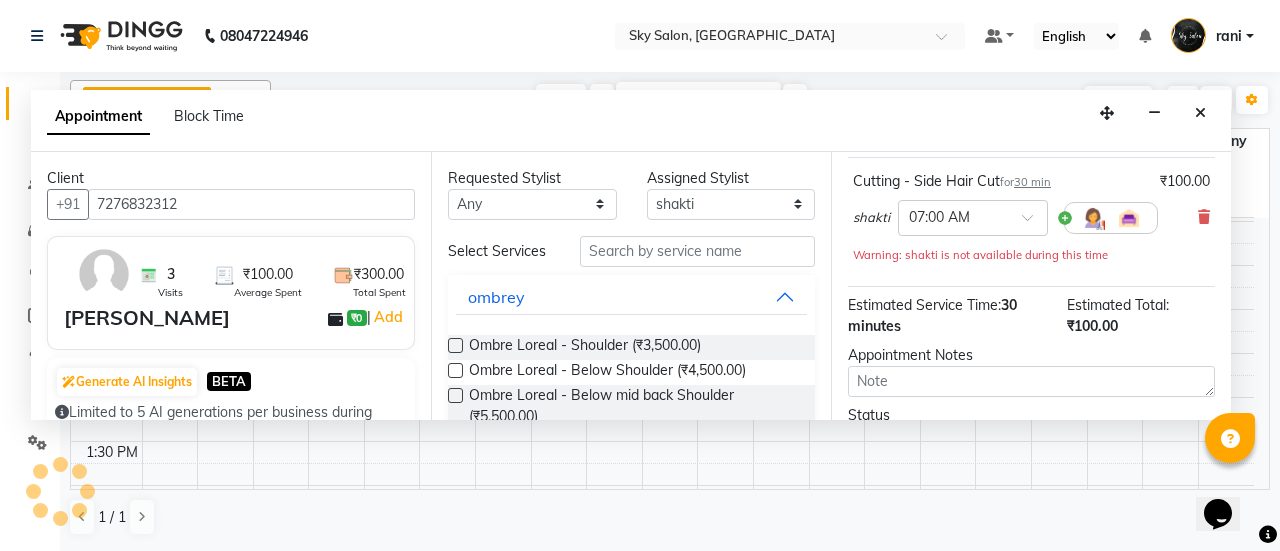 scroll, scrollTop: 435, scrollLeft: 0, axis: vertical 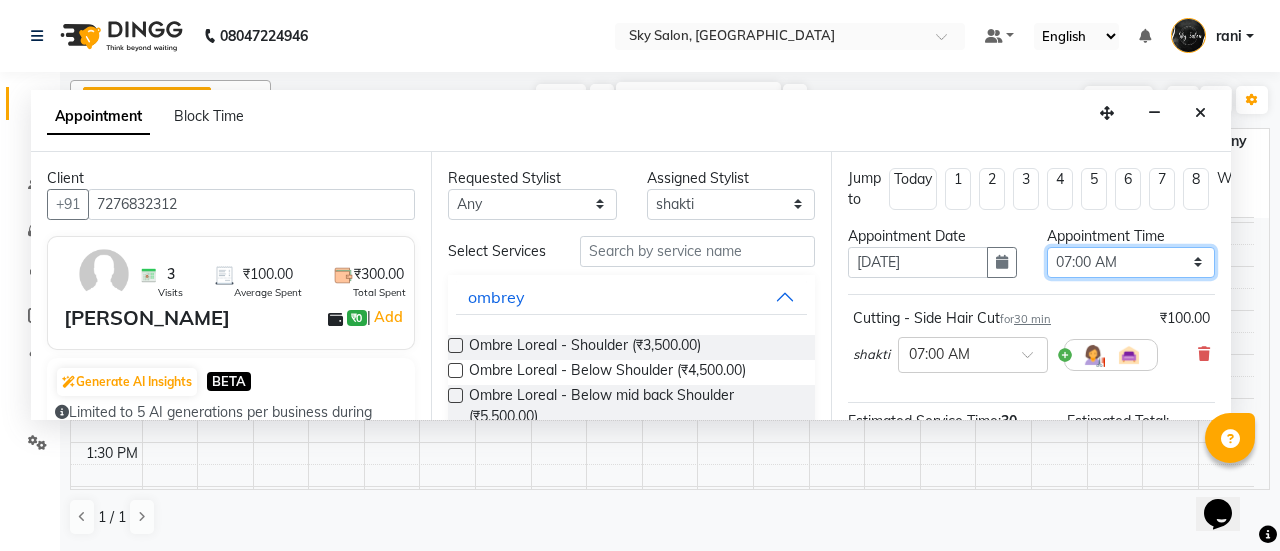 click on "Select 07:00 AM 07:30 AM 08:00 AM 08:30 AM 09:00 AM 09:30 AM 10:00 AM 10:30 AM 11:00 AM 11:30 AM 12:00 PM 12:30 PM 01:00 PM 01:30 PM 02:00 PM 02:30 PM 03:00 PM 03:30 PM 04:00 PM 04:30 PM 05:00 PM 05:30 PM 06:00 PM 06:30 PM 07:00 PM 07:30 PM 08:00 PM 08:30 PM 09:00 PM 09:30 PM 10:00 PM 10:30 PM 11:00 PM" at bounding box center [1131, 262] 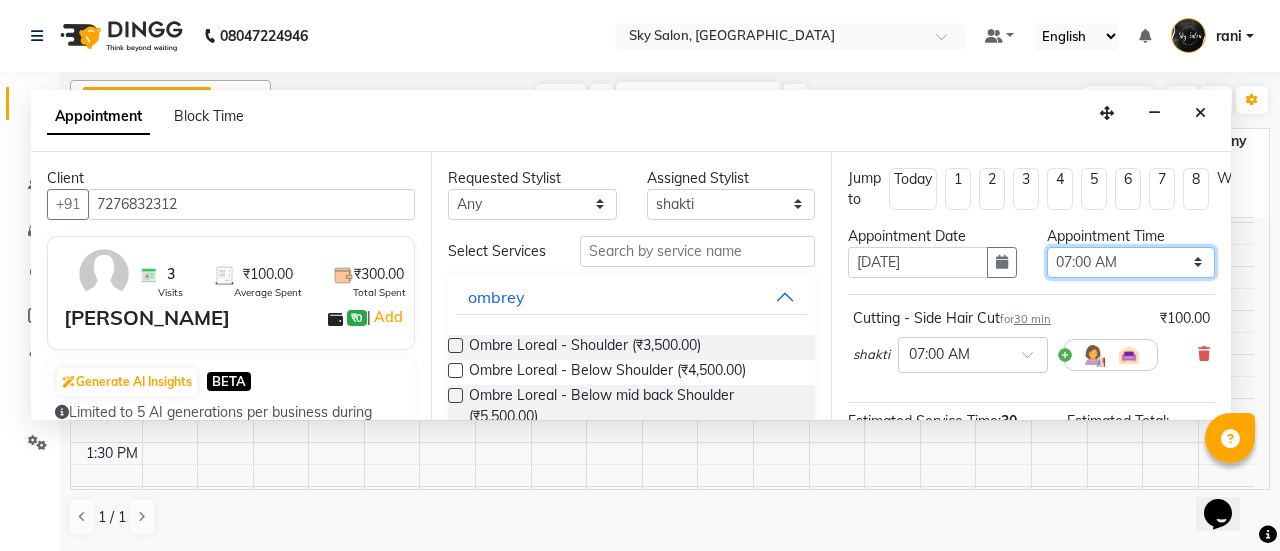 select on "720" 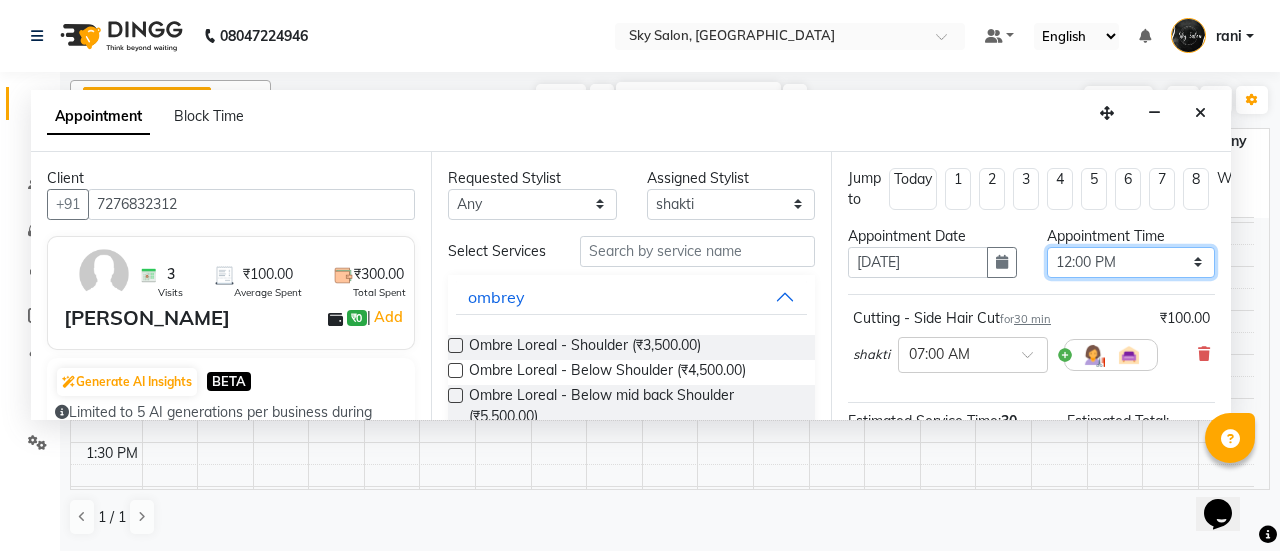 click on "Select 07:00 AM 07:30 AM 08:00 AM 08:30 AM 09:00 AM 09:30 AM 10:00 AM 10:30 AM 11:00 AM 11:30 AM 12:00 PM 12:30 PM 01:00 PM 01:30 PM 02:00 PM 02:30 PM 03:00 PM 03:30 PM 04:00 PM 04:30 PM 05:00 PM 05:30 PM 06:00 PM 06:30 PM 07:00 PM 07:30 PM 08:00 PM 08:30 PM 09:00 PM 09:30 PM 10:00 PM 10:30 PM 11:00 PM" at bounding box center (1131, 262) 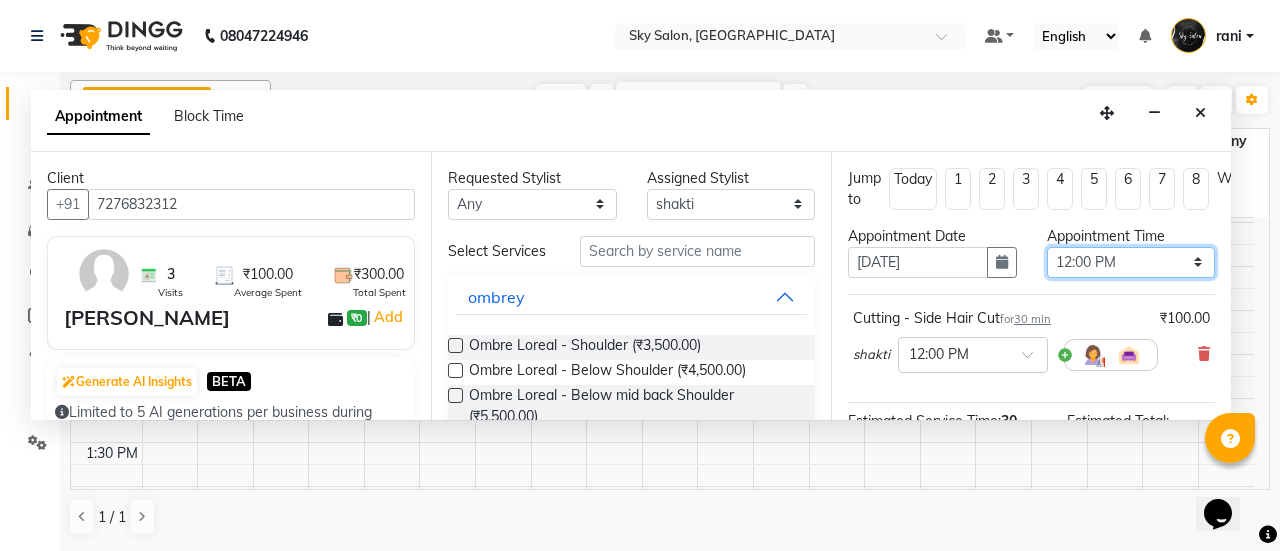 scroll, scrollTop: 292, scrollLeft: 0, axis: vertical 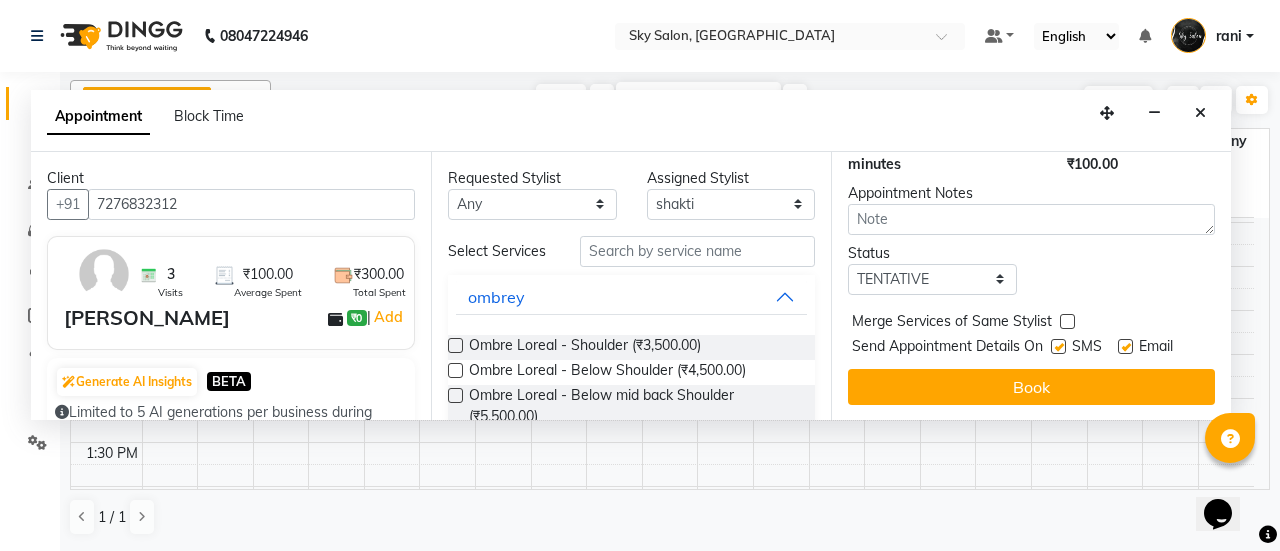 click at bounding box center (1058, 346) 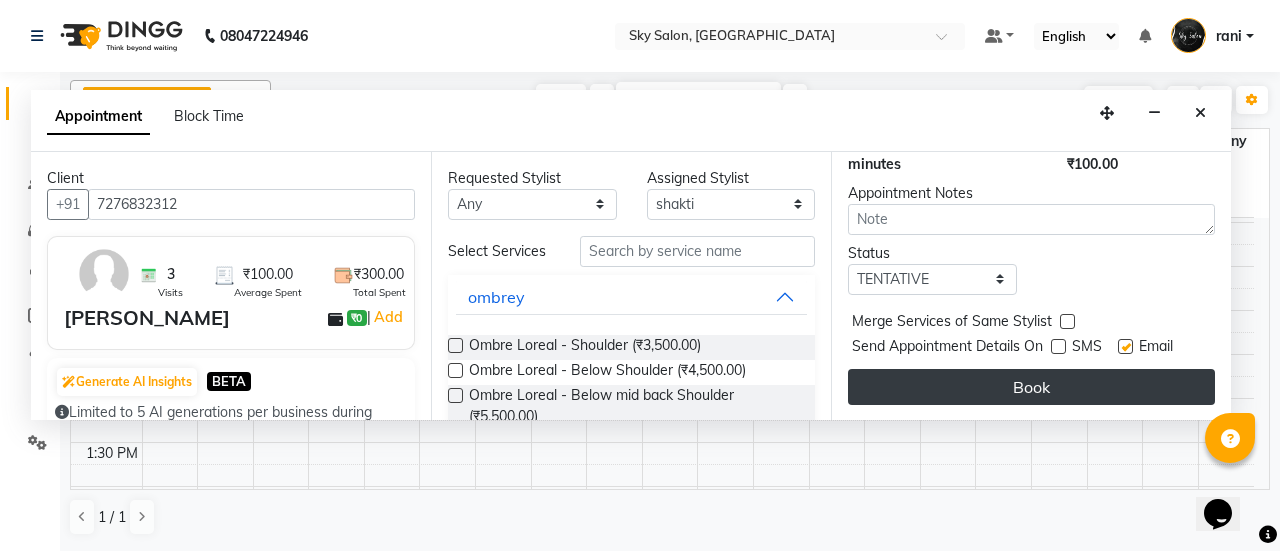 click on "Book" at bounding box center (1031, 387) 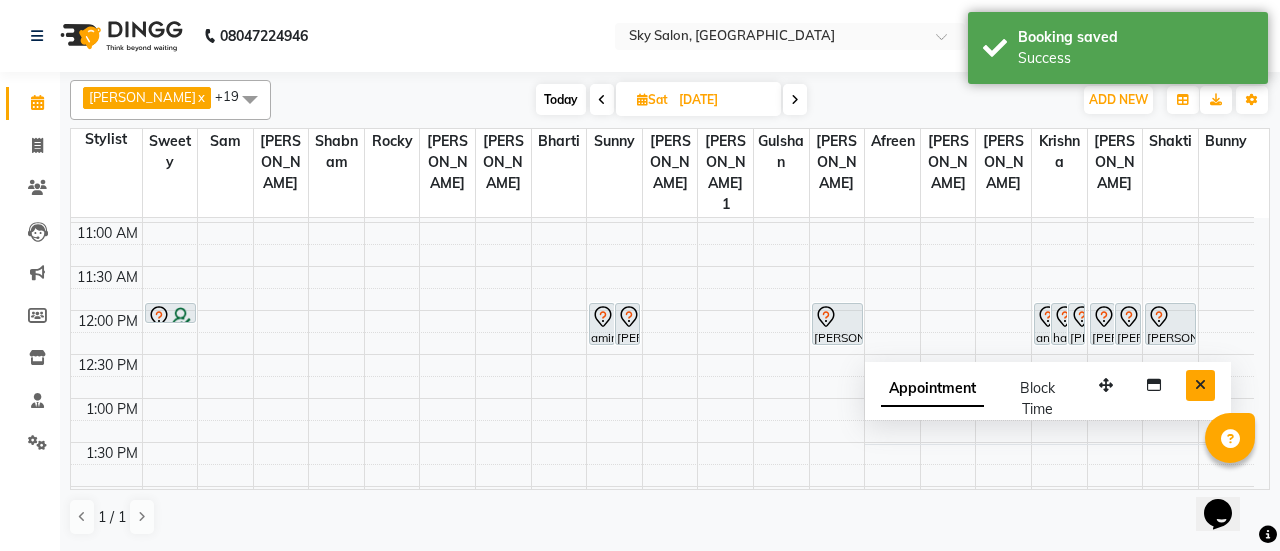 click at bounding box center (1200, 385) 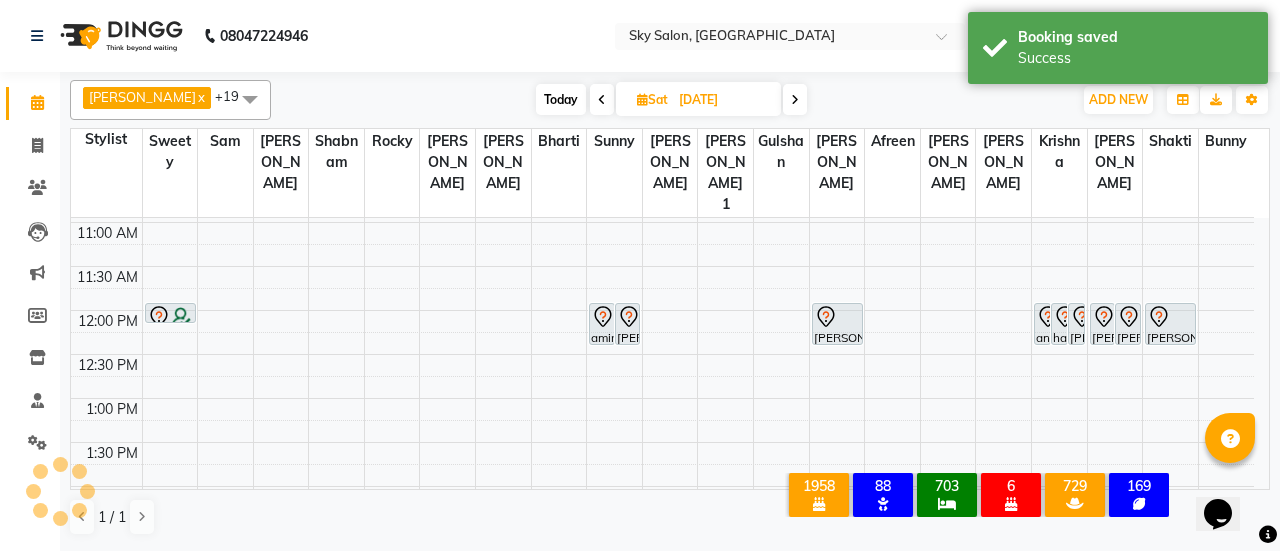 click on "[PERSON_NAME]  x [PERSON_NAME]  x [PERSON_NAME]  x [PERSON_NAME]  x bharti  x [PERSON_NAME] 1  x [PERSON_NAME]  x Gulshan  x [PERSON_NAME]  x rocky  x [PERSON_NAME]  x [PERSON_NAME]  x sunny  x sweety  x [PERSON_NAME]  x [PERSON_NAME]  x krishna  x [PERSON_NAME]  x [PERSON_NAME]  x +19 Select All afreen [PERSON_NAME] saha [PERSON_NAME] [PERSON_NAME] [PERSON_NAME] bharti Bunny Danish [PERSON_NAME] 1 [PERSON_NAME] [PERSON_NAME] gaurav Gulshan [PERSON_NAME] [PERSON_NAME] krishna [PERSON_NAME] [PERSON_NAME] rani [PERSON_NAME] [PERSON_NAME] sachin [PERSON_NAME] [PERSON_NAME] sameer sameer 2 sandhya shabnam shakti sunny sweety [PERSON_NAME] [DATE]  [DATE] Toggle Dropdown Add Appointment Add Invoice Add Attendance Add Client Add Transaction Toggle Dropdown Add Appointment Add Invoice Add Attendance Add Client ADD NEW Toggle Dropdown Add Appointment Add Invoice Add Attendance Add Client Add Transaction [PERSON_NAME]  x [PERSON_NAME]  x [PERSON_NAME]  x [PERSON_NAME]  x bharti  x [PERSON_NAME] 1  x [PERSON_NAME]  x Gulshan  x [PERSON_NAME]  x rocky  x [PERSON_NAME]  x [PERSON_NAME]  x sunny  x sweety  x [PERSON_NAME]  x [PERSON_NAME]  x krishna  x [PERSON_NAME]  x [PERSON_NAME]  x +19 Select All [PERSON_NAME]" at bounding box center (670, 100) 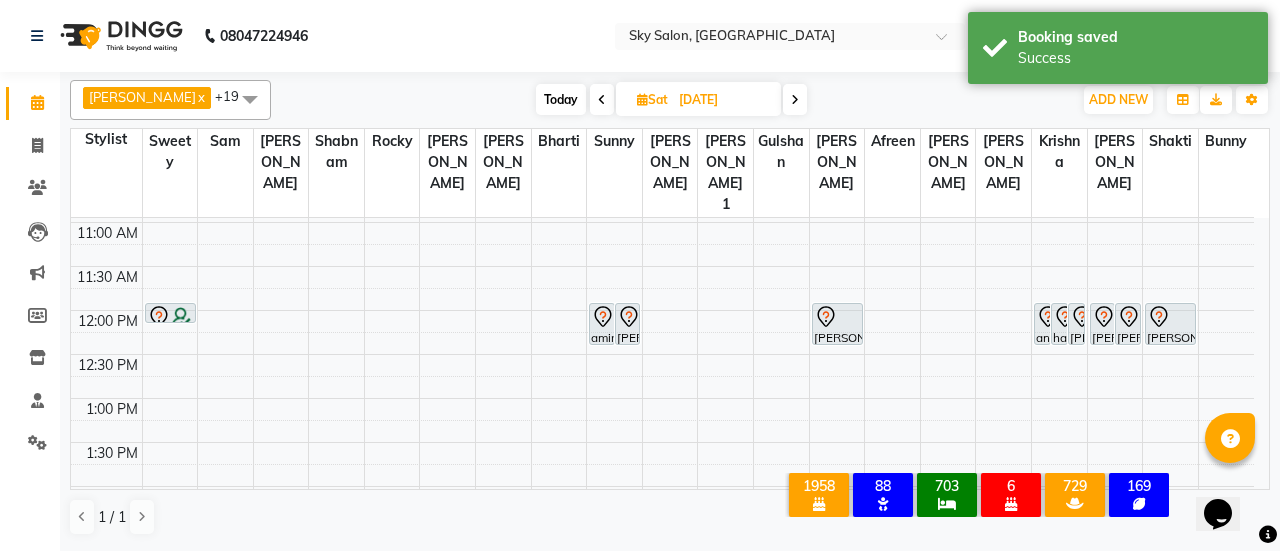 click on "Today" at bounding box center (561, 99) 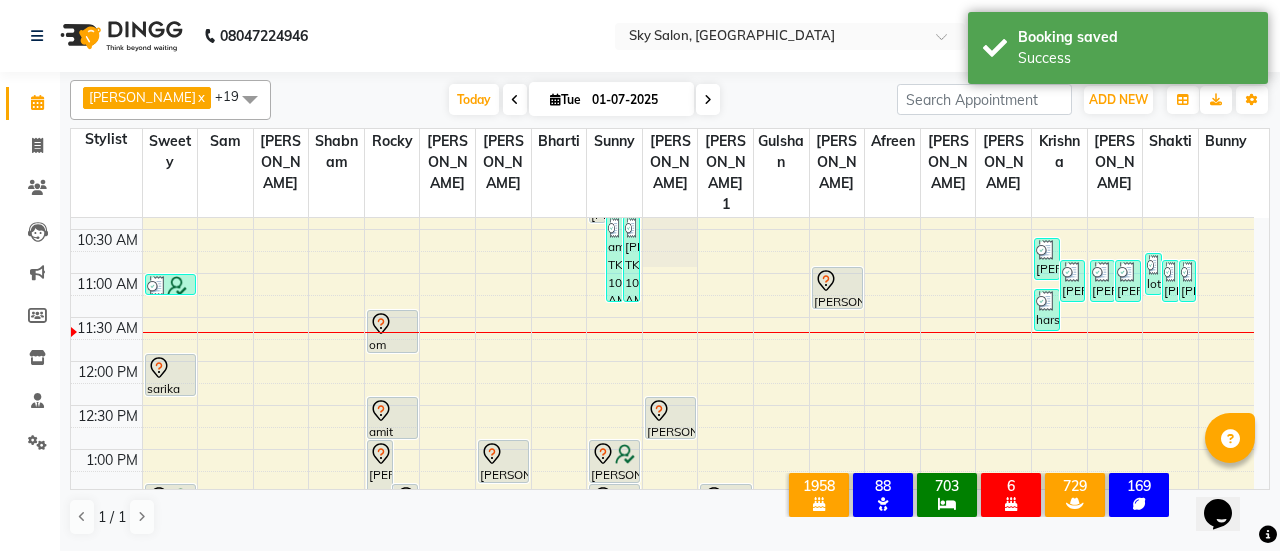 scroll, scrollTop: 382, scrollLeft: 0, axis: vertical 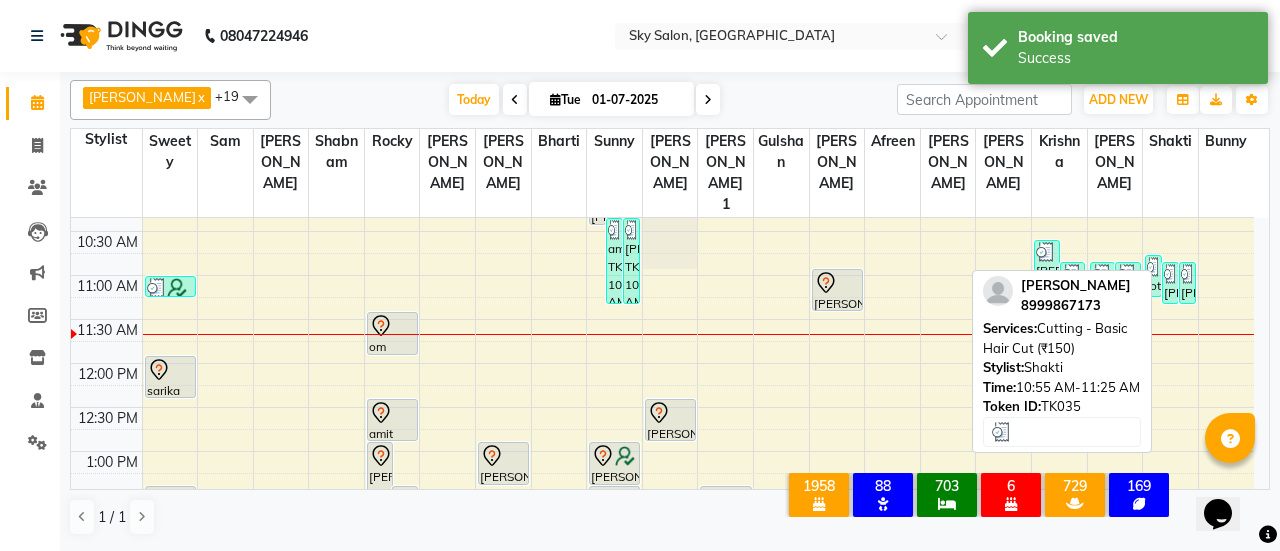click on "[PERSON_NAME], TK35, 10:55 AM-11:25 AM, Cutting  - Basic Hair Cut (₹150)" at bounding box center [1170, 283] 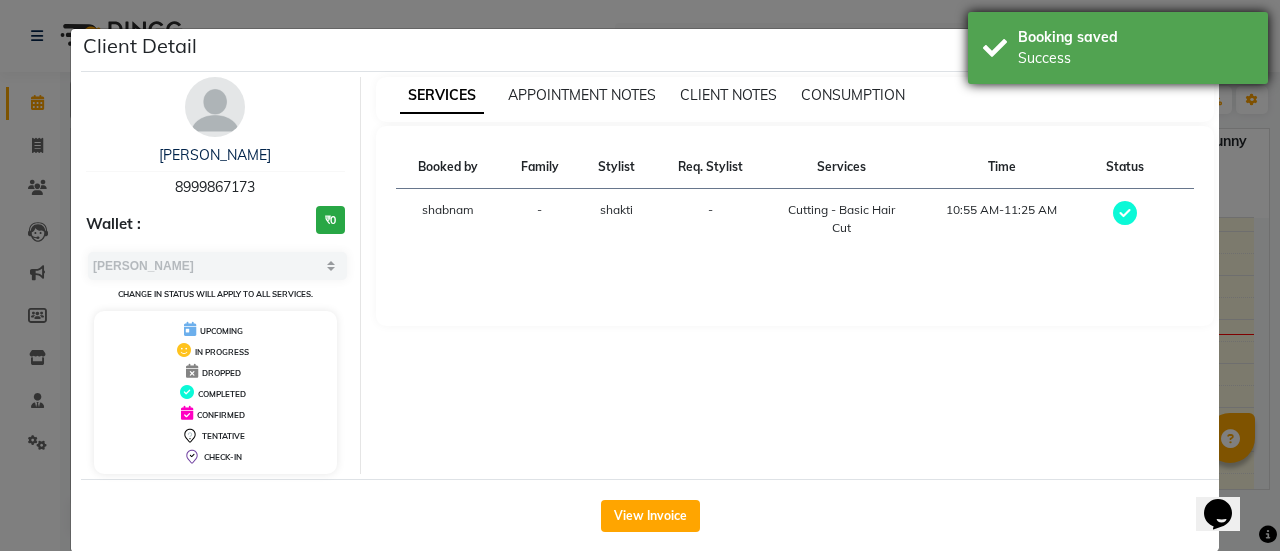 click on "Booking saved" at bounding box center (1135, 37) 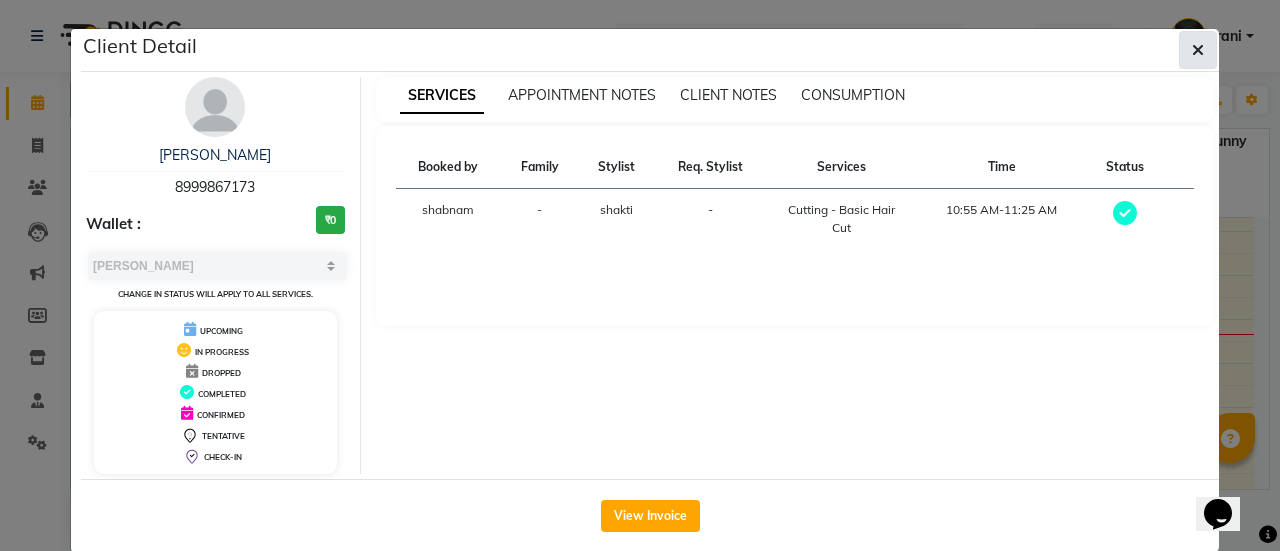 click 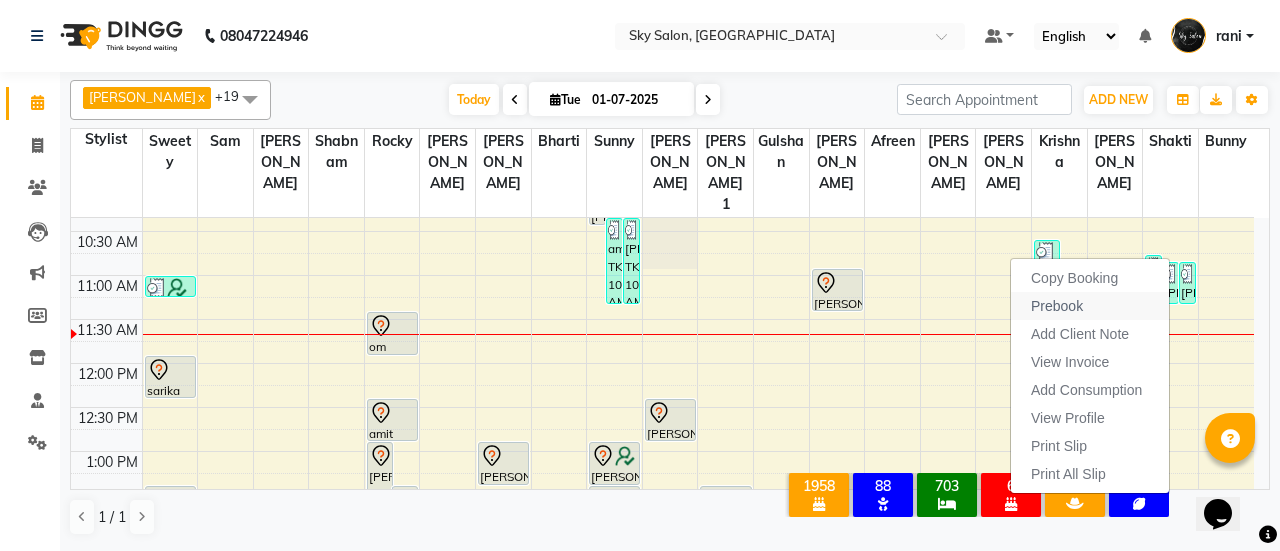 click on "Prebook" at bounding box center (1057, 306) 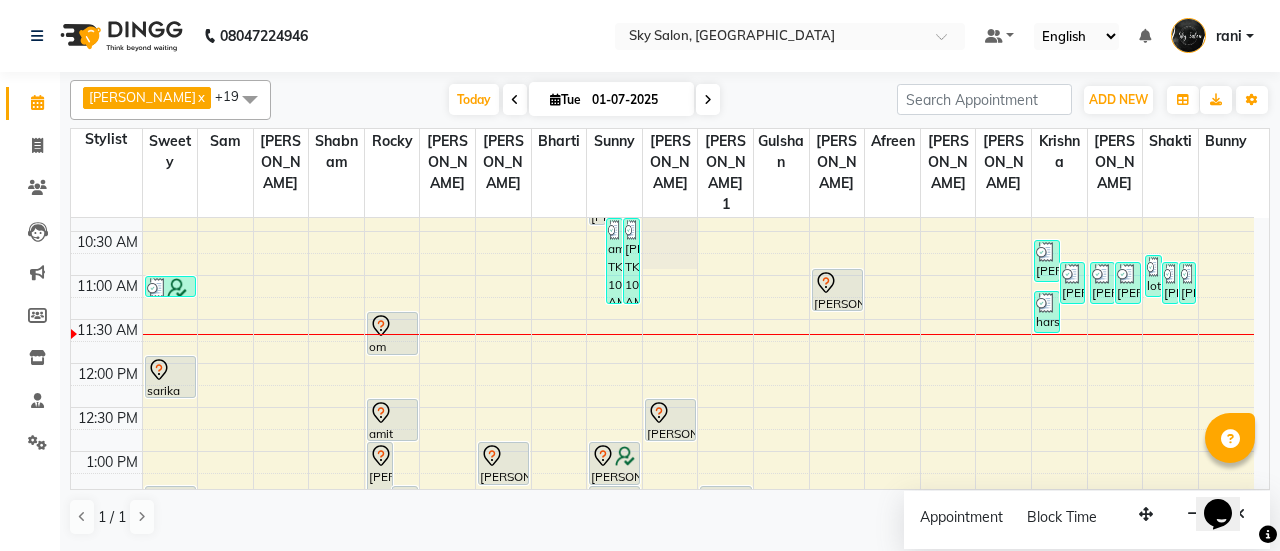 select on "84353" 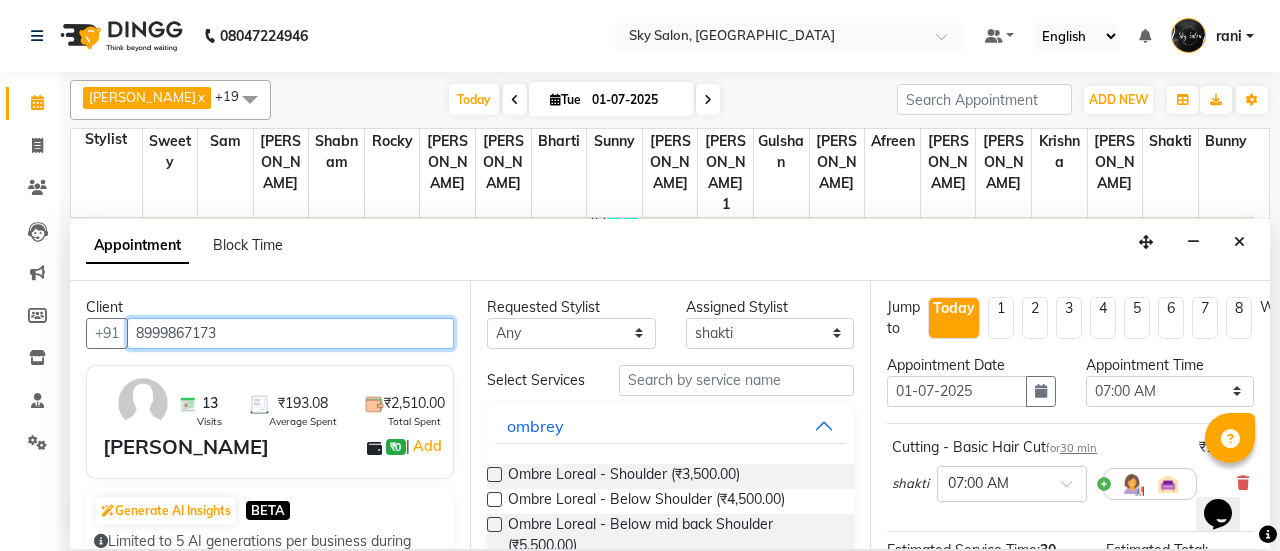 scroll, scrollTop: 435, scrollLeft: 0, axis: vertical 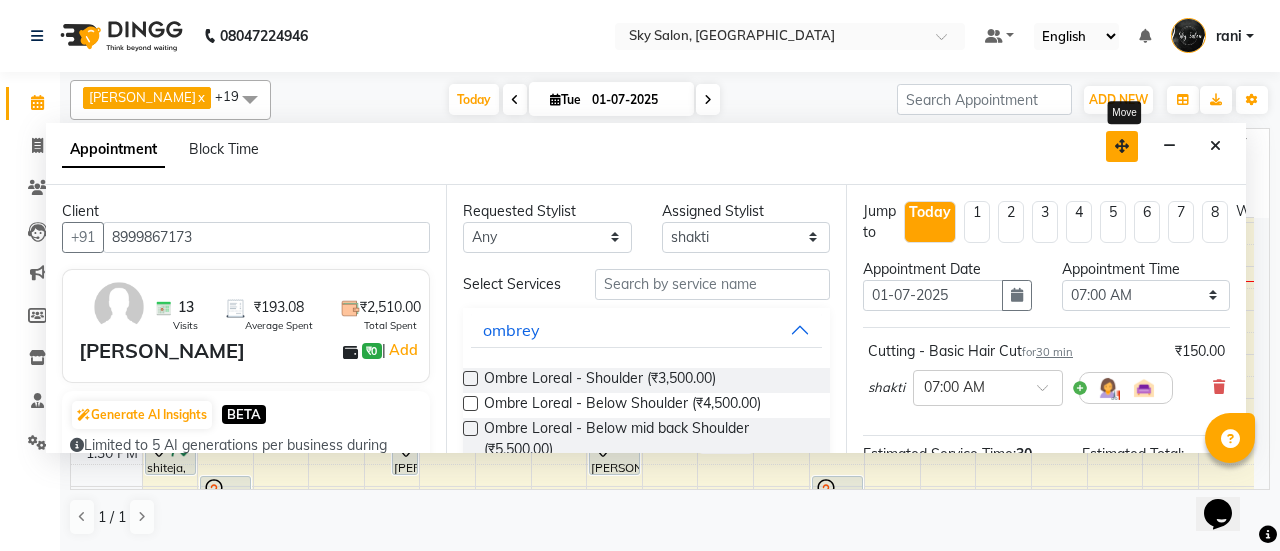 drag, startPoint x: 1142, startPoint y: 251, endPoint x: 1110, endPoint y: 123, distance: 131.93938 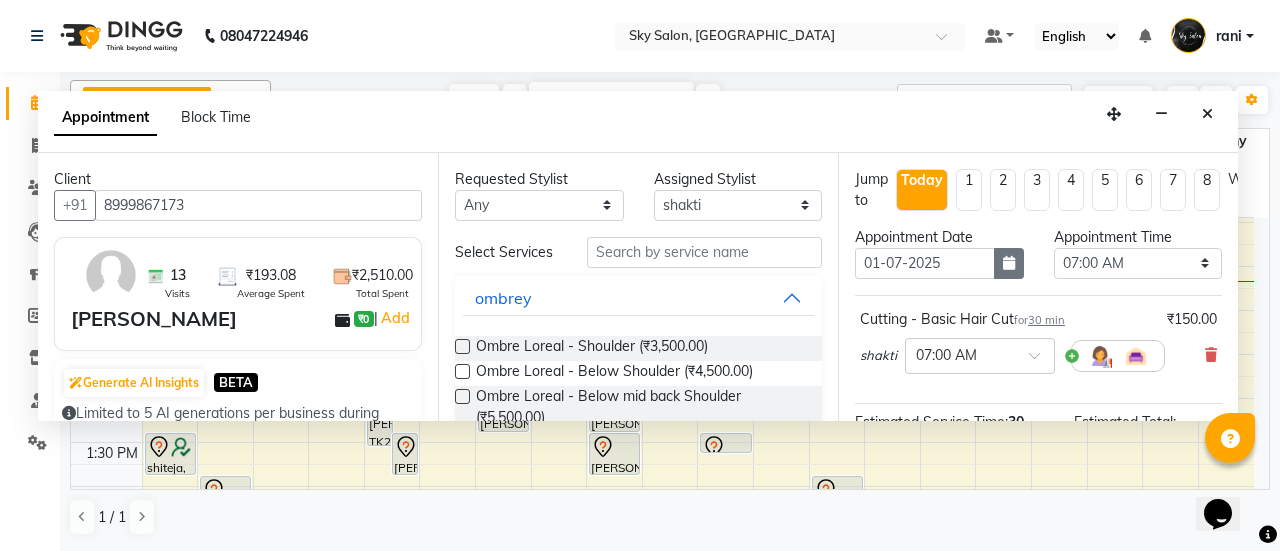 click at bounding box center [1009, 263] 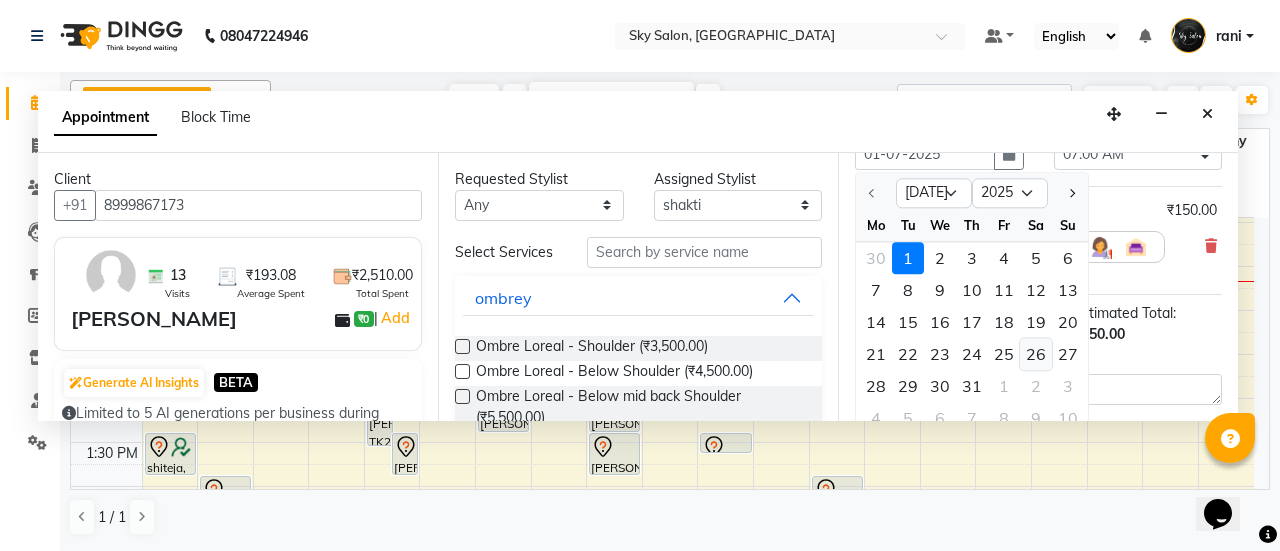 scroll, scrollTop: 110, scrollLeft: 0, axis: vertical 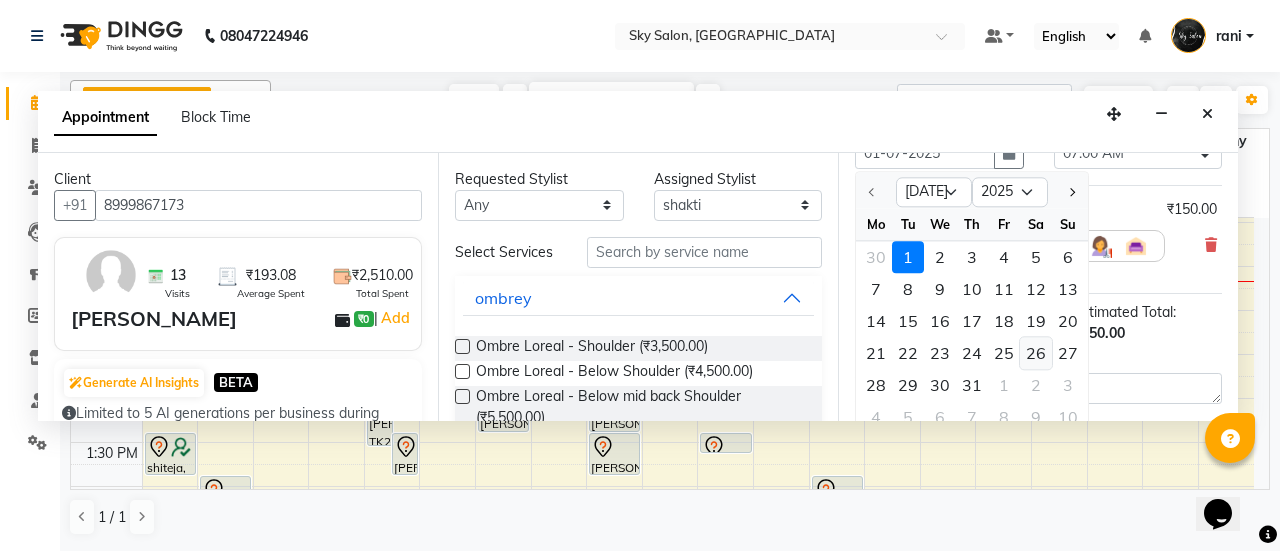 click on "26" at bounding box center [1036, 353] 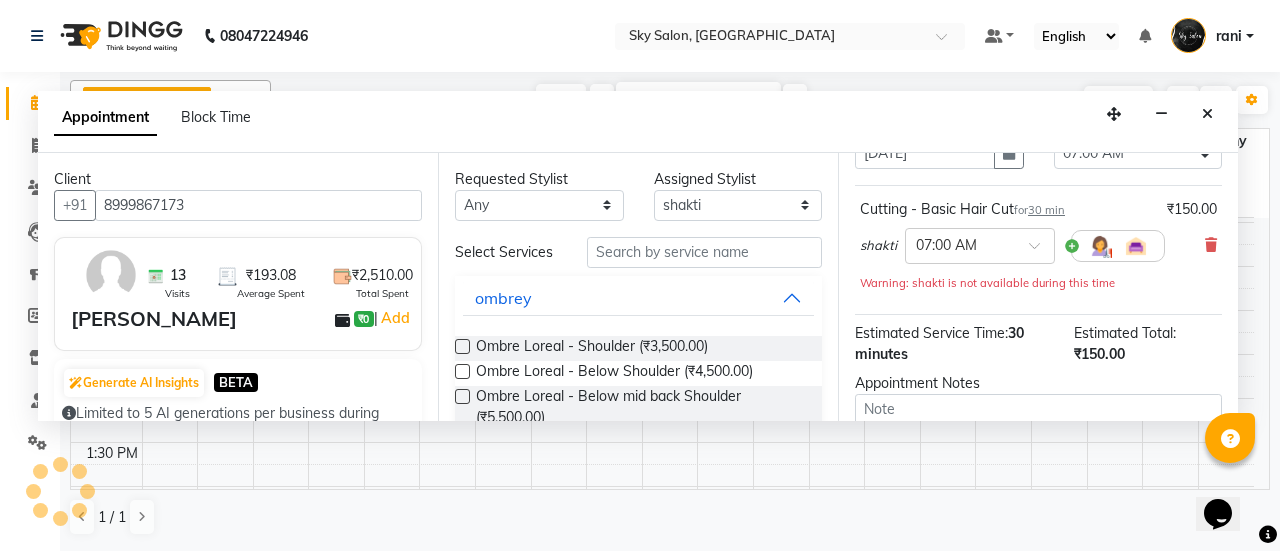scroll, scrollTop: 434, scrollLeft: 0, axis: vertical 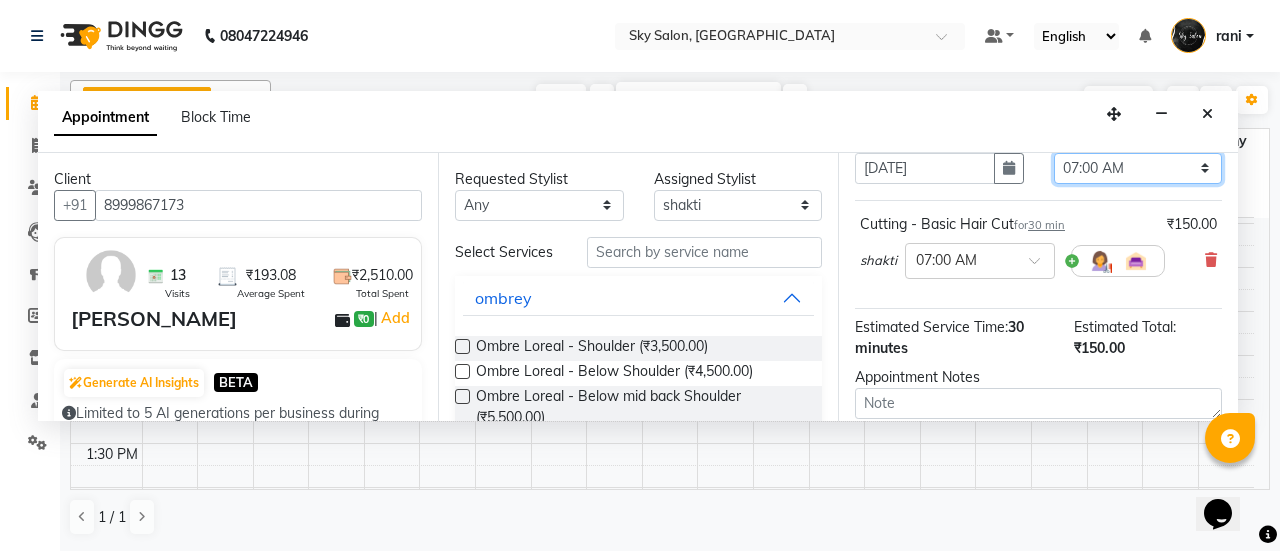 click on "Select 07:00 AM 07:30 AM 08:00 AM 08:30 AM 09:00 AM 09:30 AM 10:00 AM 10:30 AM 11:00 AM 11:30 AM 12:00 PM 12:30 PM 01:00 PM 01:30 PM 02:00 PM 02:30 PM 03:00 PM 03:30 PM 04:00 PM 04:30 PM 05:00 PM 05:30 PM 06:00 PM 06:30 PM 07:00 PM 07:30 PM 08:00 PM 08:30 PM 09:00 PM 09:30 PM 10:00 PM 10:30 PM 11:00 PM" at bounding box center [1138, 168] 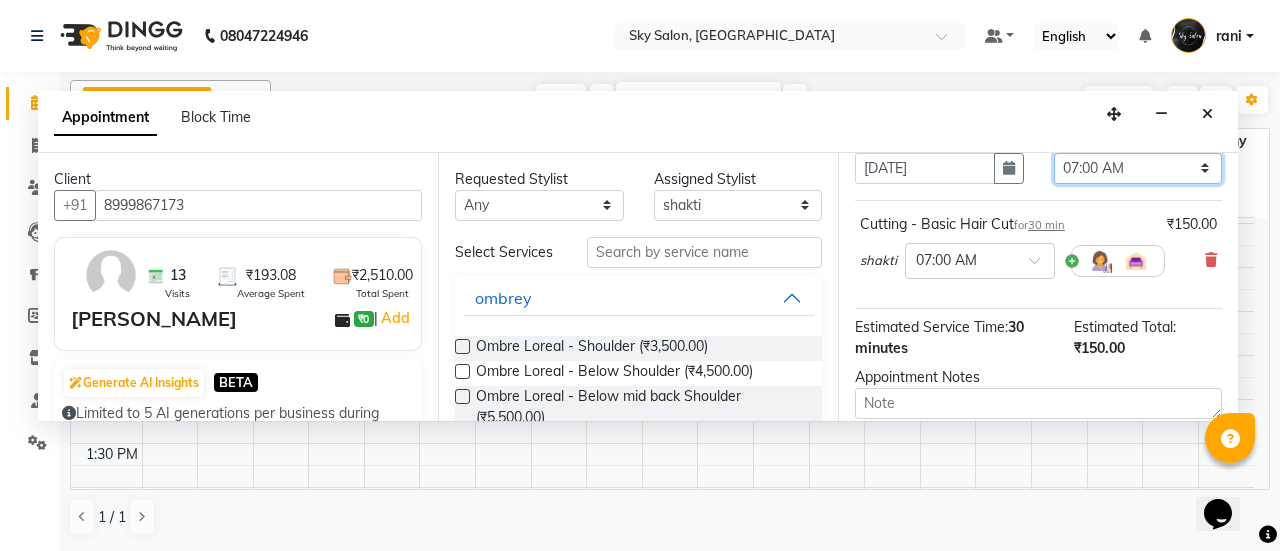 select on "720" 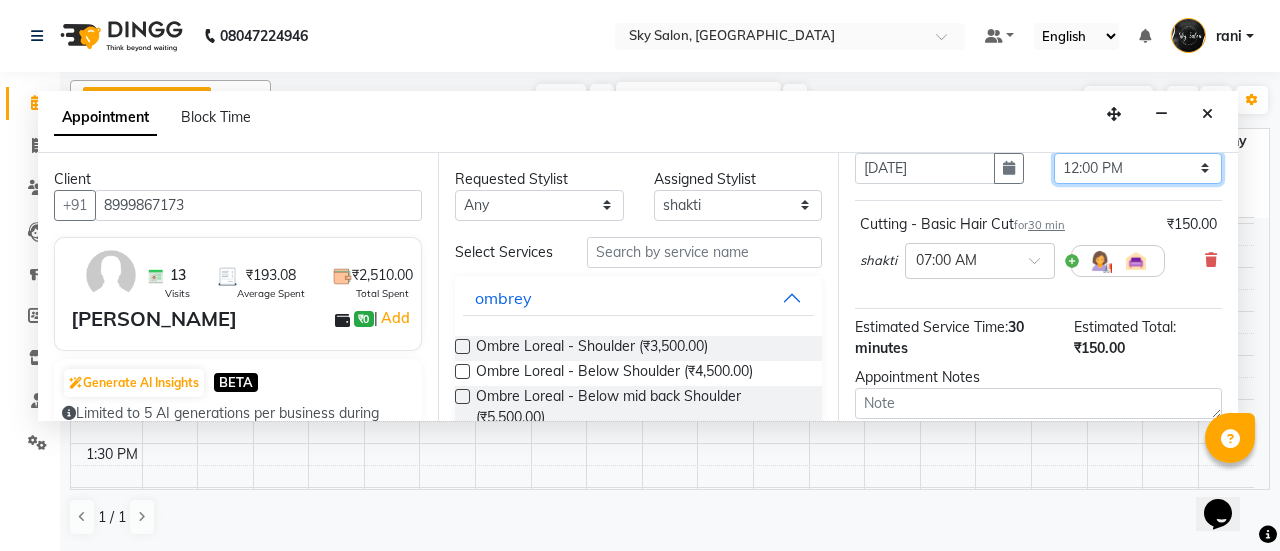 click on "Select 07:00 AM 07:30 AM 08:00 AM 08:30 AM 09:00 AM 09:30 AM 10:00 AM 10:30 AM 11:00 AM 11:30 AM 12:00 PM 12:30 PM 01:00 PM 01:30 PM 02:00 PM 02:30 PM 03:00 PM 03:30 PM 04:00 PM 04:30 PM 05:00 PM 05:30 PM 06:00 PM 06:30 PM 07:00 PM 07:30 PM 08:00 PM 08:30 PM 09:00 PM 09:30 PM 10:00 PM 10:30 PM 11:00 PM" at bounding box center [1138, 168] 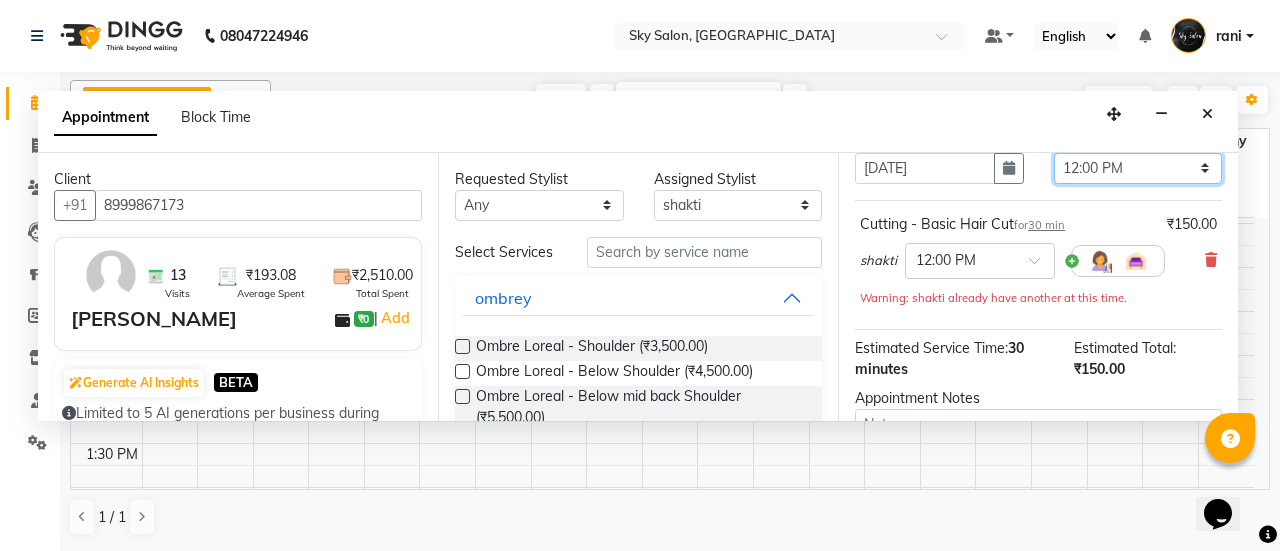 scroll, scrollTop: 313, scrollLeft: 0, axis: vertical 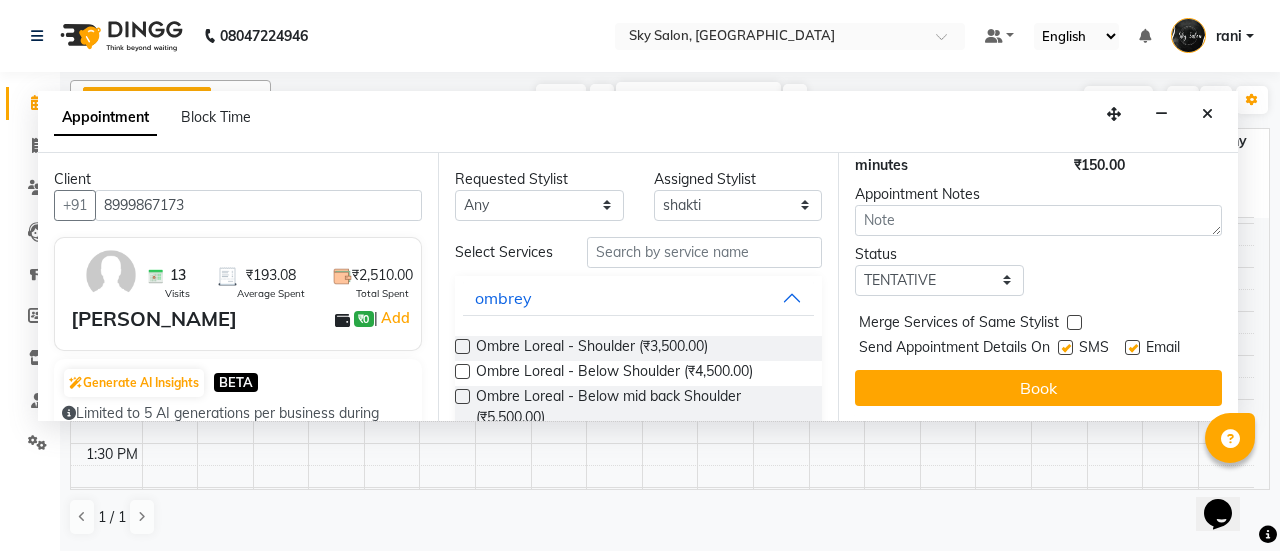 click at bounding box center [1065, 347] 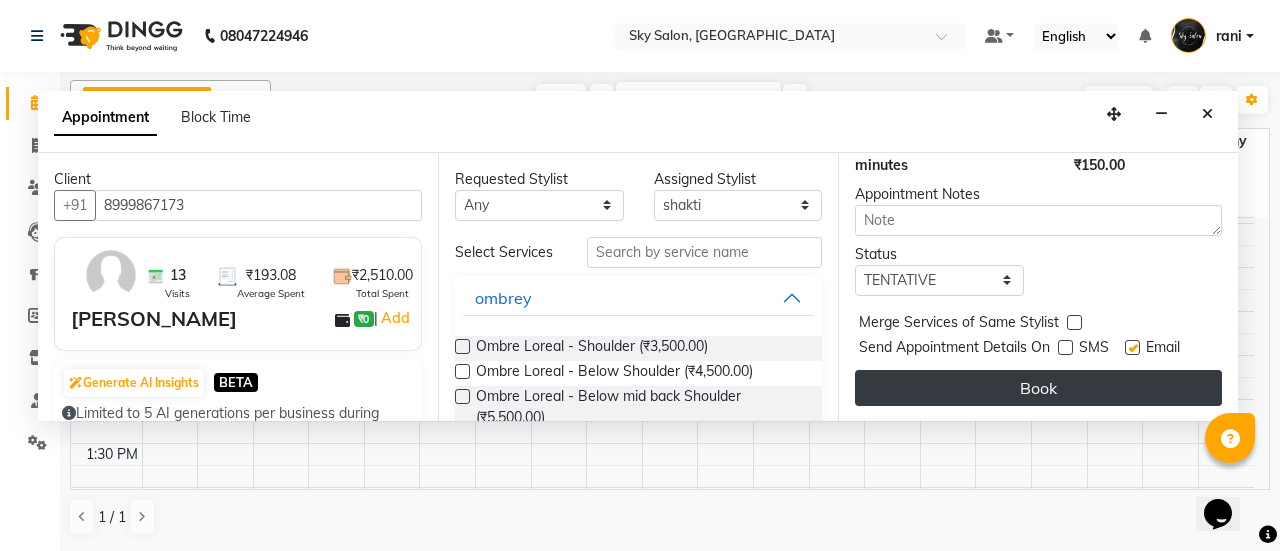 click on "Book" at bounding box center (1038, 388) 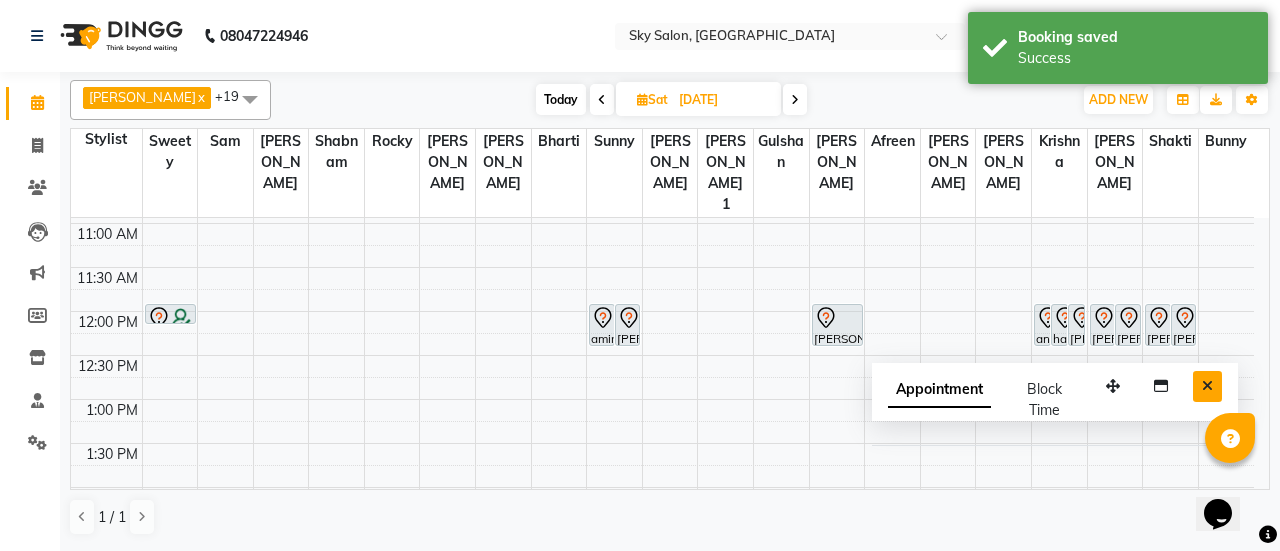 click at bounding box center [1207, 386] 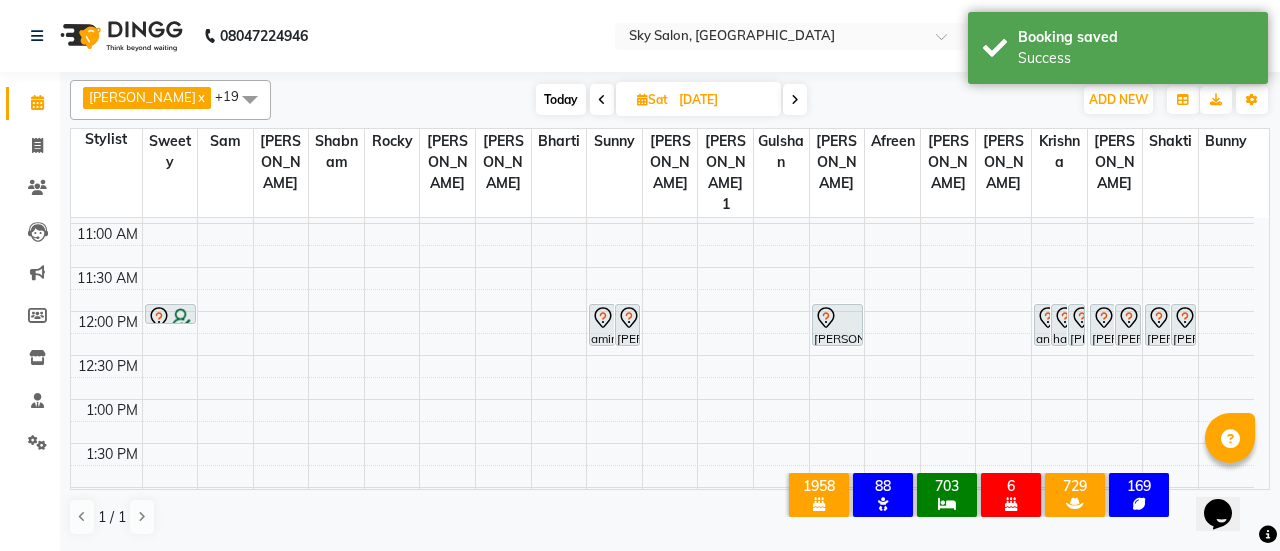 click on "Today" at bounding box center [561, 99] 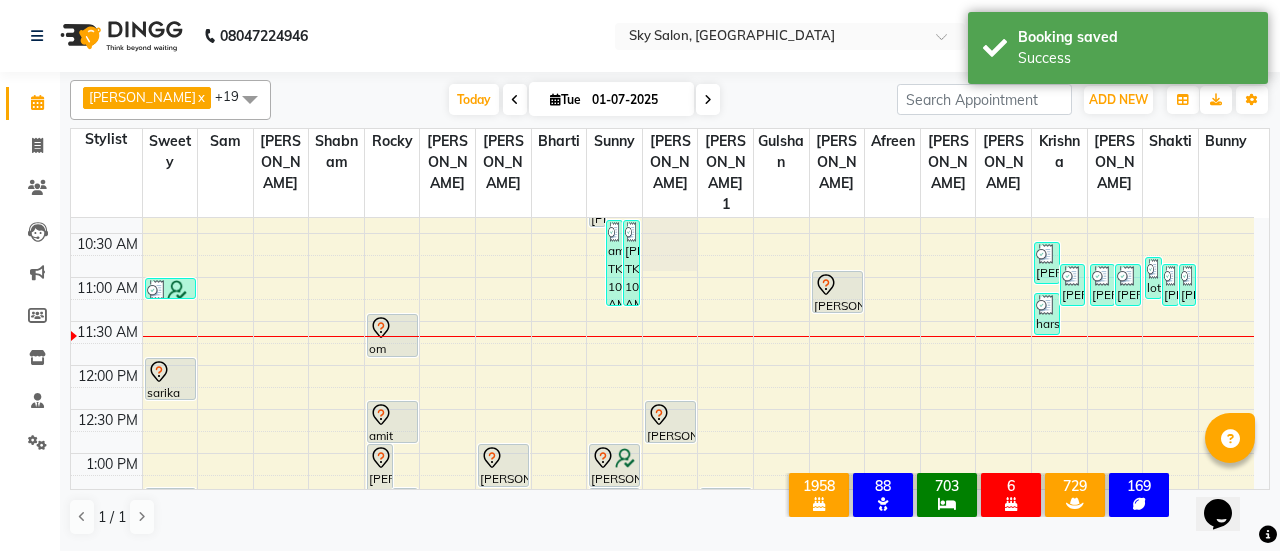 scroll, scrollTop: 380, scrollLeft: 0, axis: vertical 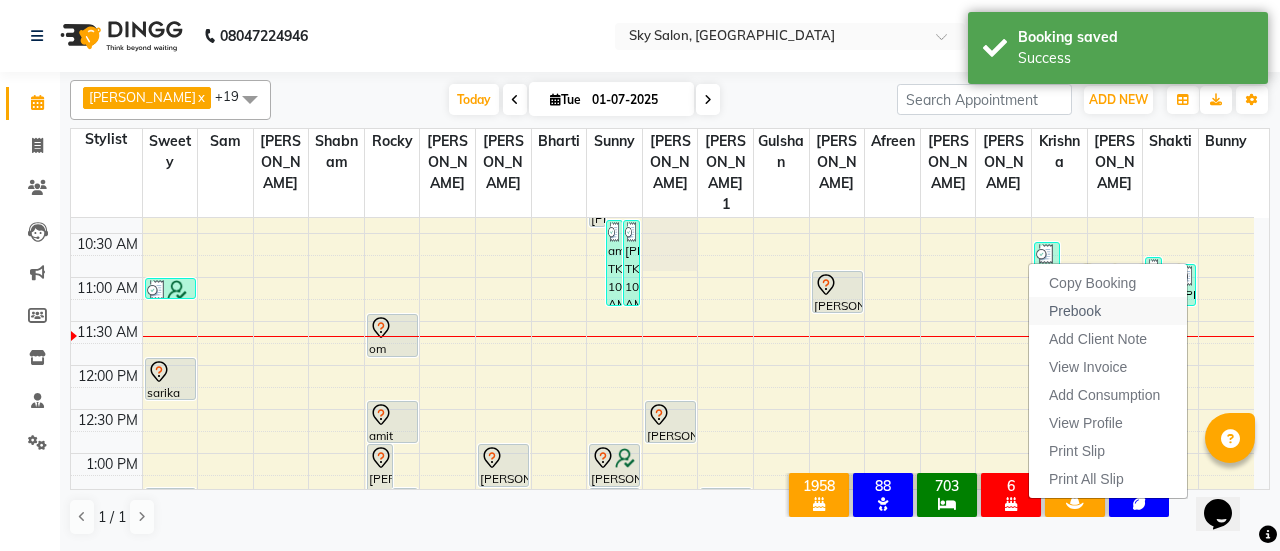 click on "Prebook" at bounding box center [1075, 311] 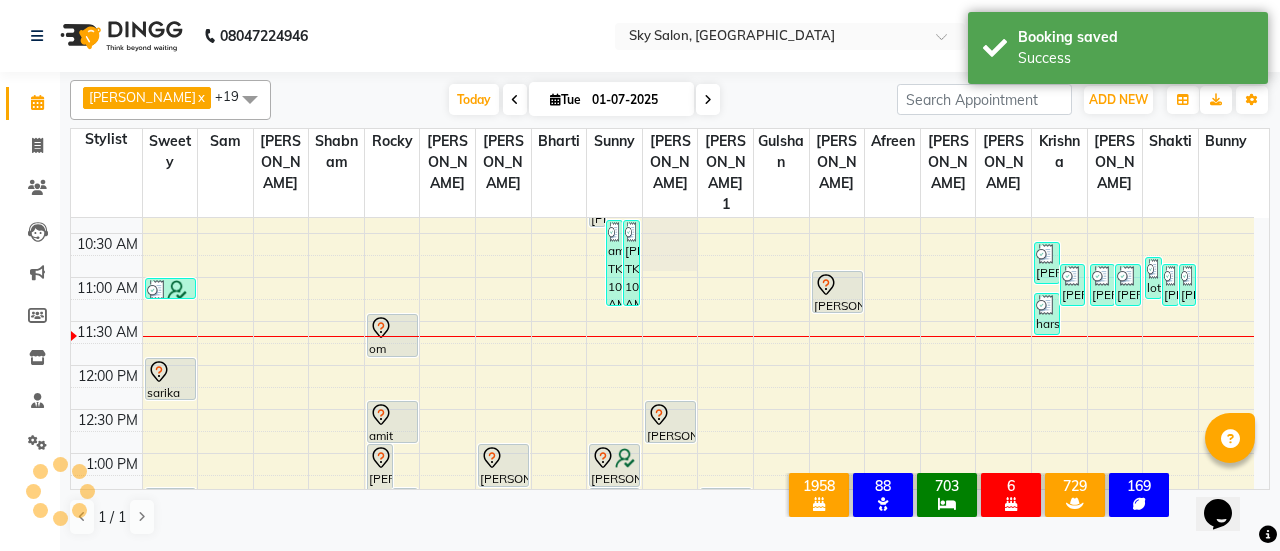 select on "84353" 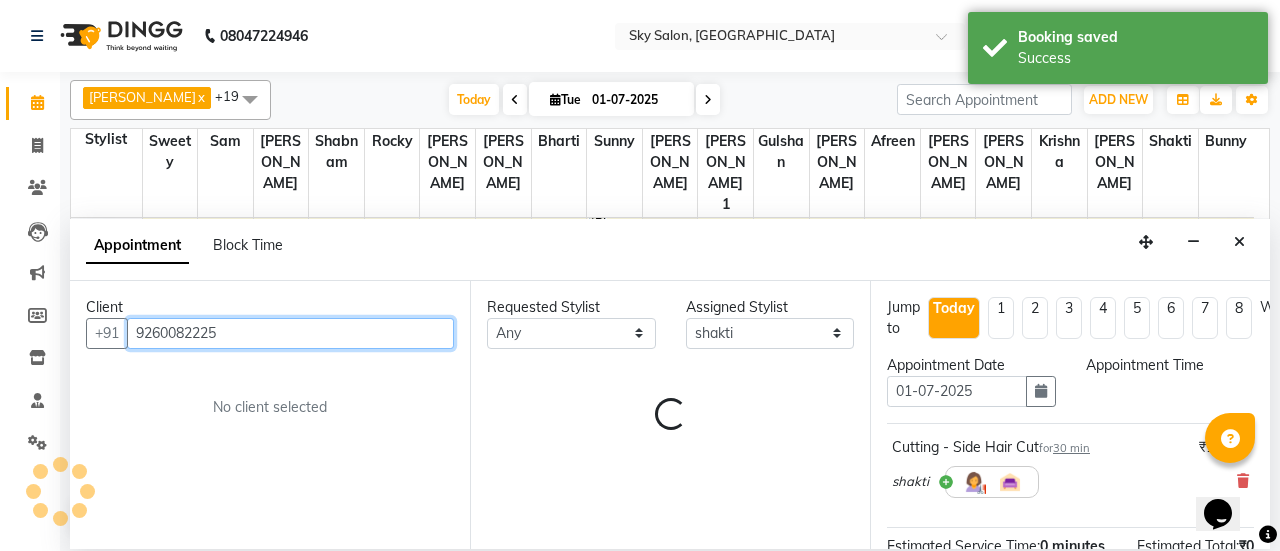 select on "420" 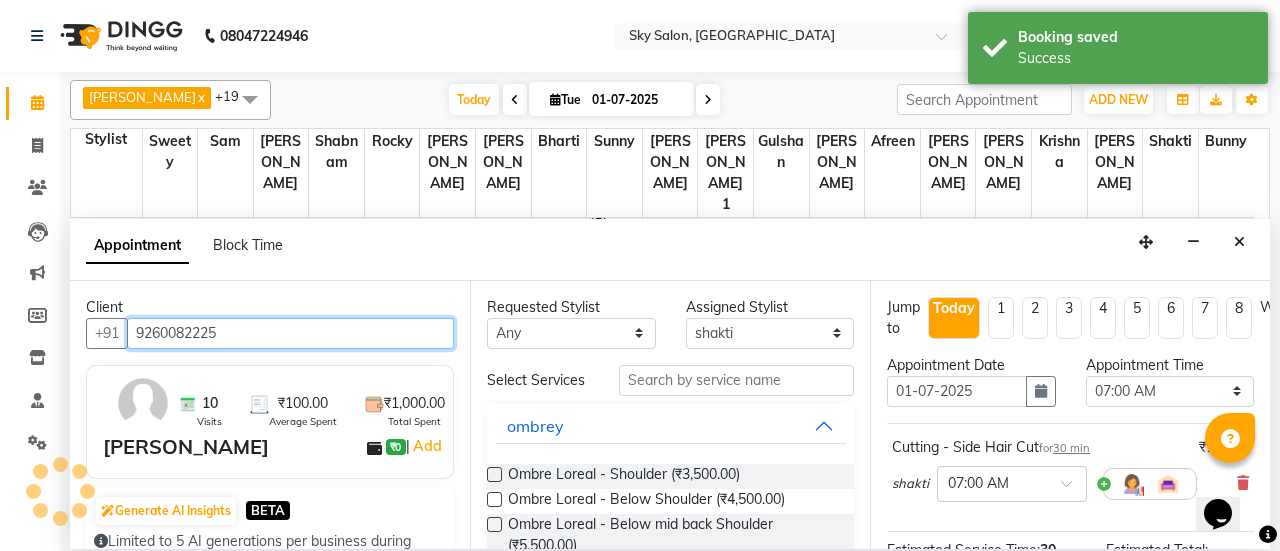 scroll, scrollTop: 435, scrollLeft: 0, axis: vertical 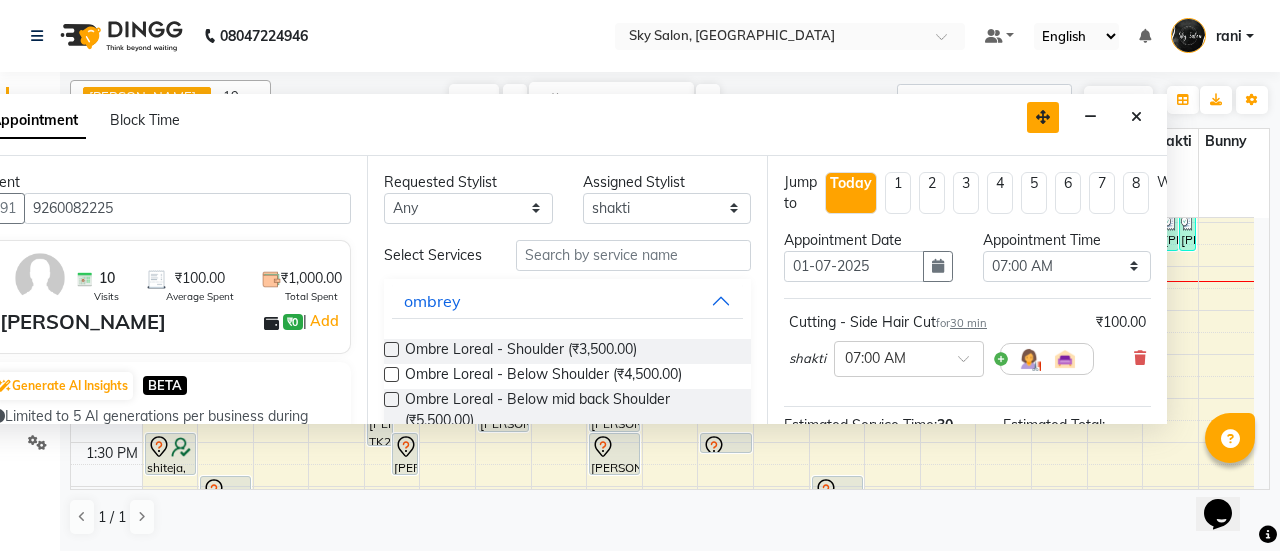 drag, startPoint x: 1139, startPoint y: 239, endPoint x: 1036, endPoint y: 114, distance: 161.96913 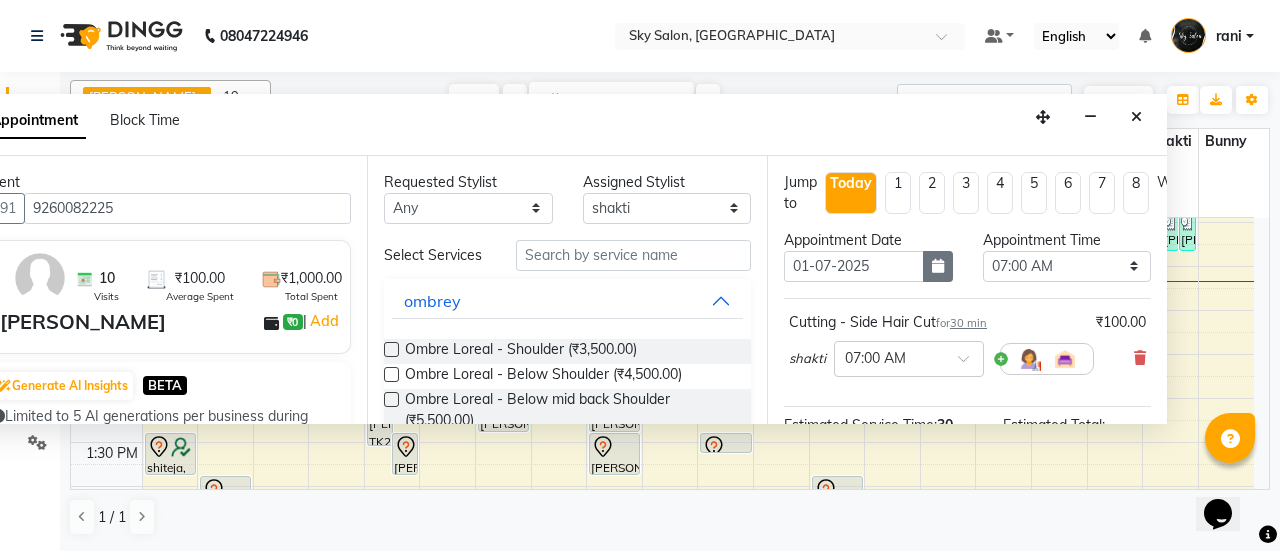 click at bounding box center [938, 266] 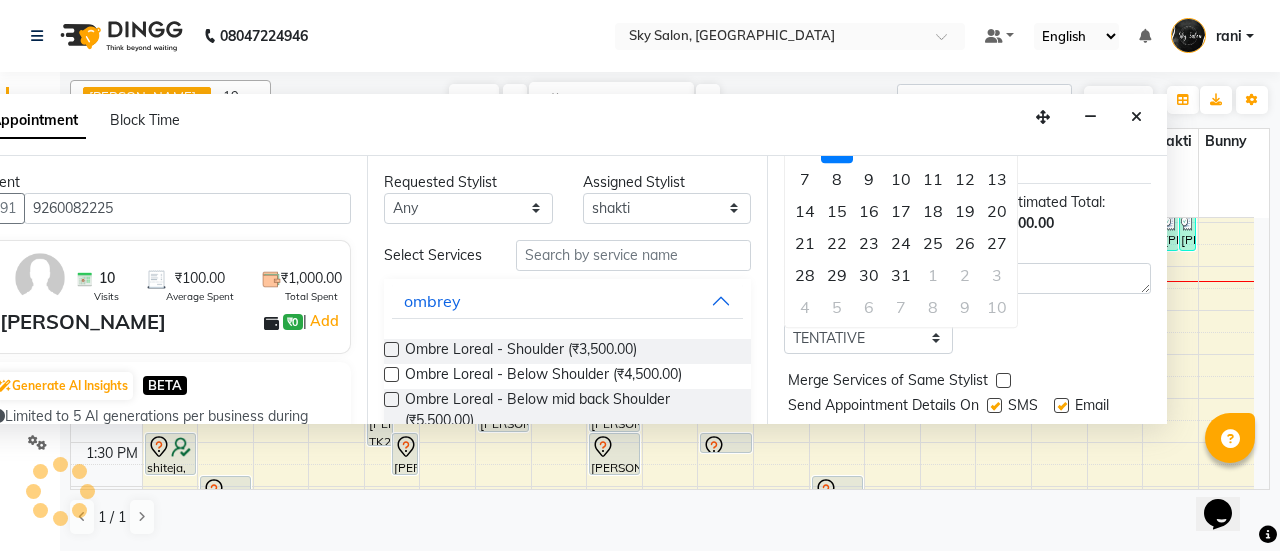 scroll, scrollTop: 224, scrollLeft: 0, axis: vertical 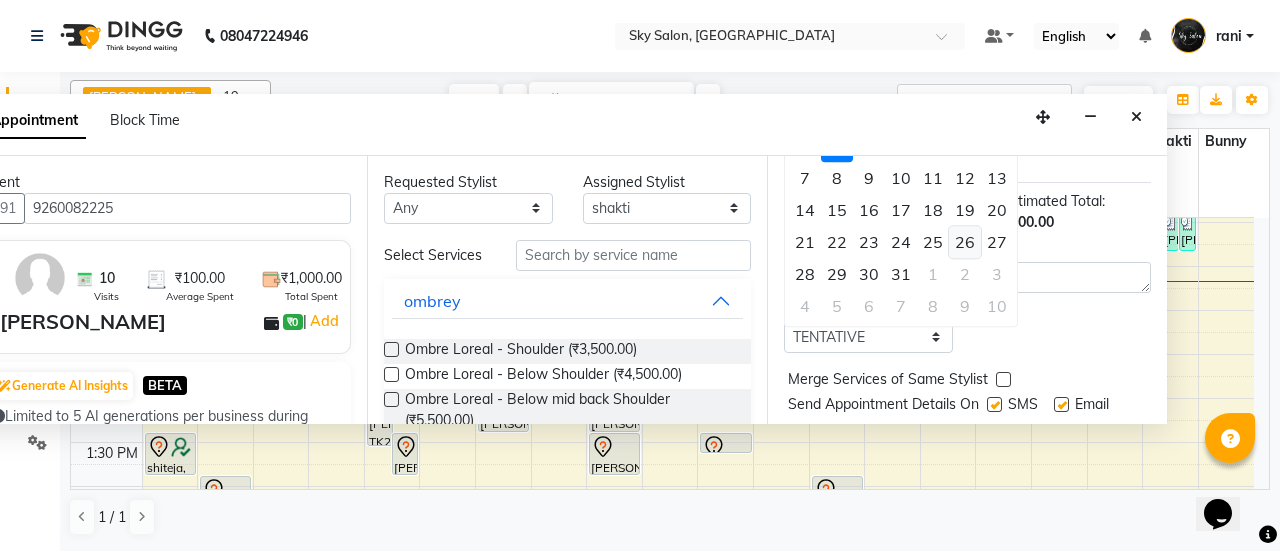 click on "26" at bounding box center (965, 242) 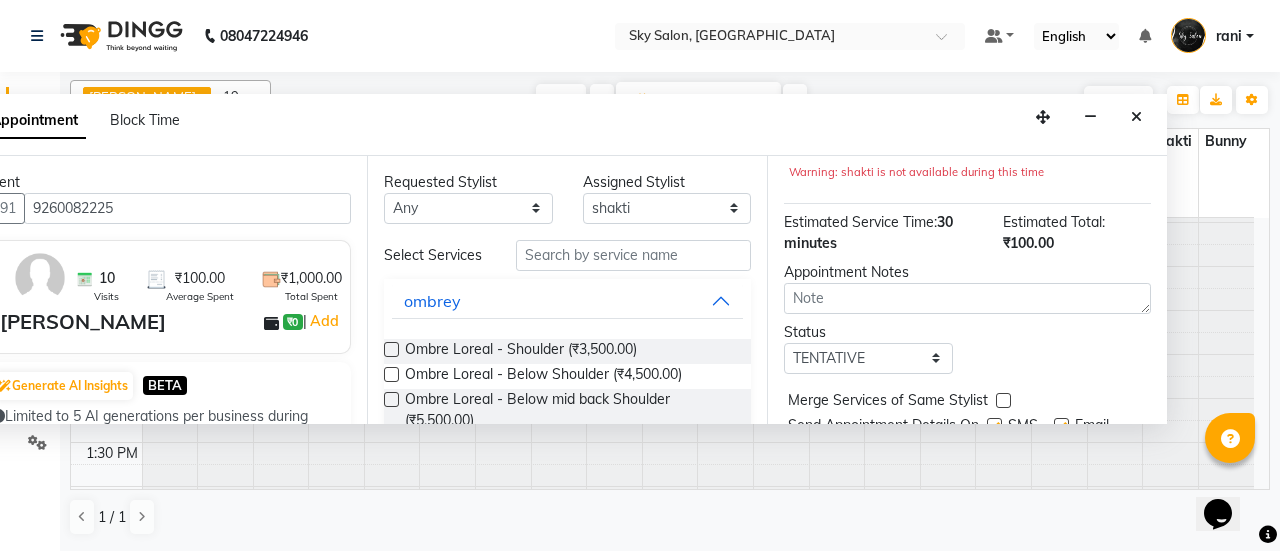 scroll, scrollTop: 433, scrollLeft: 0, axis: vertical 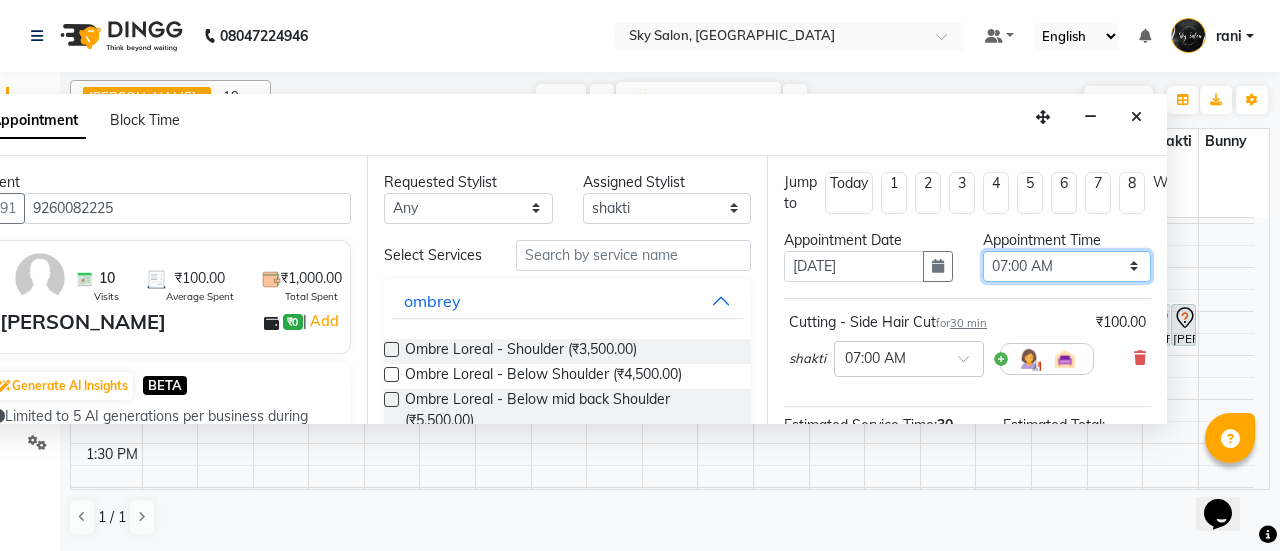click on "Select 07:00 AM 07:30 AM 08:00 AM 08:30 AM 09:00 AM 09:30 AM 10:00 AM 10:30 AM 11:00 AM 11:30 AM 12:00 PM 12:30 PM 01:00 PM 01:30 PM 02:00 PM 02:30 PM 03:00 PM 03:30 PM 04:00 PM 04:30 PM 05:00 PM 05:30 PM 06:00 PM 06:30 PM 07:00 PM 07:30 PM 08:00 PM 08:30 PM 09:00 PM 09:30 PM 10:00 PM 10:30 PM 11:00 PM" at bounding box center (1067, 266) 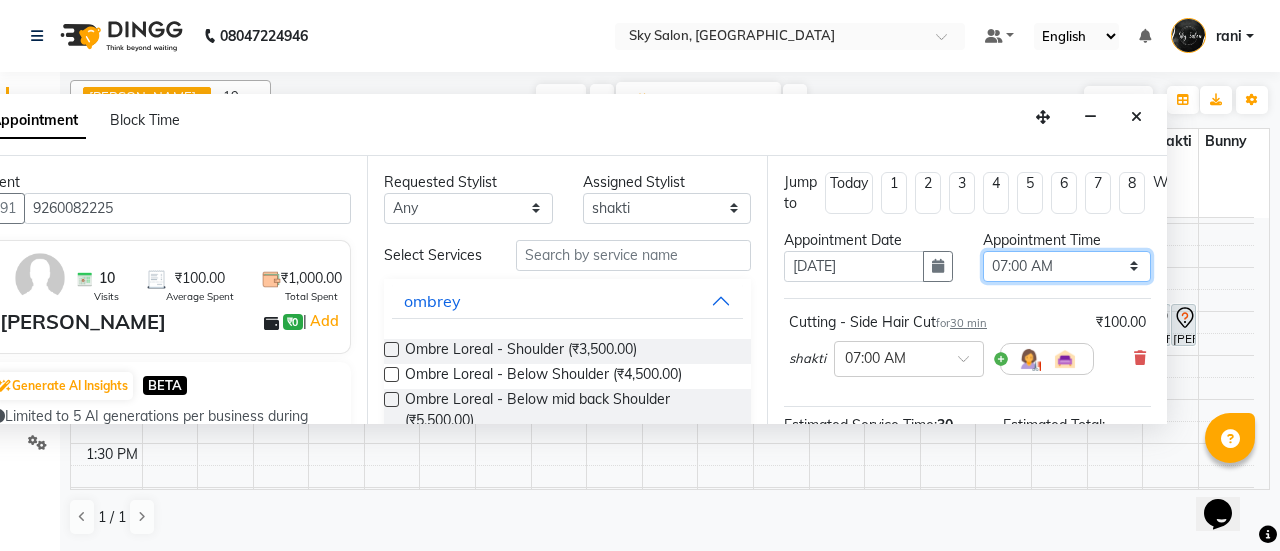 select on "720" 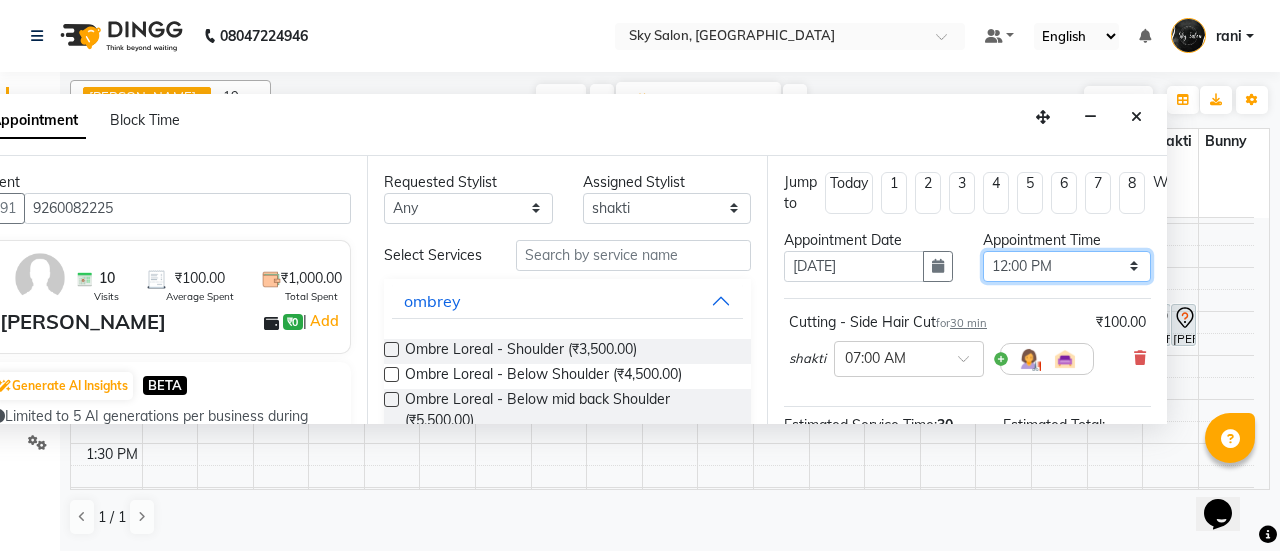click on "Select 07:00 AM 07:30 AM 08:00 AM 08:30 AM 09:00 AM 09:30 AM 10:00 AM 10:30 AM 11:00 AM 11:30 AM 12:00 PM 12:30 PM 01:00 PM 01:30 PM 02:00 PM 02:30 PM 03:00 PM 03:30 PM 04:00 PM 04:30 PM 05:00 PM 05:30 PM 06:00 PM 06:30 PM 07:00 PM 07:30 PM 08:00 PM 08:30 PM 09:00 PM 09:30 PM 10:00 PM 10:30 PM 11:00 PM" at bounding box center (1067, 266) 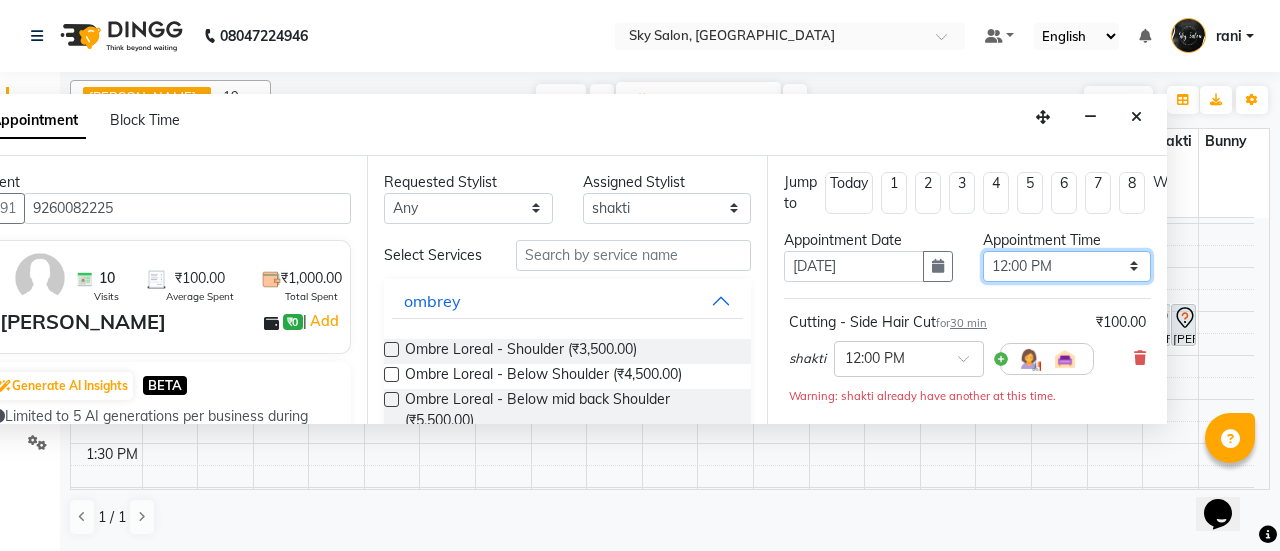 scroll, scrollTop: 313, scrollLeft: 0, axis: vertical 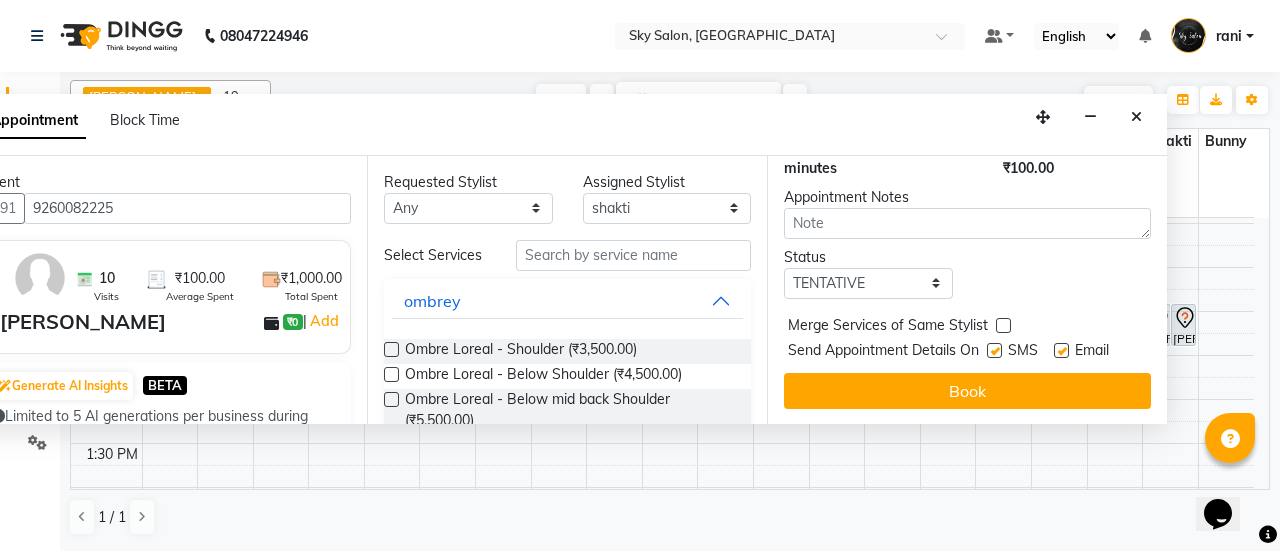 click at bounding box center [994, 350] 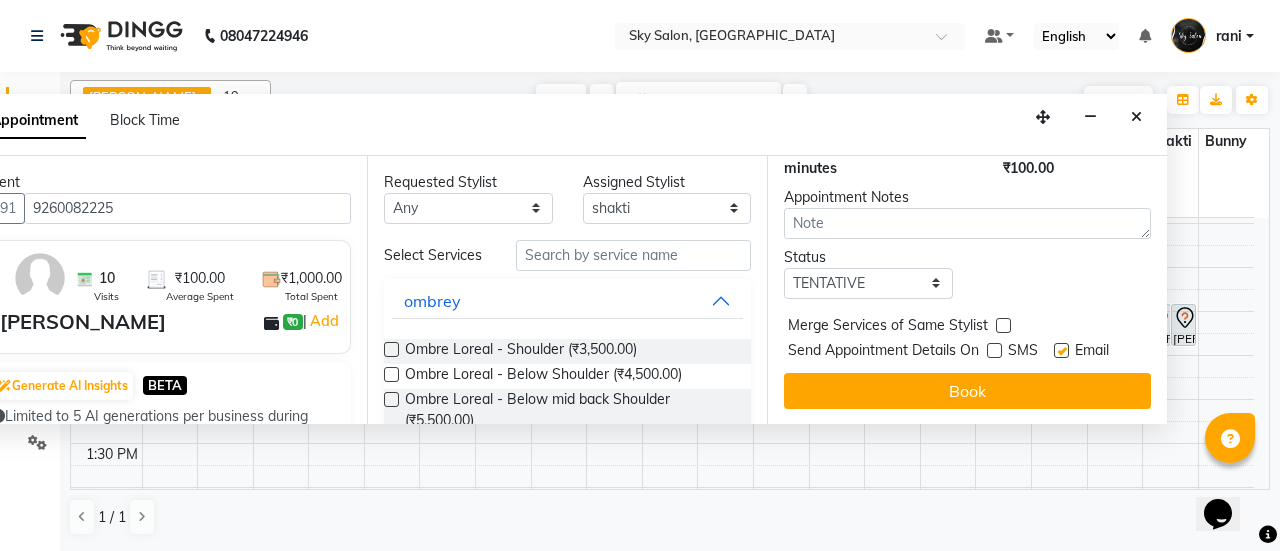 click on "Jump to [DATE] 1 2 3 4 5 6 7 8 Weeks Appointment Date [DATE] Appointment Time Select 07:00 AM 07:30 AM 08:00 AM 08:30 AM 09:00 AM 09:30 AM 10:00 AM 10:30 AM 11:00 AM 11:30 AM 12:00 PM 12:30 PM 01:00 PM 01:30 PM 02:00 PM 02:30 PM 03:00 PM 03:30 PM 04:00 PM 04:30 PM 05:00 PM 05:30 PM 06:00 PM 06:30 PM 07:00 PM 07:30 PM 08:00 PM 08:30 PM 09:00 PM 09:30 PM 10:00 PM 10:30 PM 11:00 PM Cutting  - Side Hair Cut   for  30 min ₹100.00 shakti × 12:00 PM Warning: shakti already have another at this time. Estimated Service Time:  30 minutes Estimated Total:  ₹100.00 Appointment Notes Status Select TENTATIVE CONFIRM UPCOMING Merge Services of Same Stylist Send Appointment Details On SMS Email  Book" at bounding box center (967, 290) 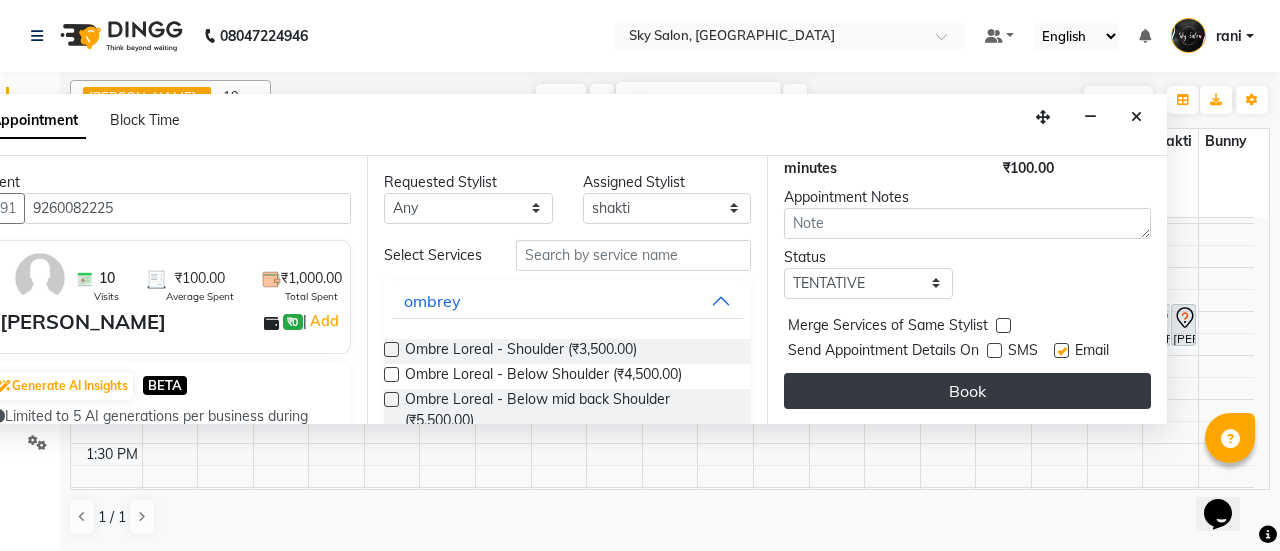 click on "Book" at bounding box center (967, 391) 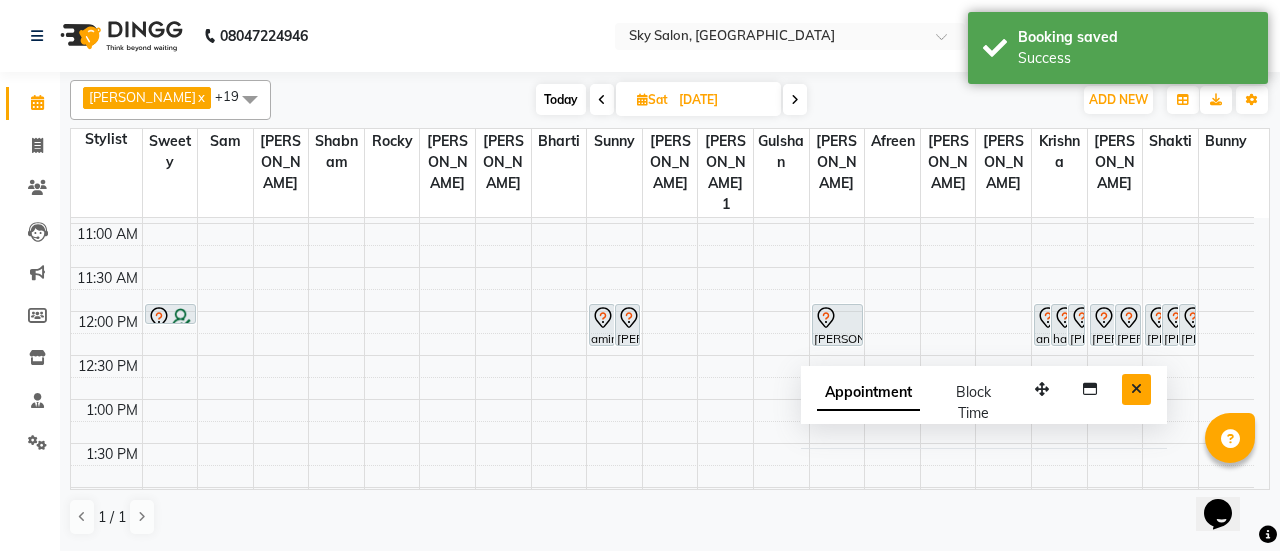 click at bounding box center (1136, 389) 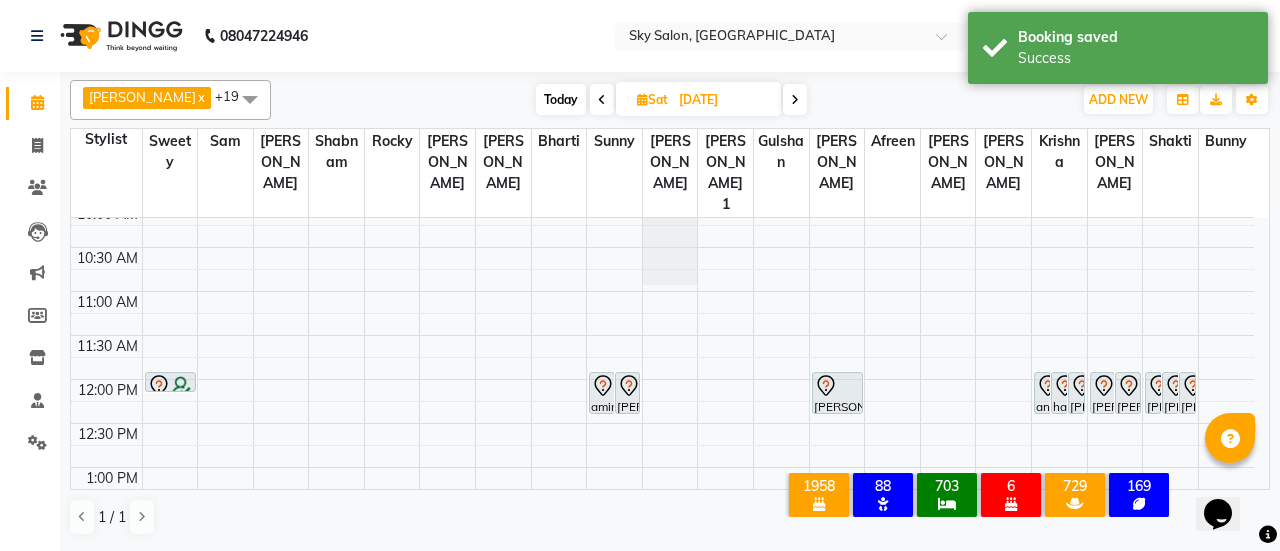 scroll, scrollTop: 366, scrollLeft: 0, axis: vertical 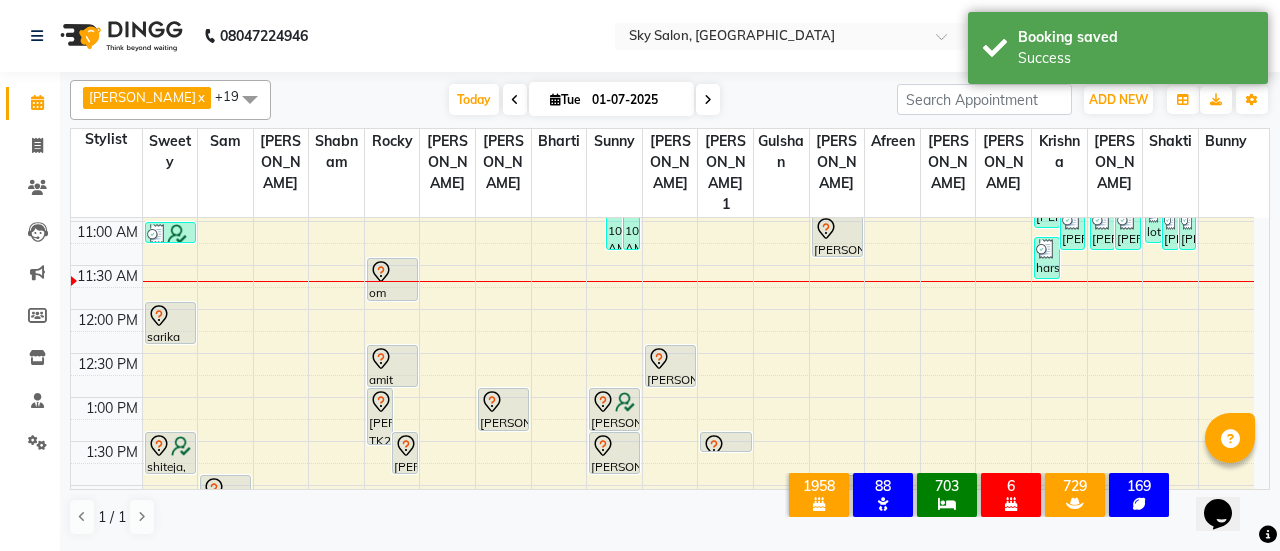 click at bounding box center [515, 99] 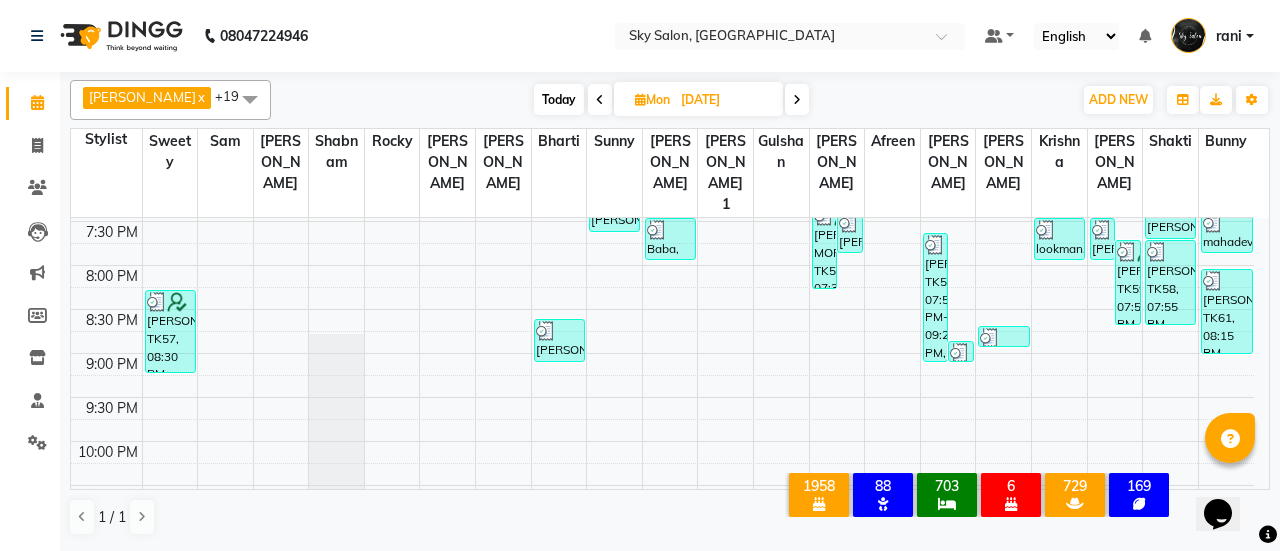 scroll, scrollTop: 1132, scrollLeft: 0, axis: vertical 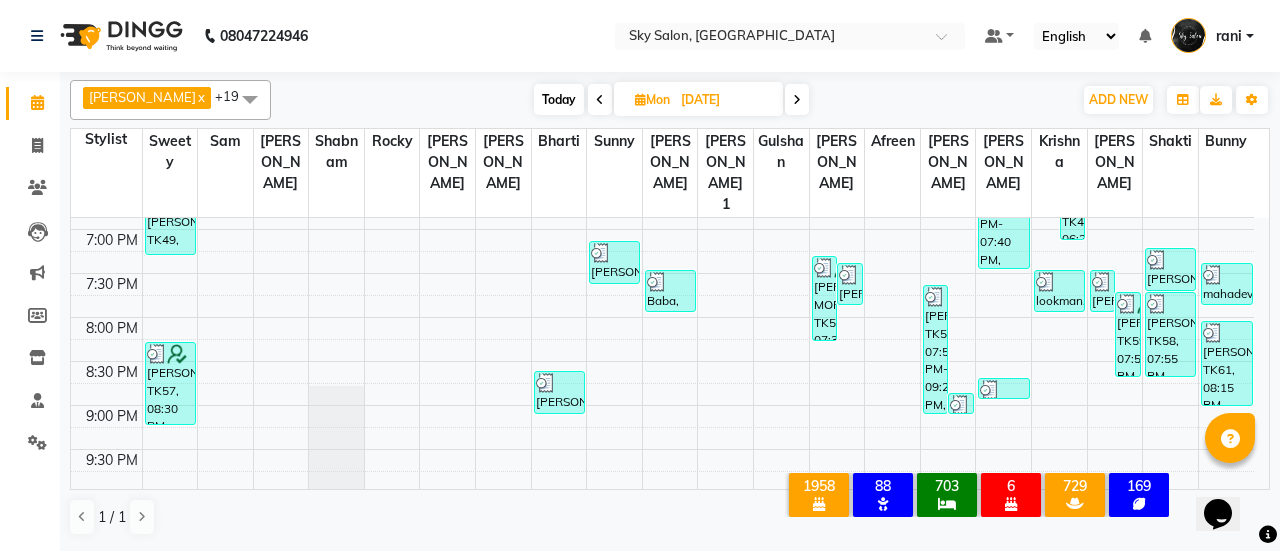 click on "Today" at bounding box center (559, 99) 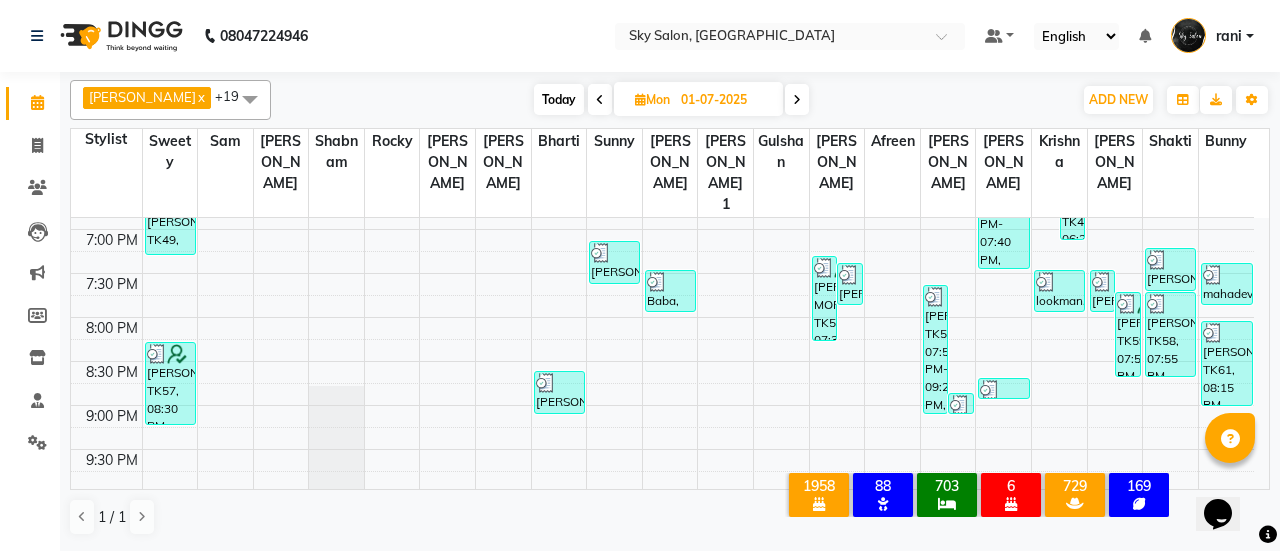 scroll, scrollTop: 434, scrollLeft: 0, axis: vertical 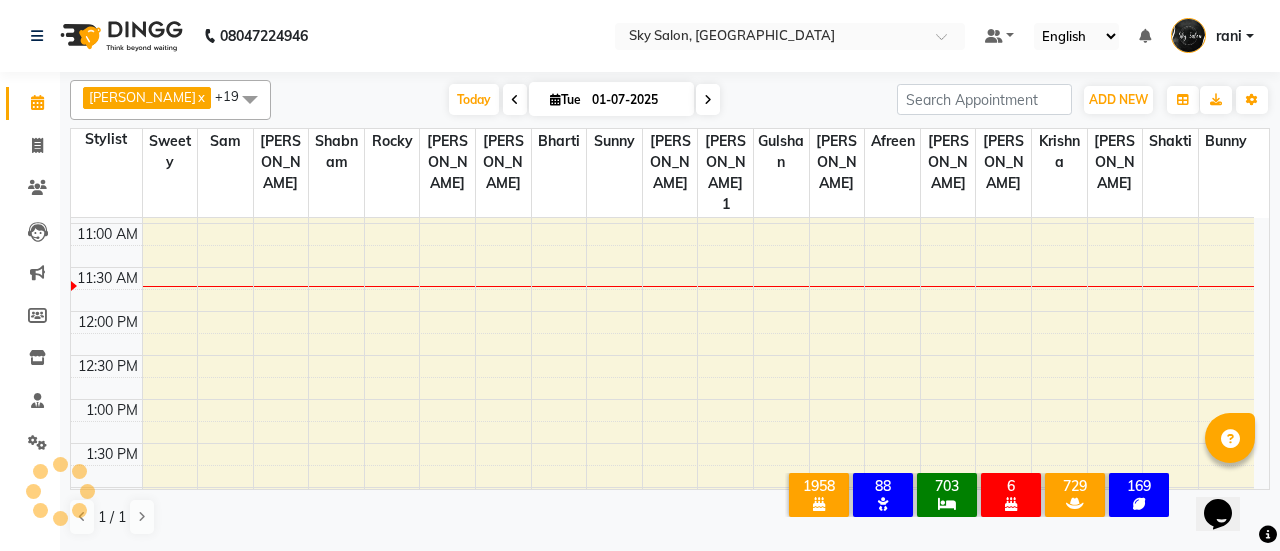 click on "Tue" at bounding box center (565, 99) 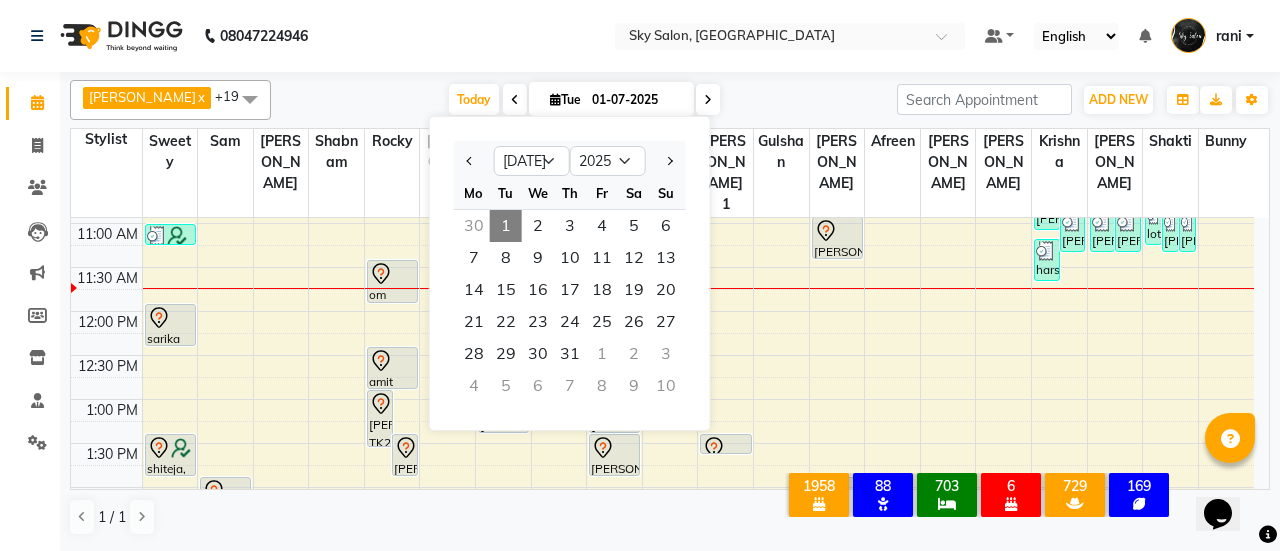 click on "[DATE] Jan Feb Mar Apr May Jun [DATE] Aug Sep Oct Nov [DATE] 2016 2017 2018 2019 2020 2021 2022 2023 2024 2025 2026 2027 2028 2029 2030 2031 2032 2033 2034 2035 Mo Tu We Th Fr Sa Su  30   1   2   3   4   5   6   7   8   9   10   11   12   13   14   15   16   17   18   19   20   21   22   23   24   25   26   27   28   29   30   31   1   2   3   4   5   6   7   8   9   10" at bounding box center [611, 99] 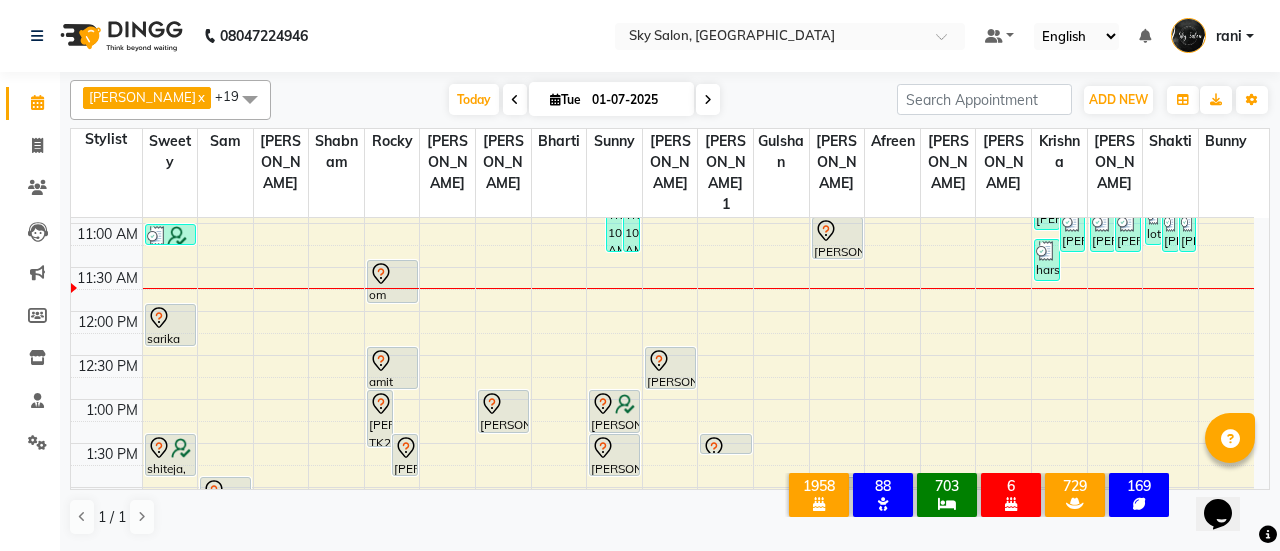click on "01-07-2025" at bounding box center (636, 100) 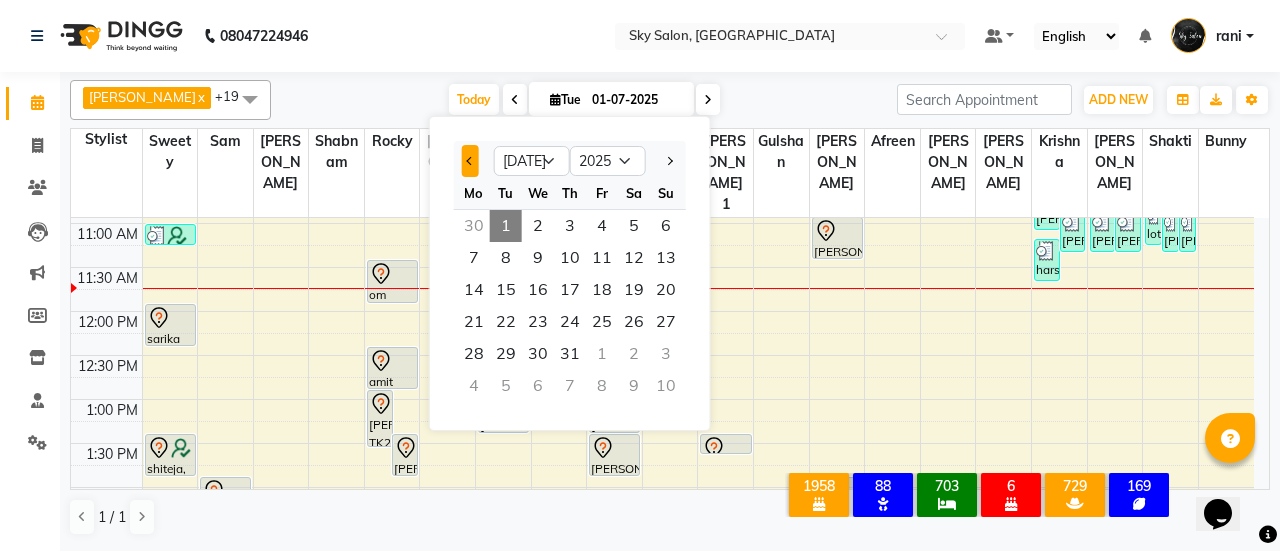 click at bounding box center (470, 161) 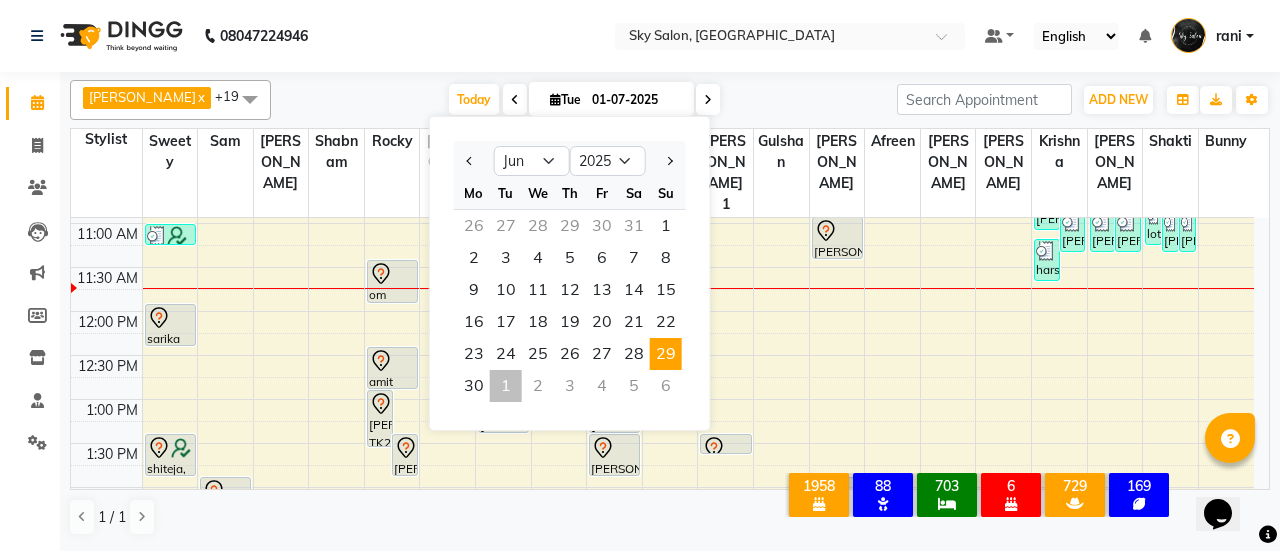 click on "29" at bounding box center (666, 354) 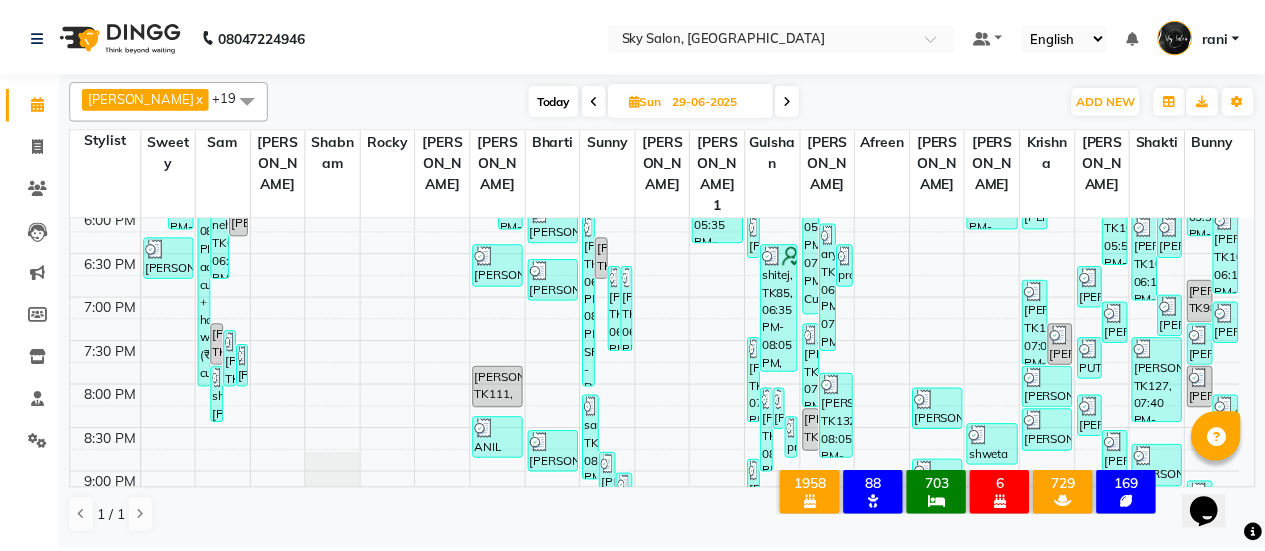 scroll, scrollTop: 1063, scrollLeft: 0, axis: vertical 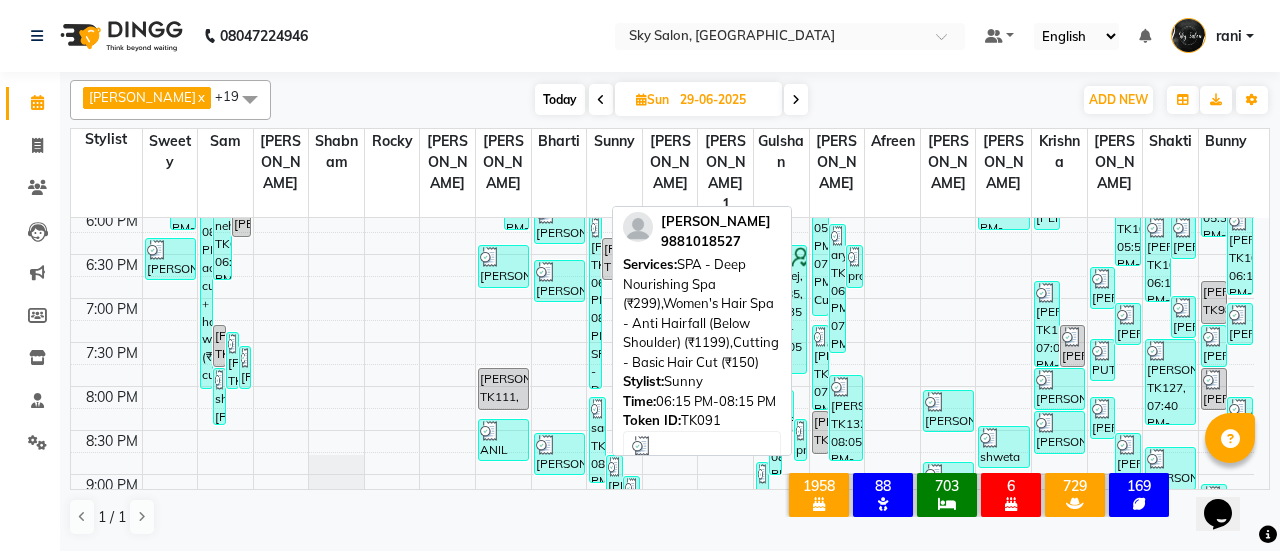 click on "[PERSON_NAME], TK91, 06:15 PM-08:15 PM, SPA - Deep Nourishing Spa (₹299),Women's Hair Spa  - Anti Hairfall (Below Shoulder) (₹1199),Cutting  - Basic Hair Cut (₹150)" at bounding box center (595, 302) 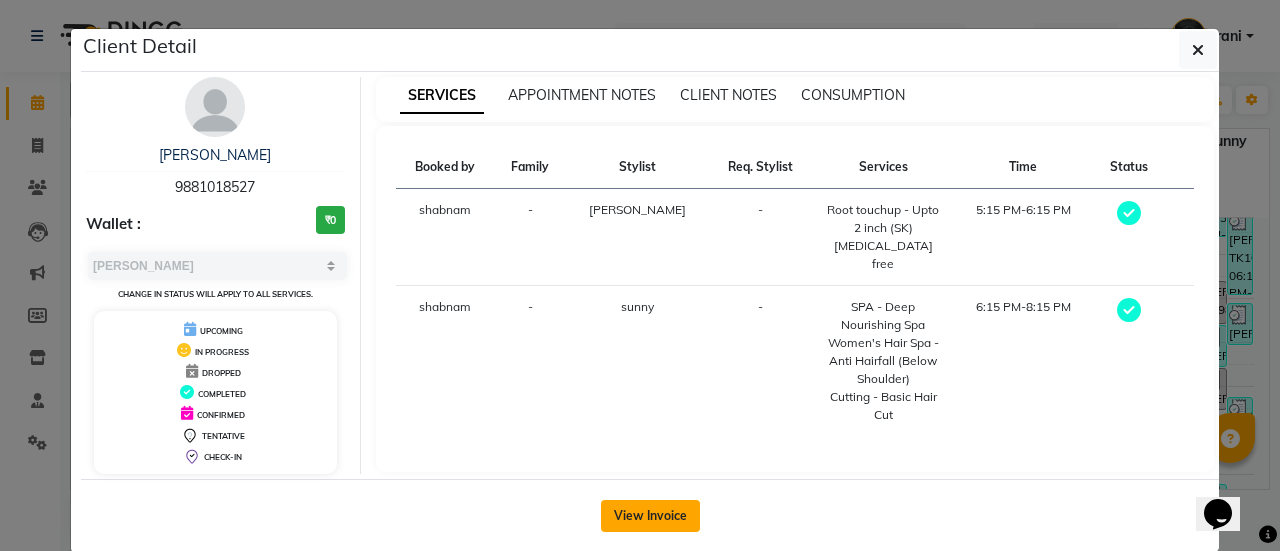 click on "View Invoice" 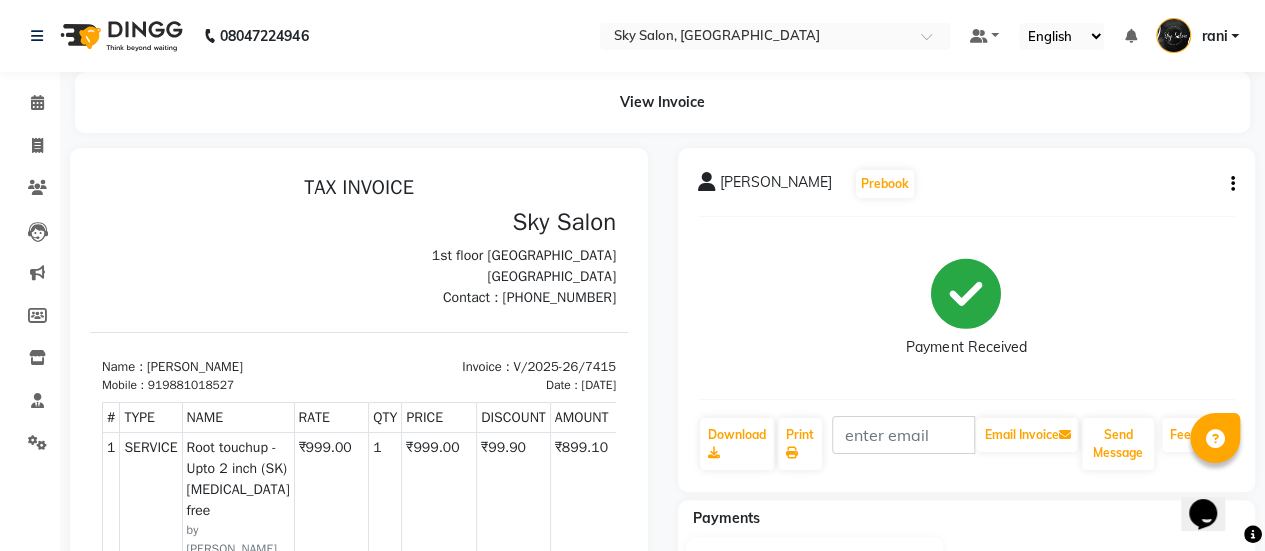 scroll, scrollTop: 237, scrollLeft: 0, axis: vertical 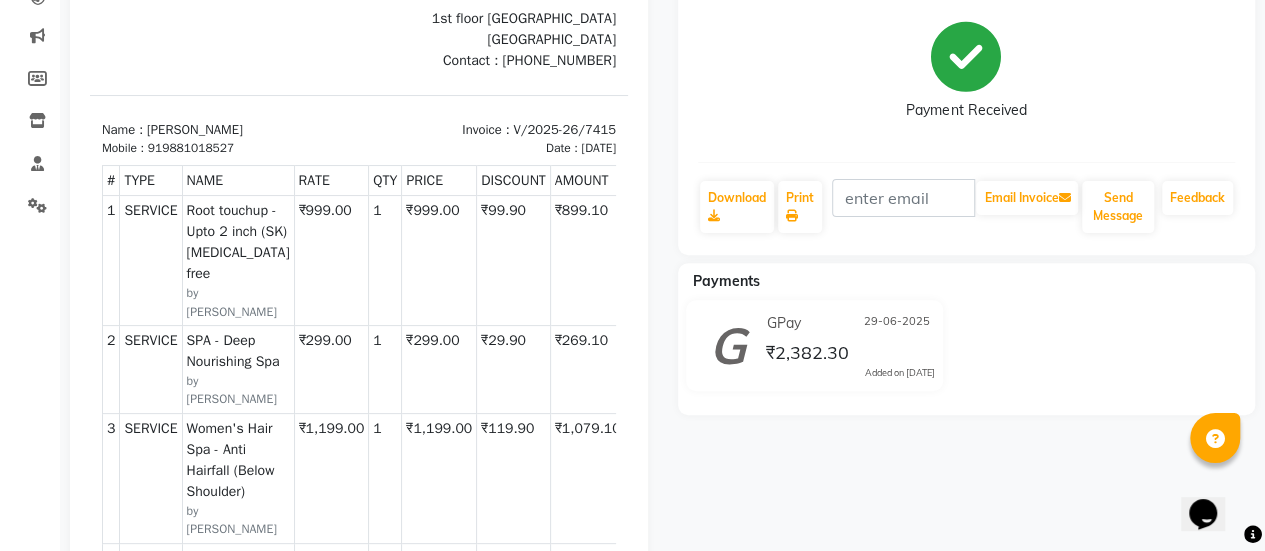 click on "₹999.00" at bounding box center [331, 261] 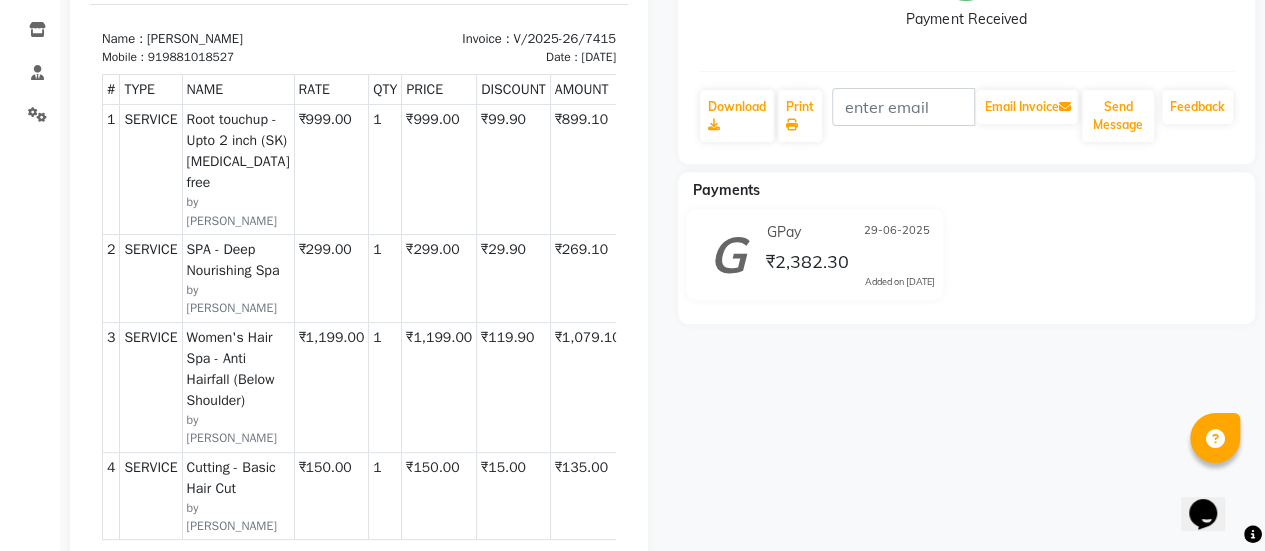 click on "₹1,199.00" at bounding box center (331, 387) 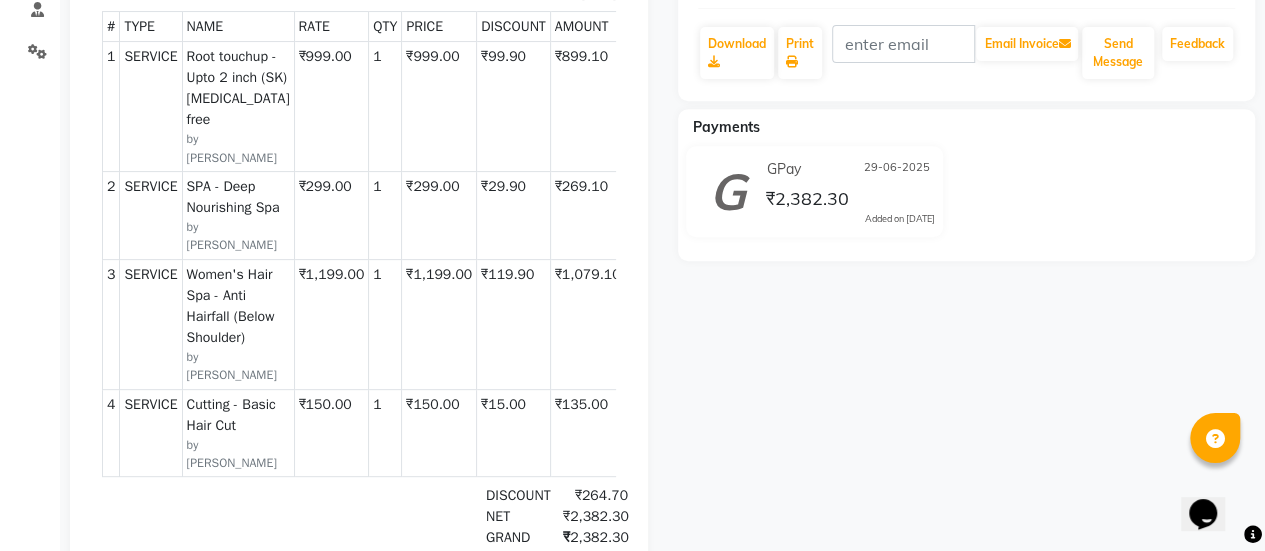 scroll, scrollTop: 392, scrollLeft: 0, axis: vertical 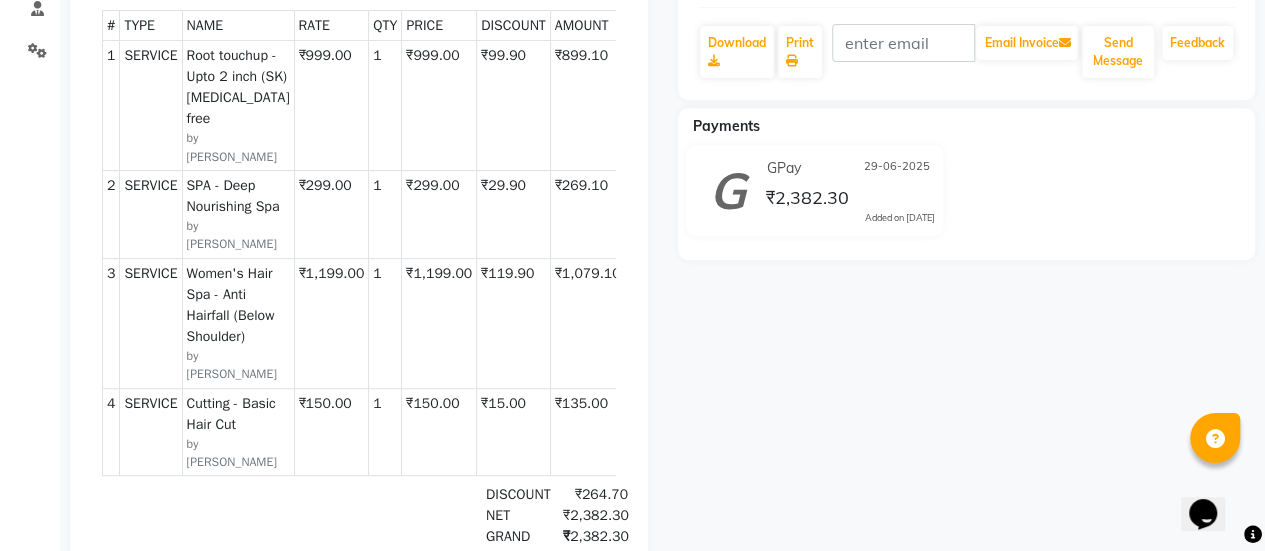 click on "Women's Hair Spa  - Anti Hairfall (Below Shoulder)" at bounding box center [238, 305] 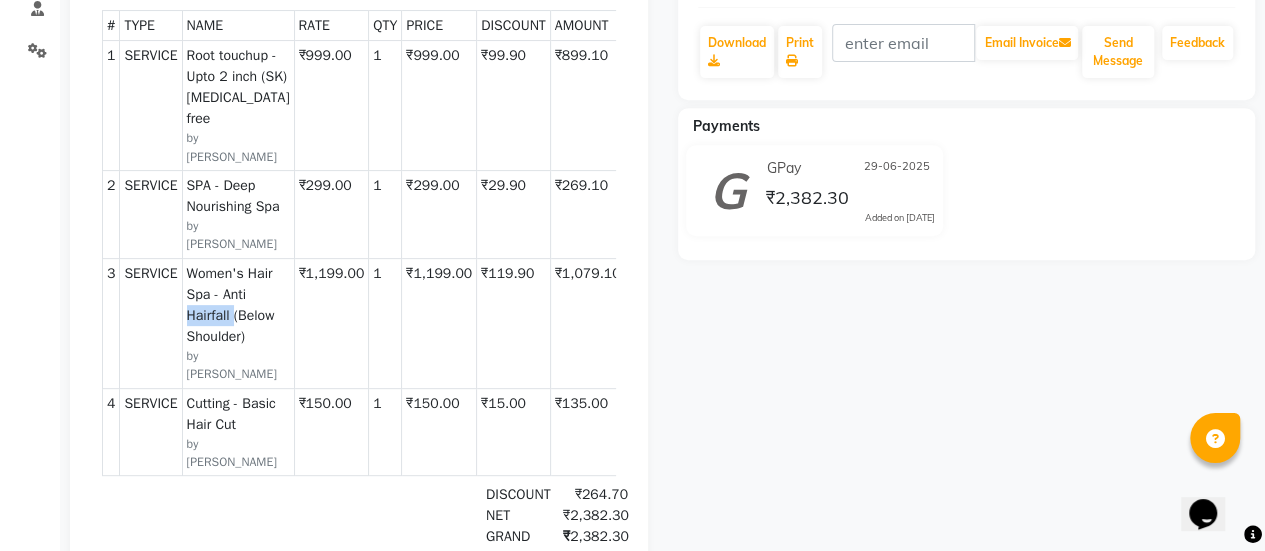 click on "Women's Hair Spa  - Anti Hairfall (Below Shoulder)" at bounding box center [238, 305] 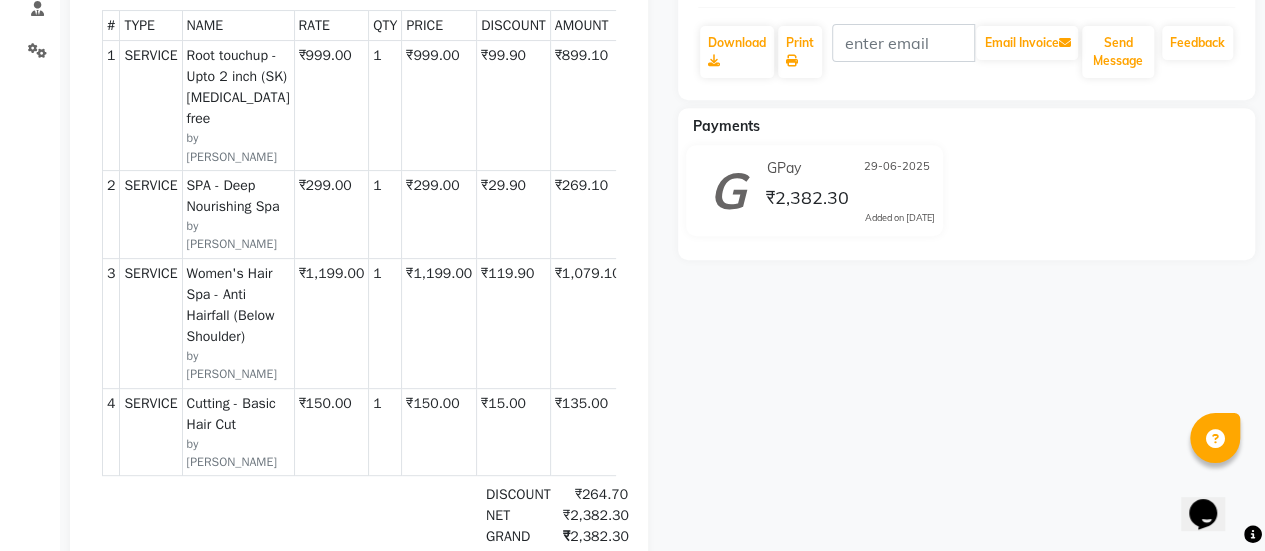 click on "₹150.00" at bounding box center (331, 432) 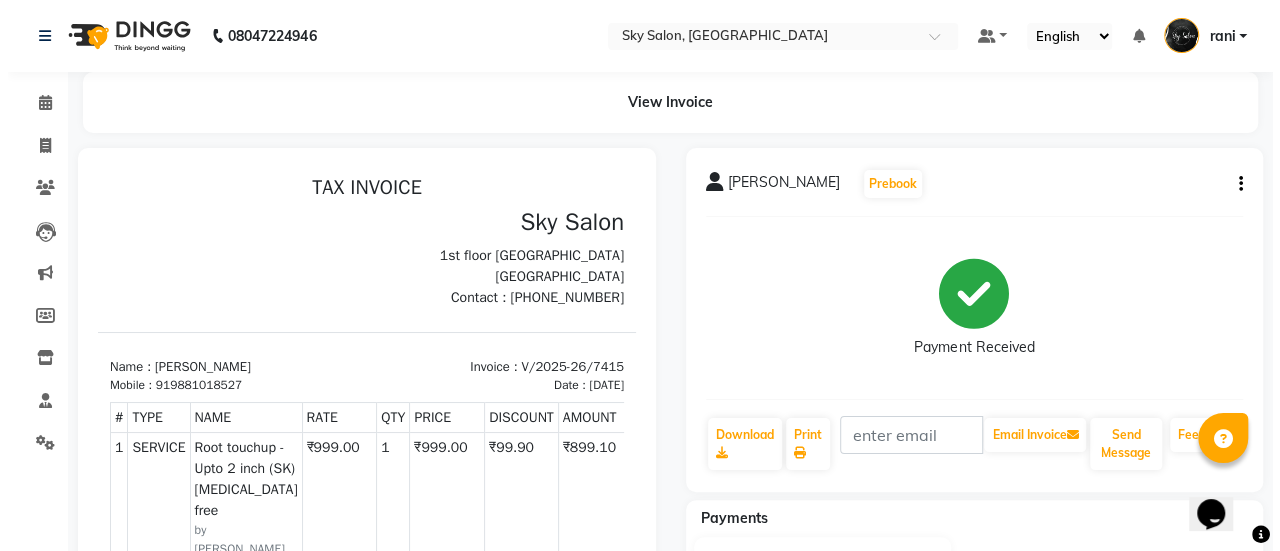 scroll, scrollTop: 0, scrollLeft: 0, axis: both 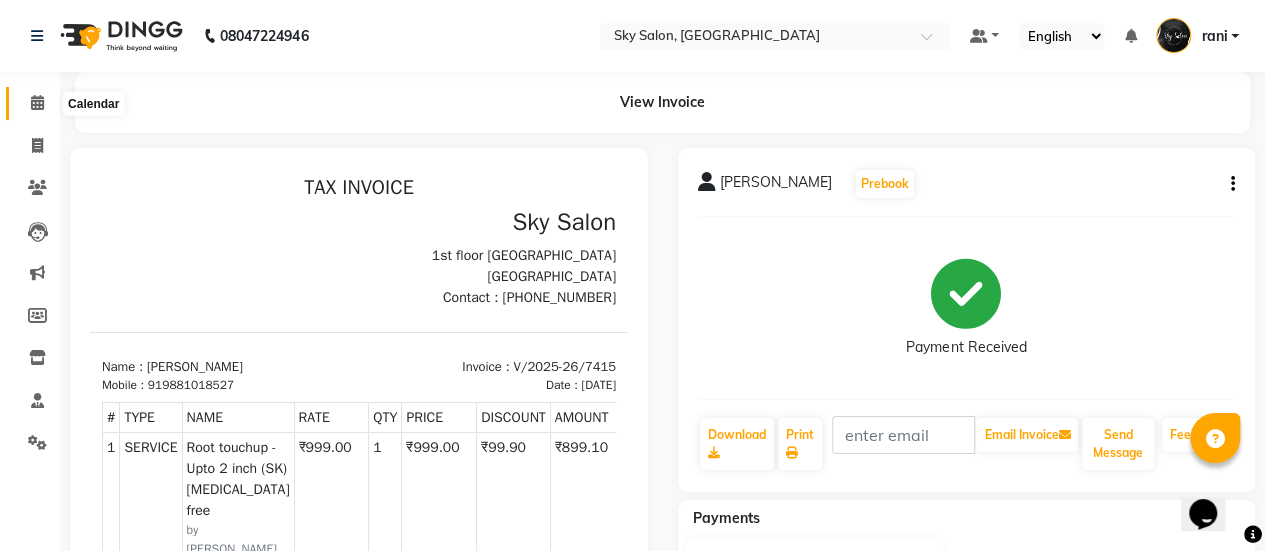 click 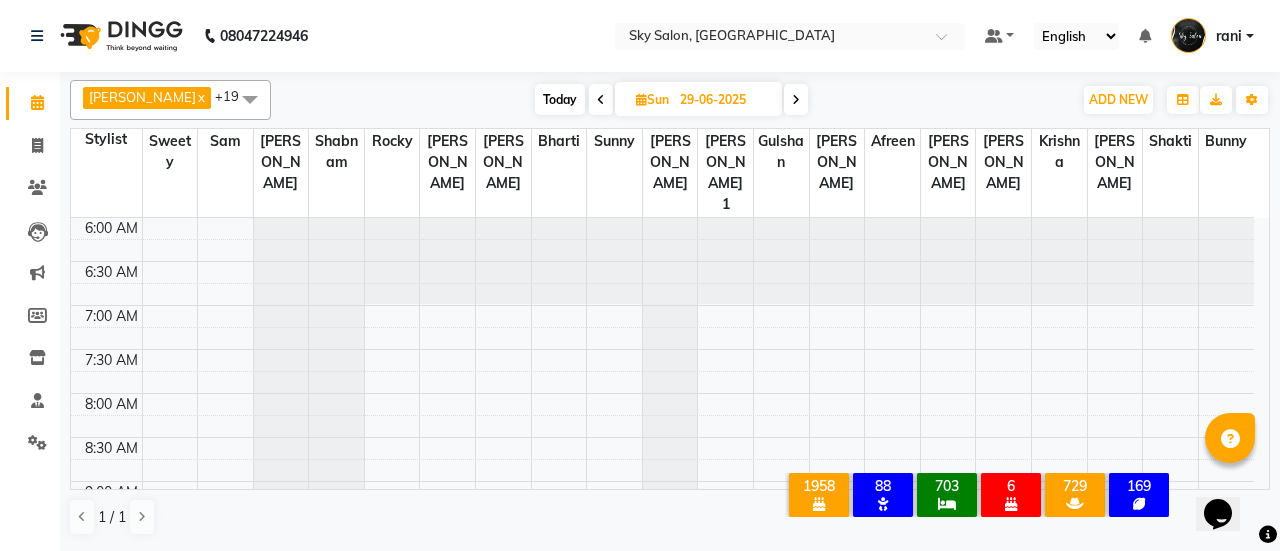 click on "Today" at bounding box center [560, 99] 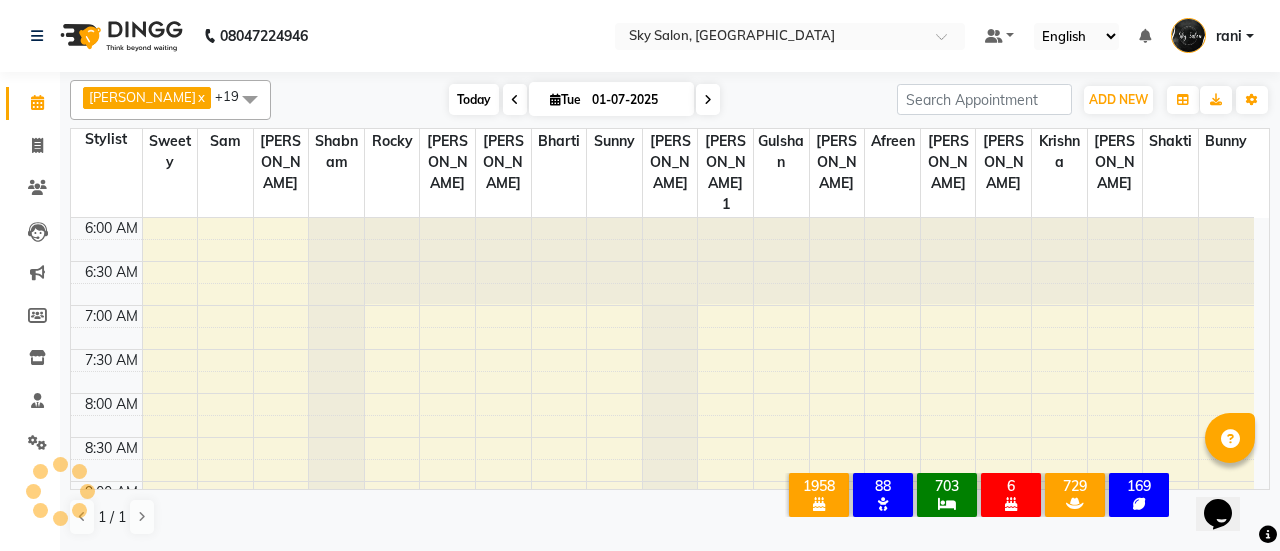 scroll, scrollTop: 435, scrollLeft: 0, axis: vertical 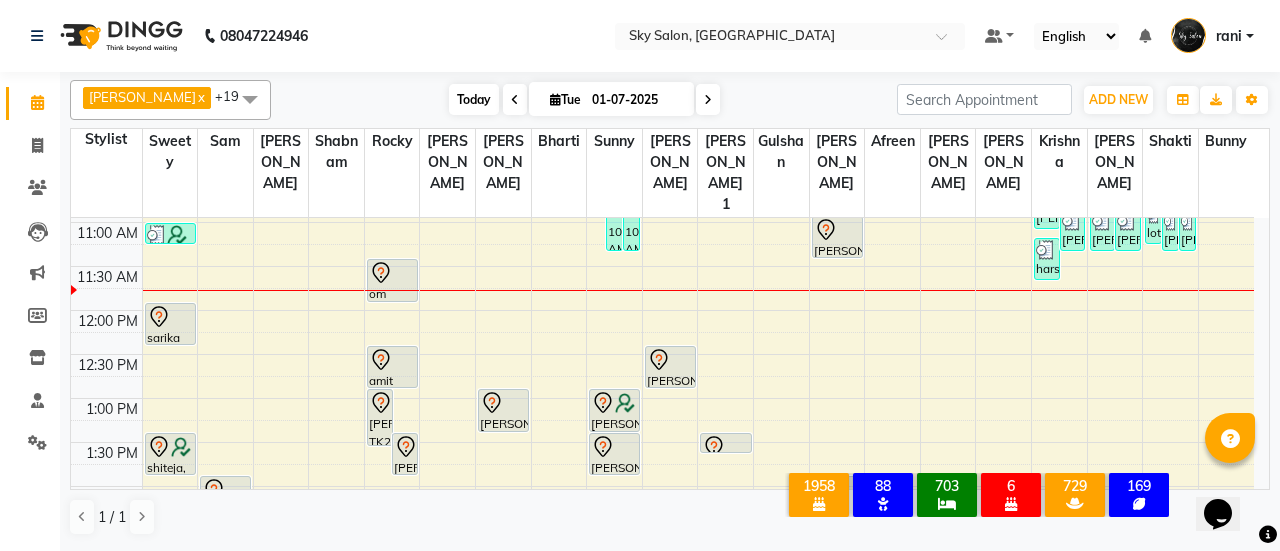 click on "Today" at bounding box center (474, 99) 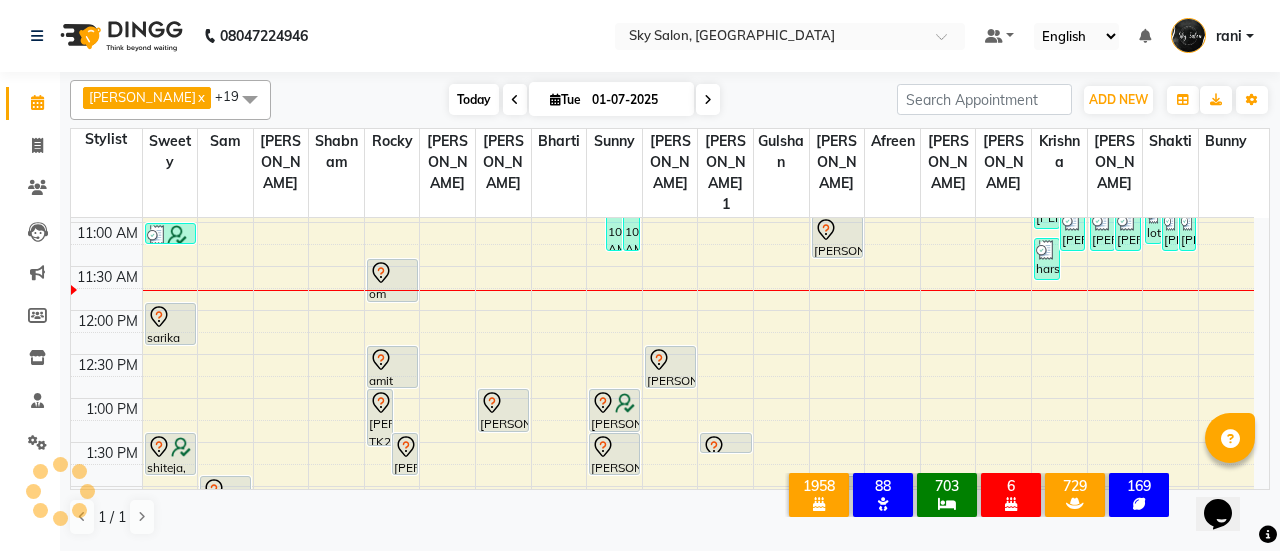 scroll, scrollTop: 434, scrollLeft: 0, axis: vertical 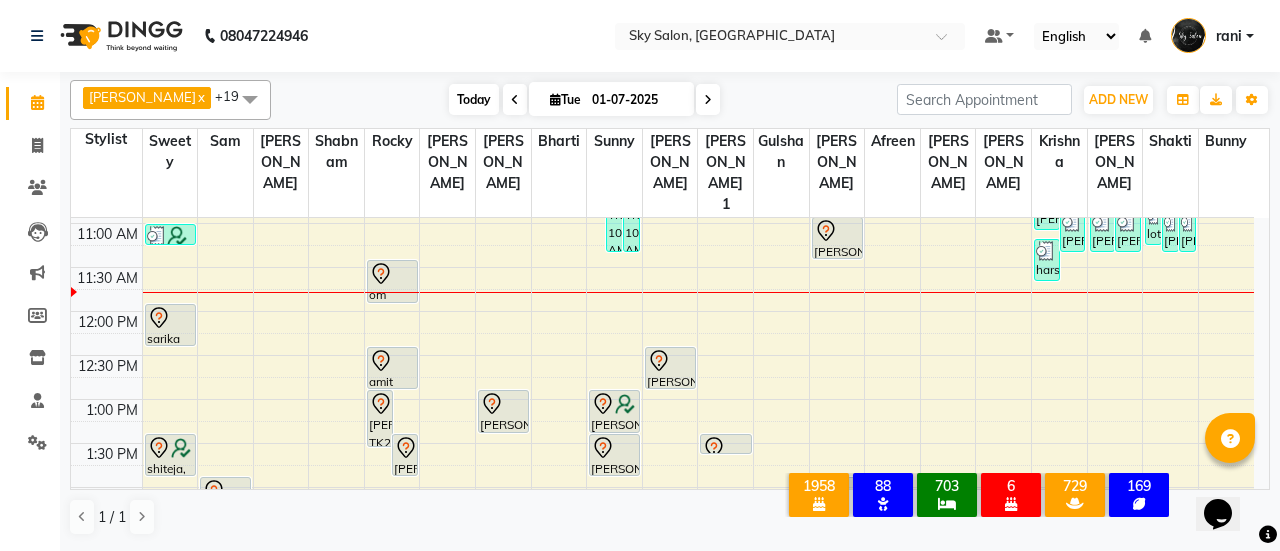 click on "Today" at bounding box center [474, 99] 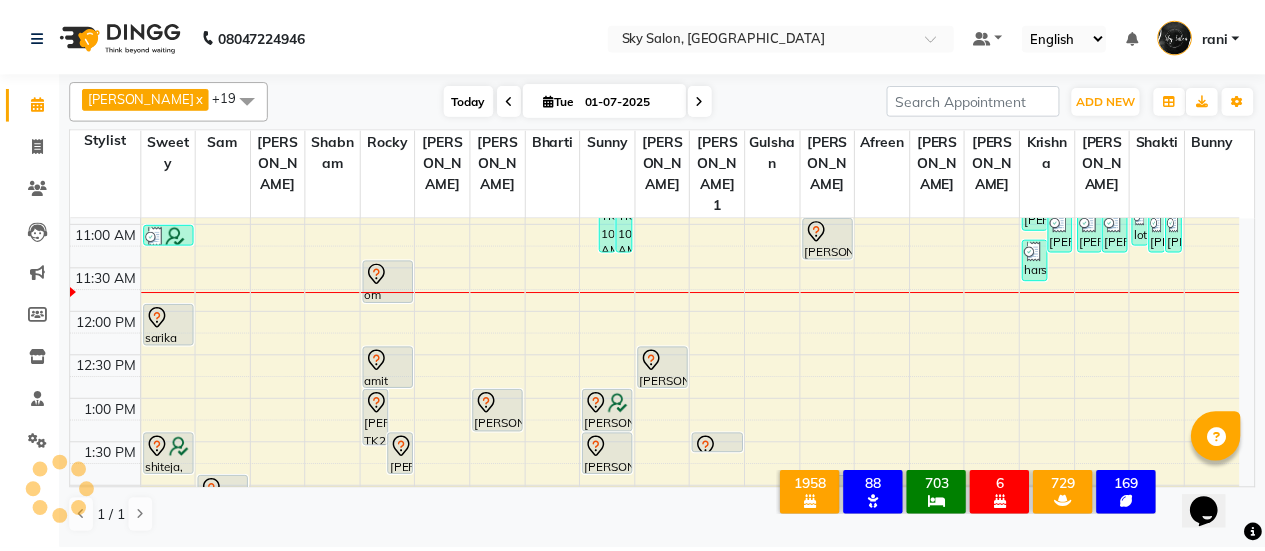 scroll, scrollTop: 435, scrollLeft: 0, axis: vertical 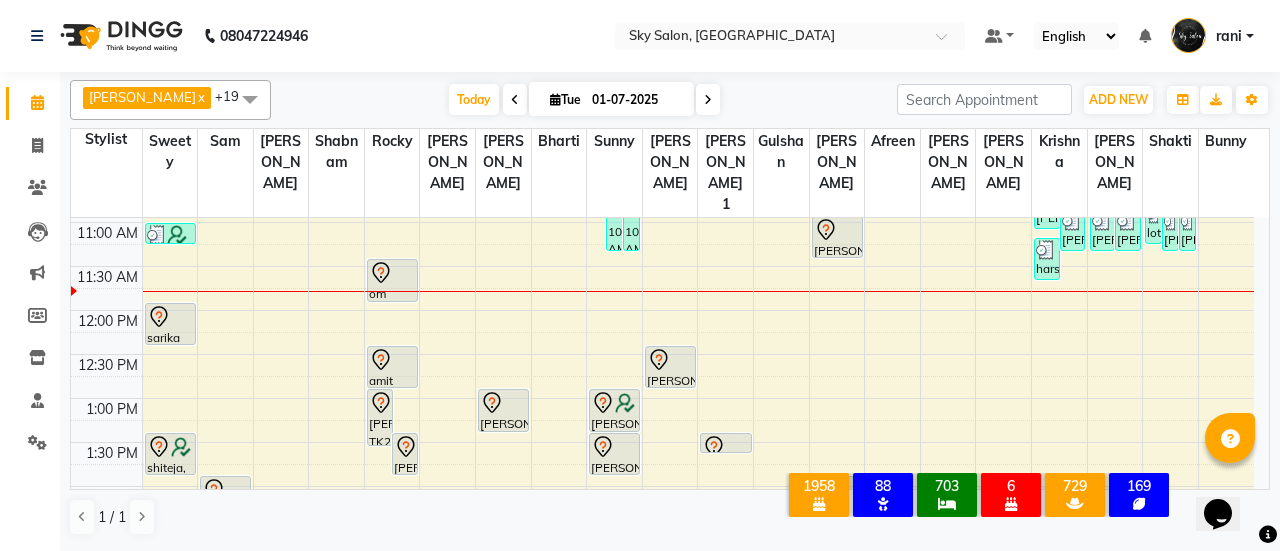 click on "Invoice" 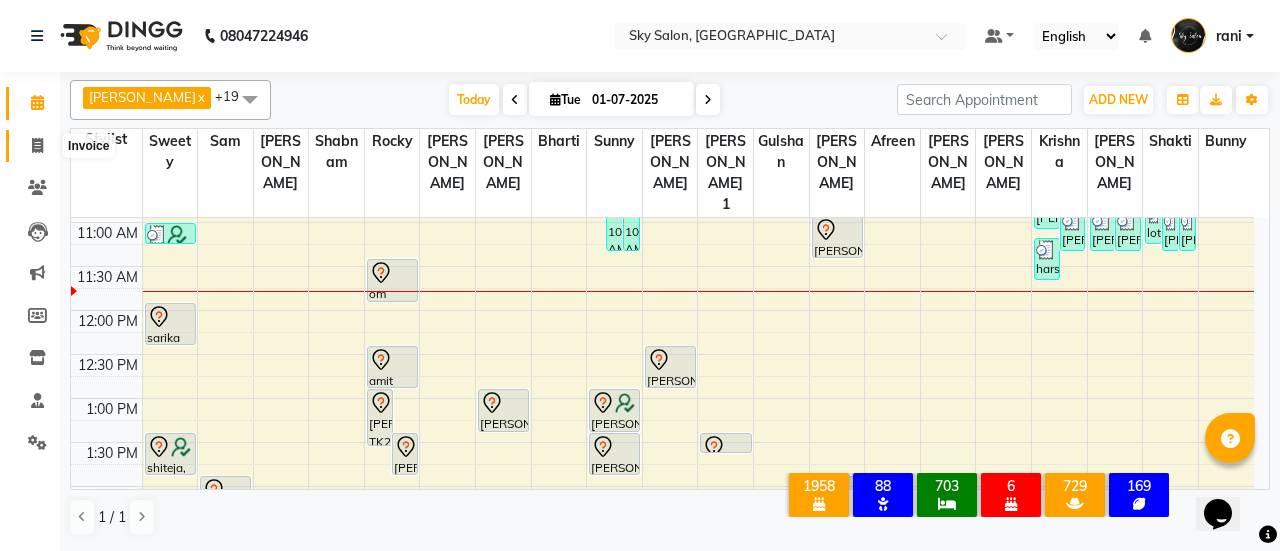 click 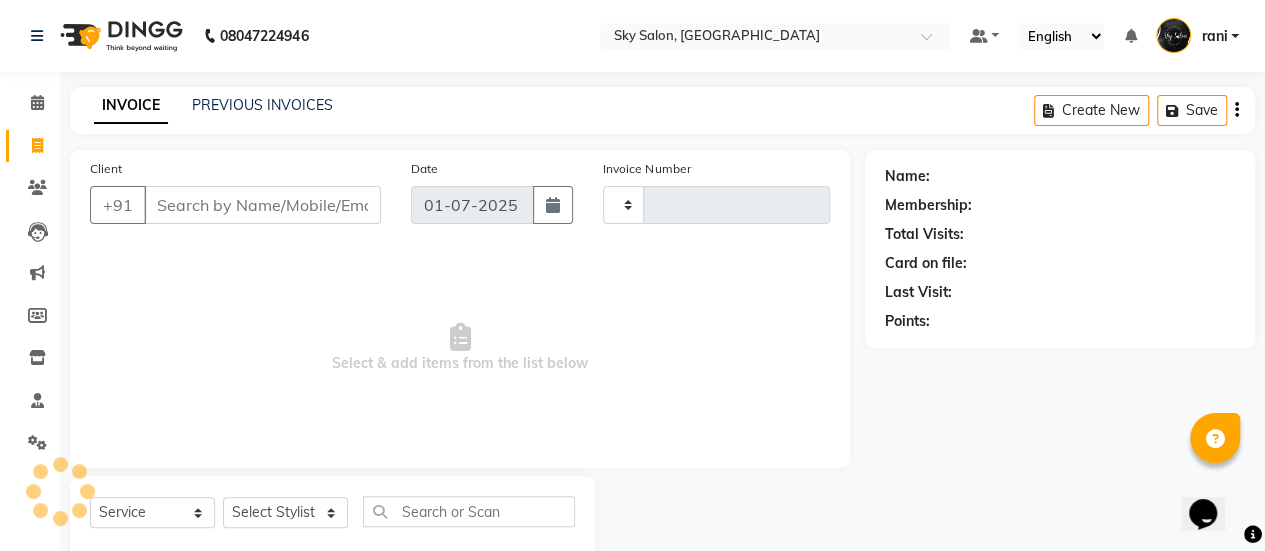 type on "7517" 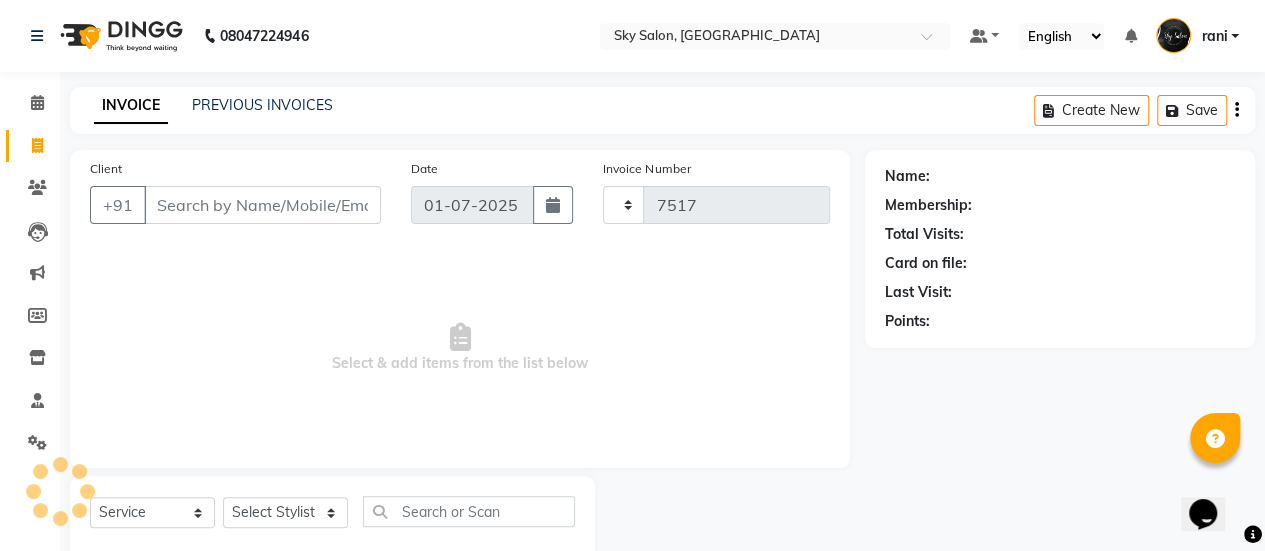 select on "3537" 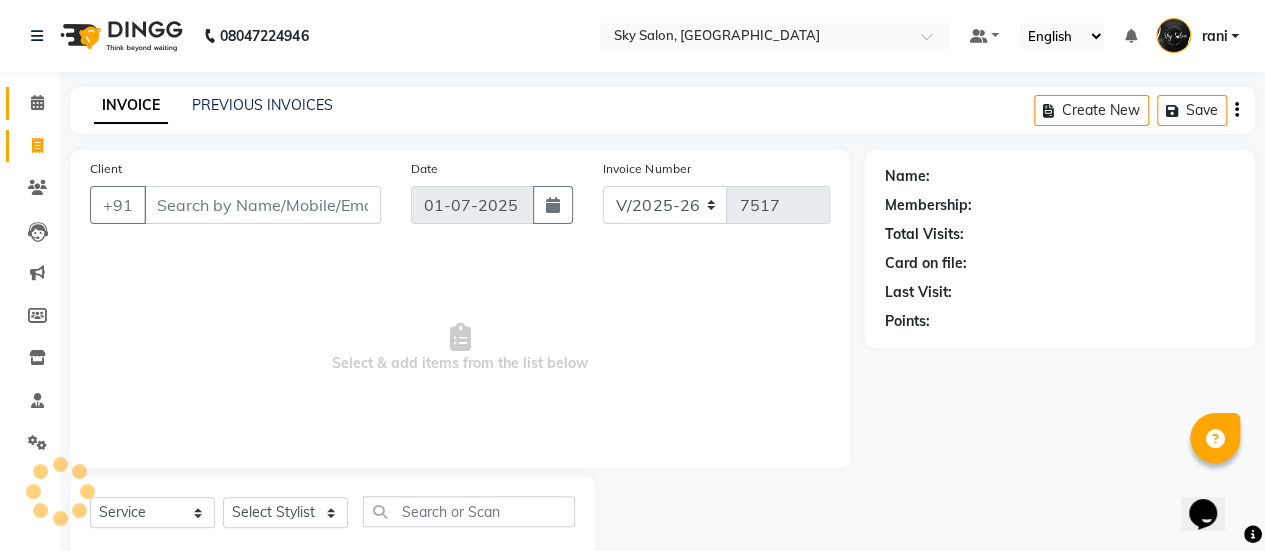 scroll, scrollTop: 49, scrollLeft: 0, axis: vertical 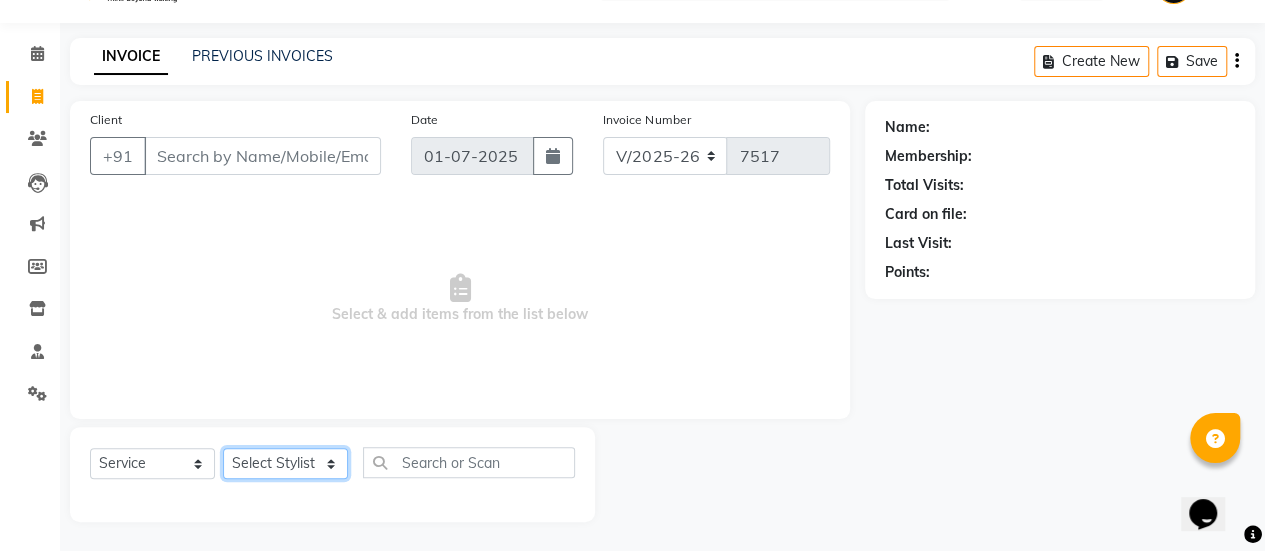 click on "Select Stylist afreen [PERSON_NAME] saha [PERSON_NAME] [PERSON_NAME] [PERSON_NAME] bharti Bunny Danish [PERSON_NAME] 1 [PERSON_NAME] [PERSON_NAME] gaurav Gulshan [PERSON_NAME] [PERSON_NAME] krishna [PERSON_NAME] [PERSON_NAME] rani [PERSON_NAME] [PERSON_NAME] sachin [PERSON_NAME] [PERSON_NAME] sameer 2 [PERSON_NAME] [PERSON_NAME] [PERSON_NAME]" 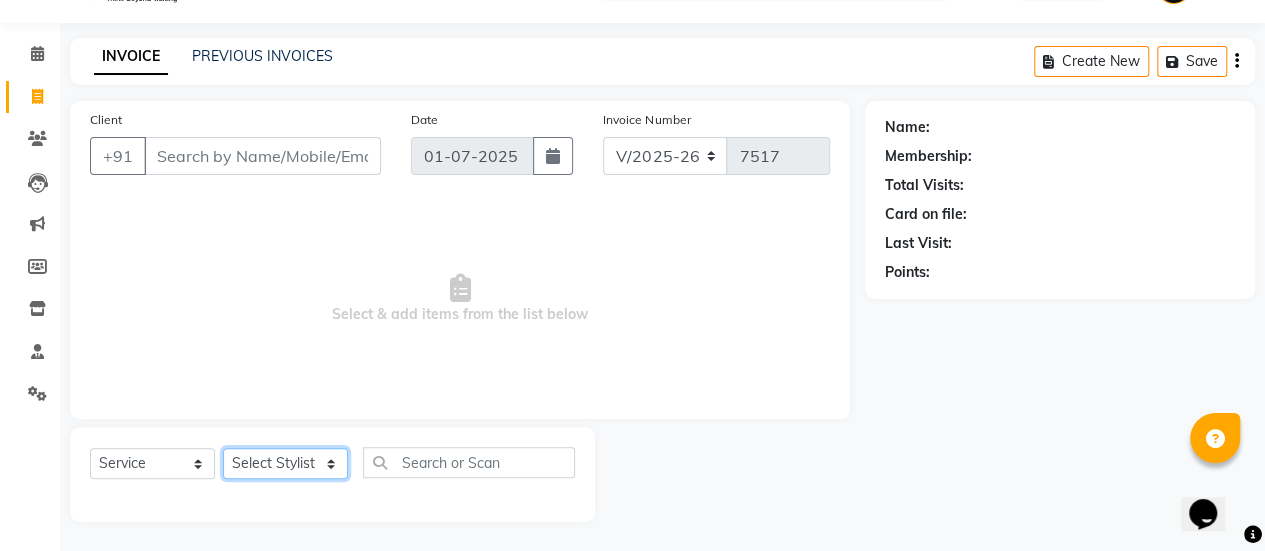 select on "84591" 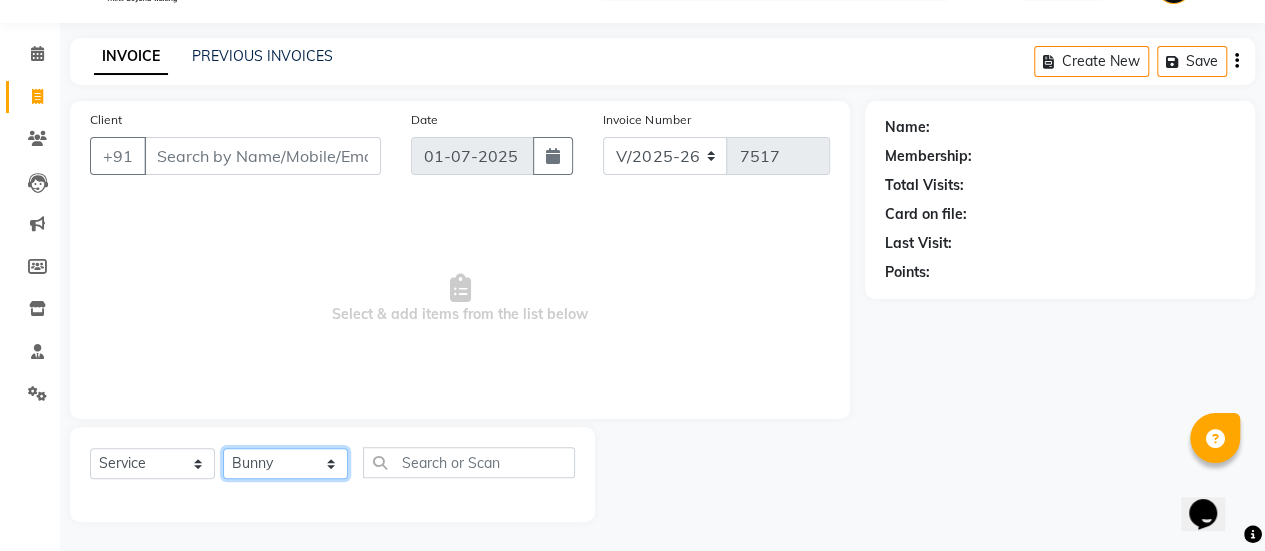 click on "Select Stylist afreen [PERSON_NAME] saha [PERSON_NAME] [PERSON_NAME] [PERSON_NAME] bharti Bunny Danish [PERSON_NAME] 1 [PERSON_NAME] [PERSON_NAME] gaurav Gulshan [PERSON_NAME] [PERSON_NAME] krishna [PERSON_NAME] [PERSON_NAME] rani [PERSON_NAME] [PERSON_NAME] sachin [PERSON_NAME] [PERSON_NAME] sameer 2 [PERSON_NAME] [PERSON_NAME] [PERSON_NAME]" 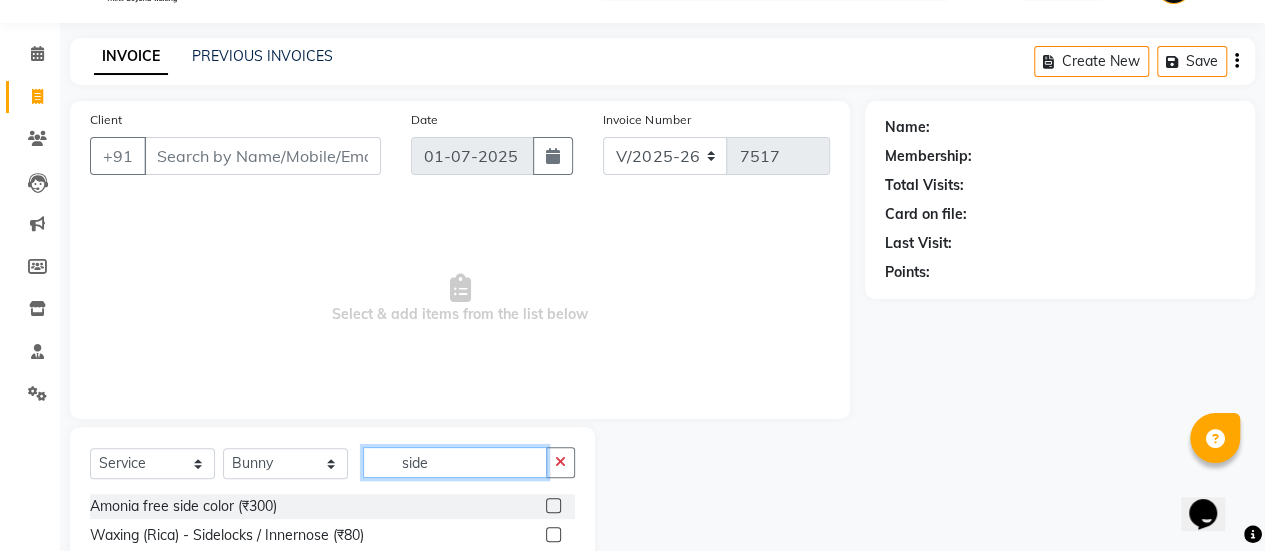 scroll, scrollTop: 194, scrollLeft: 0, axis: vertical 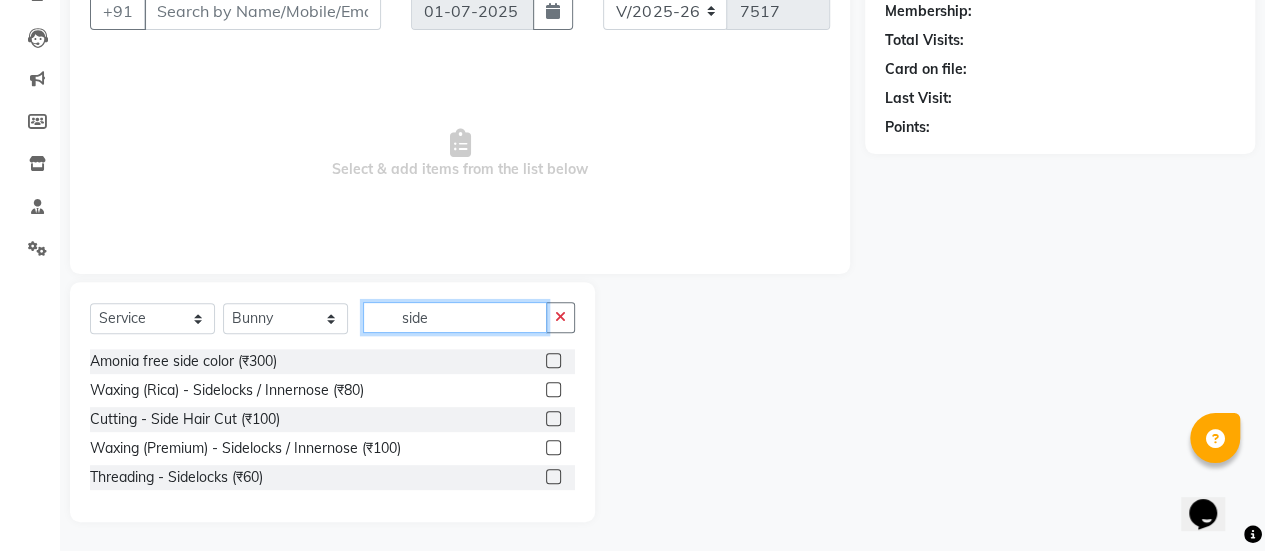 type on "side" 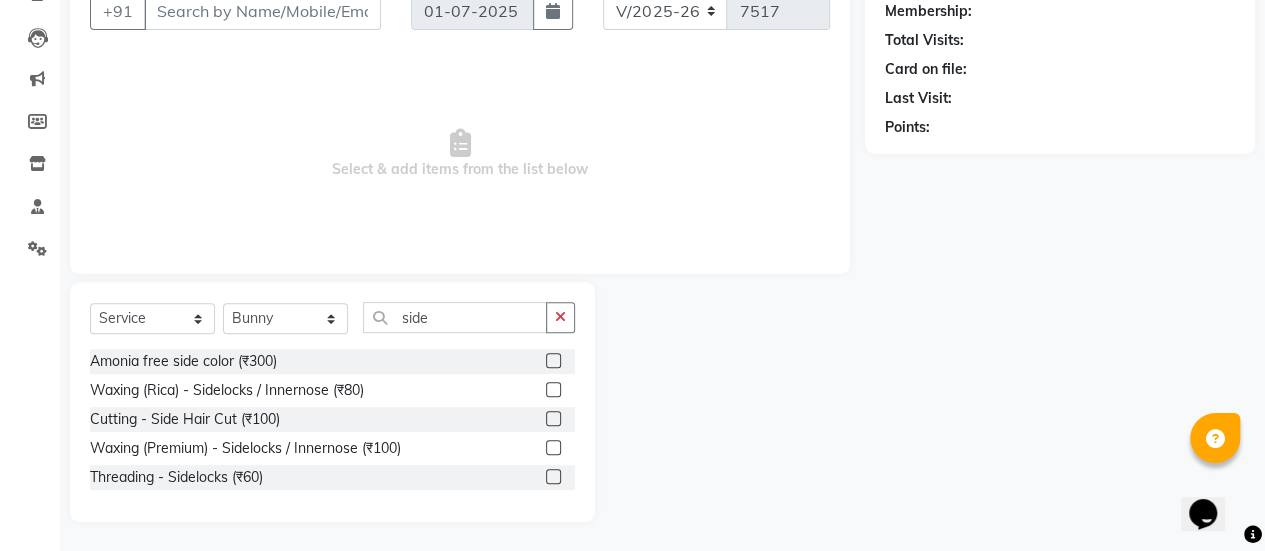 click 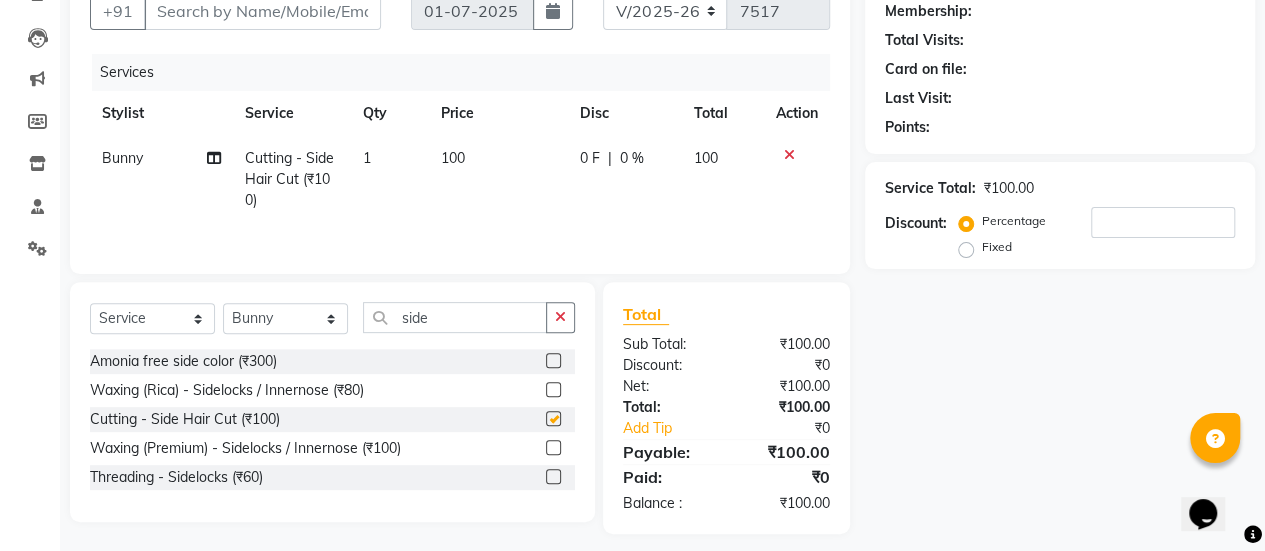 checkbox on "false" 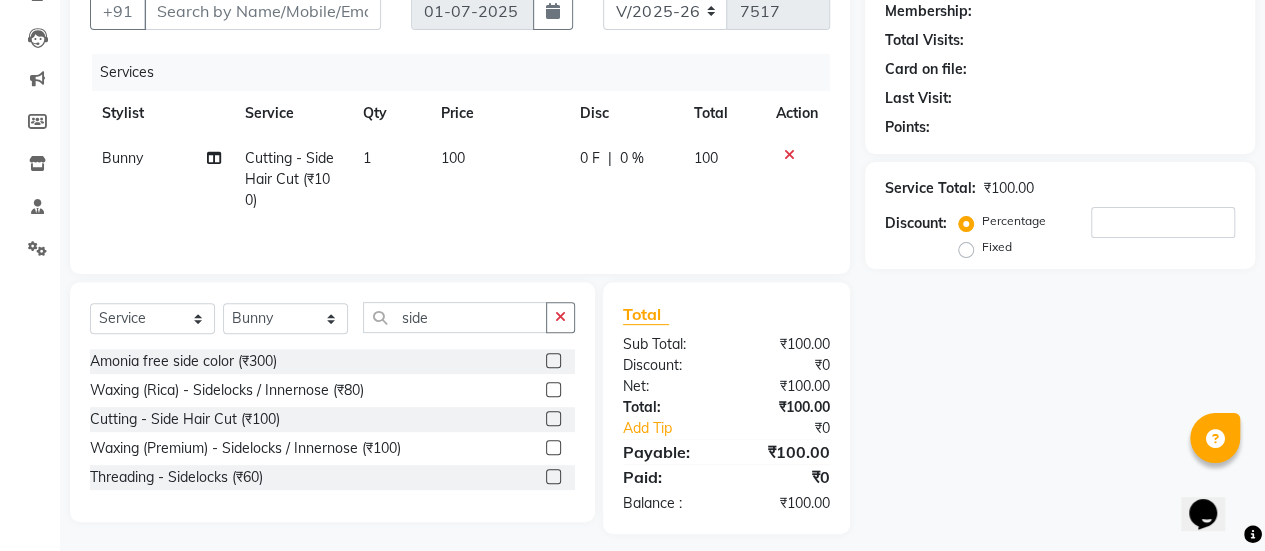 scroll, scrollTop: 148, scrollLeft: 0, axis: vertical 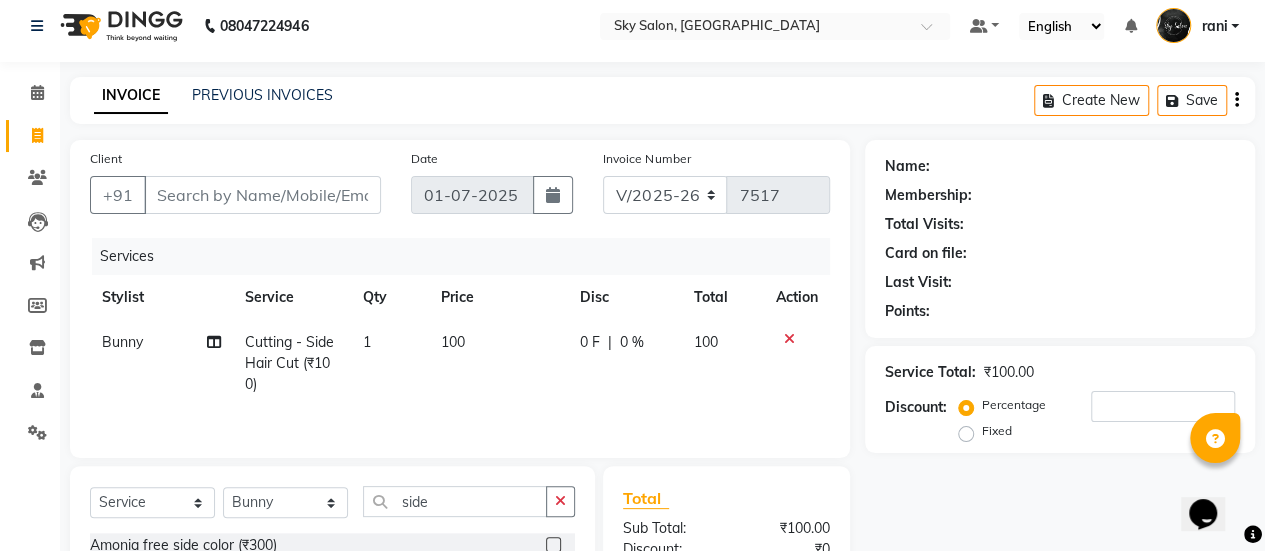 click on "Calendar" 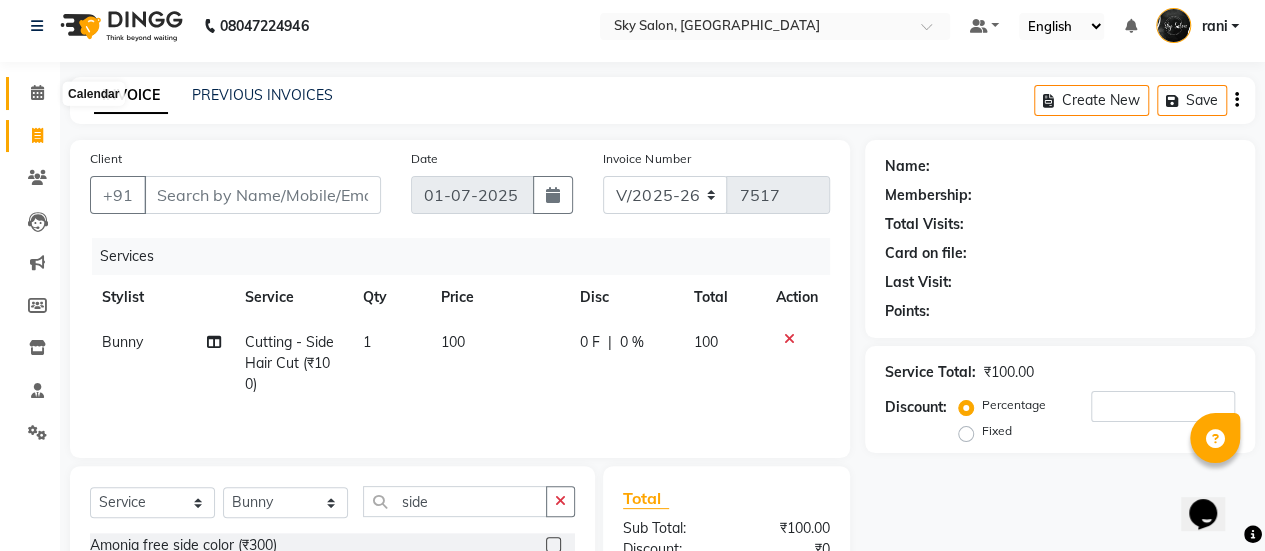 click 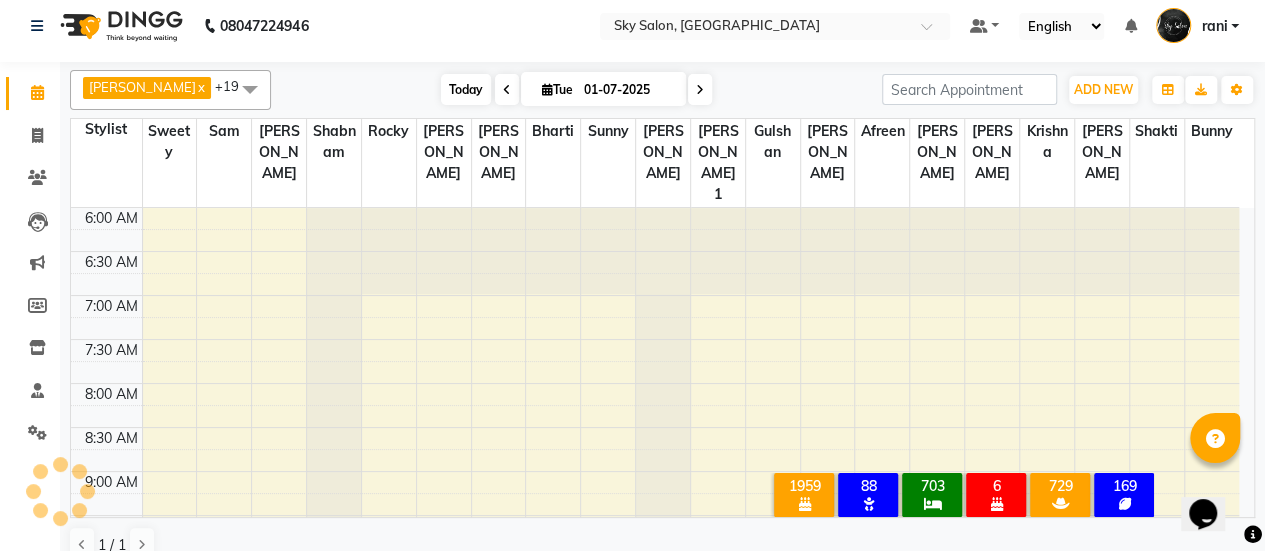 scroll, scrollTop: 0, scrollLeft: 0, axis: both 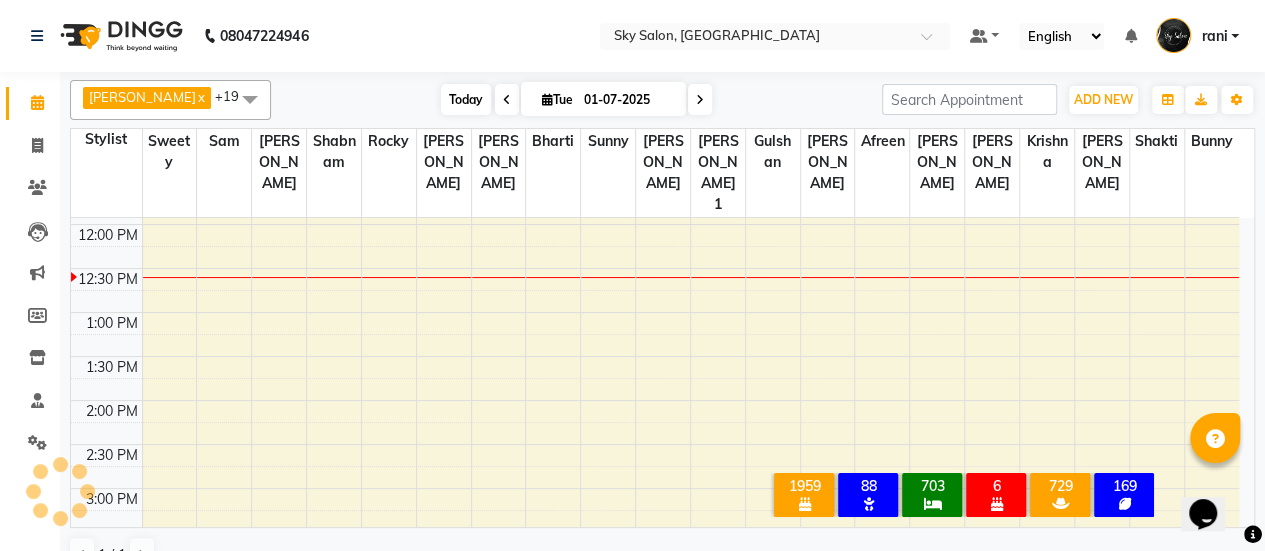 click on "Today" at bounding box center [466, 99] 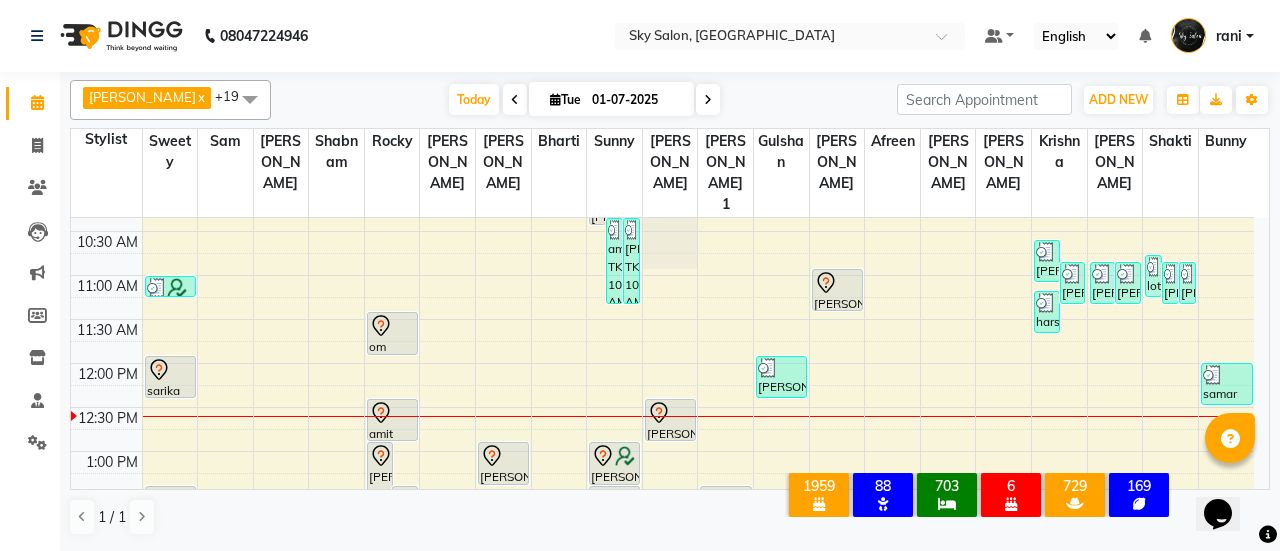 scroll, scrollTop: 381, scrollLeft: 0, axis: vertical 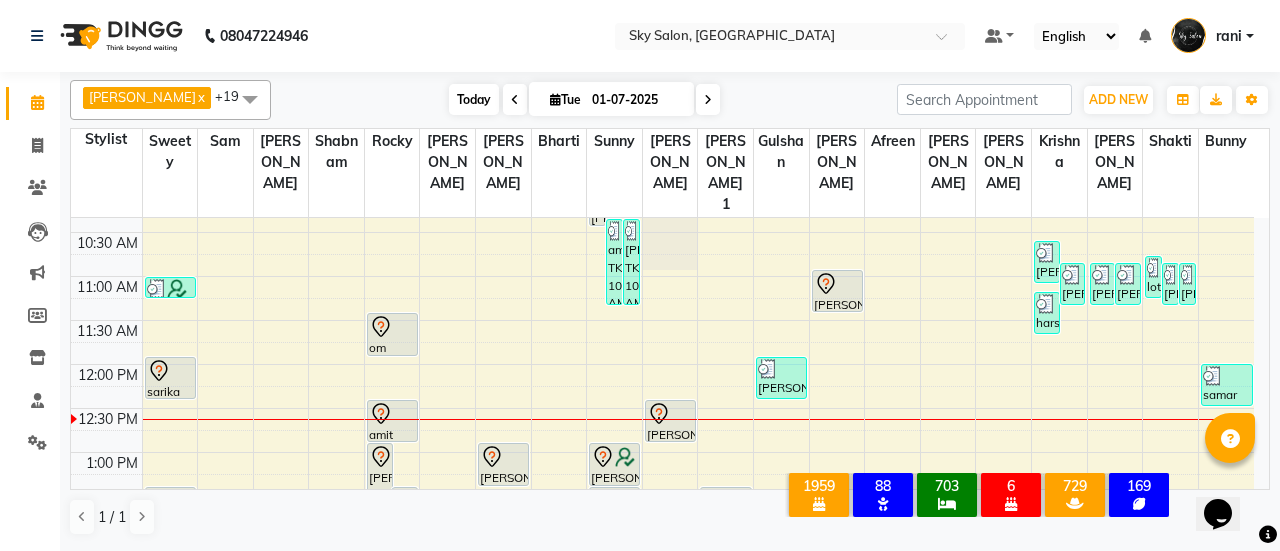 click on "Today" at bounding box center [474, 99] 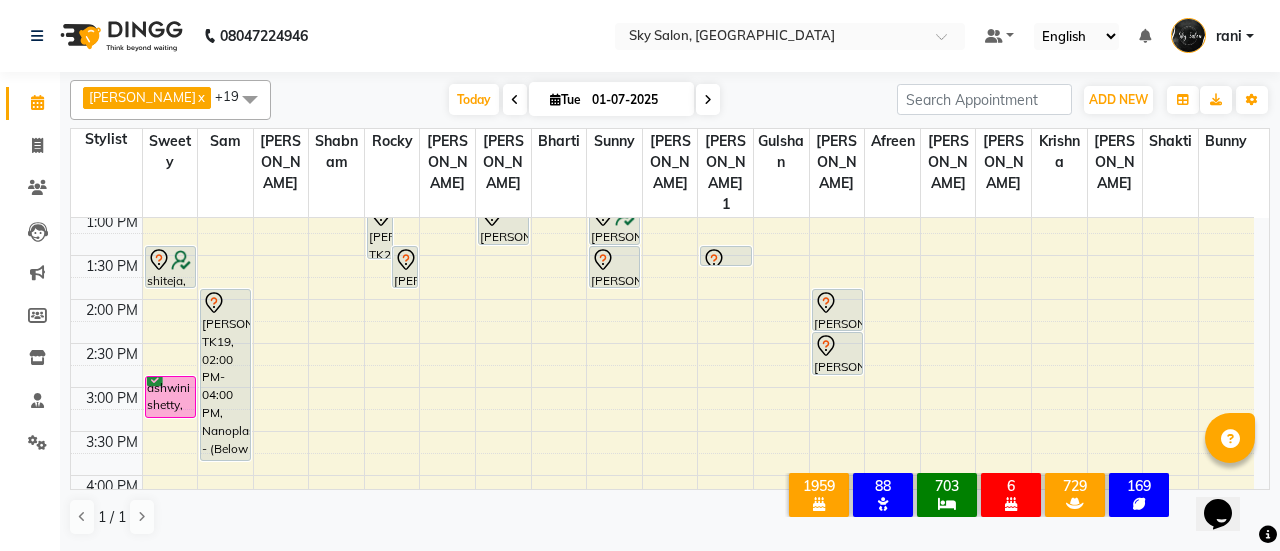 scroll, scrollTop: 631, scrollLeft: 0, axis: vertical 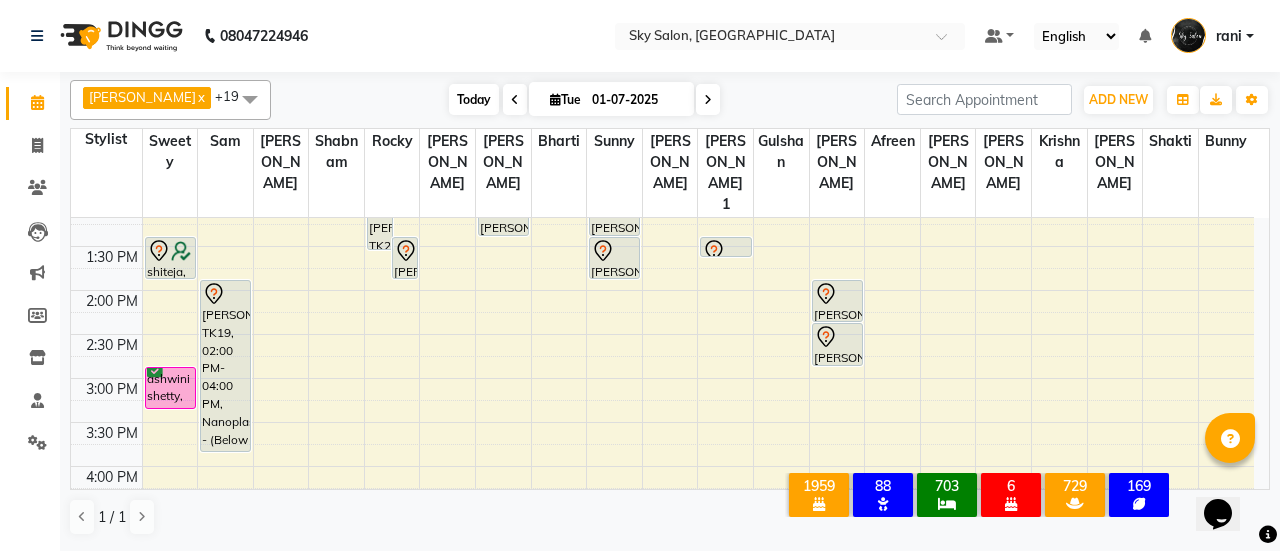 click on "Today" at bounding box center [474, 99] 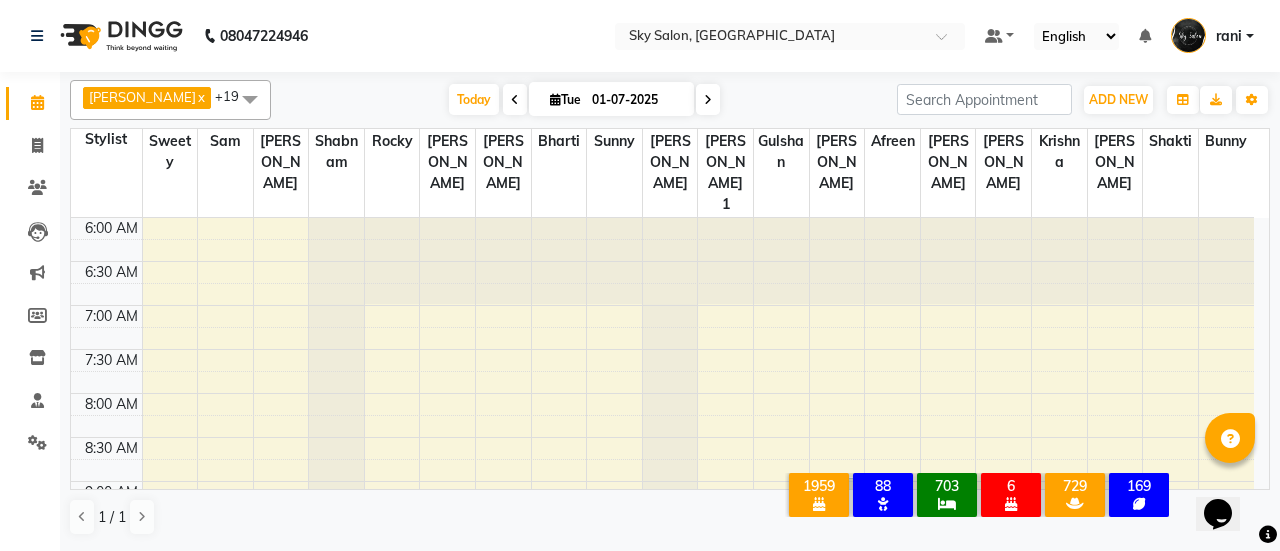 scroll, scrollTop: 521, scrollLeft: 0, axis: vertical 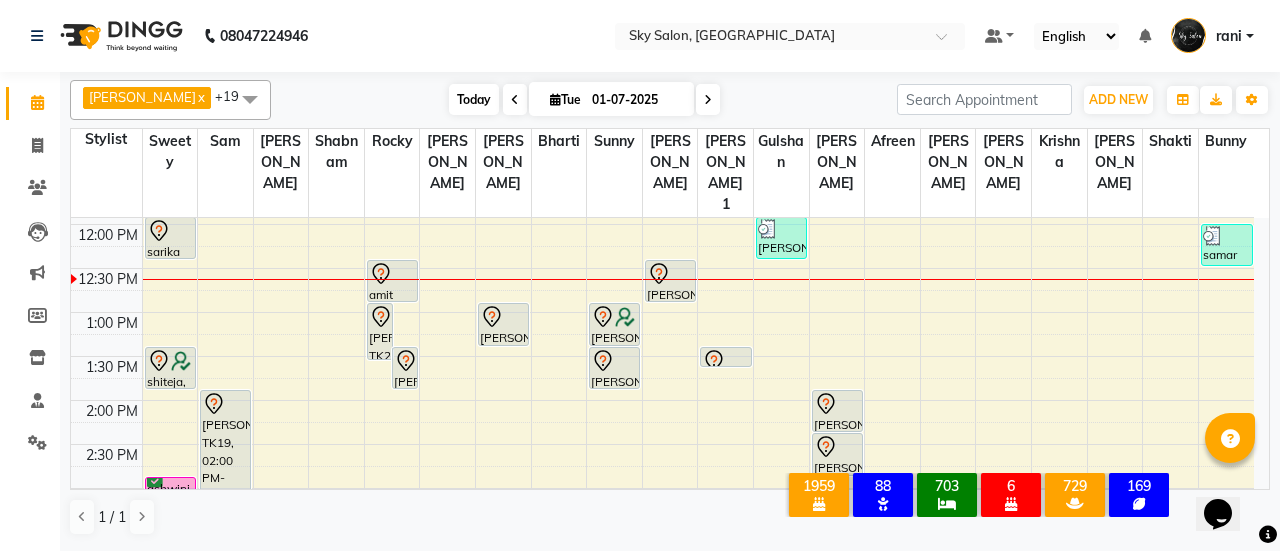 click on "Today" at bounding box center [474, 99] 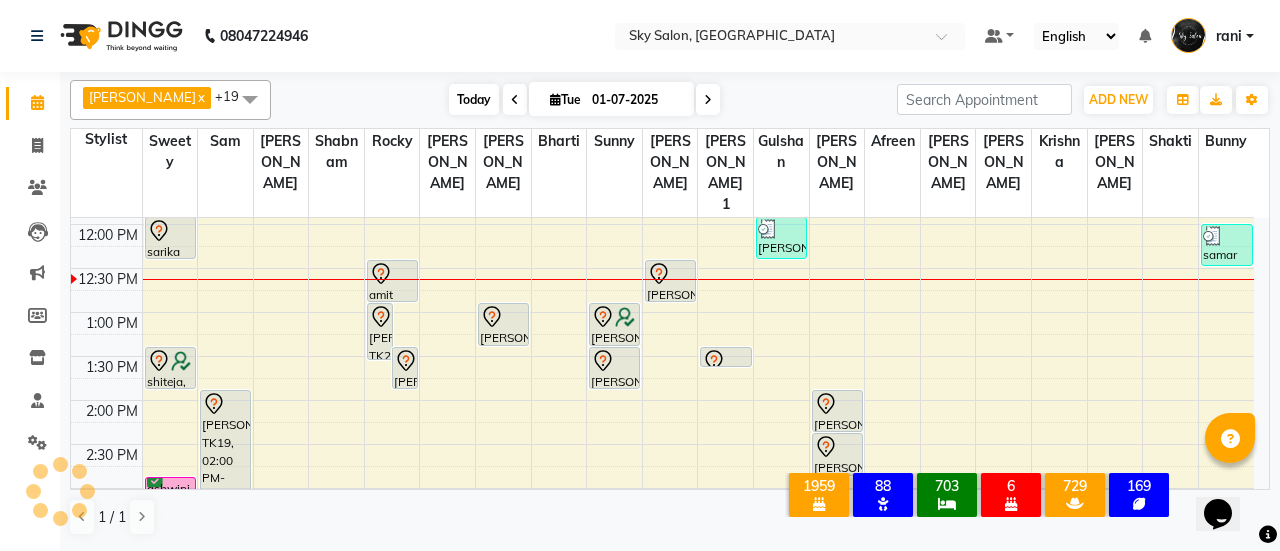 scroll, scrollTop: 521, scrollLeft: 0, axis: vertical 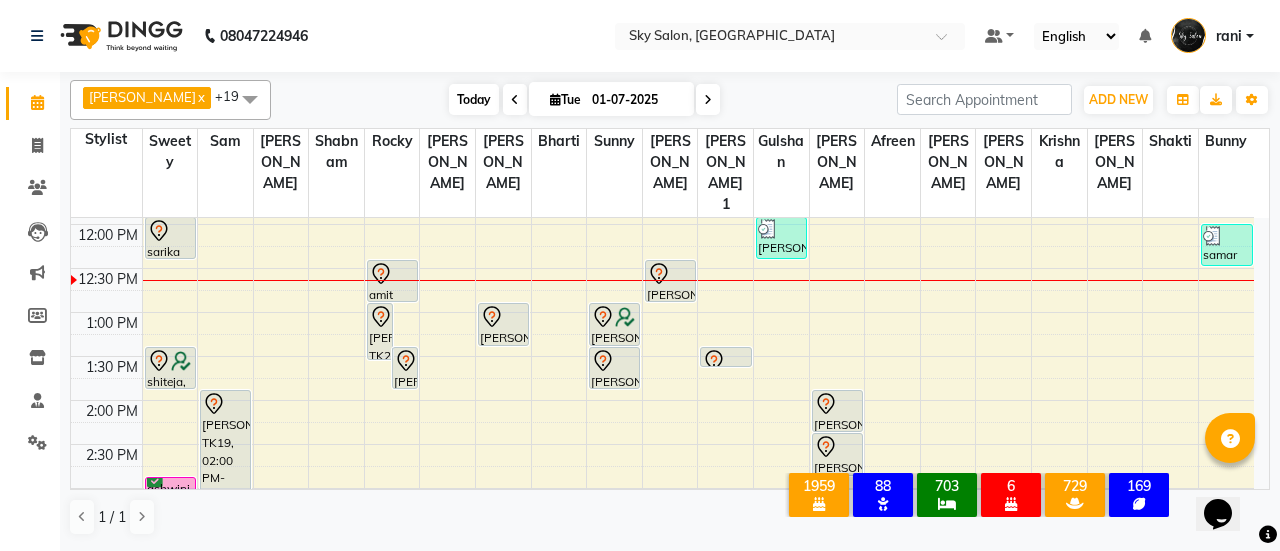 click on "Today" at bounding box center (474, 99) 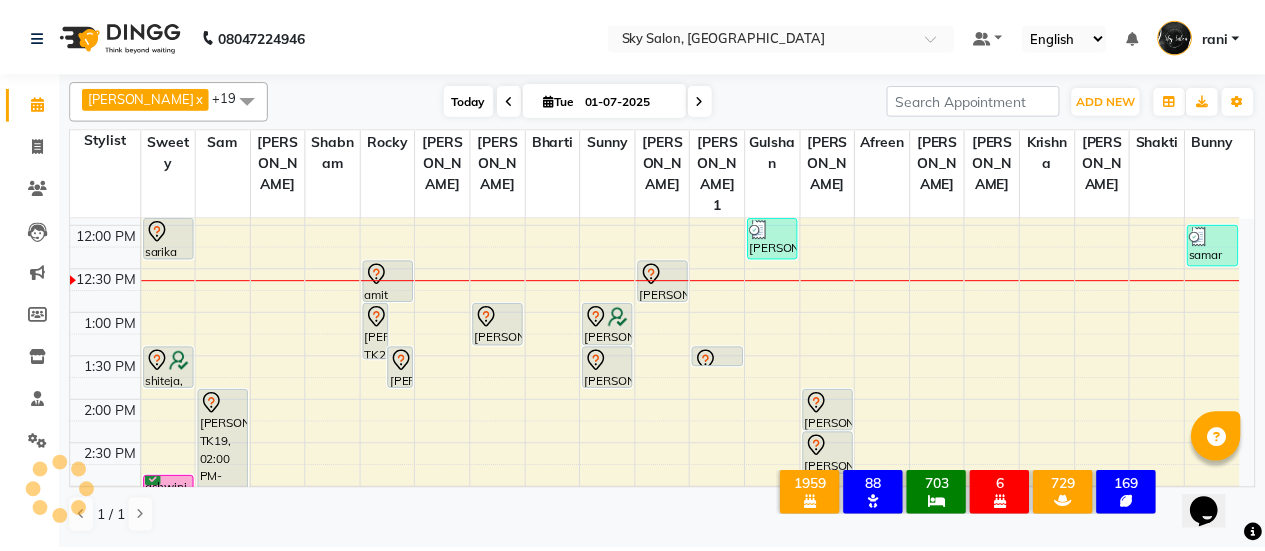scroll, scrollTop: 521, scrollLeft: 0, axis: vertical 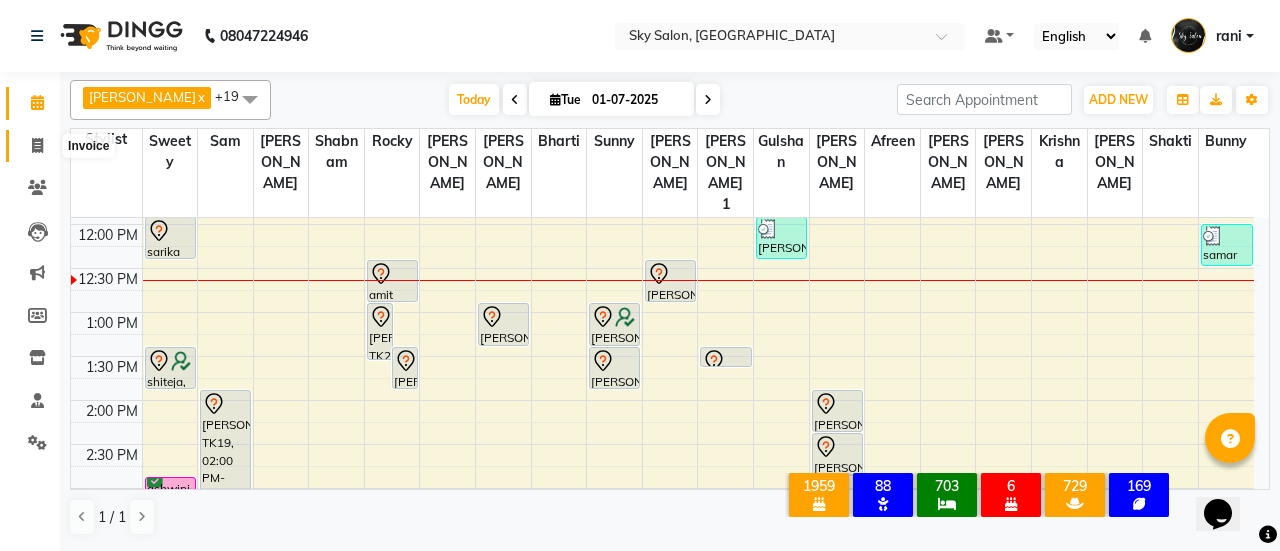 click 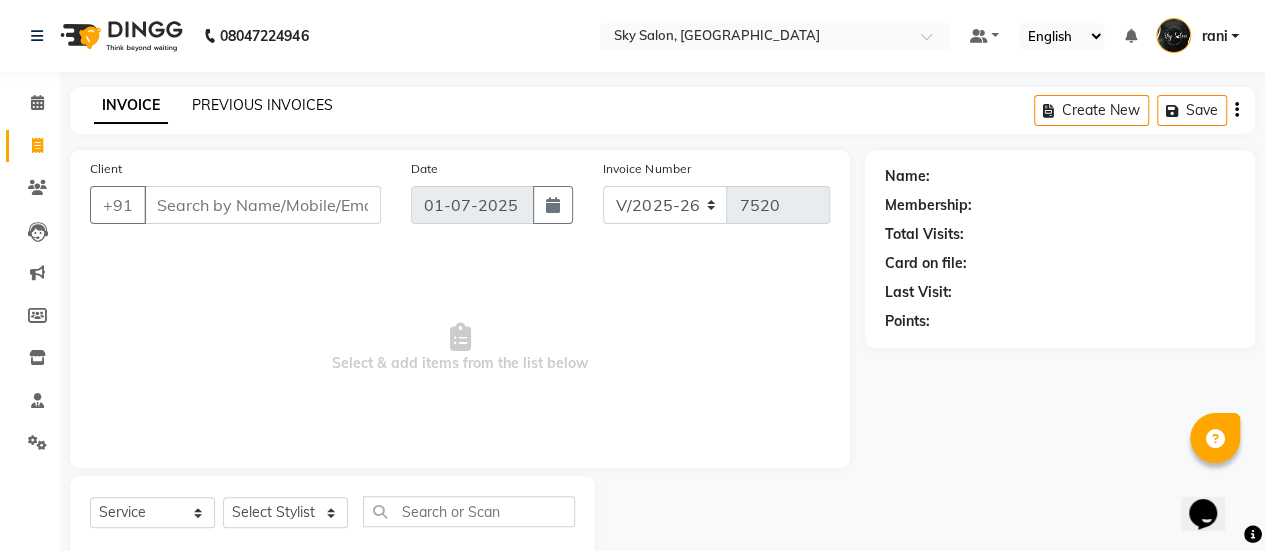 click on "PREVIOUS INVOICES" 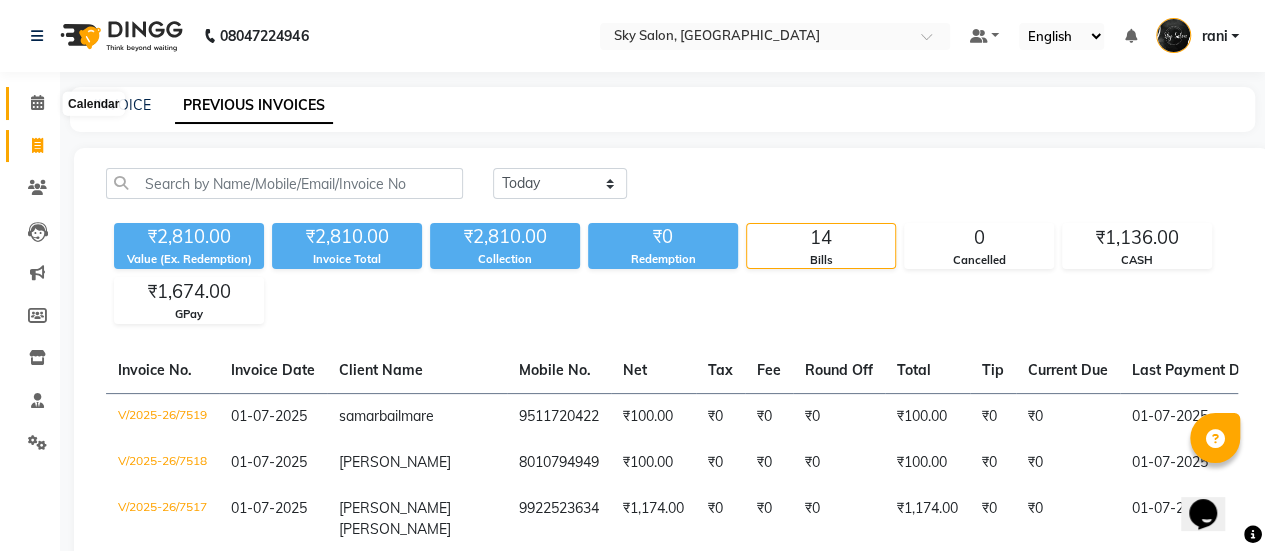 click 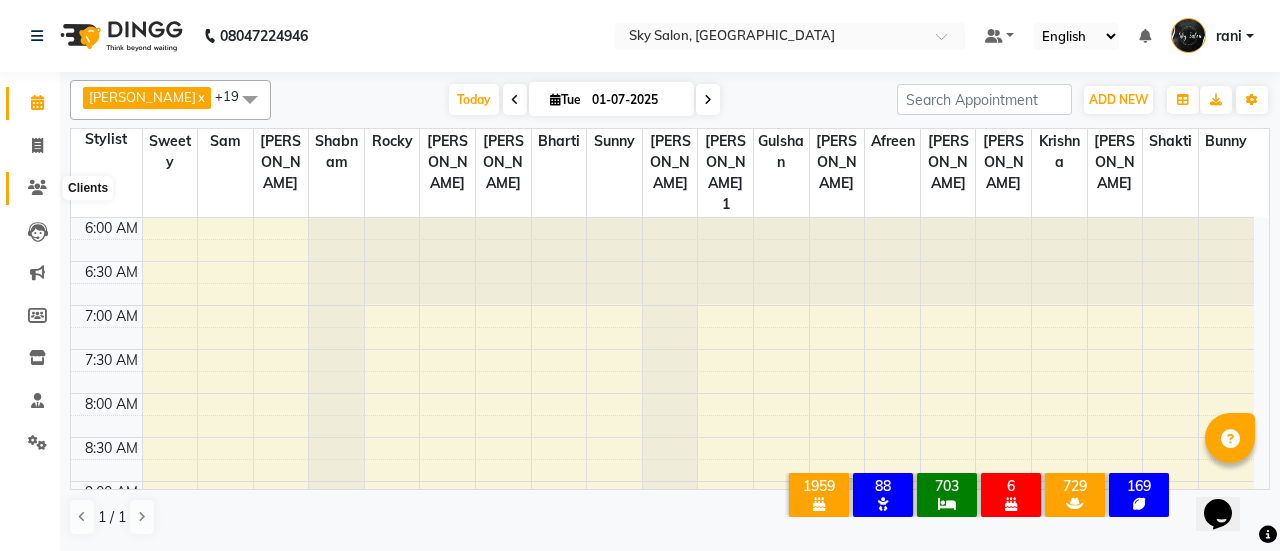 click 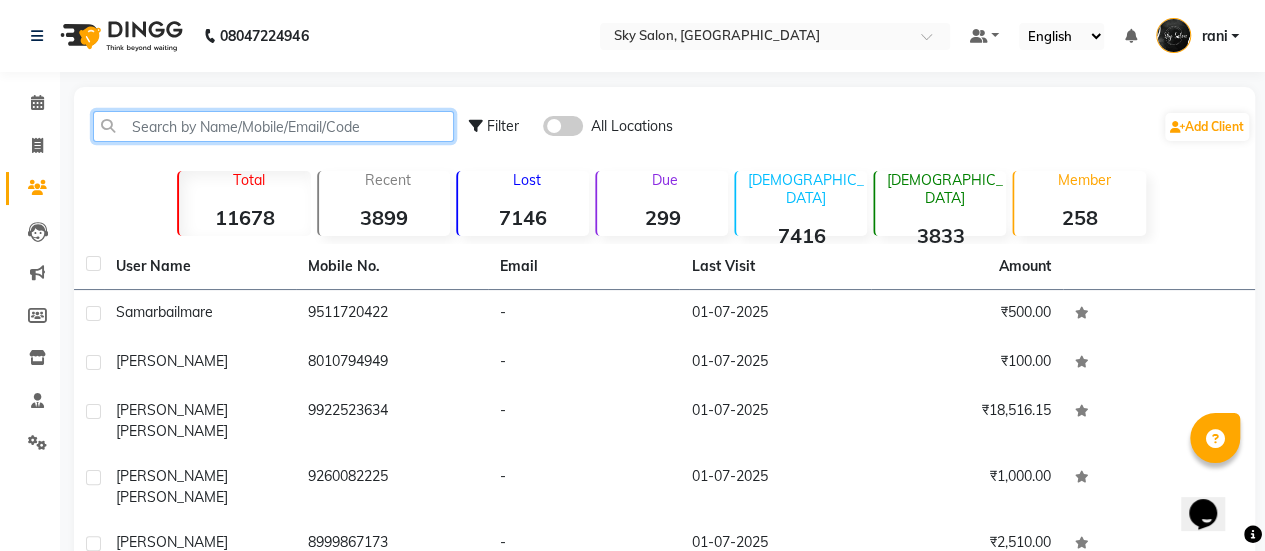 click 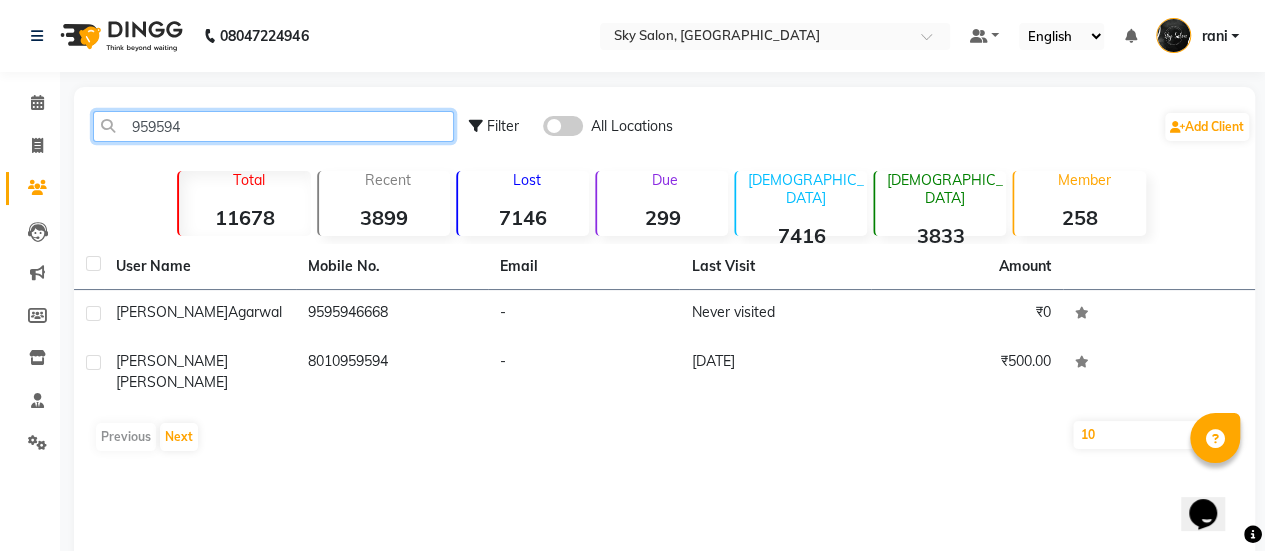 type on "959594" 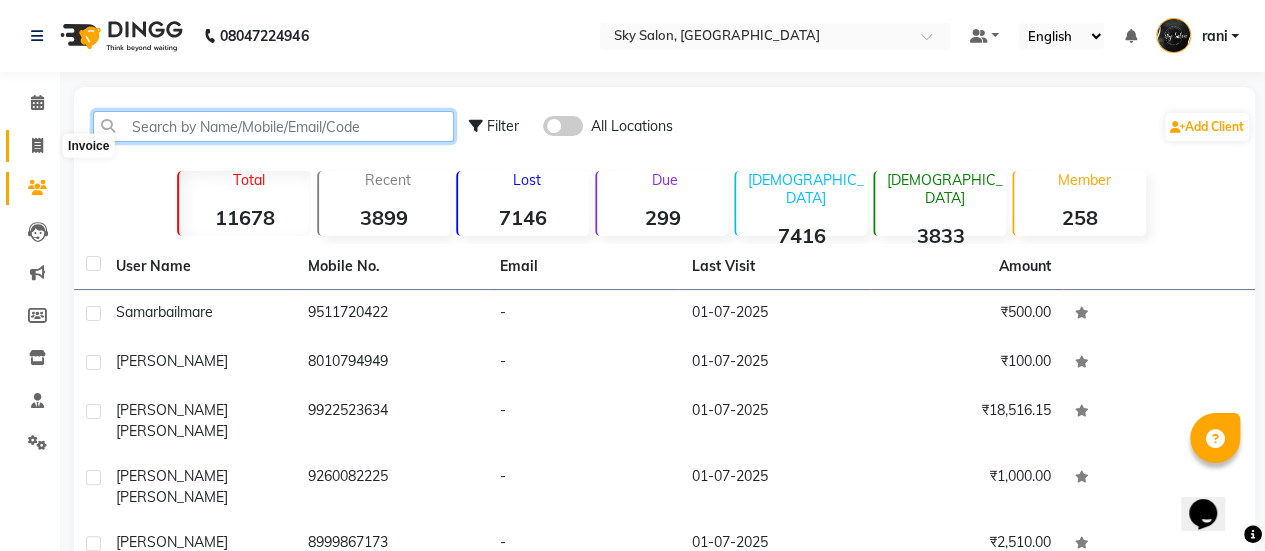 type 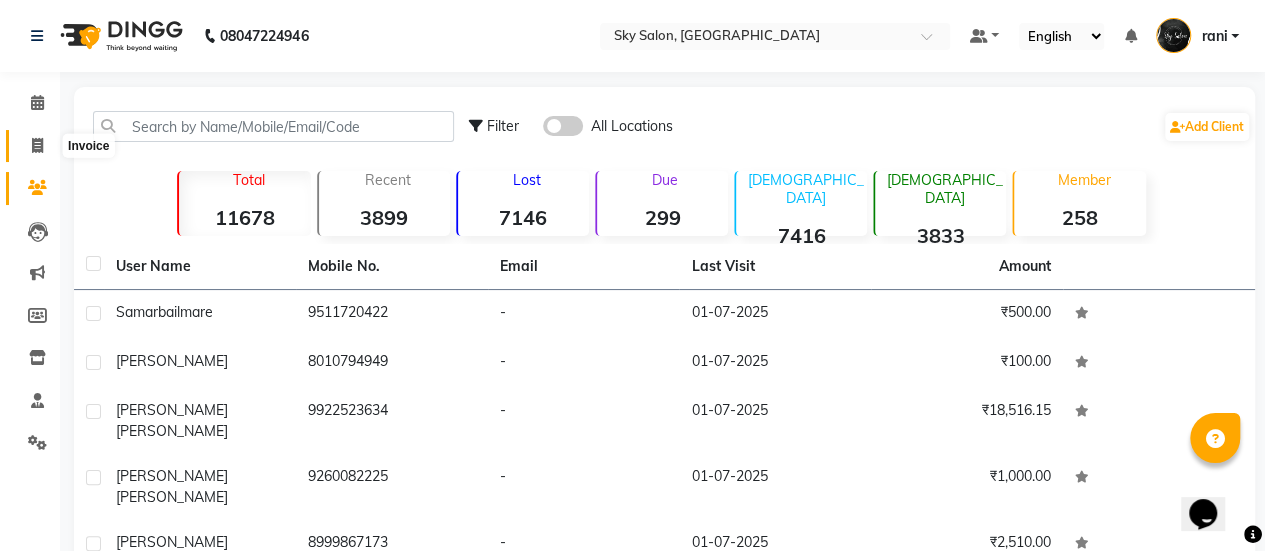 click 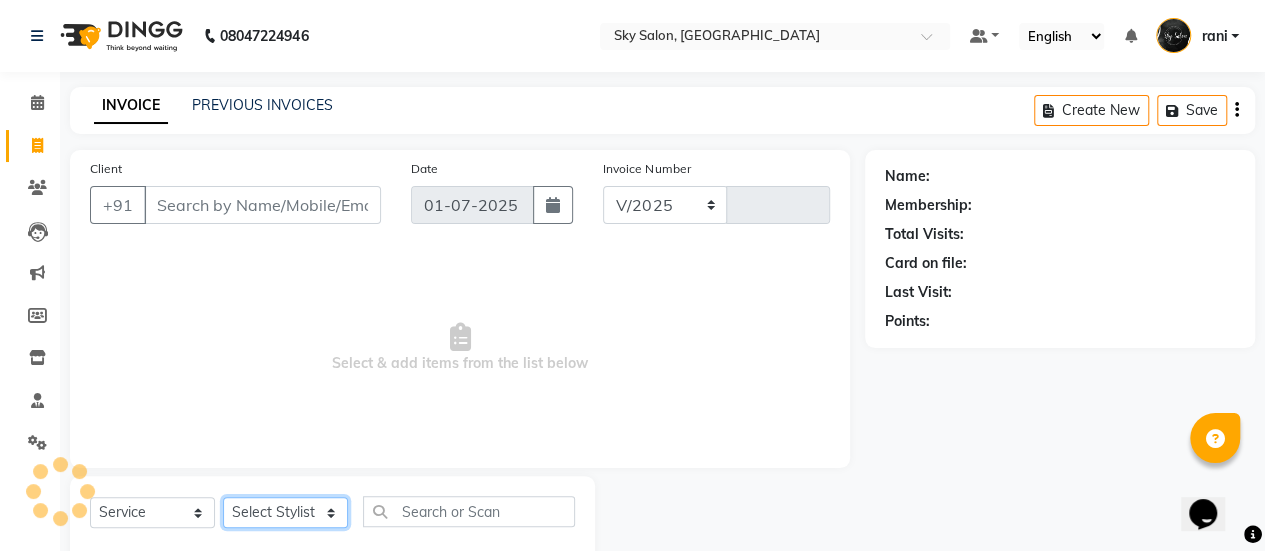 select on "3537" 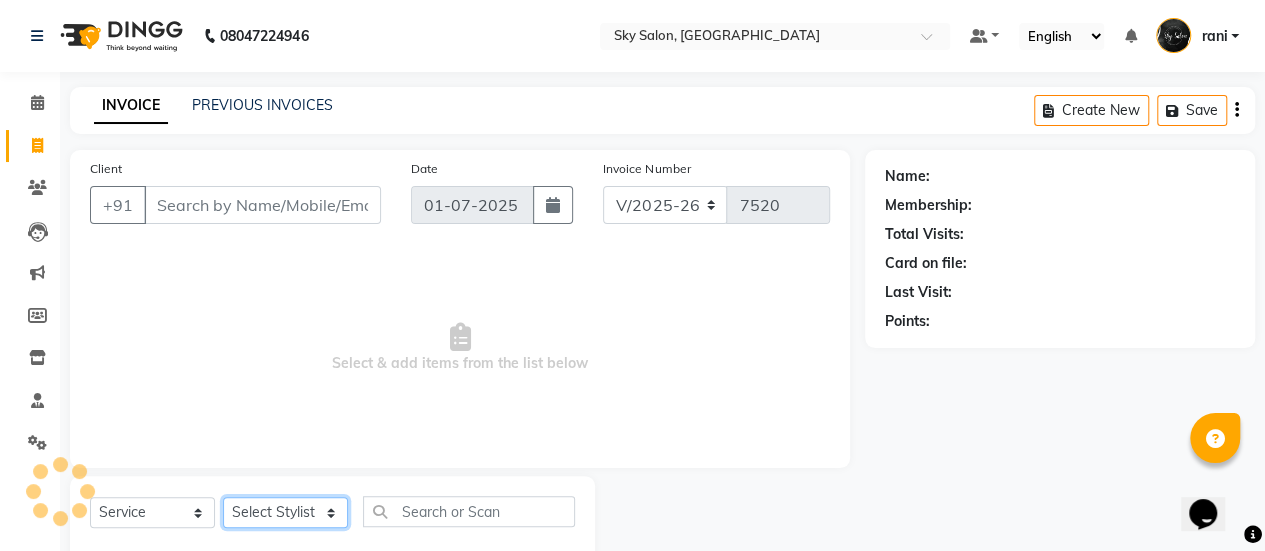 scroll, scrollTop: 49, scrollLeft: 0, axis: vertical 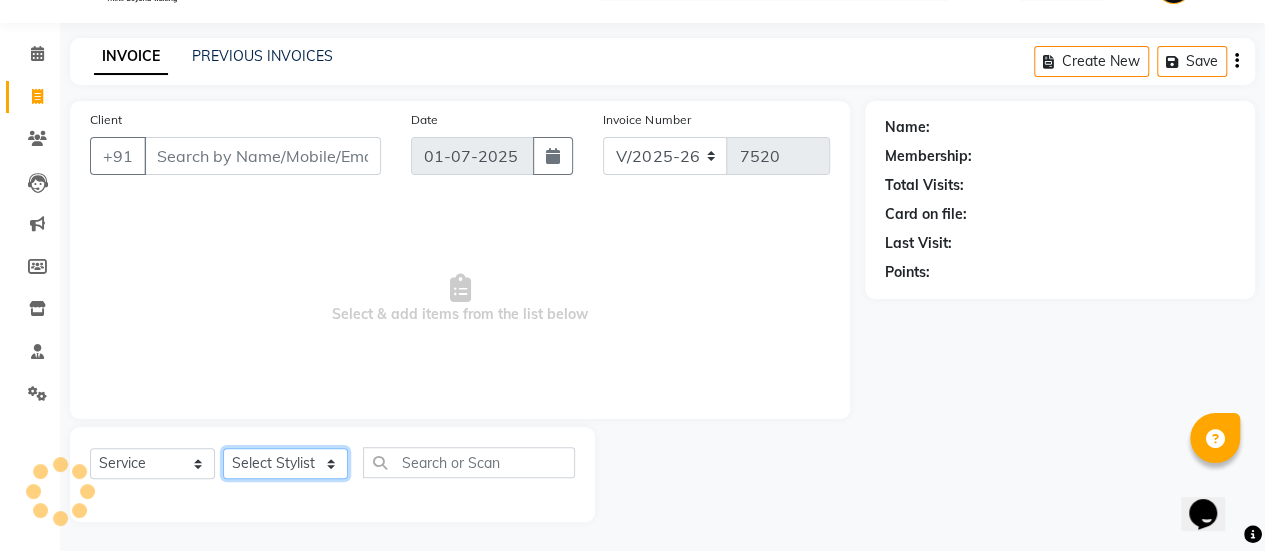 click on "Select Stylist" 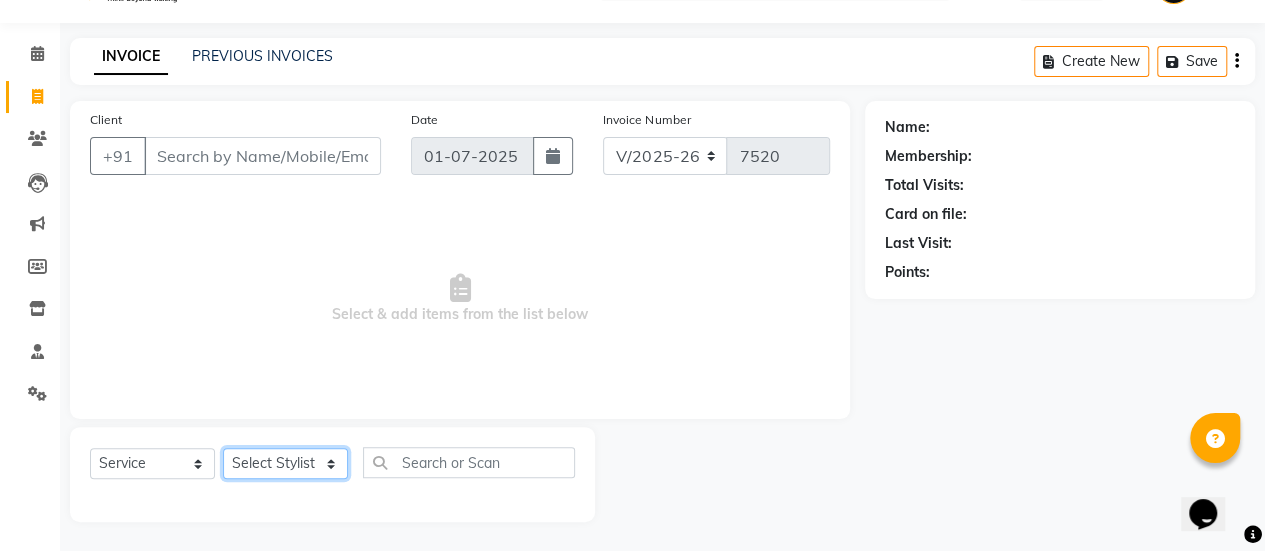click on "Select Stylist afreen [PERSON_NAME] saha [PERSON_NAME] [PERSON_NAME] [PERSON_NAME] bharti Bunny Danish [PERSON_NAME] 1 [PERSON_NAME] [PERSON_NAME] gaurav Gulshan [PERSON_NAME] [PERSON_NAME] krishna [PERSON_NAME] [PERSON_NAME] rani [PERSON_NAME] [PERSON_NAME] sachin [PERSON_NAME] [PERSON_NAME] sameer 2 [PERSON_NAME] [PERSON_NAME] [PERSON_NAME]" 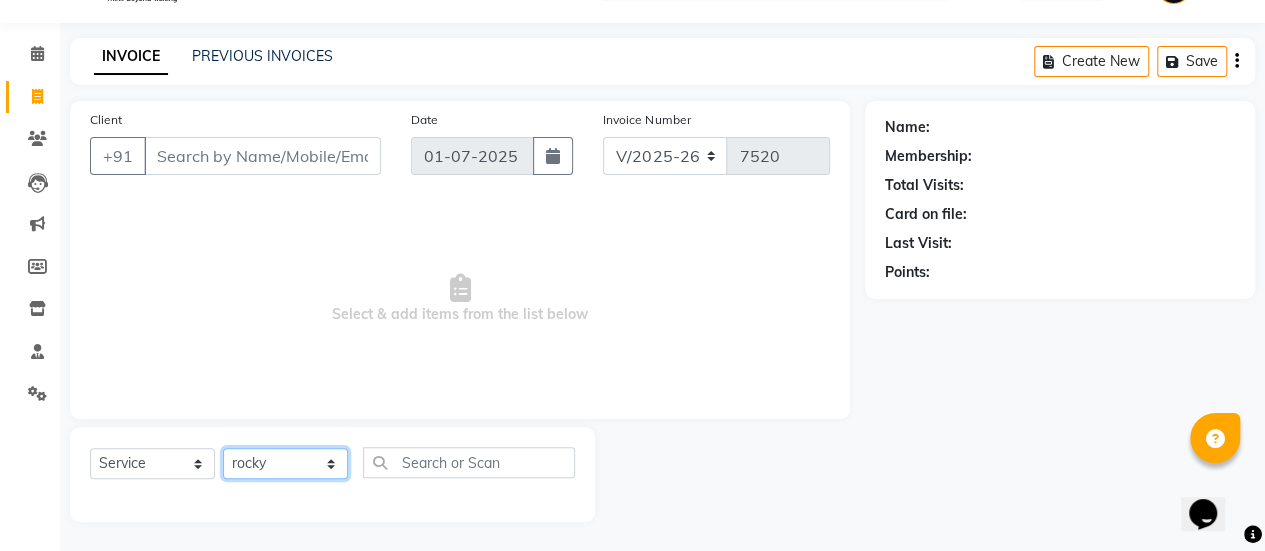 click on "Select Stylist afreen [PERSON_NAME] saha [PERSON_NAME] [PERSON_NAME] [PERSON_NAME] bharti Bunny Danish [PERSON_NAME] 1 [PERSON_NAME] [PERSON_NAME] gaurav Gulshan [PERSON_NAME] [PERSON_NAME] krishna [PERSON_NAME] [PERSON_NAME] rani [PERSON_NAME] [PERSON_NAME] sachin [PERSON_NAME] [PERSON_NAME] sameer 2 [PERSON_NAME] [PERSON_NAME] [PERSON_NAME]" 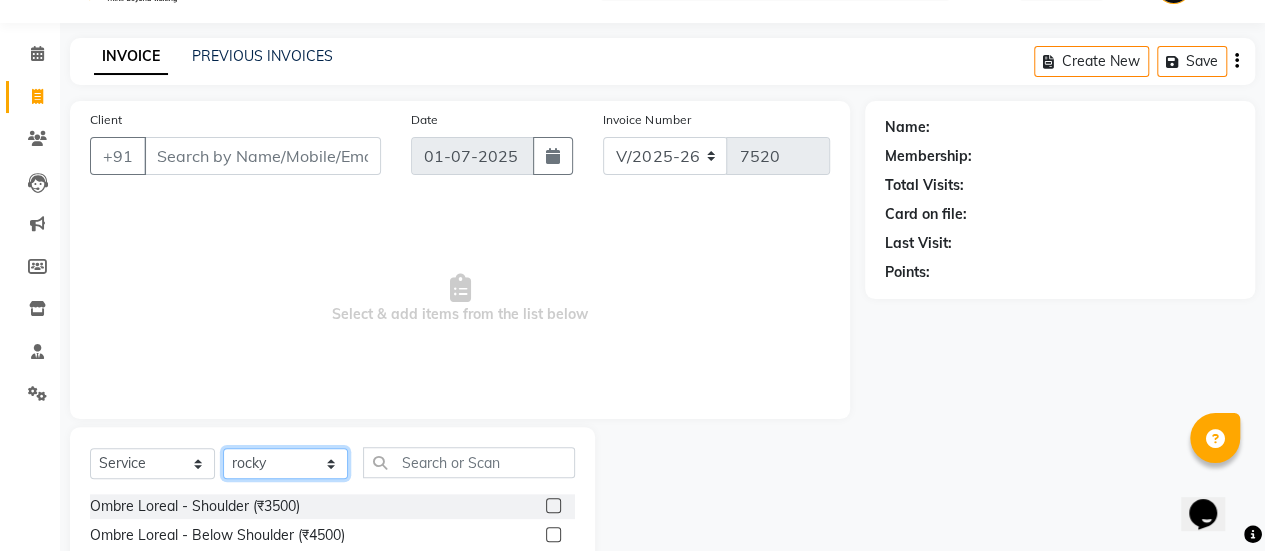 select on "84347" 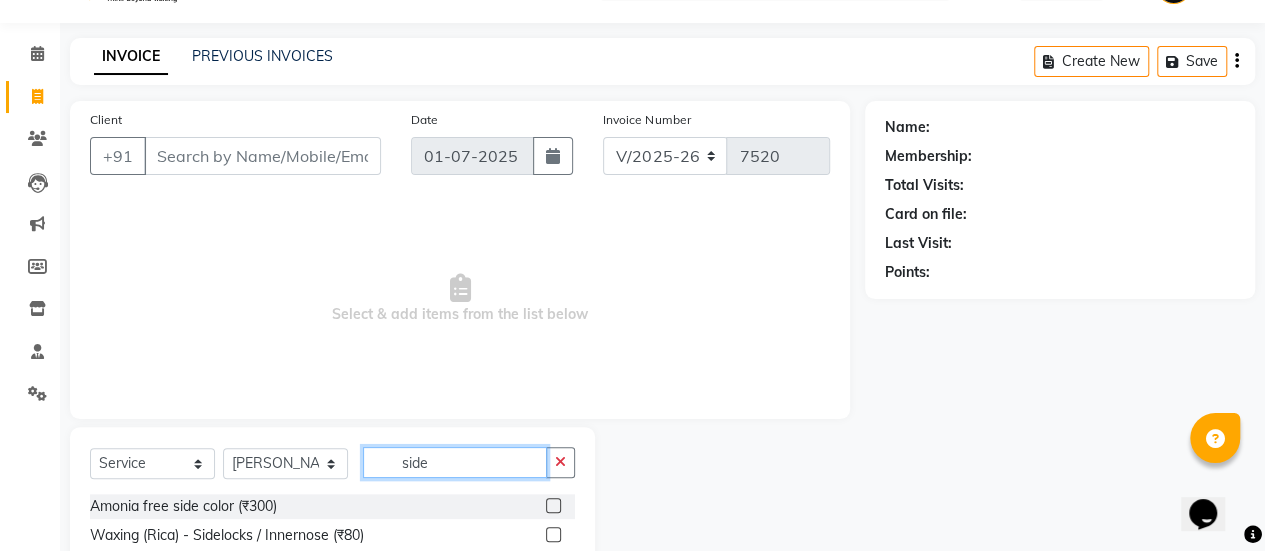 scroll, scrollTop: 194, scrollLeft: 0, axis: vertical 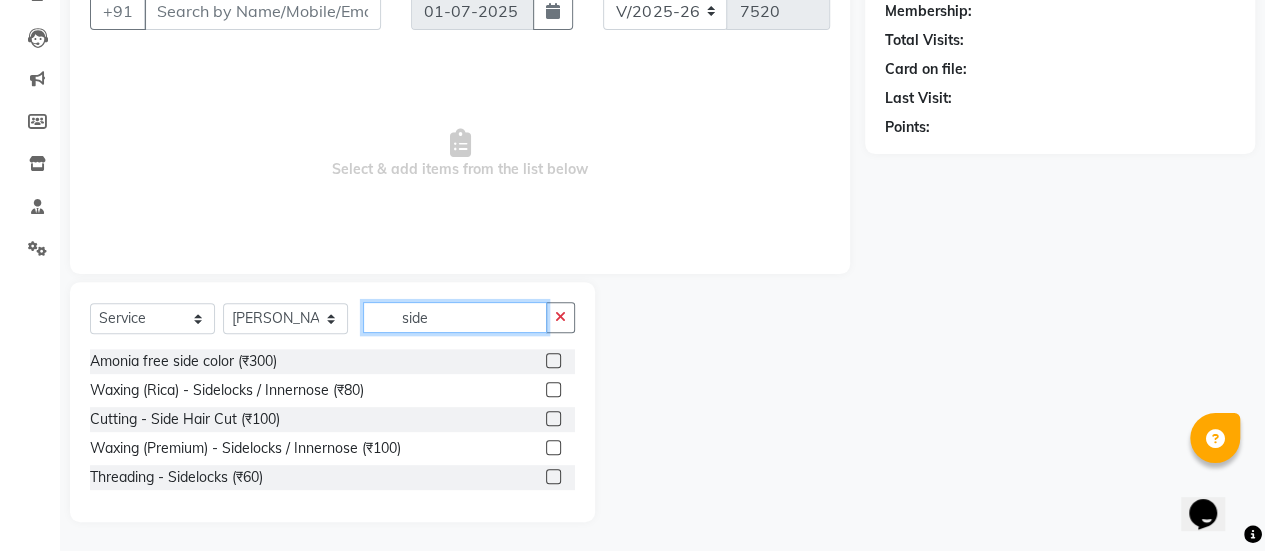 type on "side" 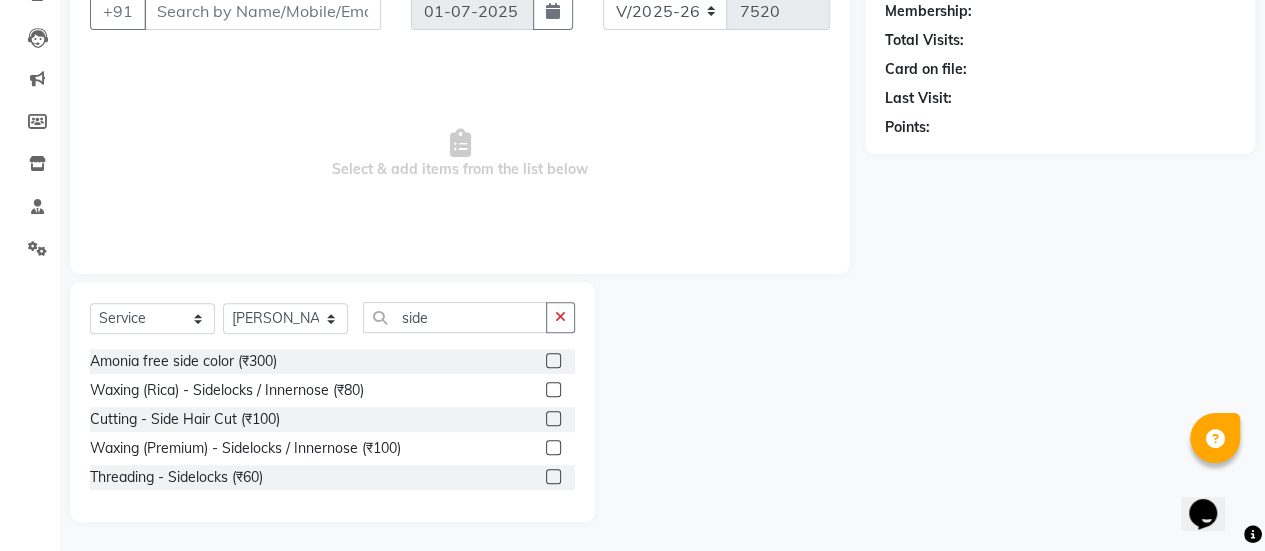 click 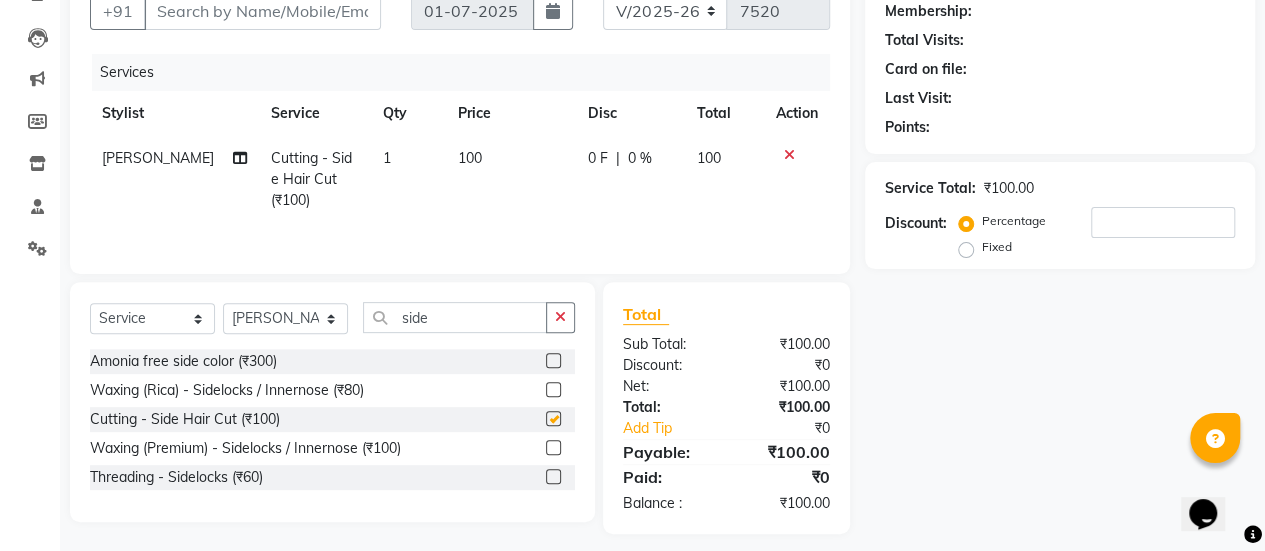 checkbox on "false" 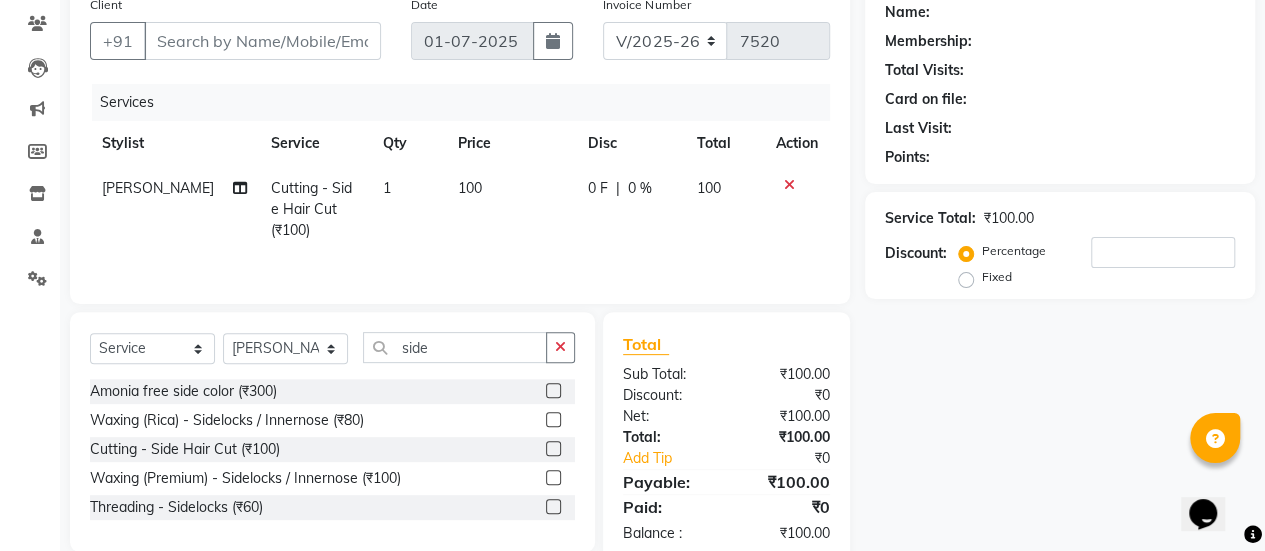 scroll, scrollTop: 101, scrollLeft: 0, axis: vertical 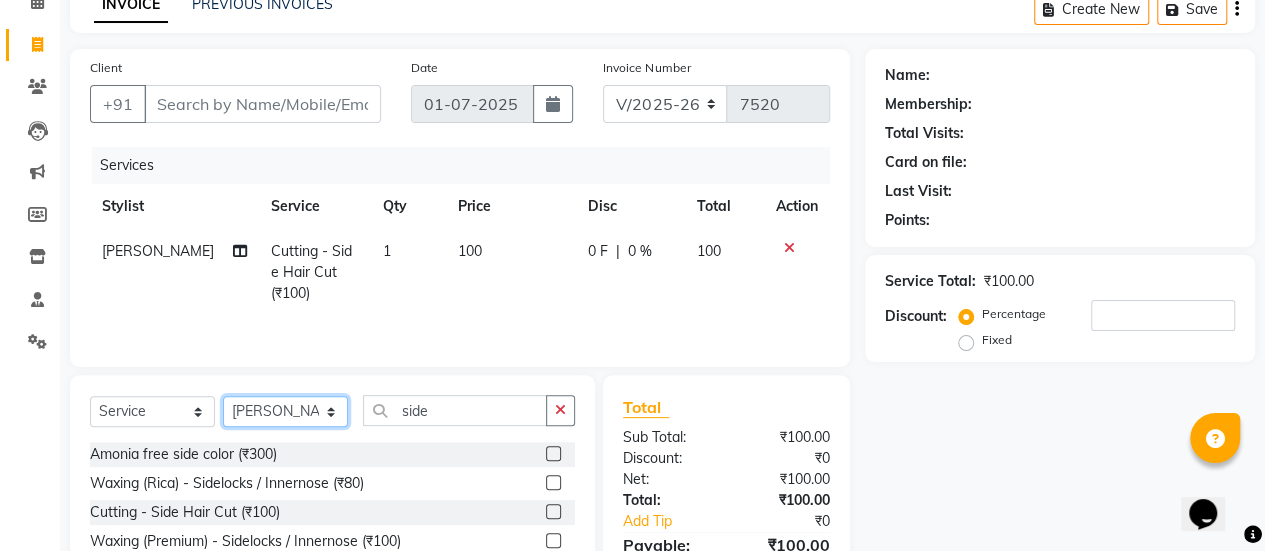 click on "Select Stylist afreen [PERSON_NAME] saha [PERSON_NAME] [PERSON_NAME] [PERSON_NAME] bharti Bunny Danish [PERSON_NAME] 1 [PERSON_NAME] [PERSON_NAME] gaurav Gulshan [PERSON_NAME] [PERSON_NAME] krishna [PERSON_NAME] [PERSON_NAME] rani [PERSON_NAME] [PERSON_NAME] sachin [PERSON_NAME] [PERSON_NAME] sameer 2 [PERSON_NAME] [PERSON_NAME] [PERSON_NAME]" 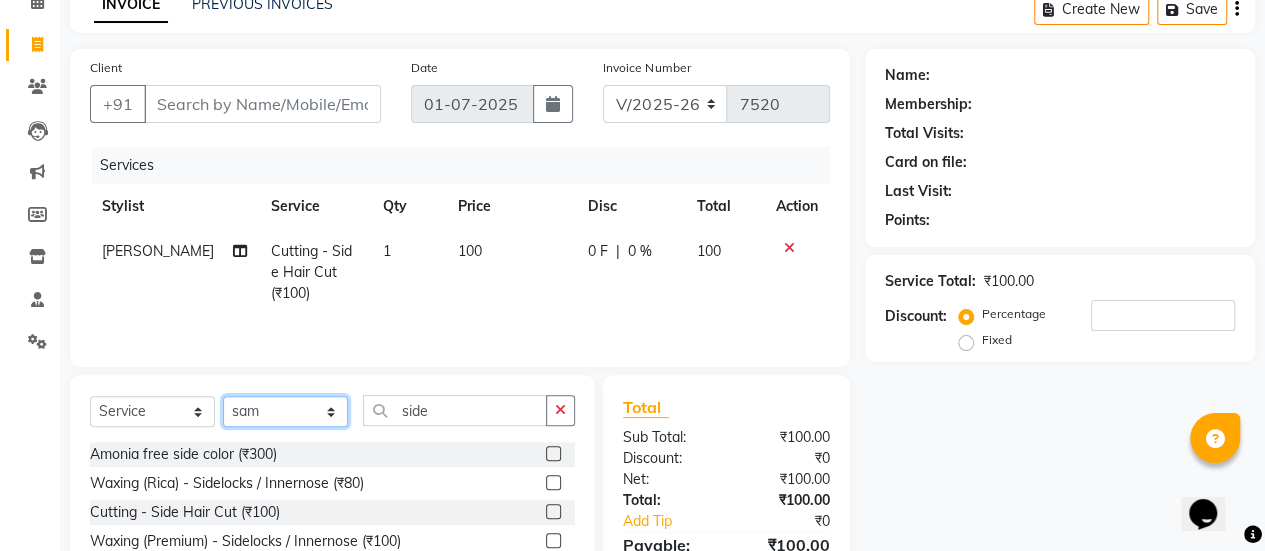 click on "Select Stylist afreen [PERSON_NAME] saha [PERSON_NAME] [PERSON_NAME] [PERSON_NAME] bharti Bunny Danish [PERSON_NAME] 1 [PERSON_NAME] [PERSON_NAME] gaurav Gulshan [PERSON_NAME] [PERSON_NAME] krishna [PERSON_NAME] [PERSON_NAME] rani [PERSON_NAME] [PERSON_NAME] sachin [PERSON_NAME] [PERSON_NAME] sameer 2 [PERSON_NAME] [PERSON_NAME] [PERSON_NAME]" 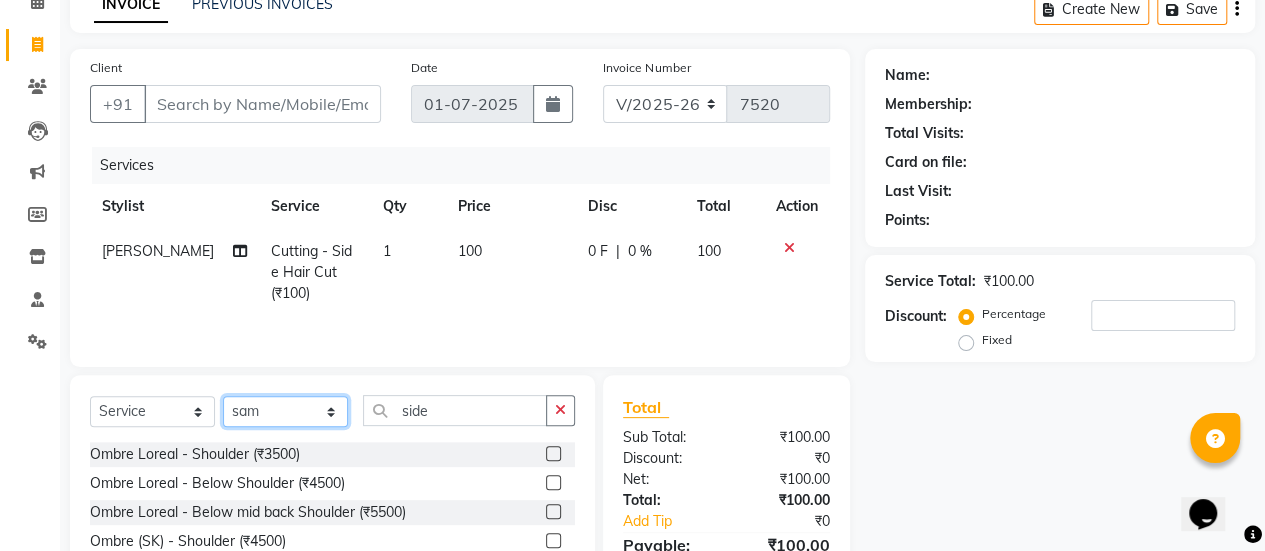 click on "Select Stylist afreen [PERSON_NAME] saha [PERSON_NAME] [PERSON_NAME] [PERSON_NAME] bharti Bunny Danish [PERSON_NAME] 1 [PERSON_NAME] [PERSON_NAME] gaurav Gulshan [PERSON_NAME] [PERSON_NAME] krishna [PERSON_NAME] [PERSON_NAME] rani [PERSON_NAME] [PERSON_NAME] sachin [PERSON_NAME] [PERSON_NAME] sameer 2 [PERSON_NAME] [PERSON_NAME] [PERSON_NAME]" 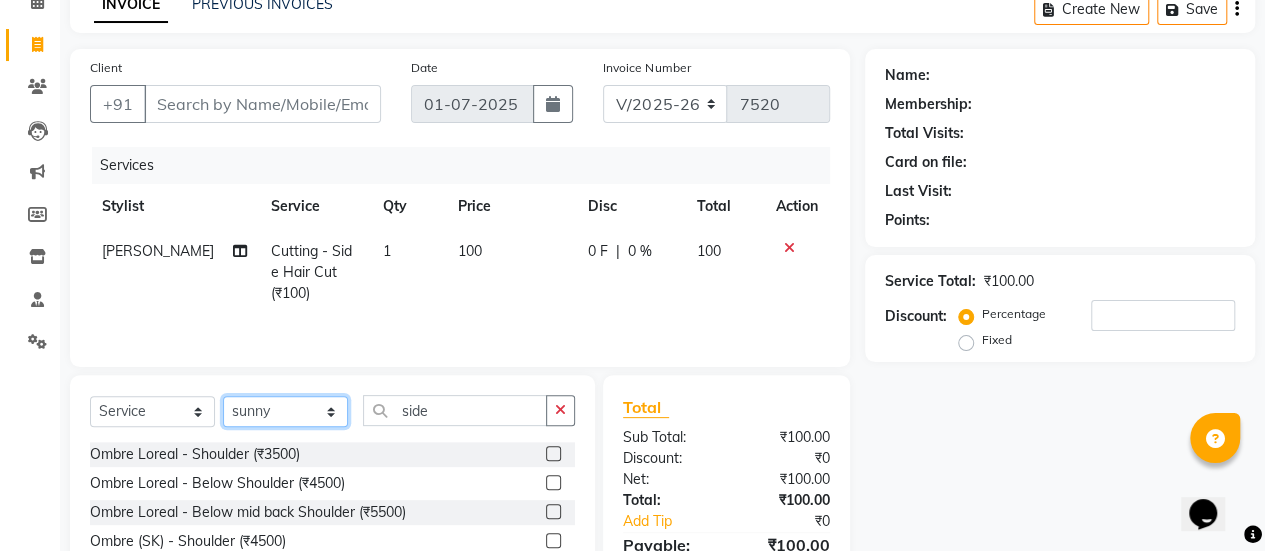click on "Select Stylist afreen [PERSON_NAME] saha [PERSON_NAME] [PERSON_NAME] [PERSON_NAME] bharti Bunny Danish [PERSON_NAME] 1 [PERSON_NAME] [PERSON_NAME] gaurav Gulshan [PERSON_NAME] [PERSON_NAME] krishna [PERSON_NAME] [PERSON_NAME] rani [PERSON_NAME] [PERSON_NAME] sachin [PERSON_NAME] [PERSON_NAME] sameer 2 [PERSON_NAME] [PERSON_NAME] [PERSON_NAME]" 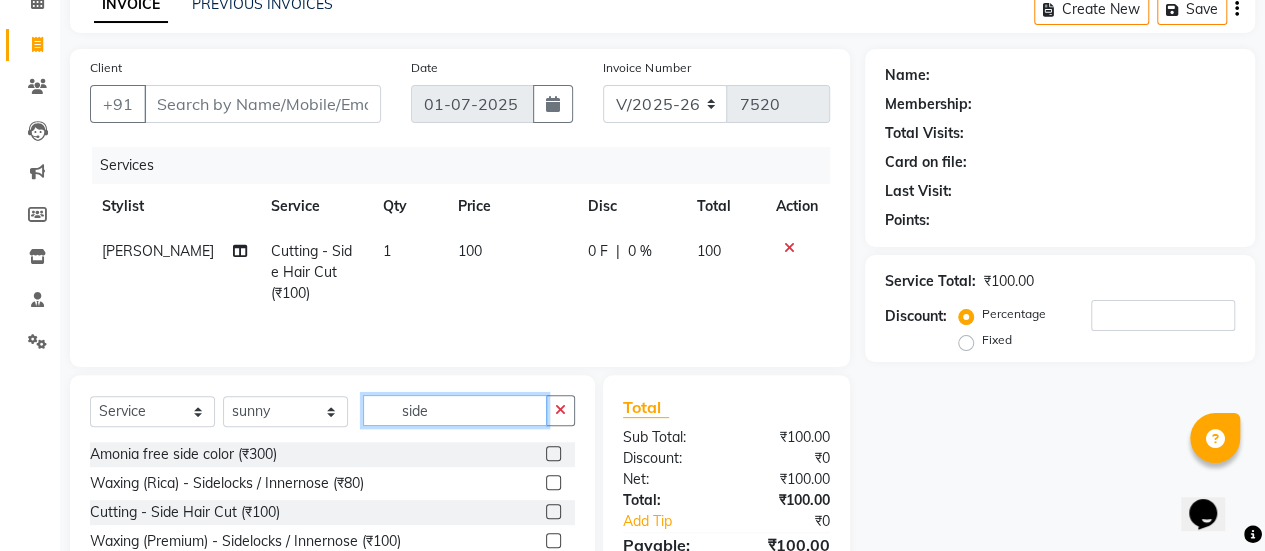 scroll, scrollTop: 206, scrollLeft: 0, axis: vertical 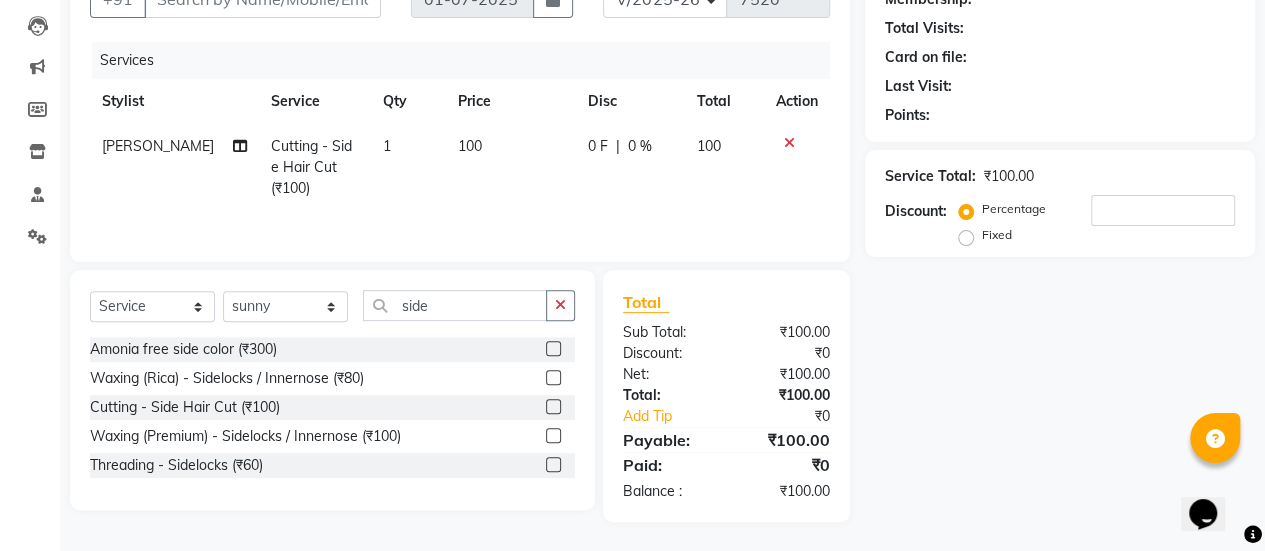 click 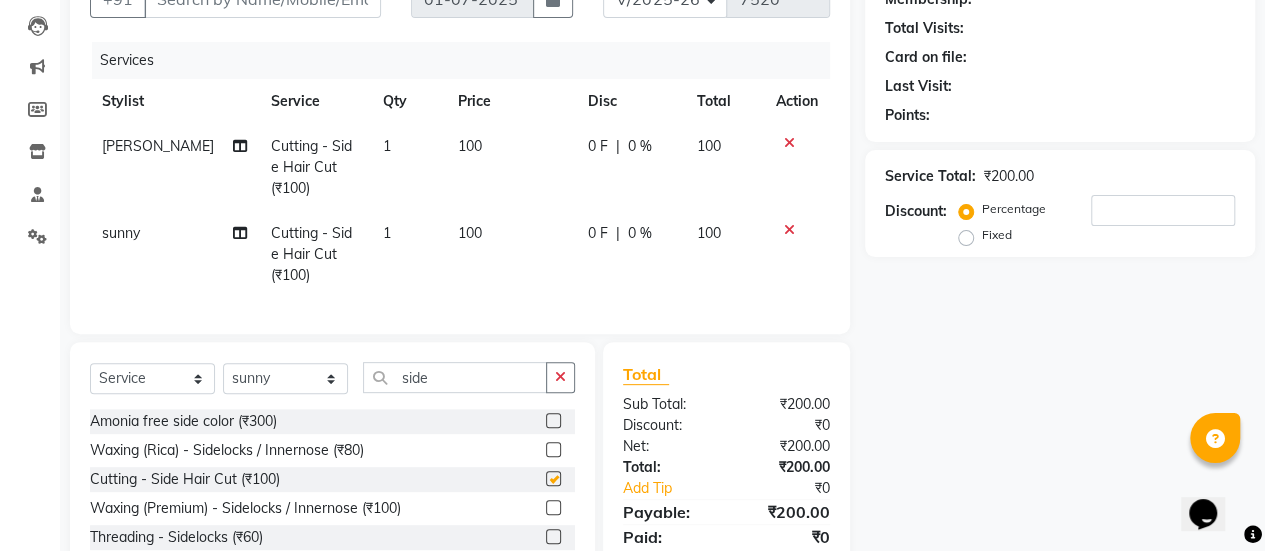 checkbox on "false" 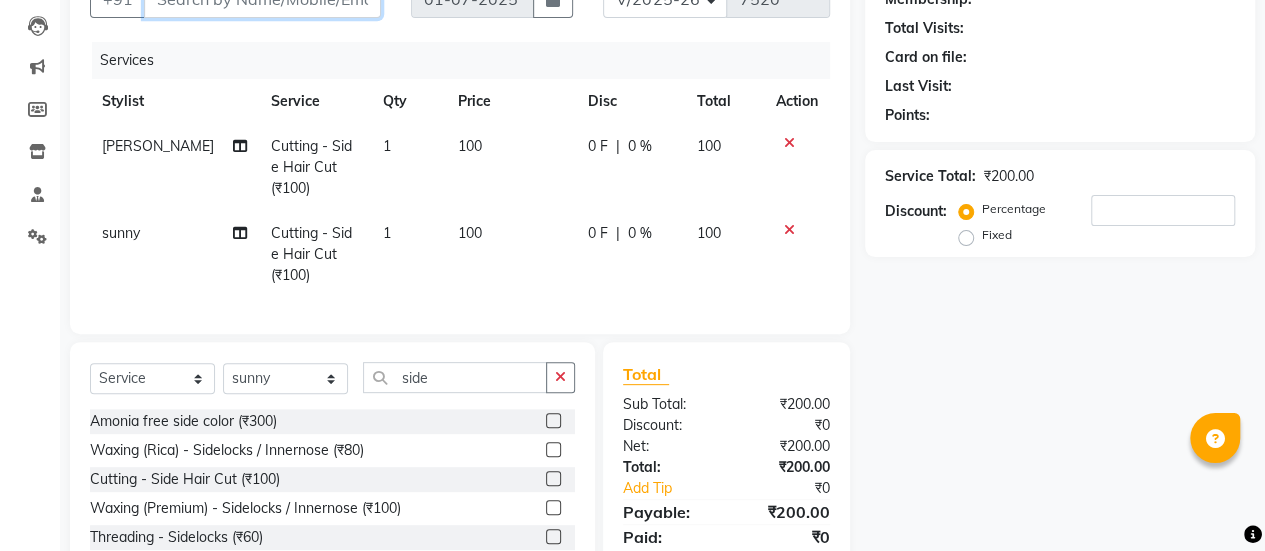 click on "Client" at bounding box center [262, -1] 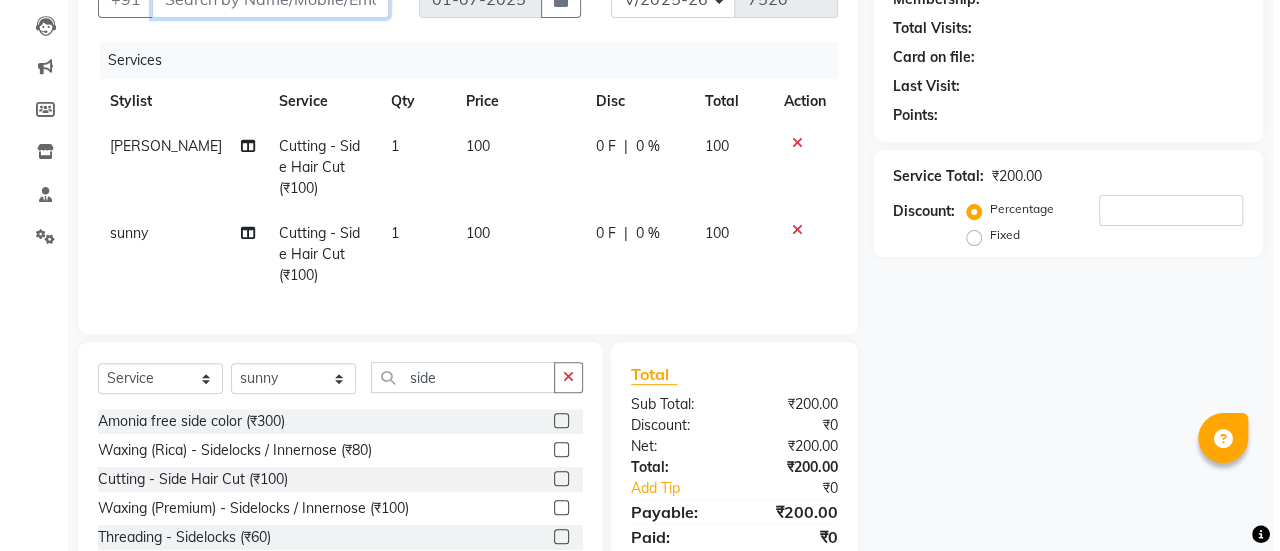 scroll, scrollTop: 80, scrollLeft: 0, axis: vertical 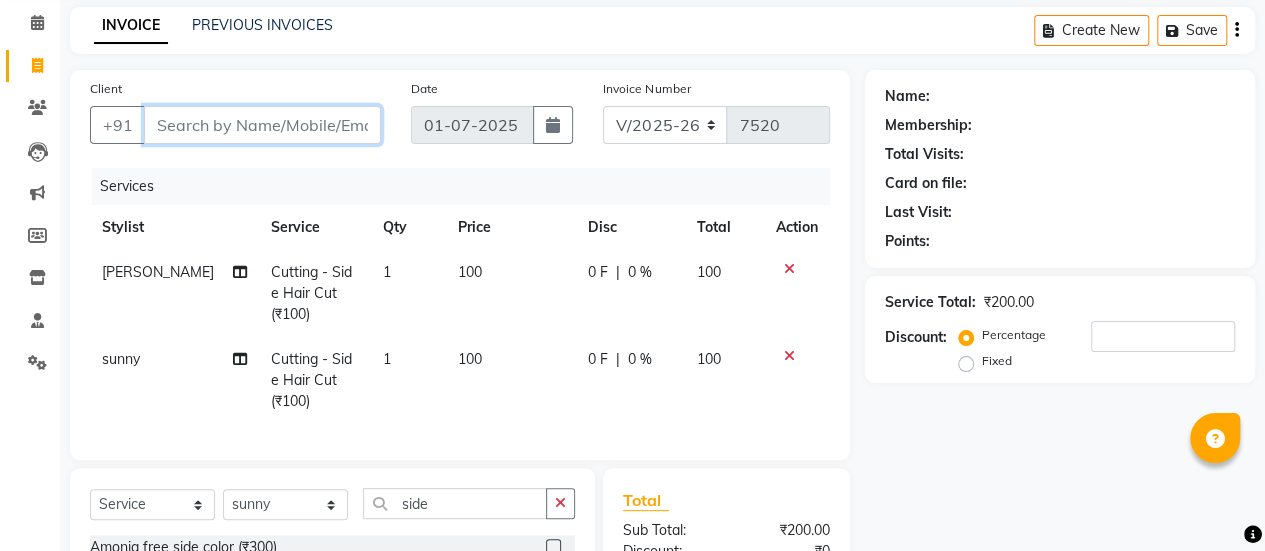 click on "Client" at bounding box center (262, 125) 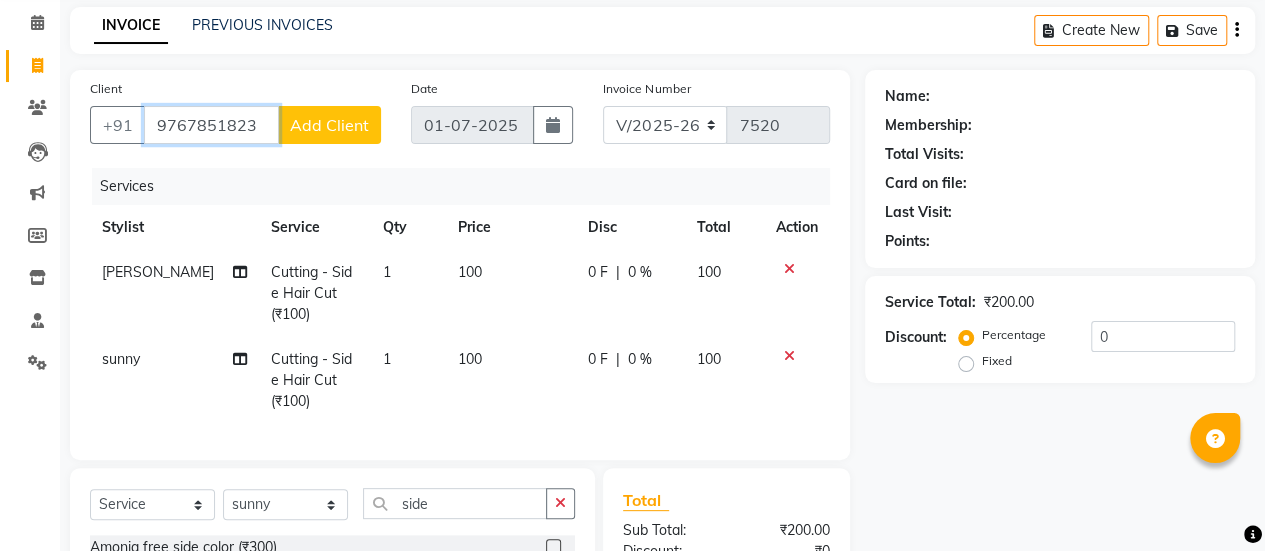 type on "9767851823" 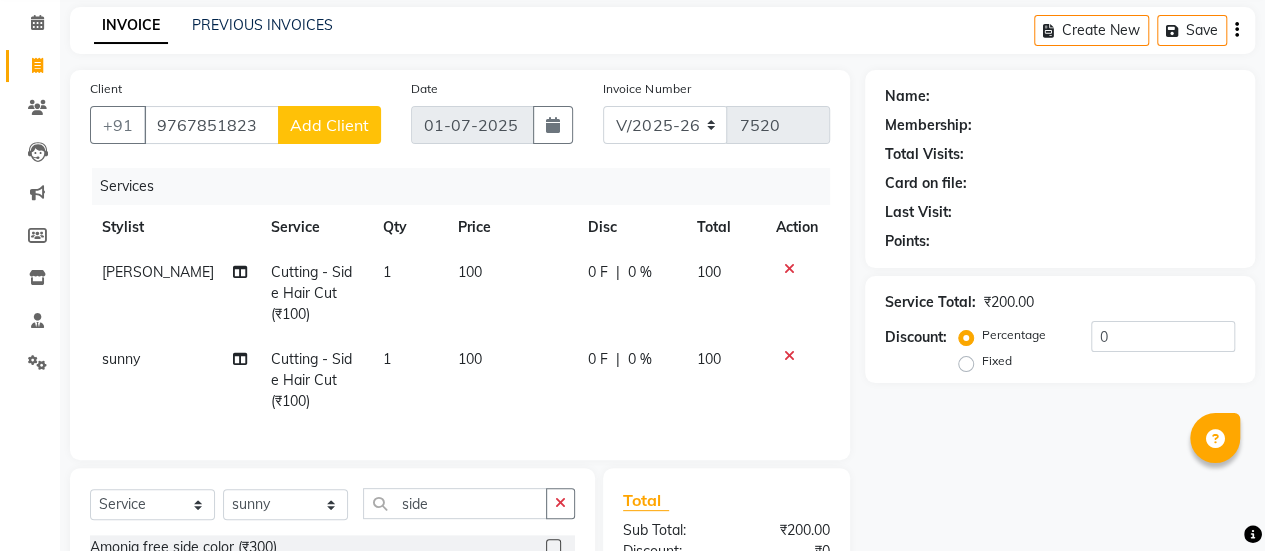 click on "Add Client" 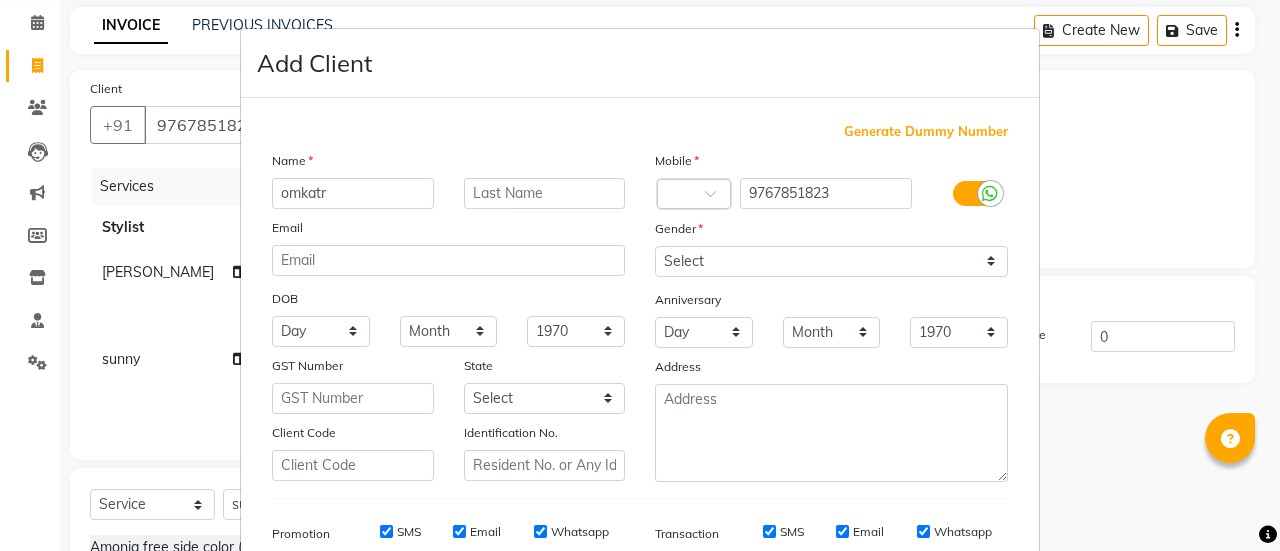 click on "Name omkatr Email DOB Day 01 02 03 04 05 06 07 08 09 10 11 12 13 14 15 16 17 18 19 20 21 22 23 24 25 26 27 28 29 30 31 Month January February March April May June July August September October November [DATE] 1941 1942 1943 1944 1945 1946 1947 1948 1949 1950 1951 1952 1953 1954 1955 1956 1957 1958 1959 1960 1961 1962 1963 1964 1965 1966 1967 1968 1969 1970 1971 1972 1973 1974 1975 1976 1977 1978 1979 1980 1981 1982 1983 1984 1985 1986 1987 1988 1989 1990 1991 1992 1993 1994 1995 1996 1997 1998 1999 2000 2001 2002 2003 2004 2005 2006 2007 2008 2009 2010 2011 2012 2013 2014 2015 2016 2017 2018 2019 2020 2021 2022 2023 2024 GST Number State Select Client Code Identification No." at bounding box center [448, 316] 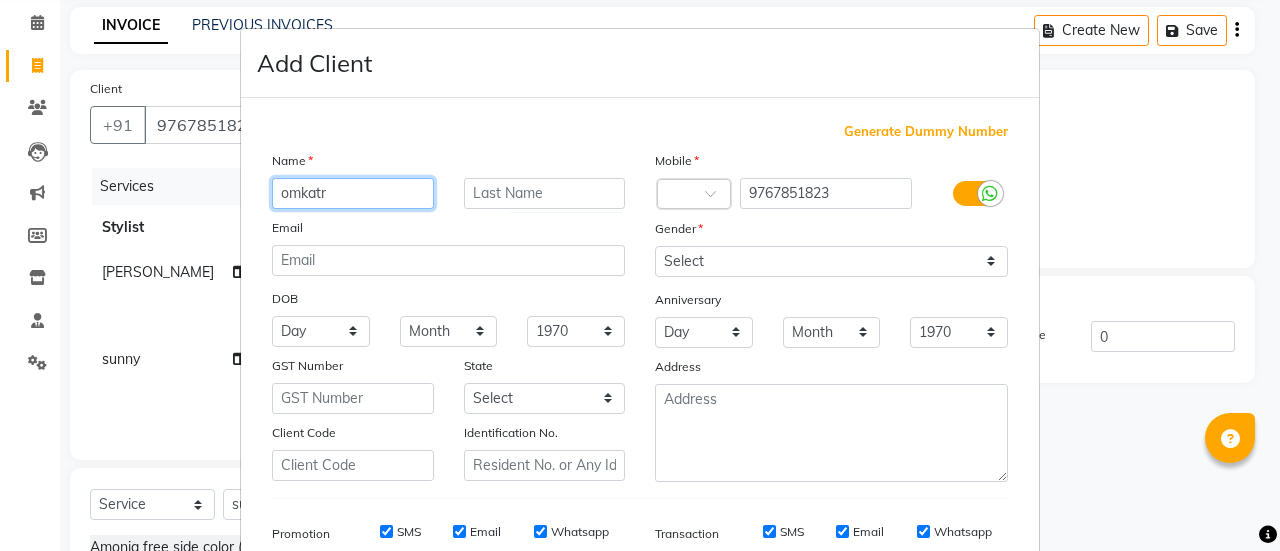 click on "omkatr" at bounding box center [353, 193] 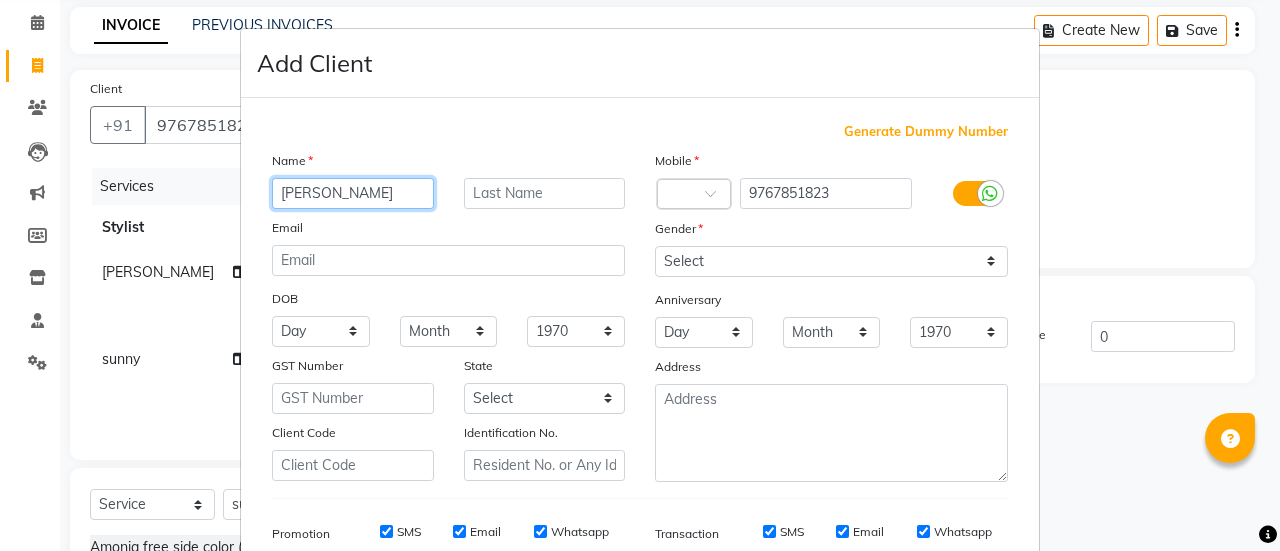 type on "[PERSON_NAME]" 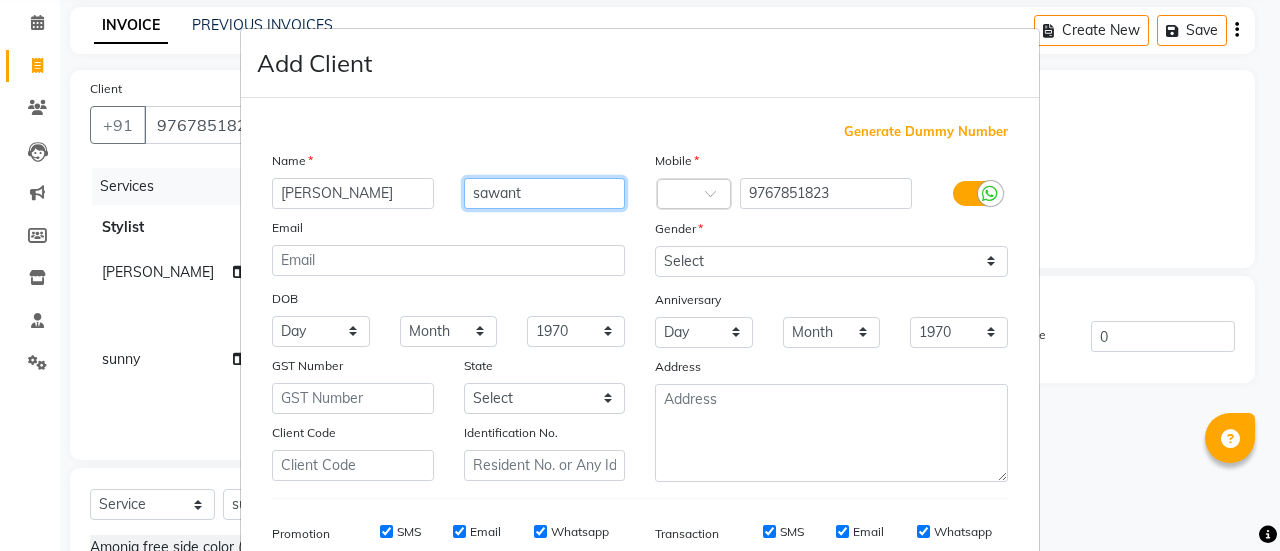 type on "sawant" 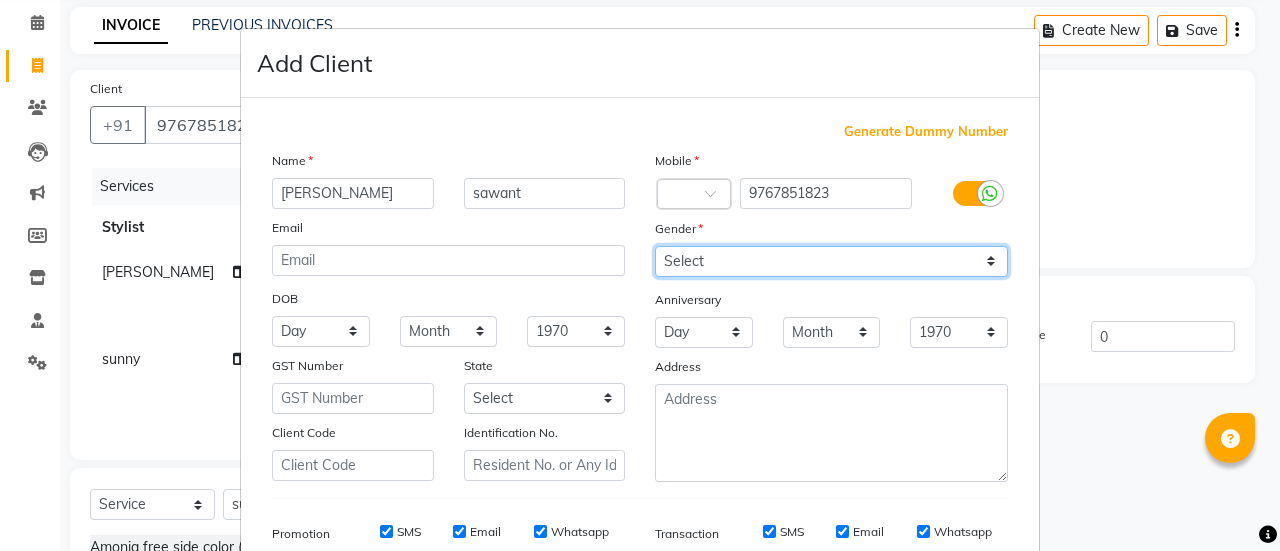 click on "Select [DEMOGRAPHIC_DATA] [DEMOGRAPHIC_DATA] Other Prefer Not To Say" at bounding box center (831, 261) 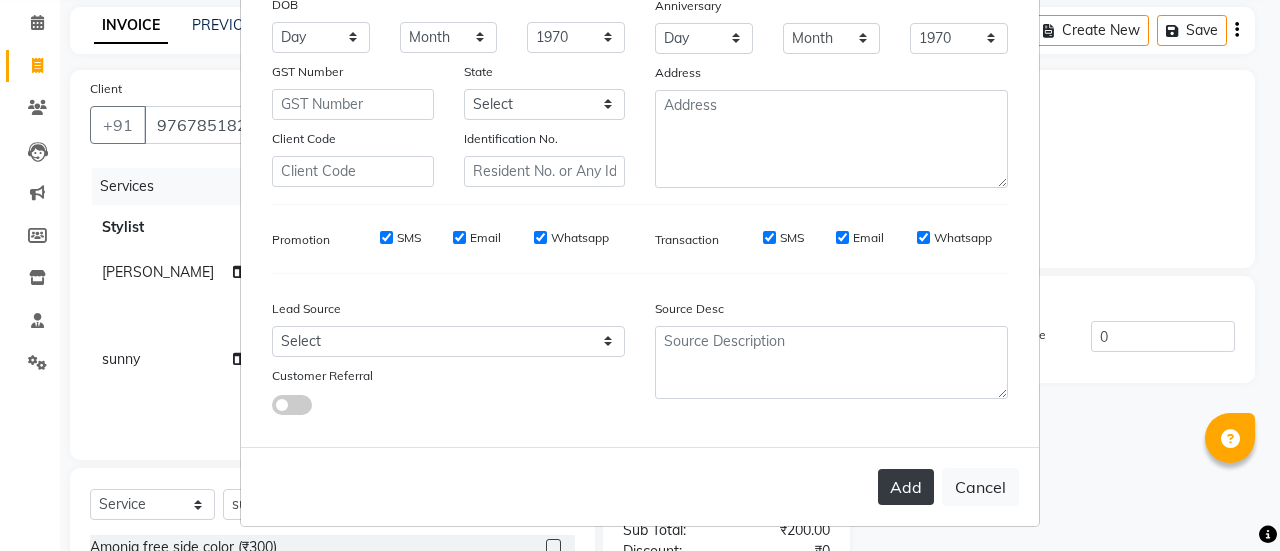 click on "Add" at bounding box center [906, 487] 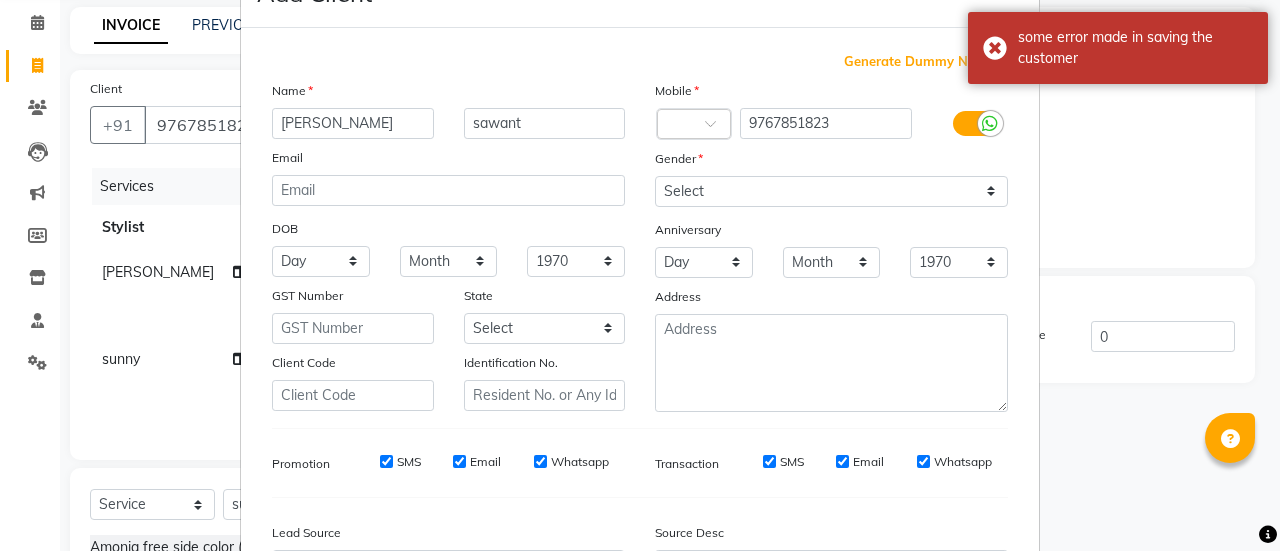 scroll, scrollTop: 62, scrollLeft: 0, axis: vertical 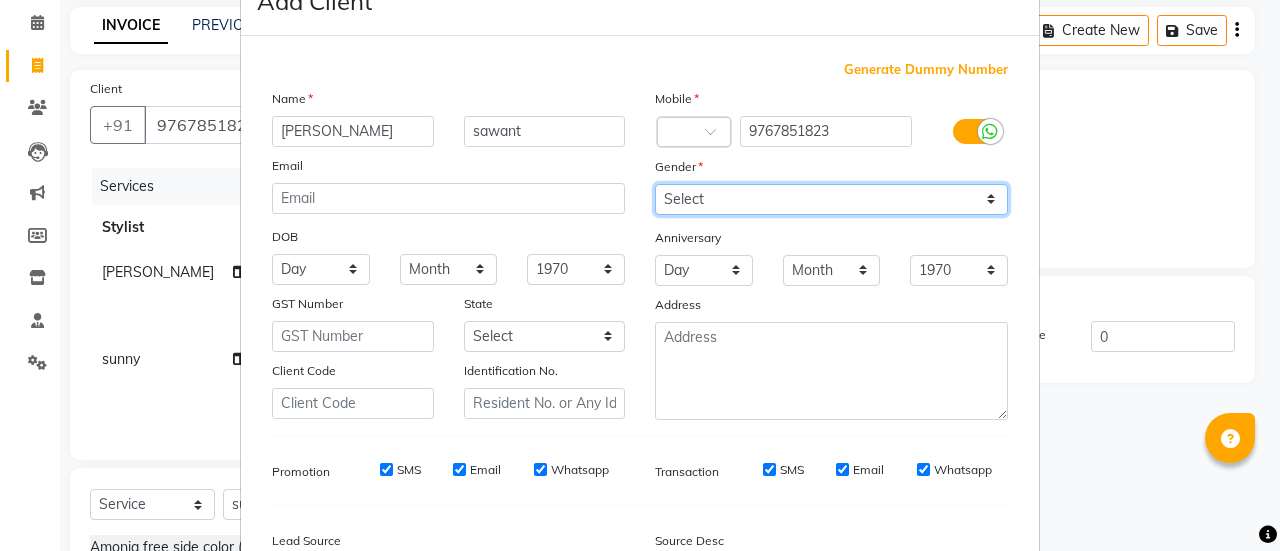 click on "Select [DEMOGRAPHIC_DATA] [DEMOGRAPHIC_DATA] Other Prefer Not To Say" at bounding box center [831, 199] 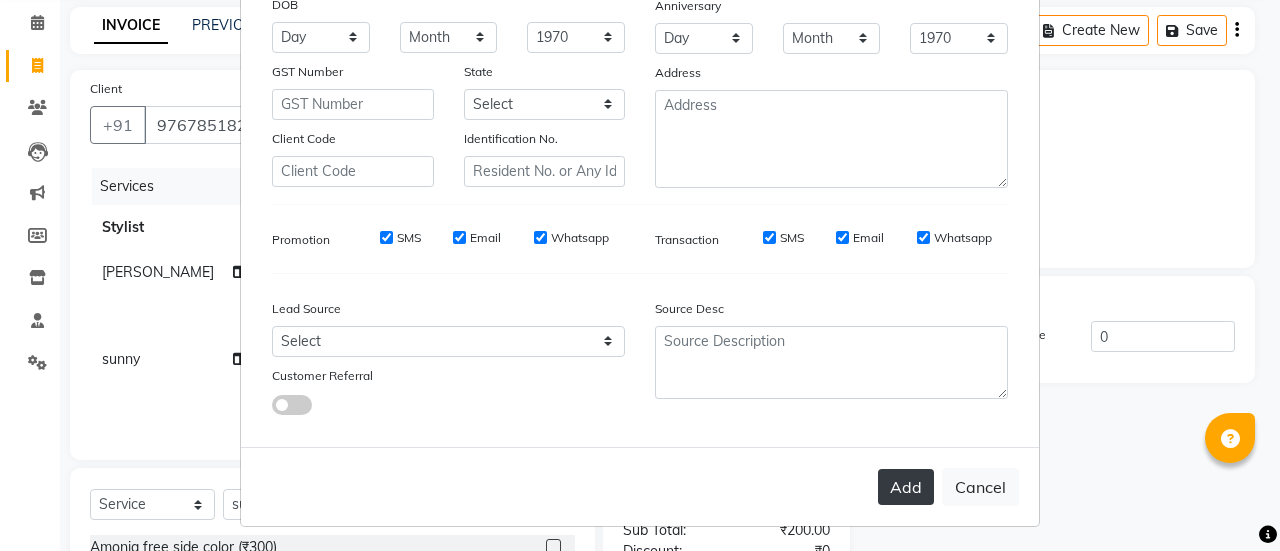 click on "Add" at bounding box center (906, 487) 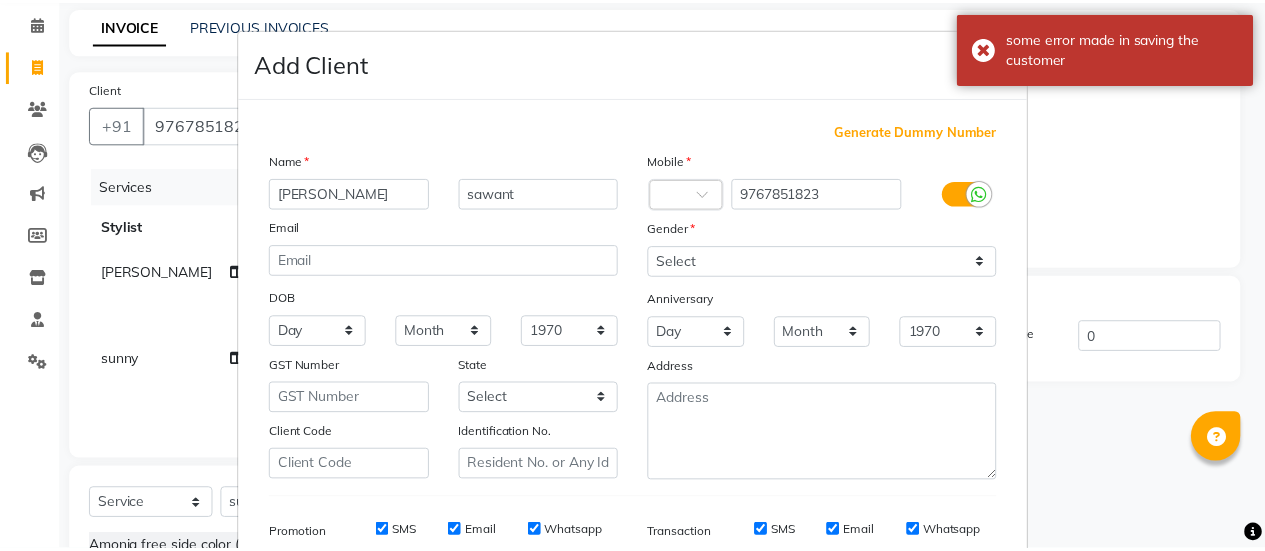 scroll, scrollTop: 294, scrollLeft: 0, axis: vertical 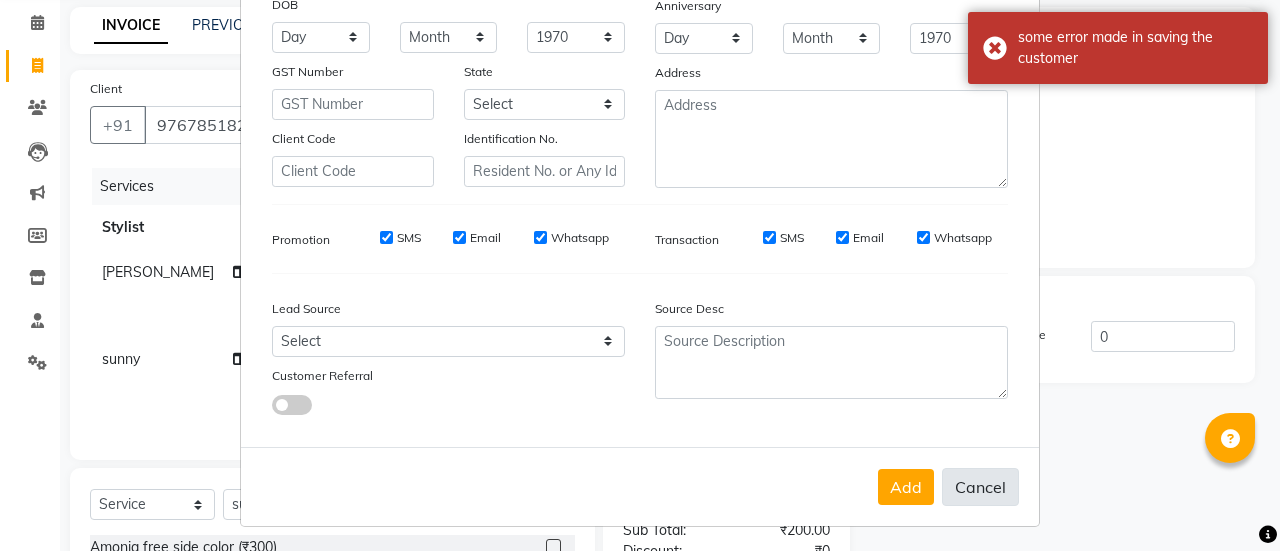 click on "Cancel" at bounding box center (980, 487) 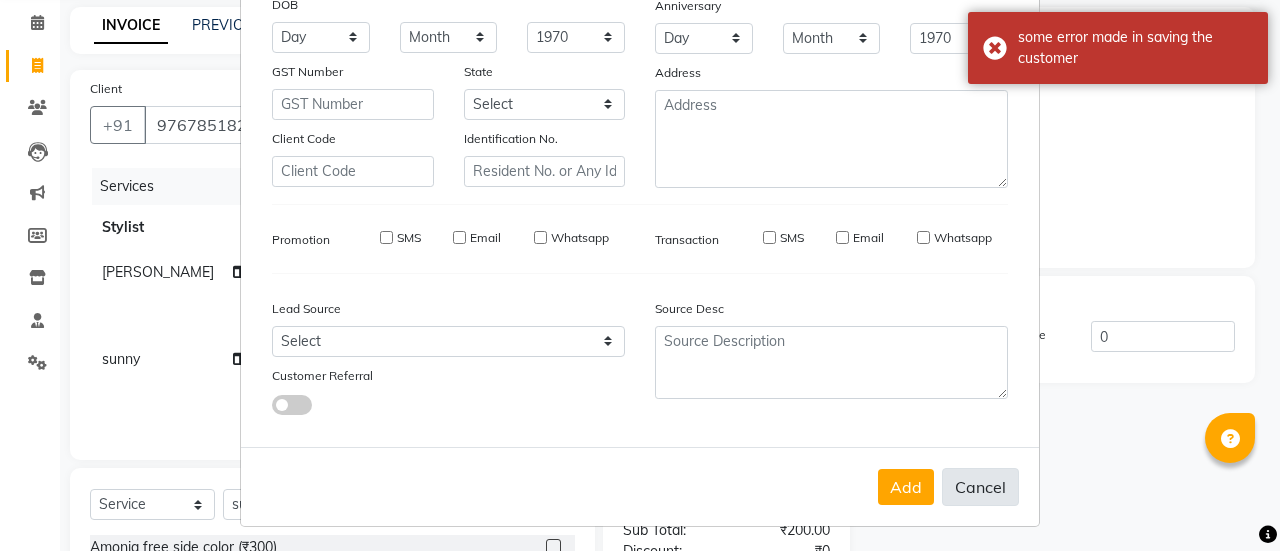 type 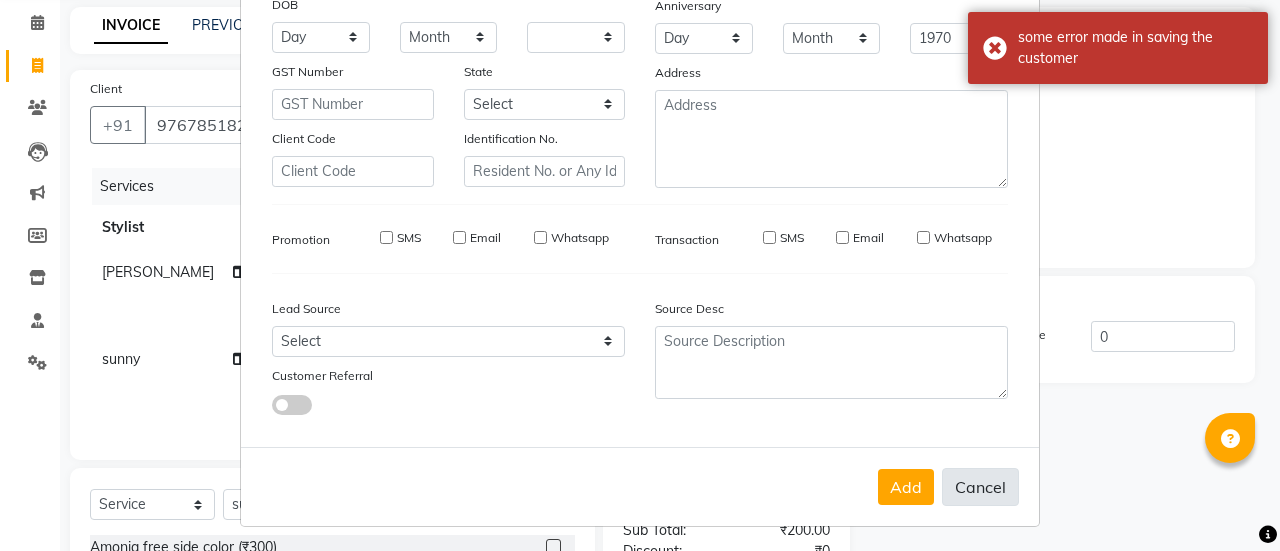 type 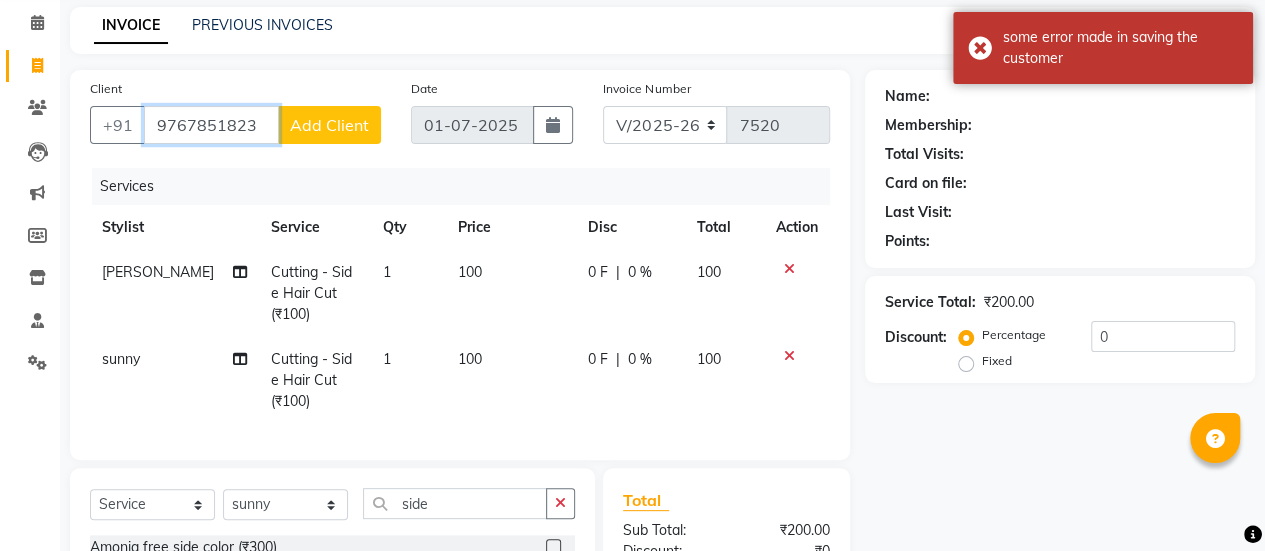 click on "9767851823" at bounding box center [211, 125] 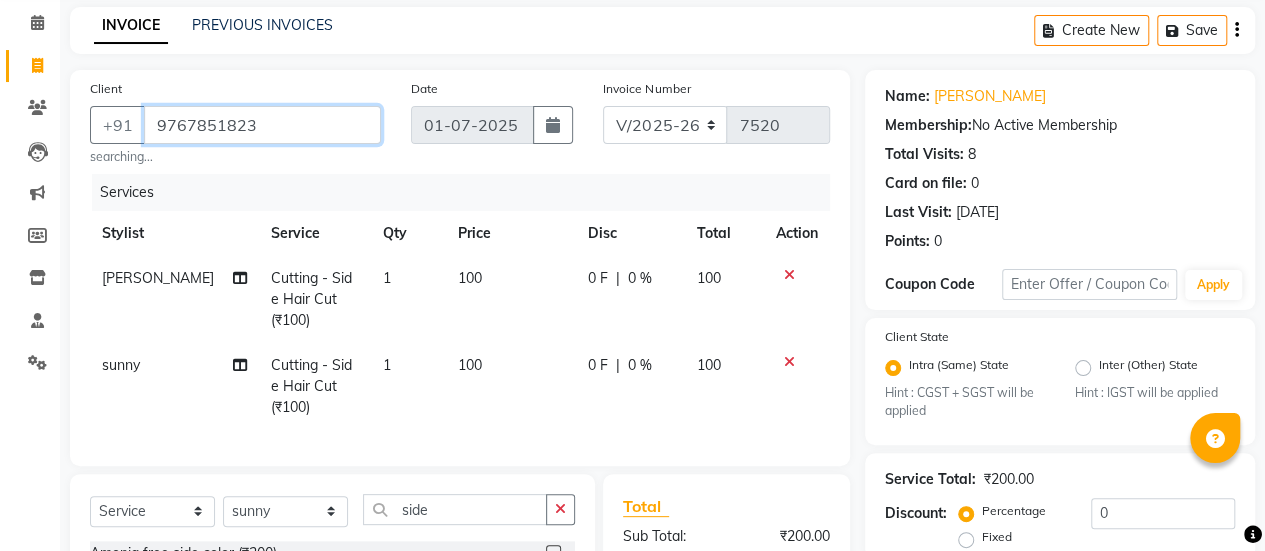 click on "9767851823" at bounding box center (262, 125) 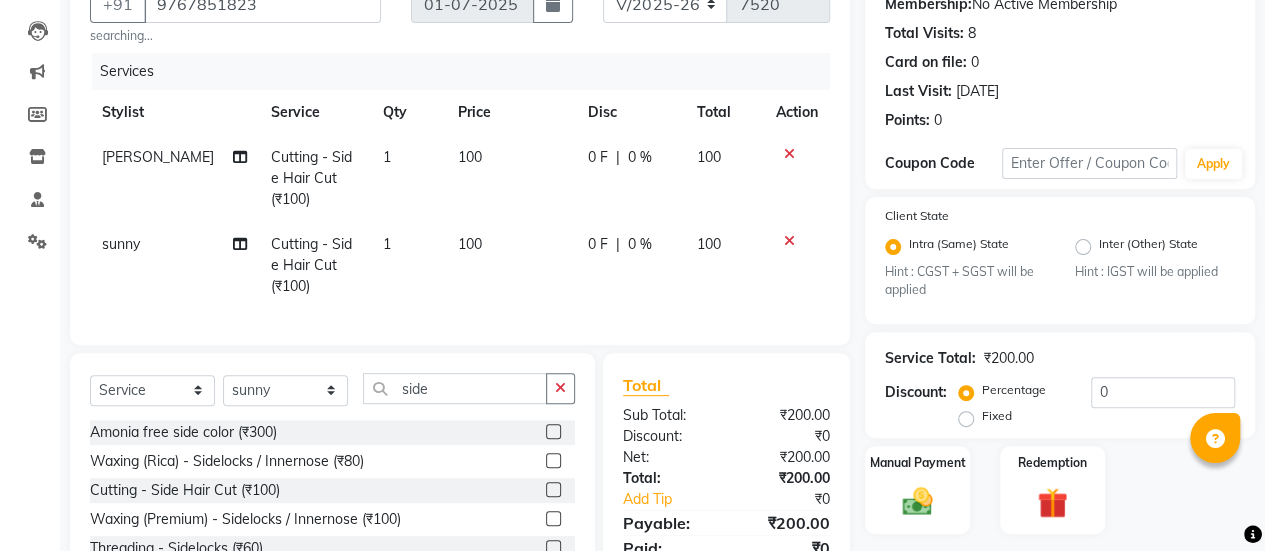 scroll, scrollTop: 299, scrollLeft: 0, axis: vertical 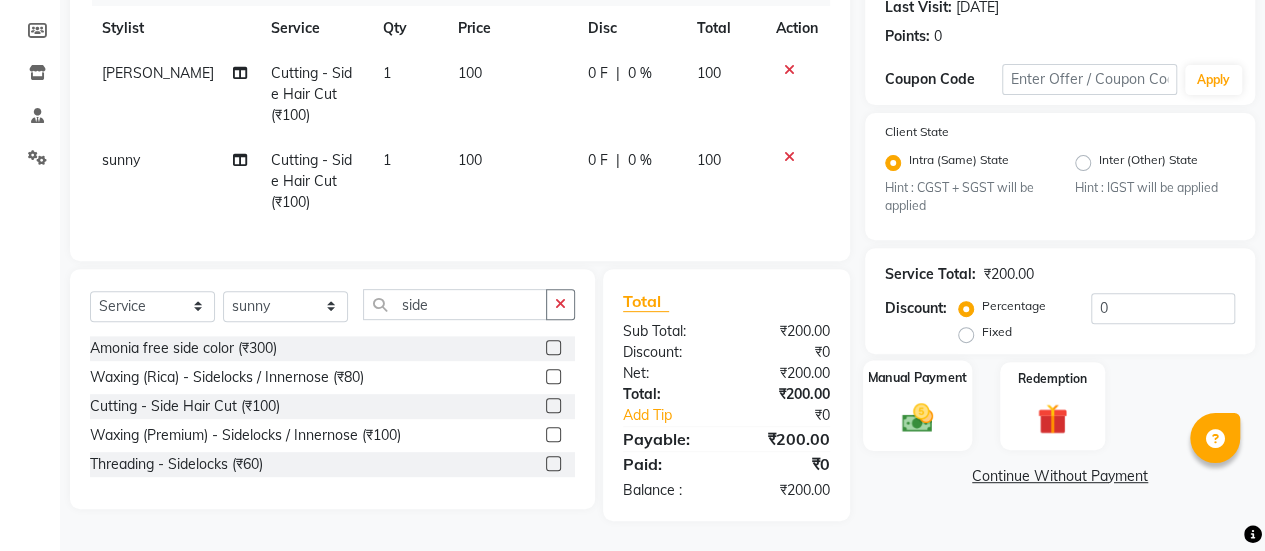 click on "Manual Payment" 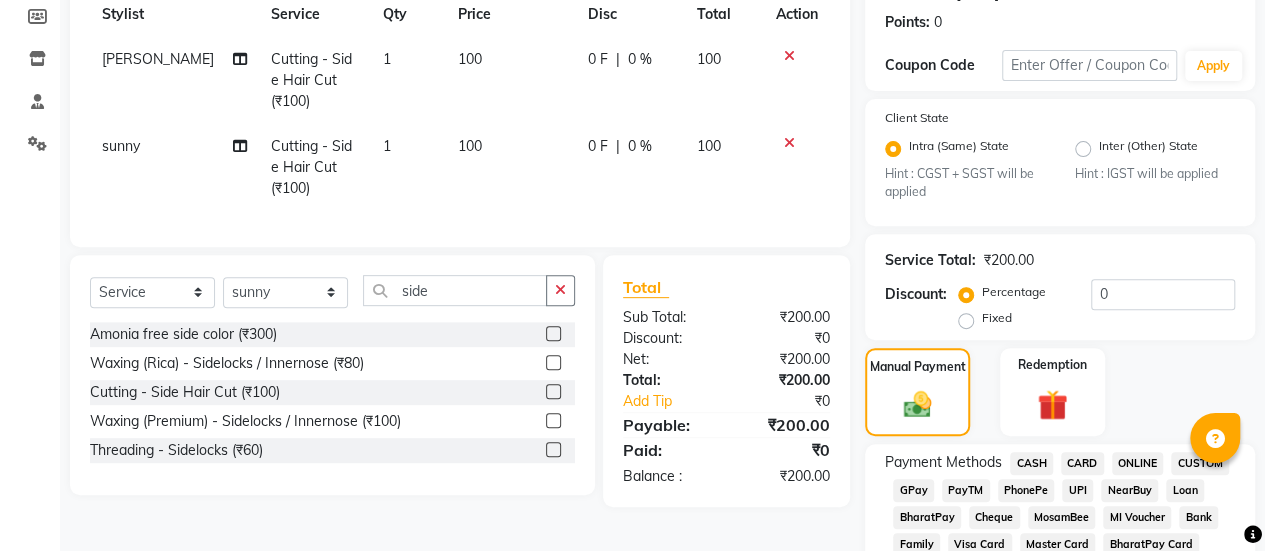 scroll, scrollTop: 567, scrollLeft: 0, axis: vertical 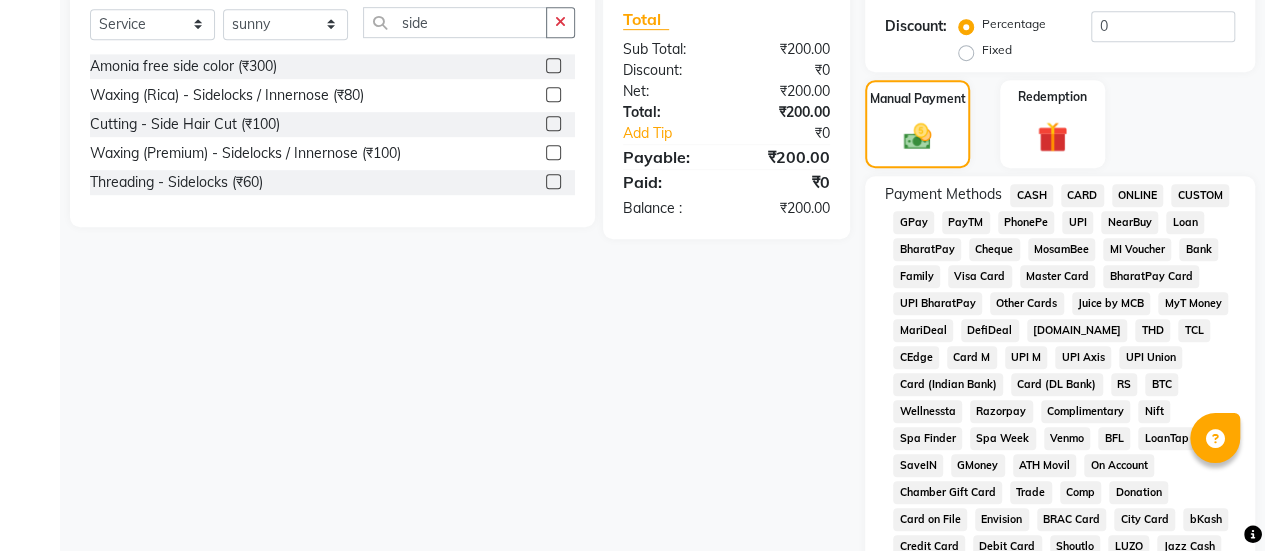 click on "CASH" 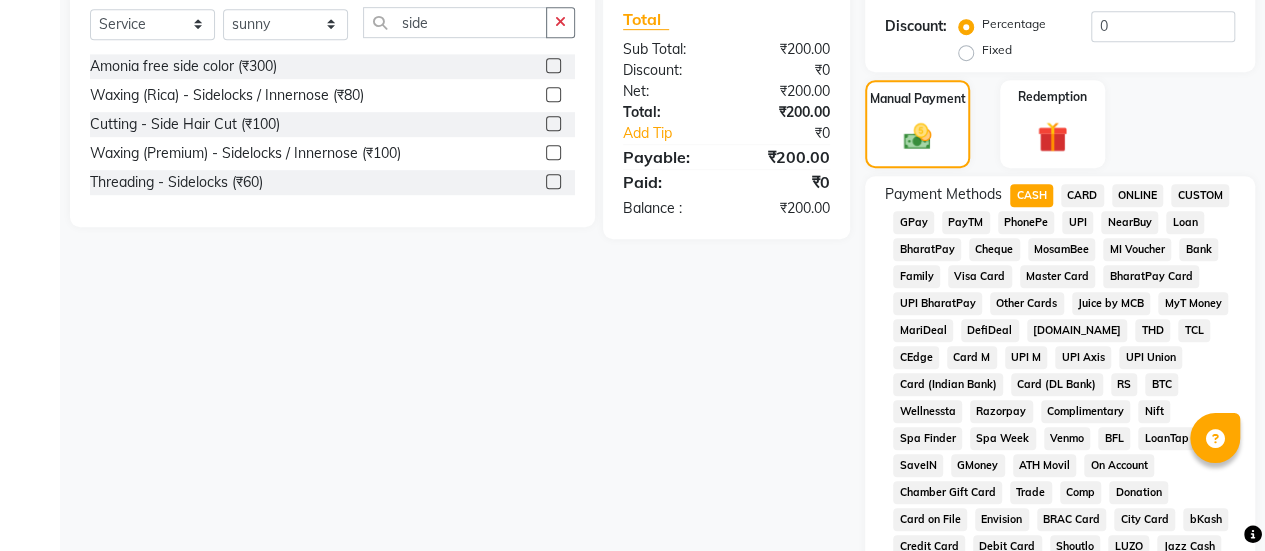 click on "CASH" 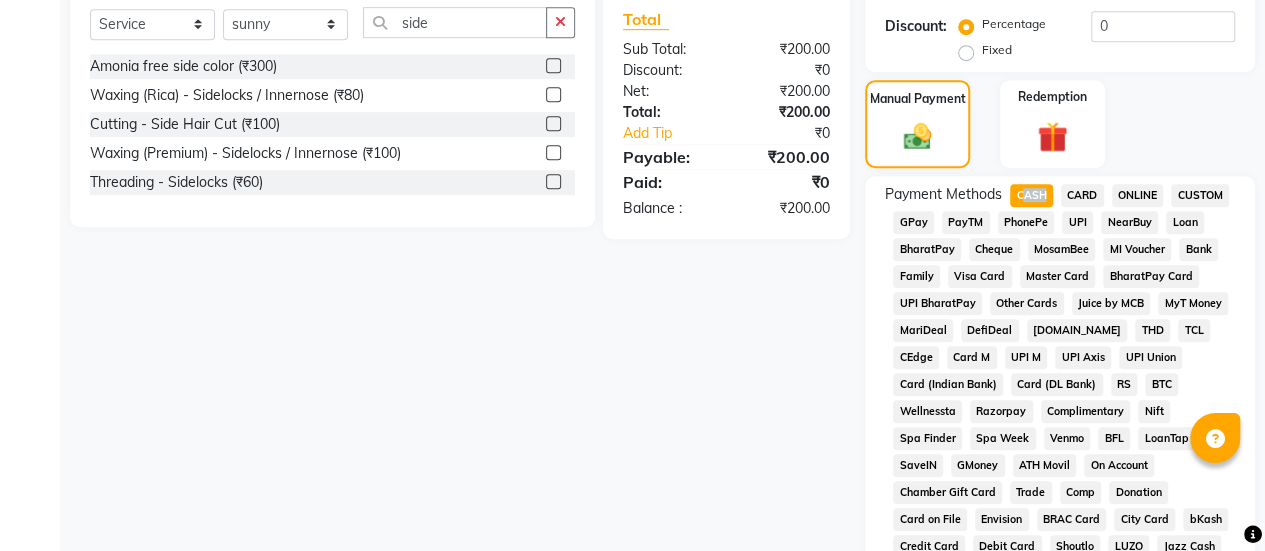 click on "CASH" 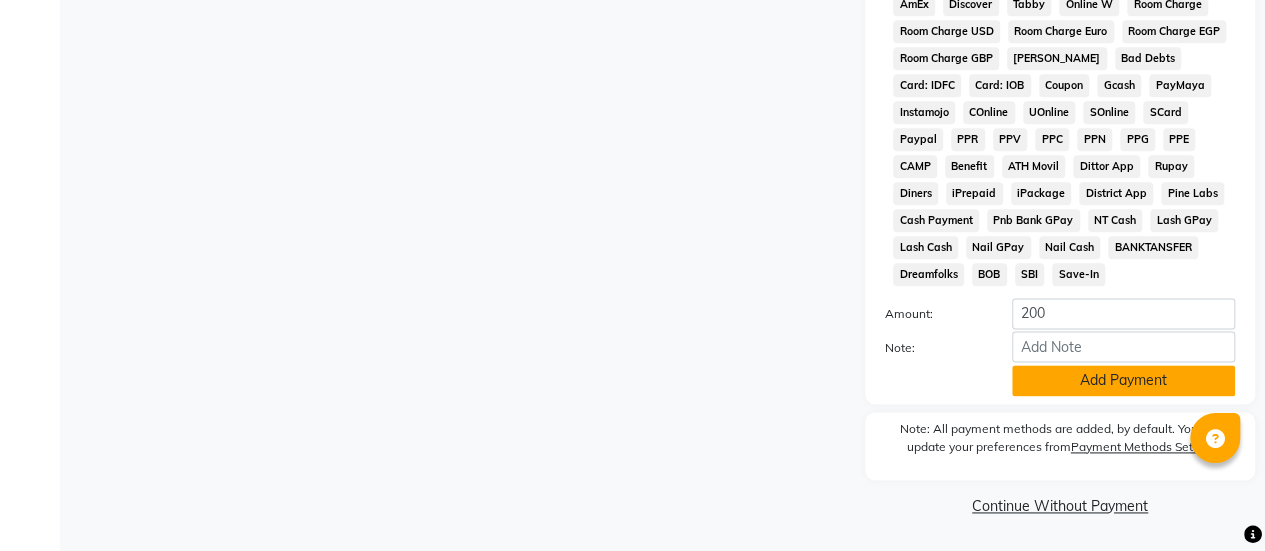 click on "Add Payment" 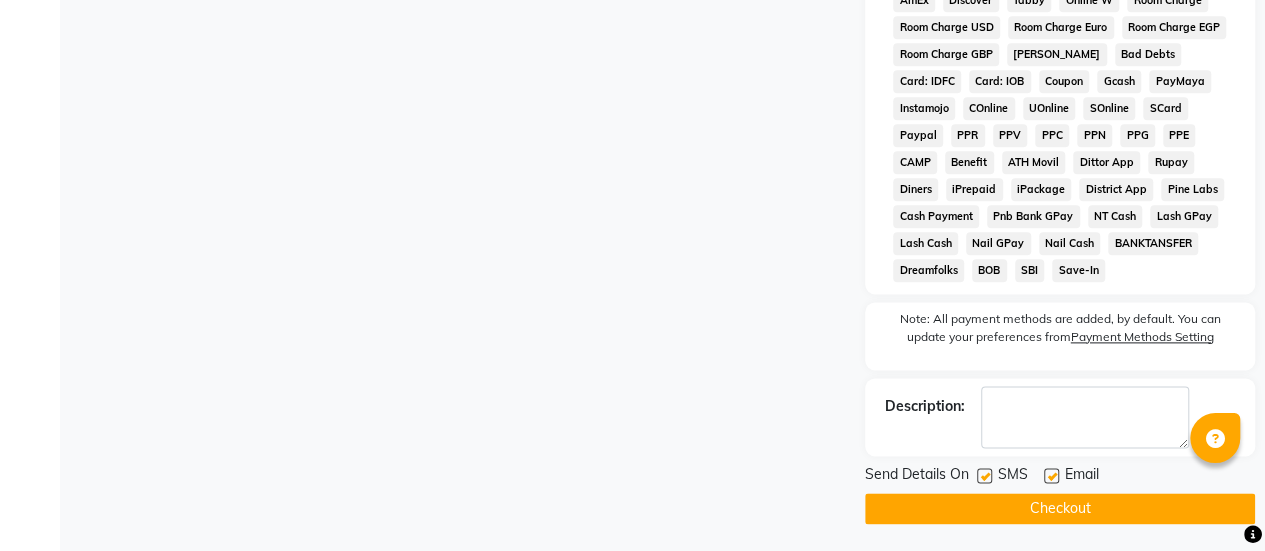 click on "Name: [PERSON_NAME] Membership:  No Active Membership  Total Visits:  8 Card on file:  0 Last Visit:   [DATE] Points:   0  Coupon Code Apply Client State Intra (Same) State Hint : CGST + SGST will be applied Inter (Other) State Hint : IGST will be applied Service Total:  ₹200.00  Discount:  Percentage   Fixed  0 Manual Payment Redemption Payment Methods  CASH   CARD   ONLINE   CUSTOM   GPay   PayTM   PhonePe   UPI   NearBuy   Loan   BharatPay   Cheque   MosamBee   MI Voucher   Bank   Family   Visa Card   Master Card   BharatPay Card   UPI BharatPay   Other Cards   Juice by MCB   MyT Money   MariDeal   DefiDeal   [DOMAIN_NAME]   THD   TCL   CEdge   Card M   UPI M   UPI Axis   UPI Union   Card (Indian Bank)   Card (DL Bank)   RS   BTC   Wellnessta   Razorpay   Complimentary   Nift   Spa Finder   Spa Week   Venmo   BFL   LoanTap   SaveIN   GMoney   ATH Movil   On Account   Chamber Gift Card   Trade   Comp   Donation   Card on File   Envision   BRAC Card   City Card   bKash   Credit Card   Debit Card   Shoutlo" 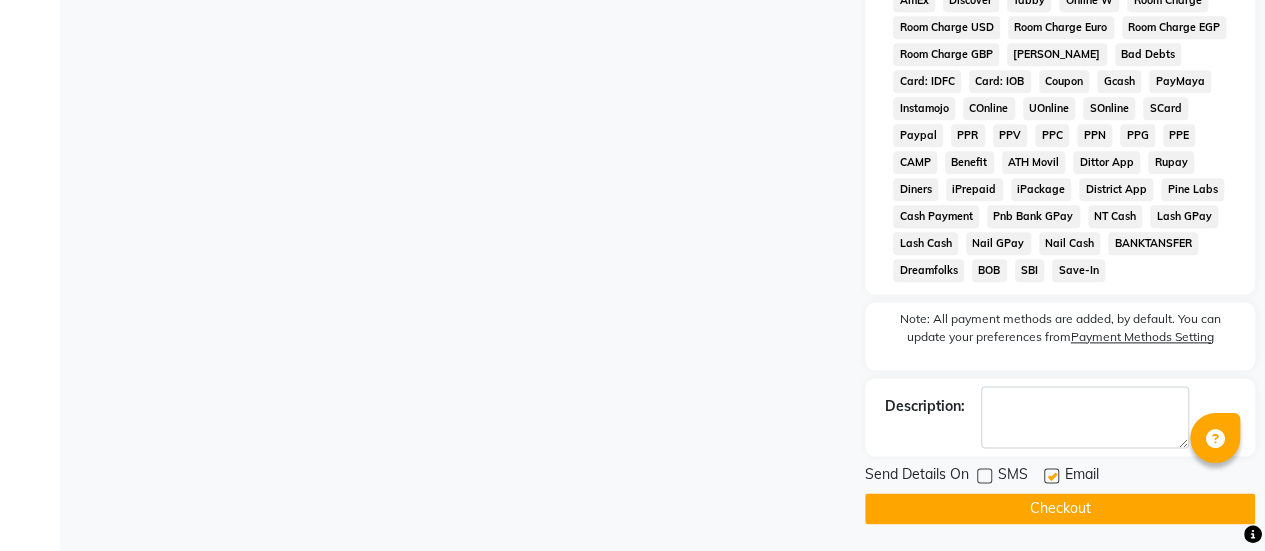 click on "Checkout" 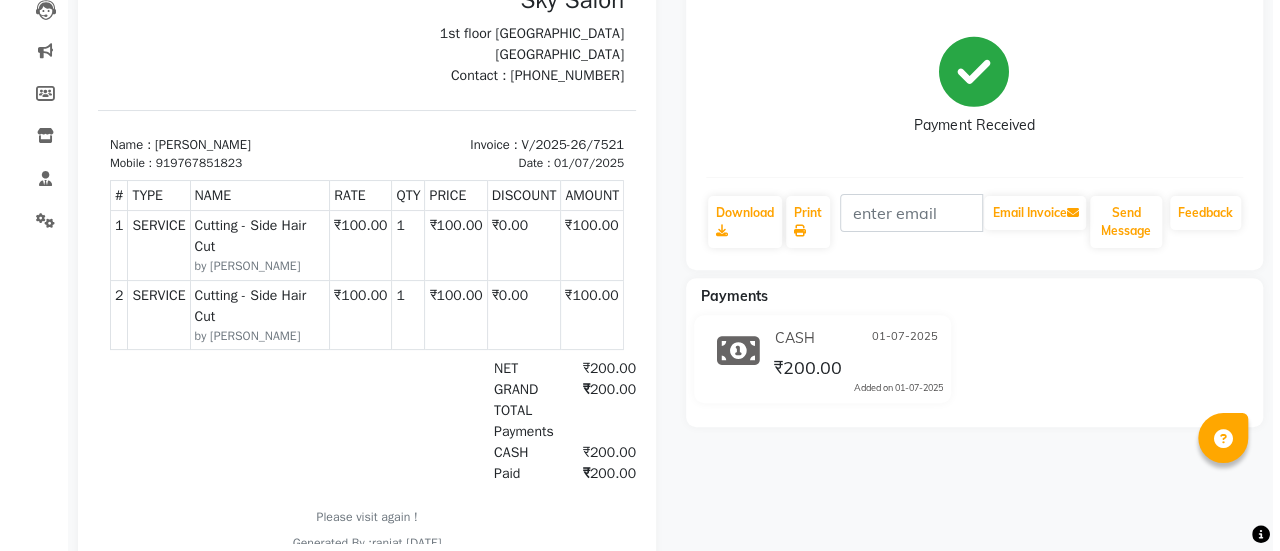 scroll, scrollTop: 0, scrollLeft: 0, axis: both 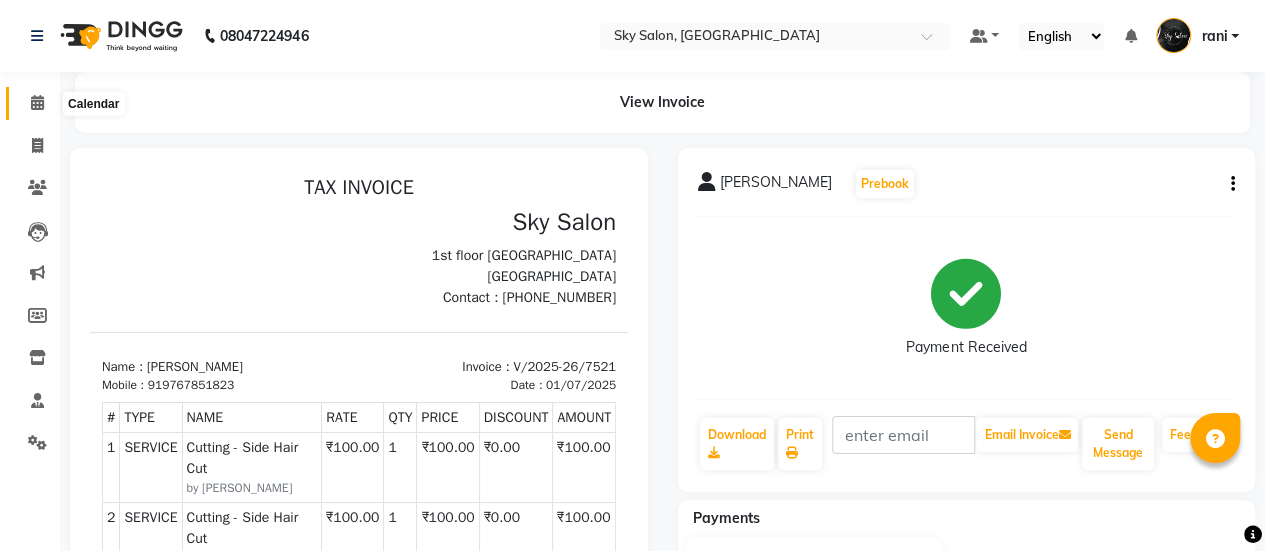 click 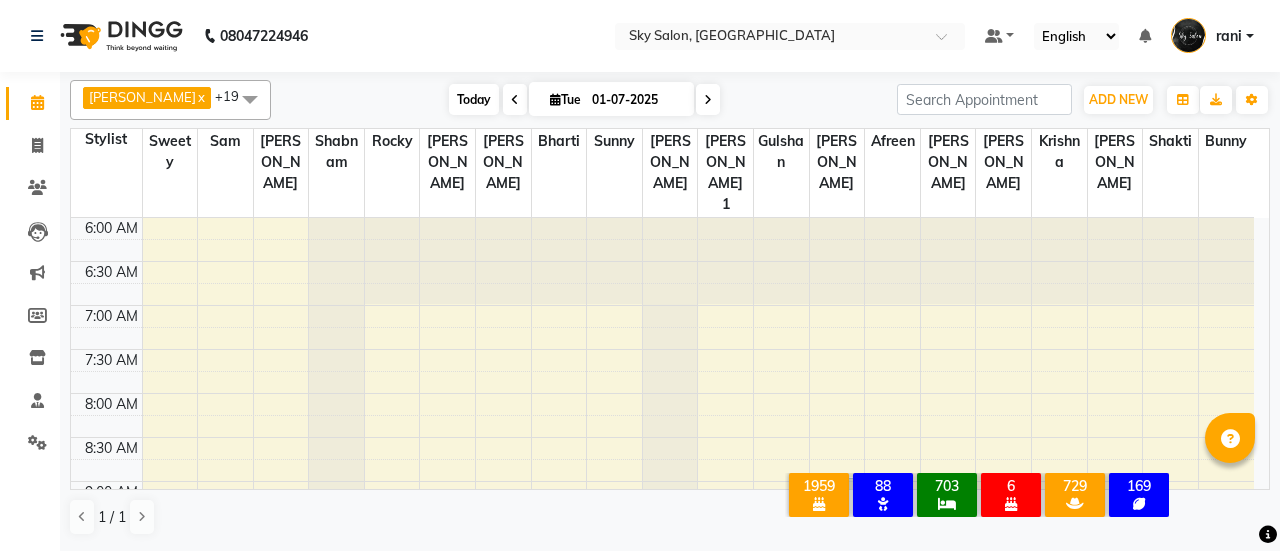 click on "Today" at bounding box center (474, 99) 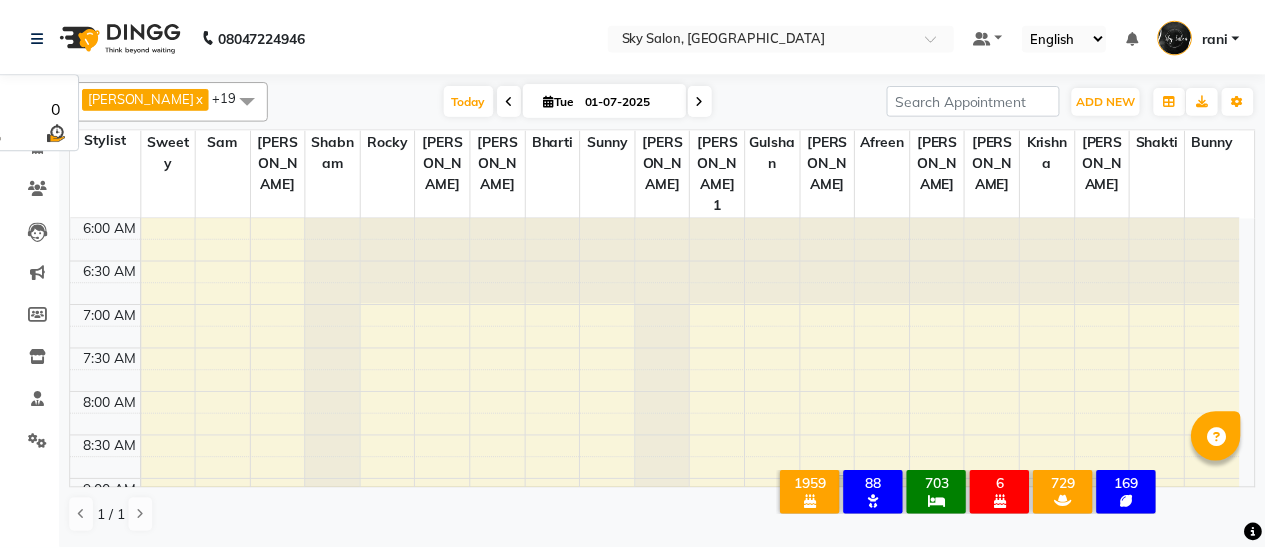 scroll, scrollTop: 521, scrollLeft: 0, axis: vertical 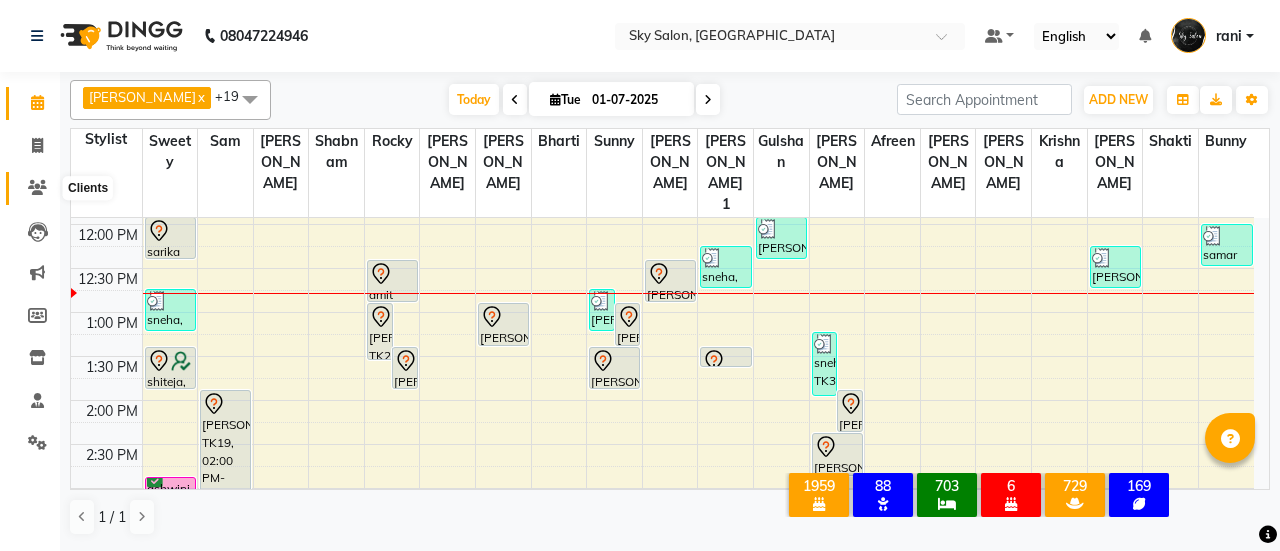 click 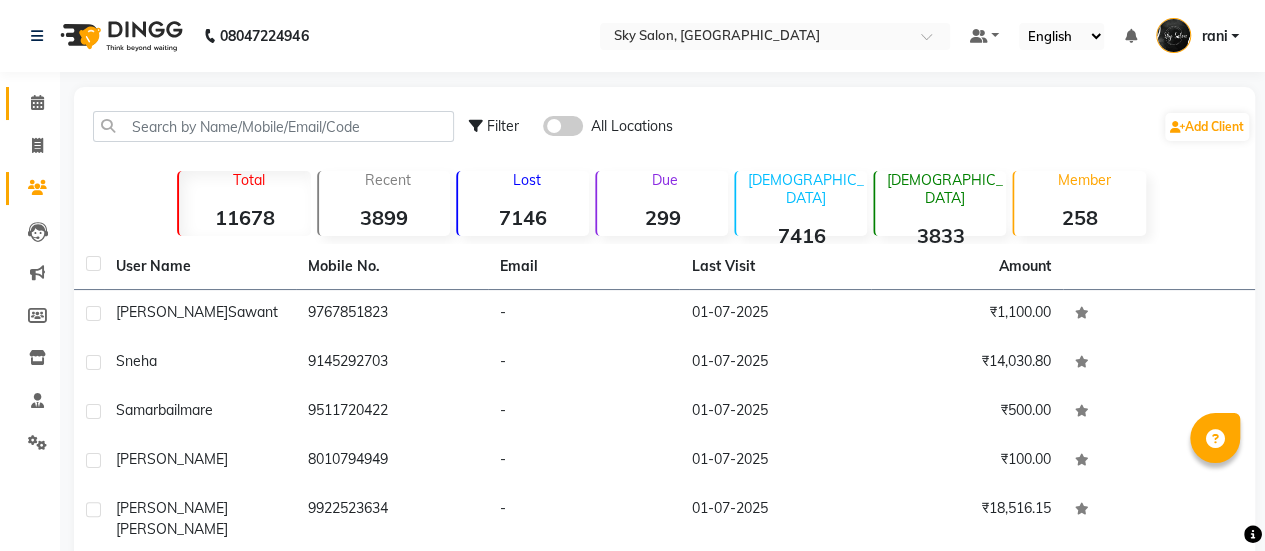 click 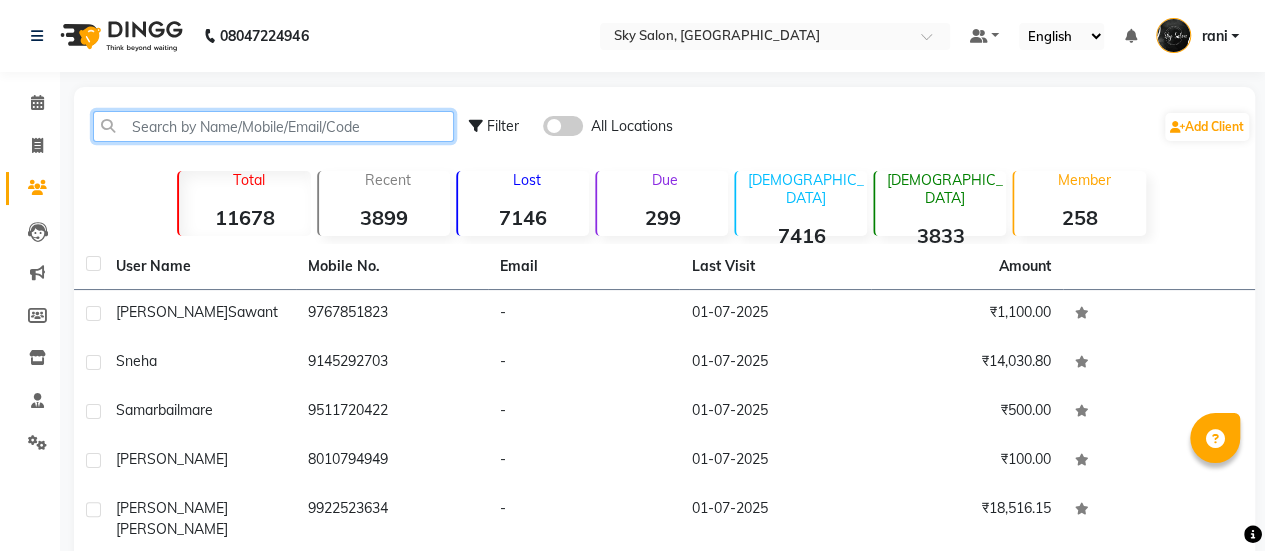 click 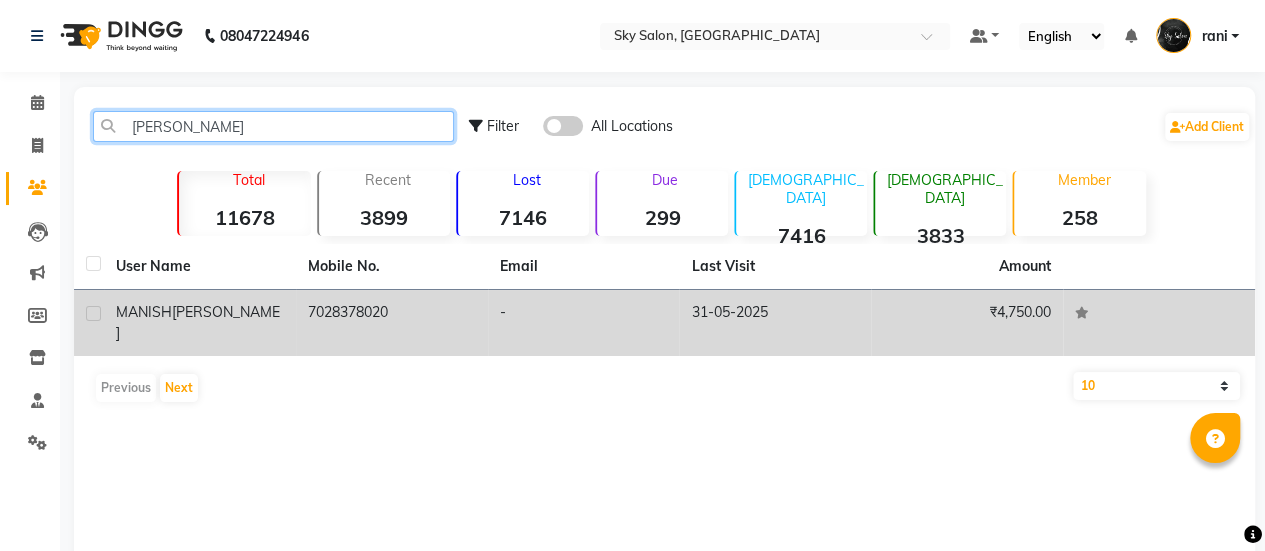 type on "[PERSON_NAME]" 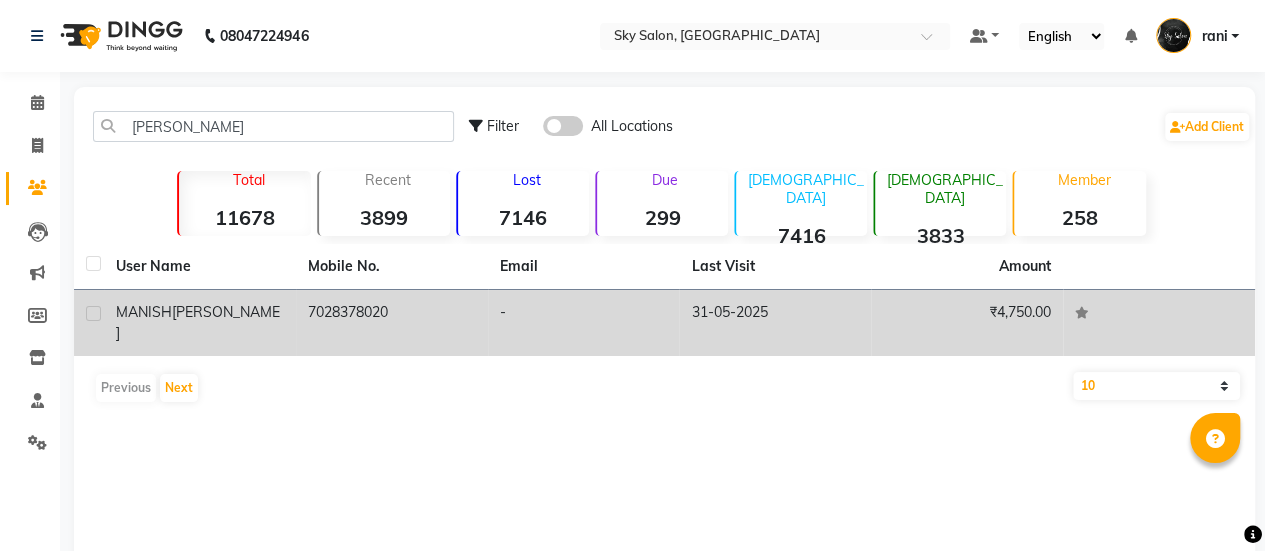 click on "7028378020" 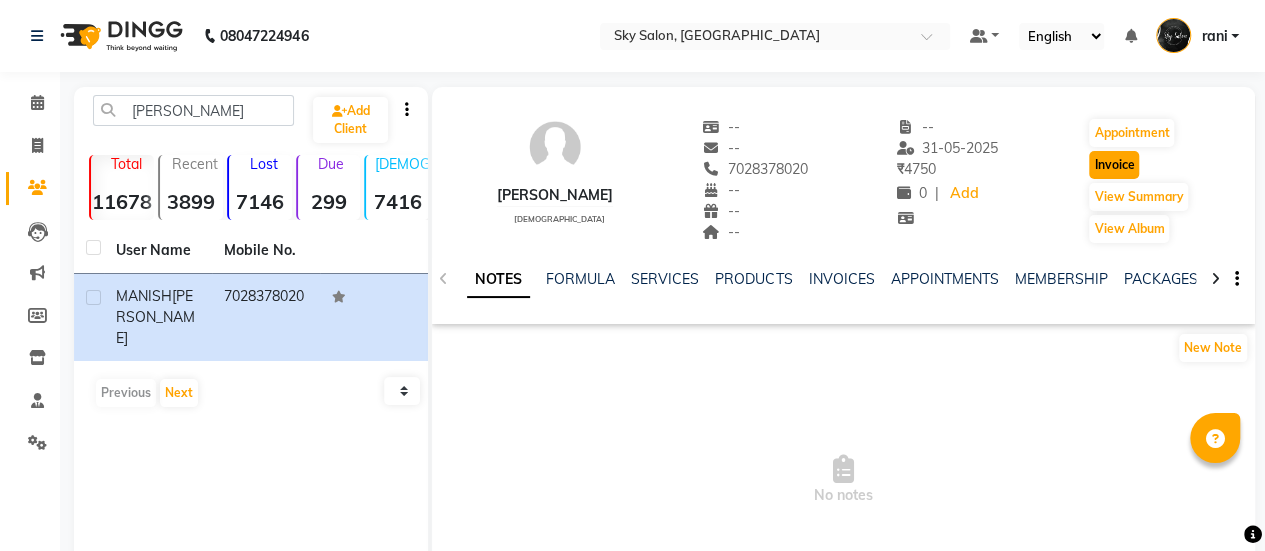 click on "Invoice" 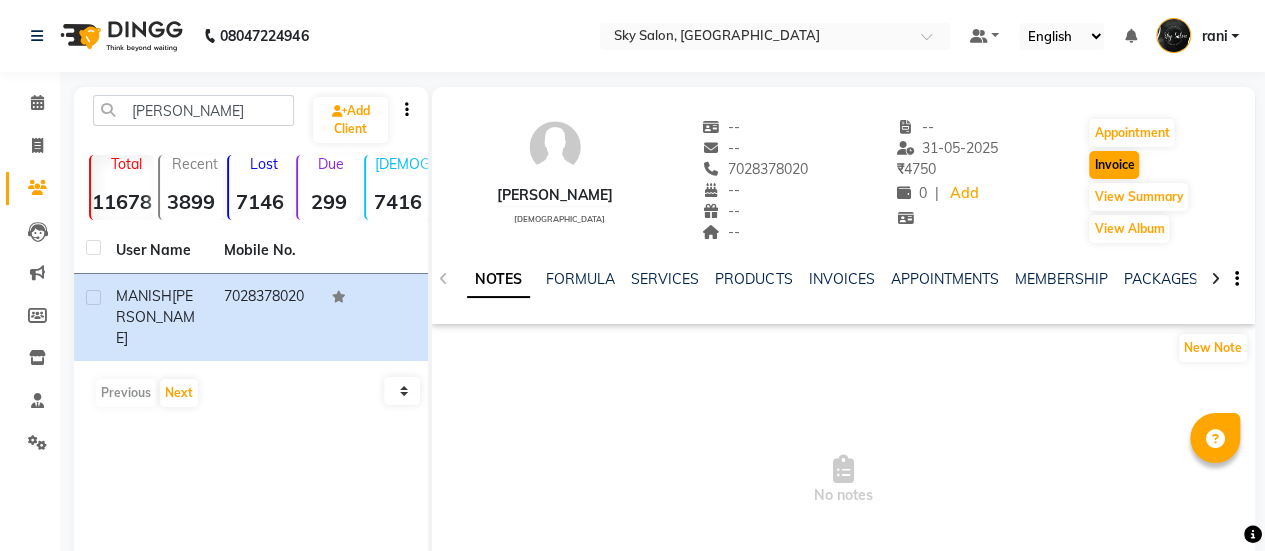 select on "3537" 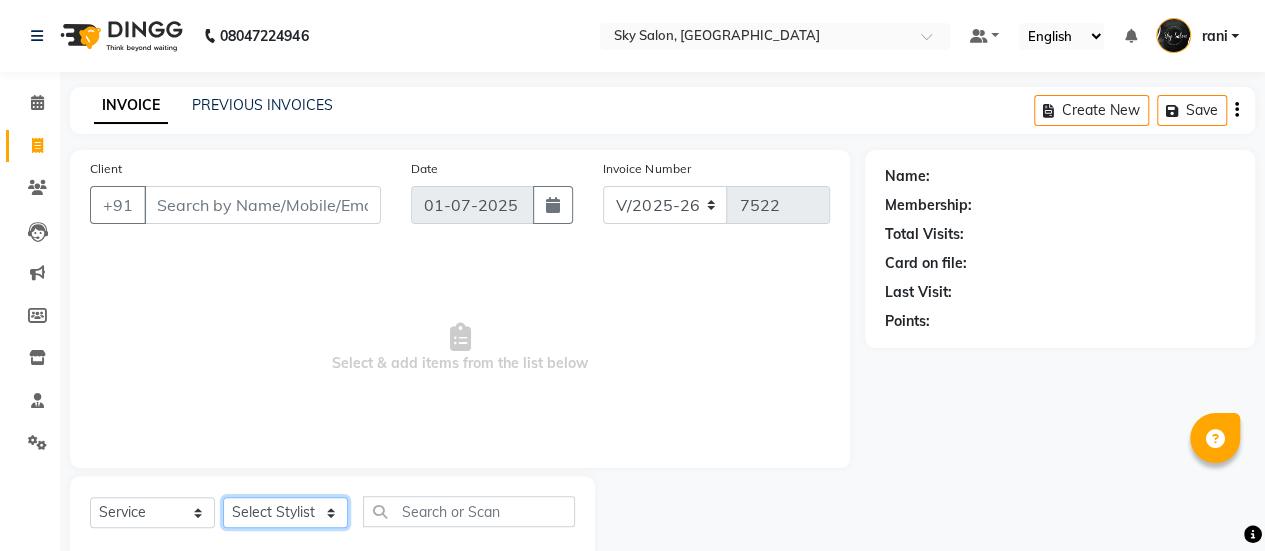 click on "Select Stylist" 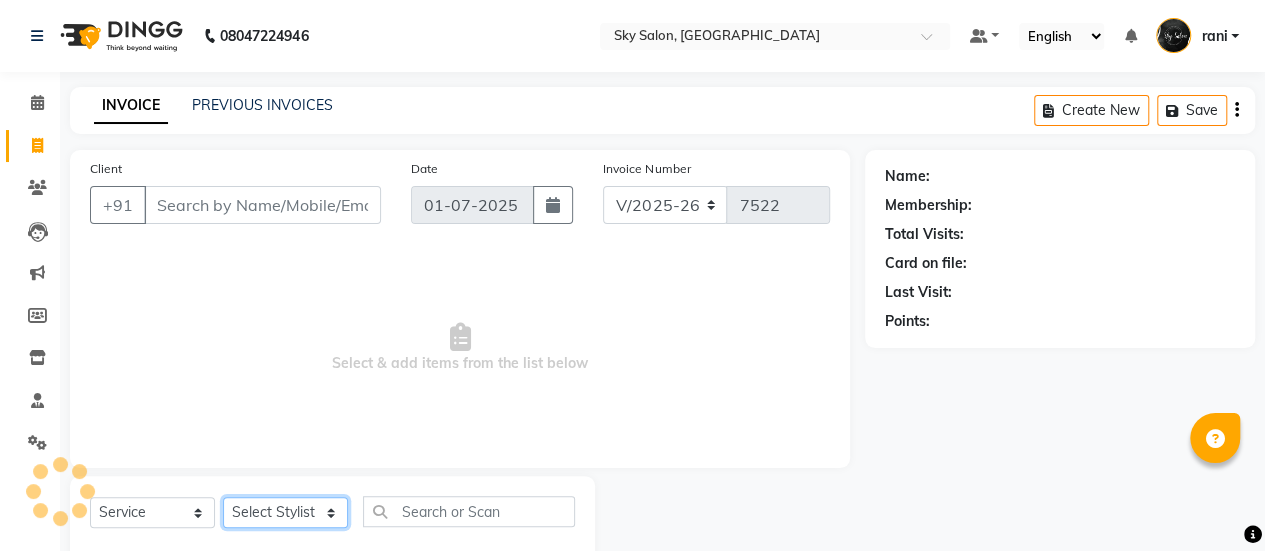 scroll, scrollTop: 49, scrollLeft: 0, axis: vertical 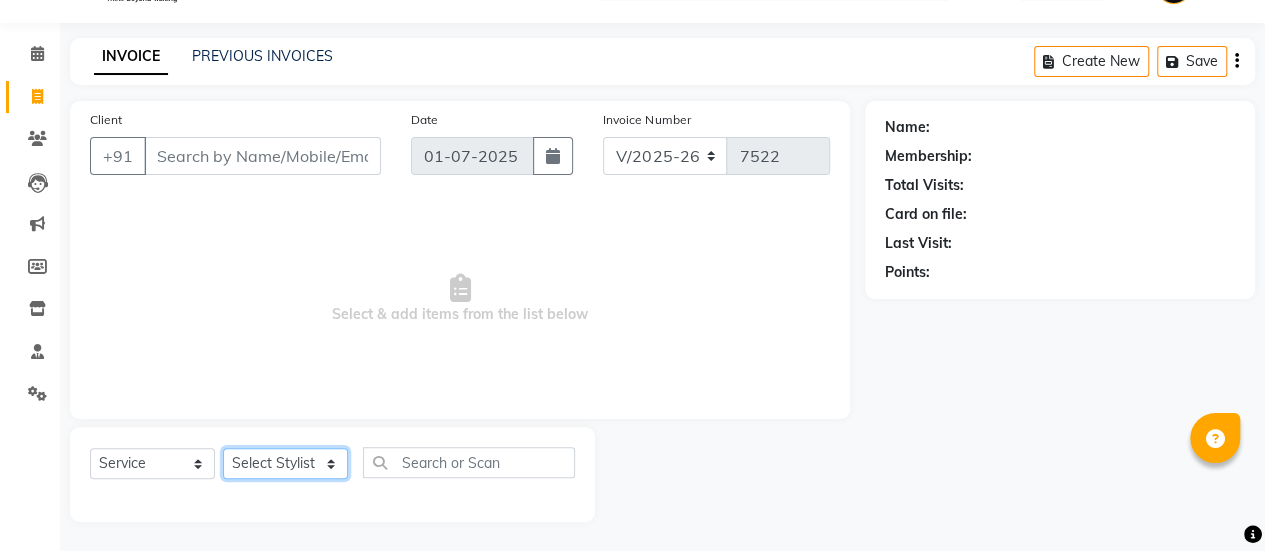 type on "7028378020" 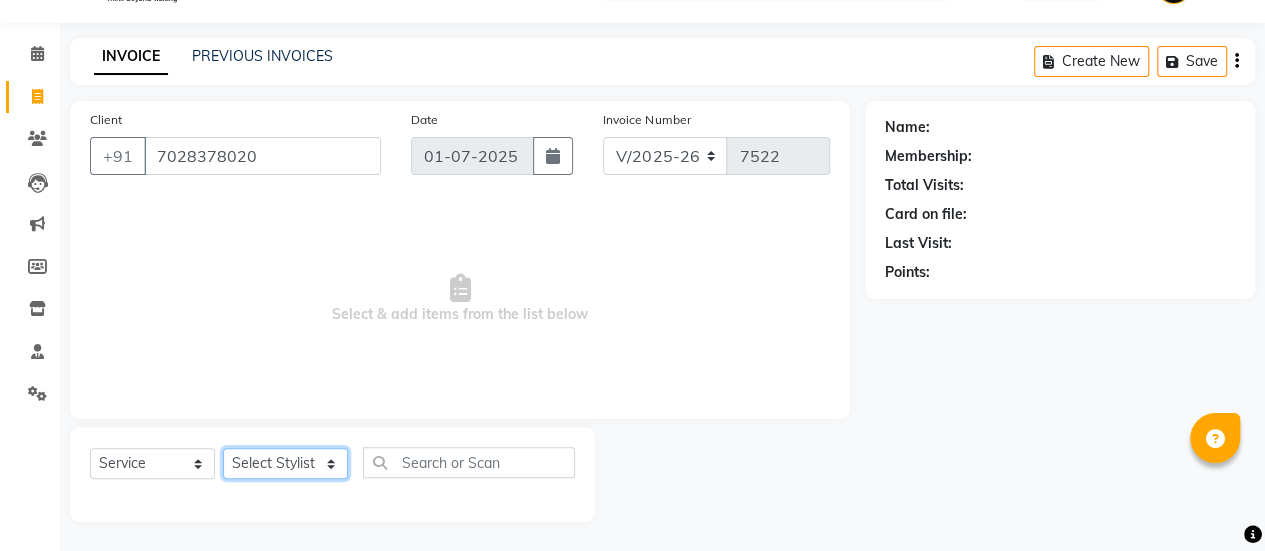 click on "Select Stylist" 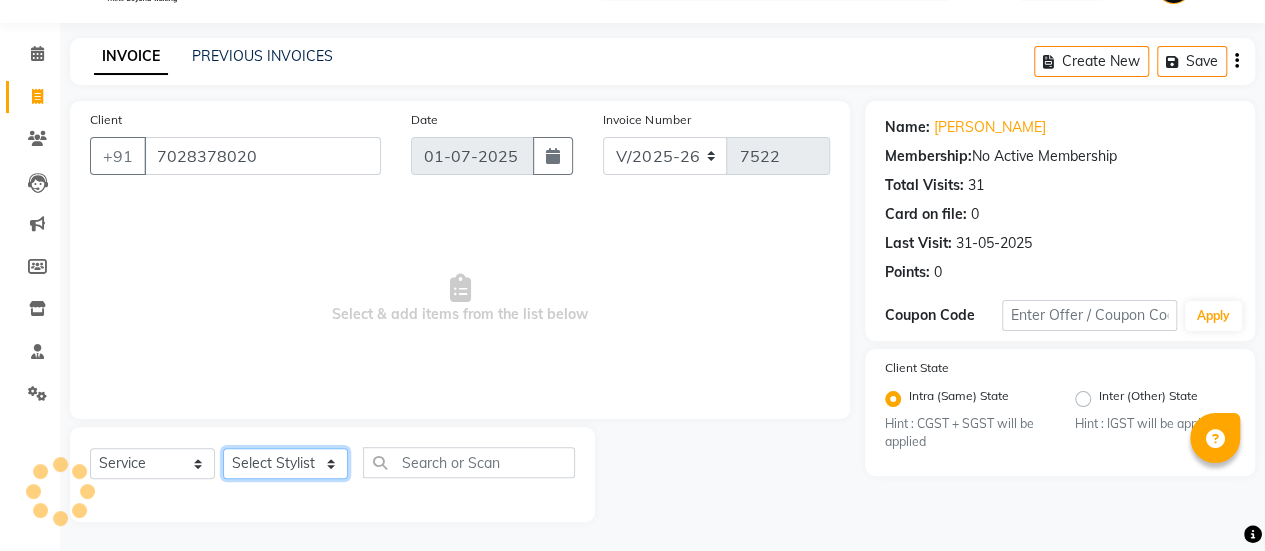 click on "Select Stylist afreen [PERSON_NAME] saha [PERSON_NAME] [PERSON_NAME] [PERSON_NAME] bharti Bunny Danish [PERSON_NAME] 1 [PERSON_NAME] [PERSON_NAME] gaurav Gulshan [PERSON_NAME] [PERSON_NAME] krishna [PERSON_NAME] [PERSON_NAME] rani [PERSON_NAME] [PERSON_NAME] sachin [PERSON_NAME] [PERSON_NAME] sameer 2 [PERSON_NAME] [PERSON_NAME] [PERSON_NAME]" 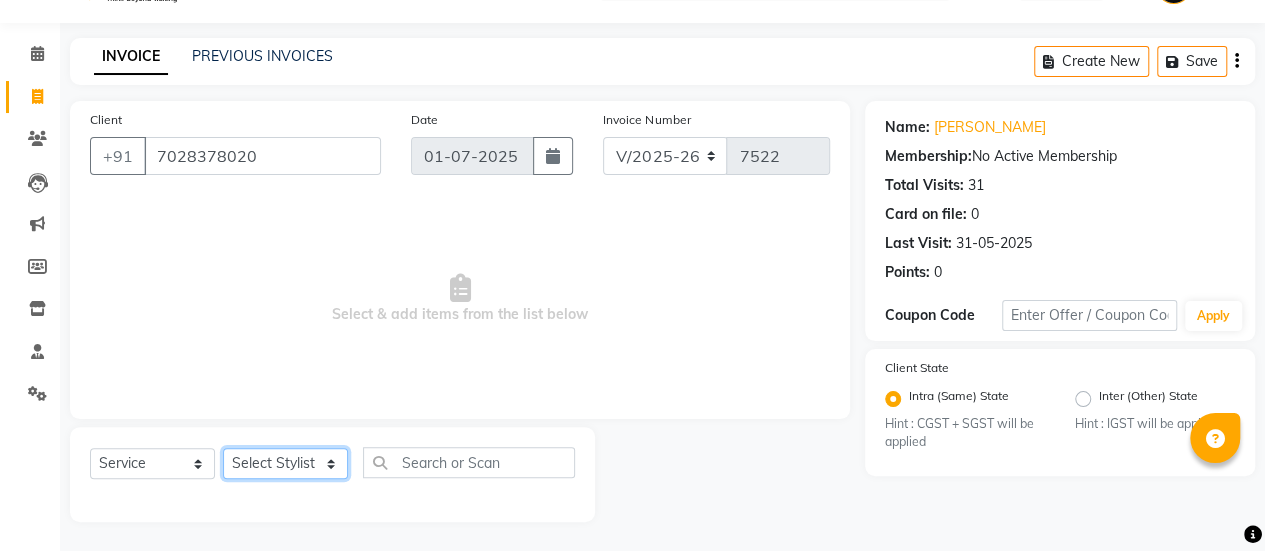 select on "53255" 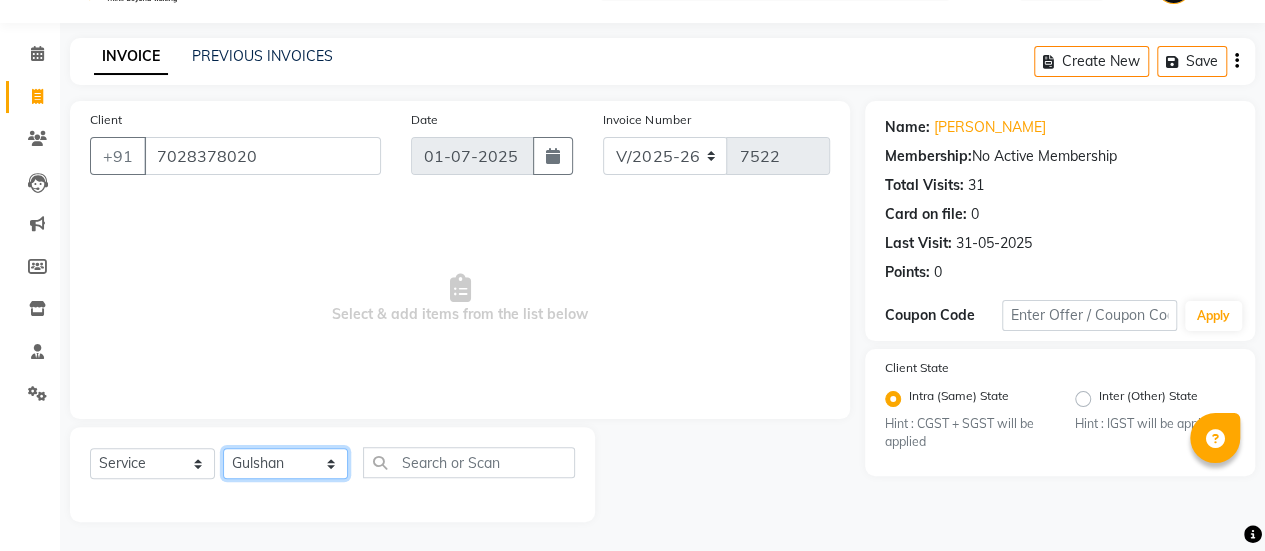 click on "Select Stylist afreen [PERSON_NAME] saha [PERSON_NAME] [PERSON_NAME] [PERSON_NAME] bharti Bunny Danish [PERSON_NAME] 1 [PERSON_NAME] [PERSON_NAME] gaurav Gulshan [PERSON_NAME] [PERSON_NAME] krishna [PERSON_NAME] [PERSON_NAME] rani [PERSON_NAME] [PERSON_NAME] sachin [PERSON_NAME] [PERSON_NAME] sameer 2 [PERSON_NAME] [PERSON_NAME] [PERSON_NAME]" 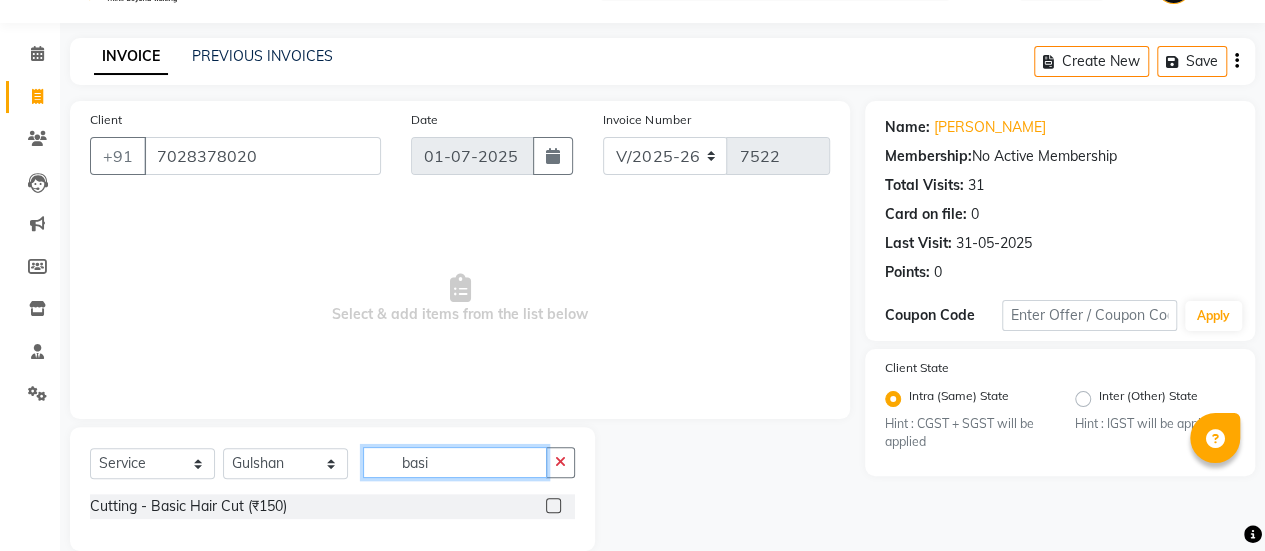 scroll, scrollTop: 78, scrollLeft: 0, axis: vertical 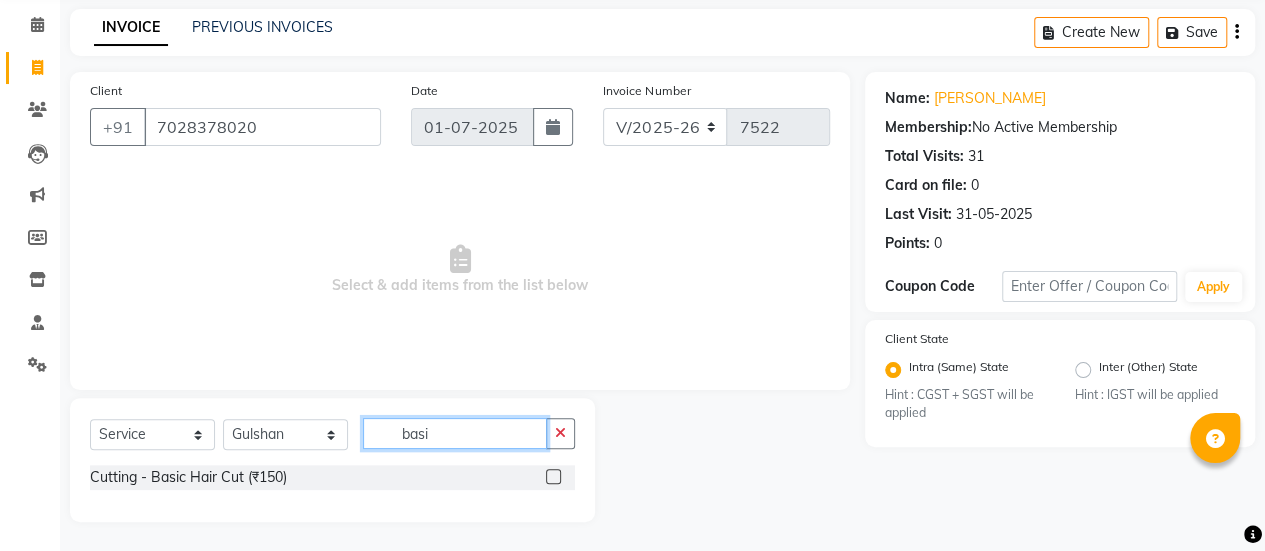 type on "basi" 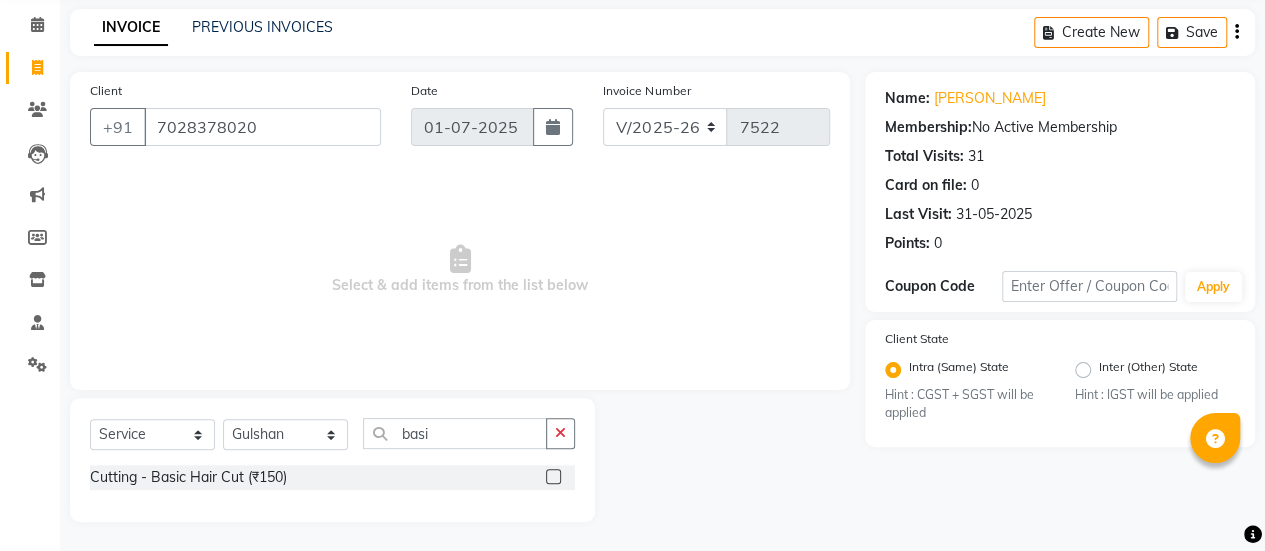 click 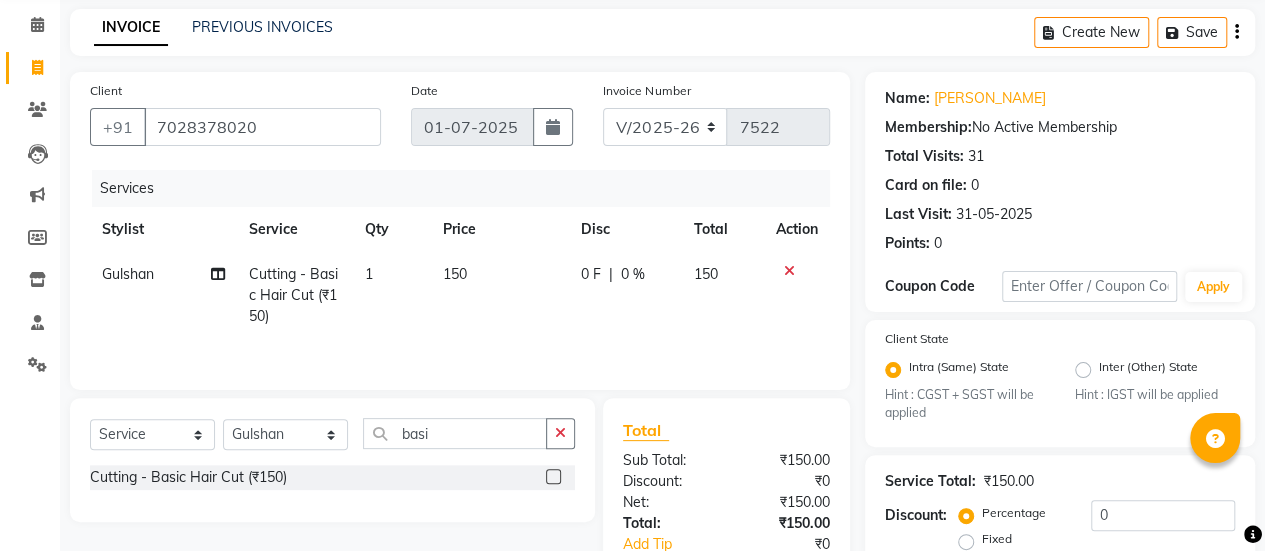 checkbox on "false" 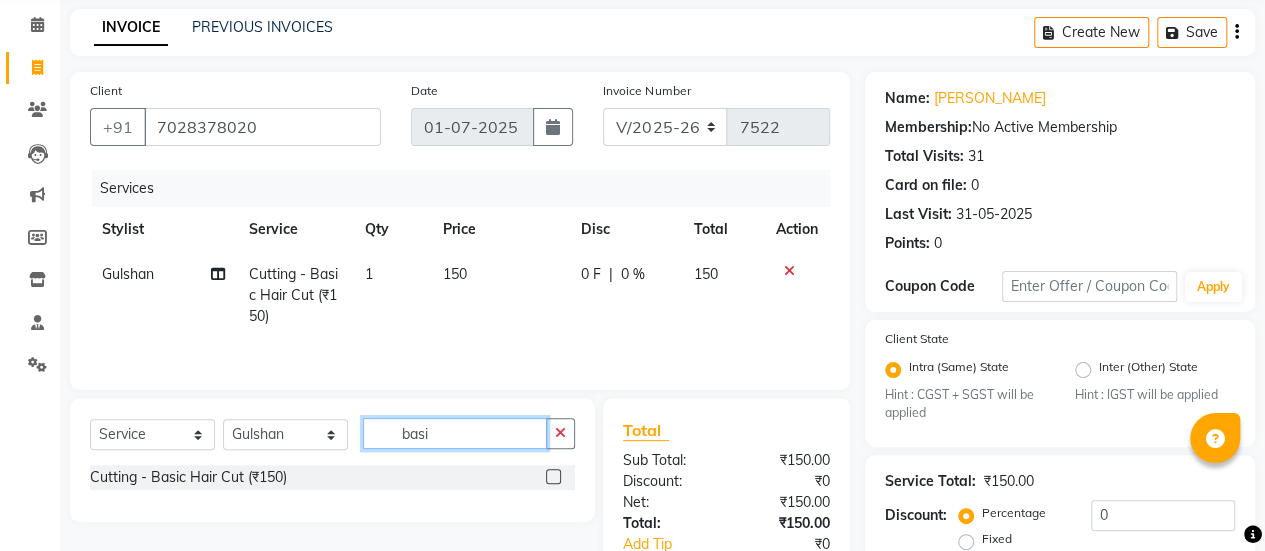 click on "basi" 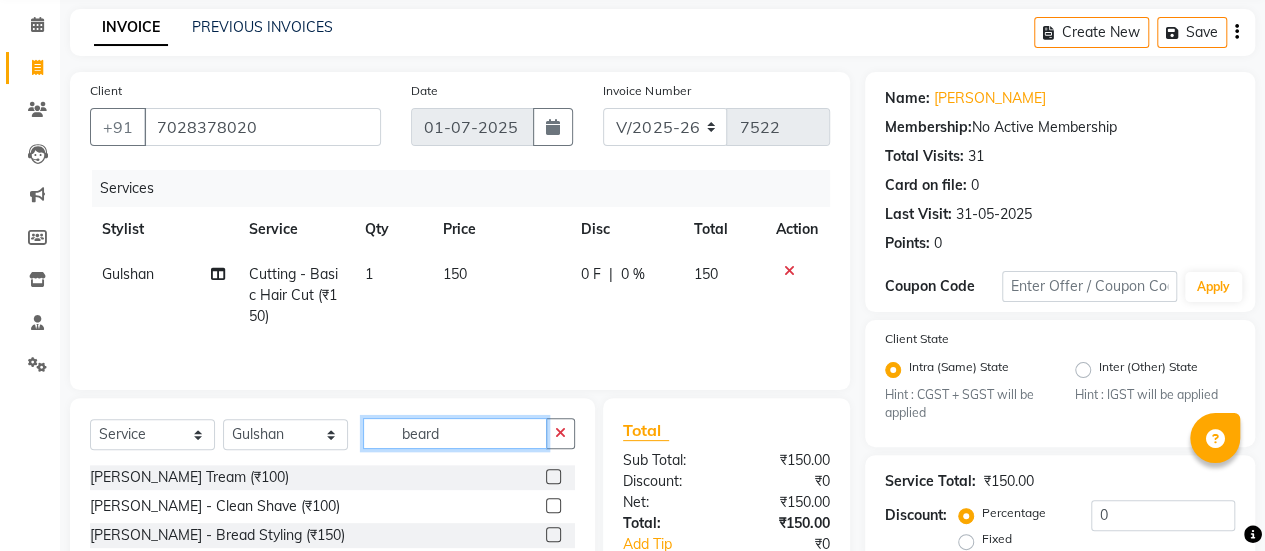 type on "beard" 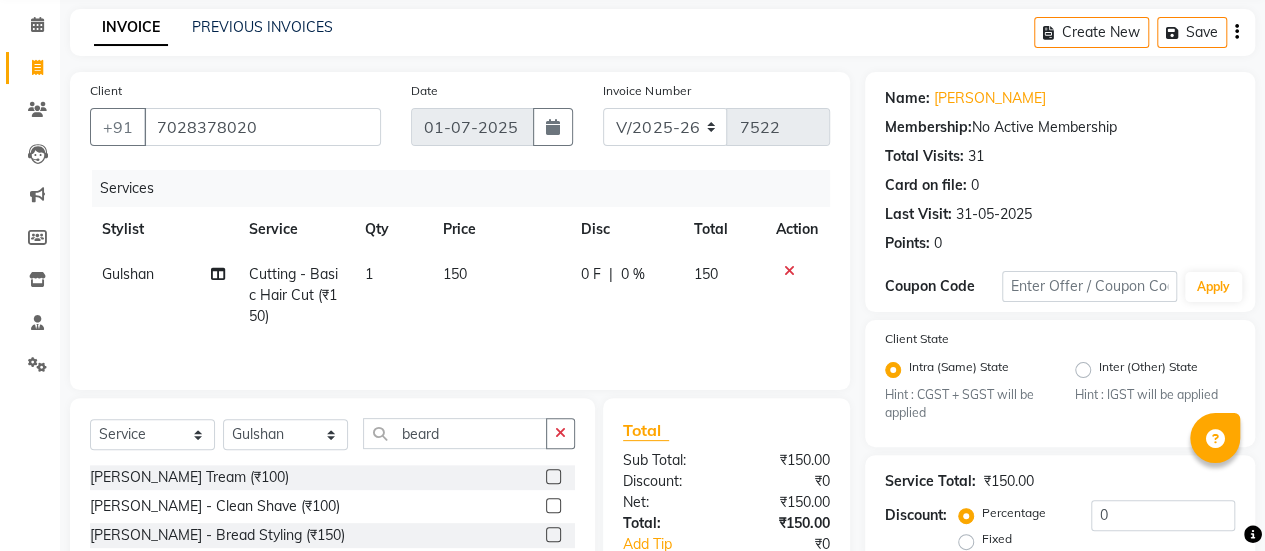 click 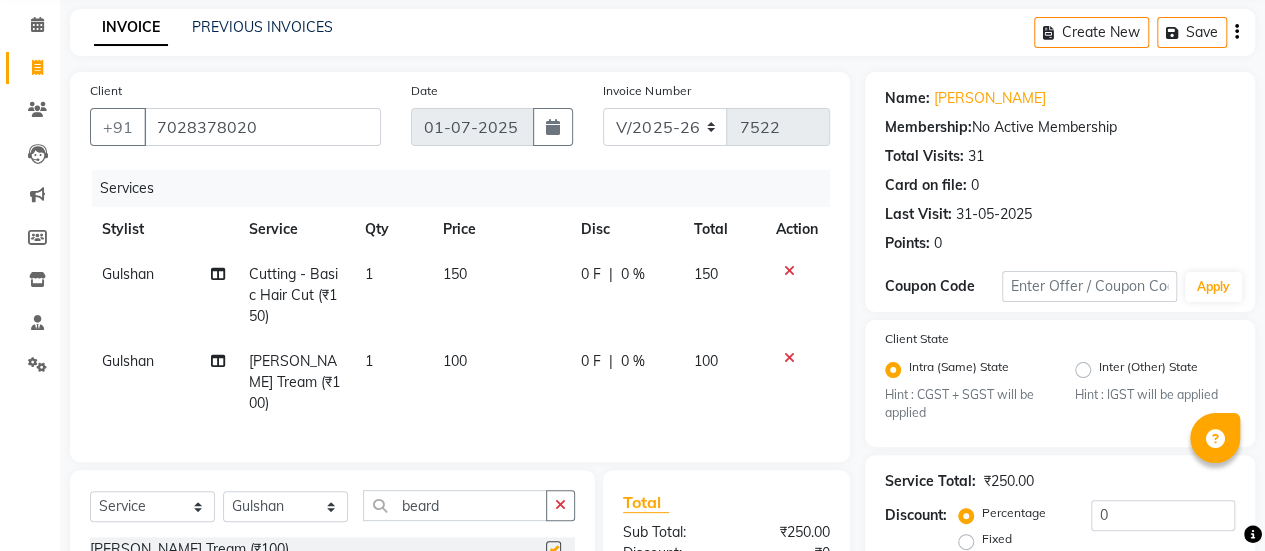 checkbox on "false" 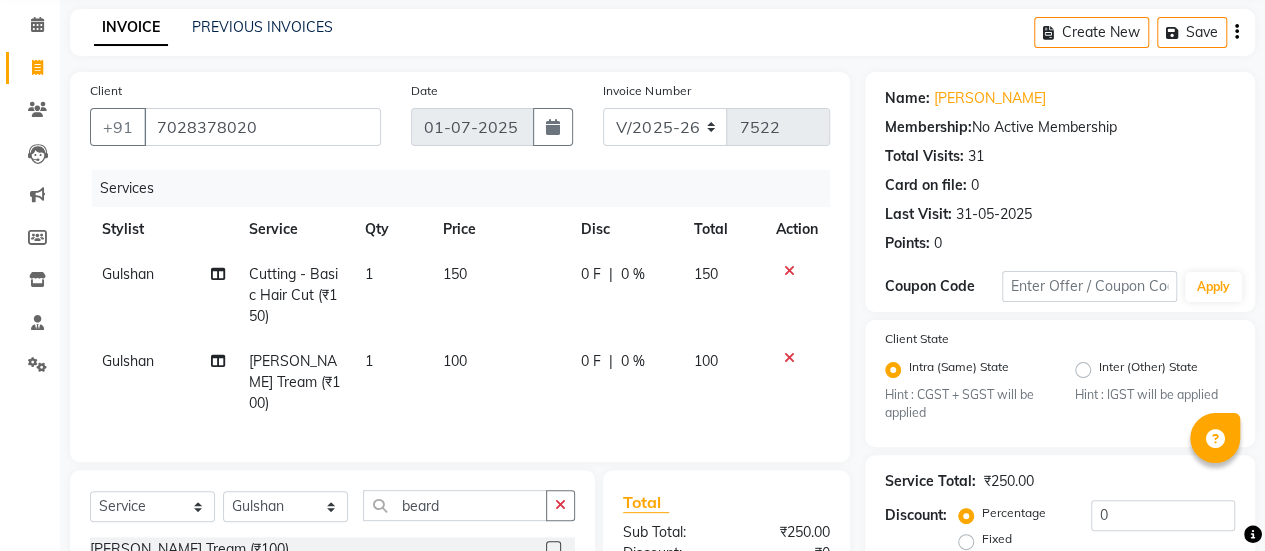 scroll, scrollTop: 88, scrollLeft: 0, axis: vertical 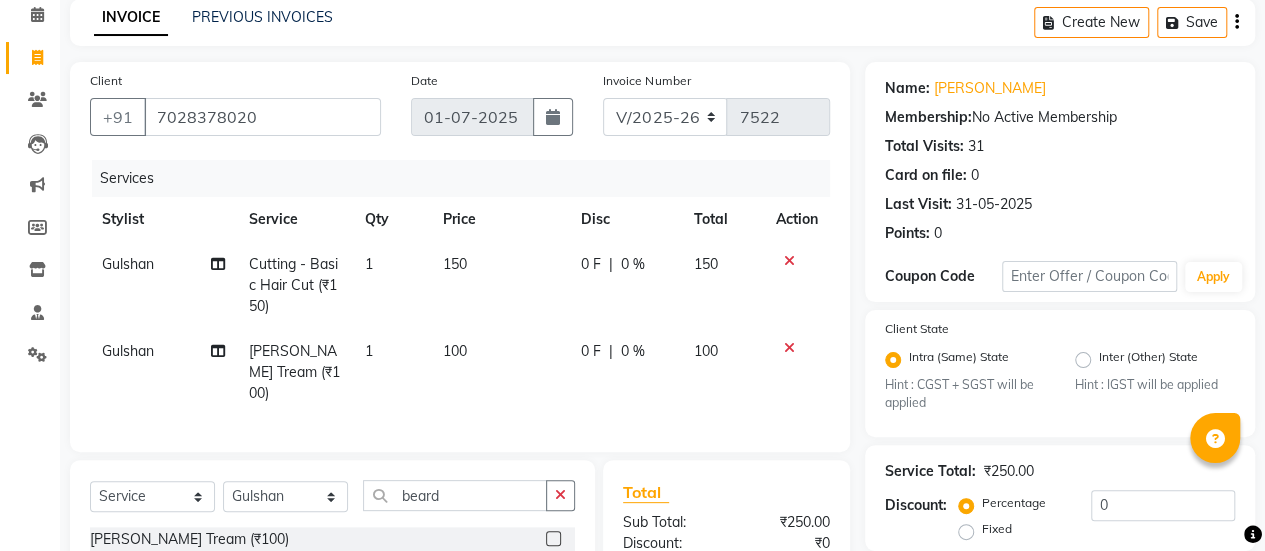 click on "Services" 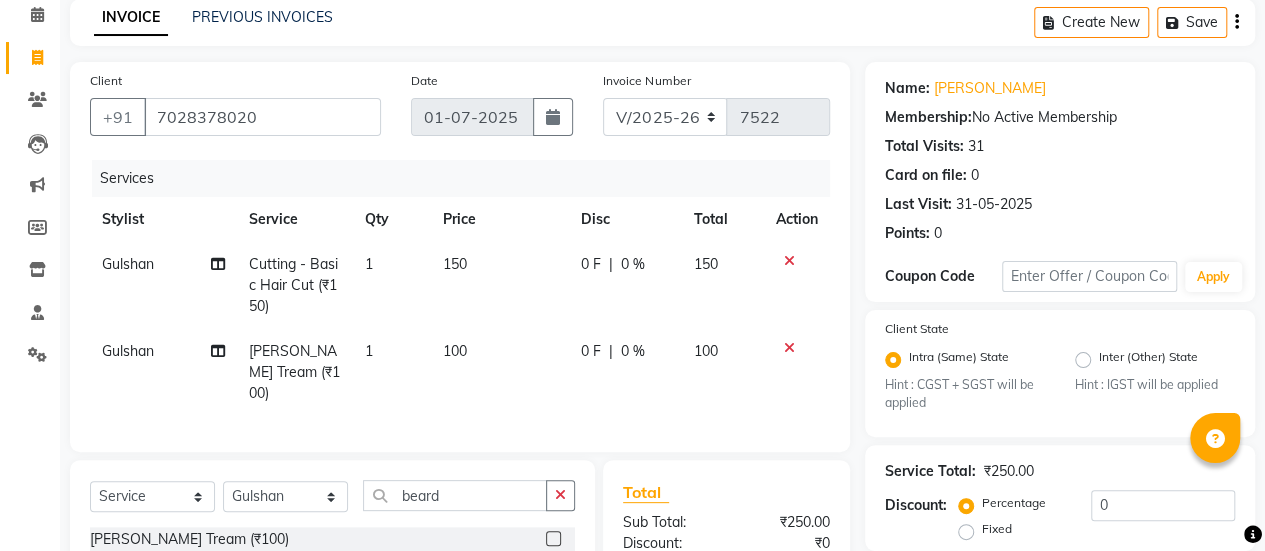 scroll, scrollTop: 315, scrollLeft: 0, axis: vertical 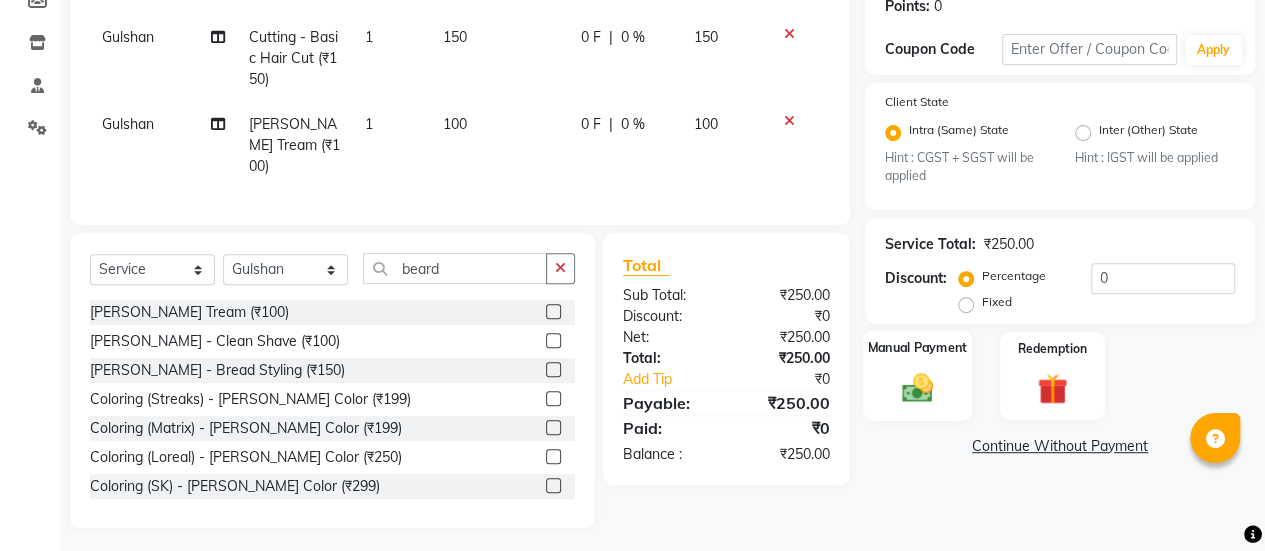 click 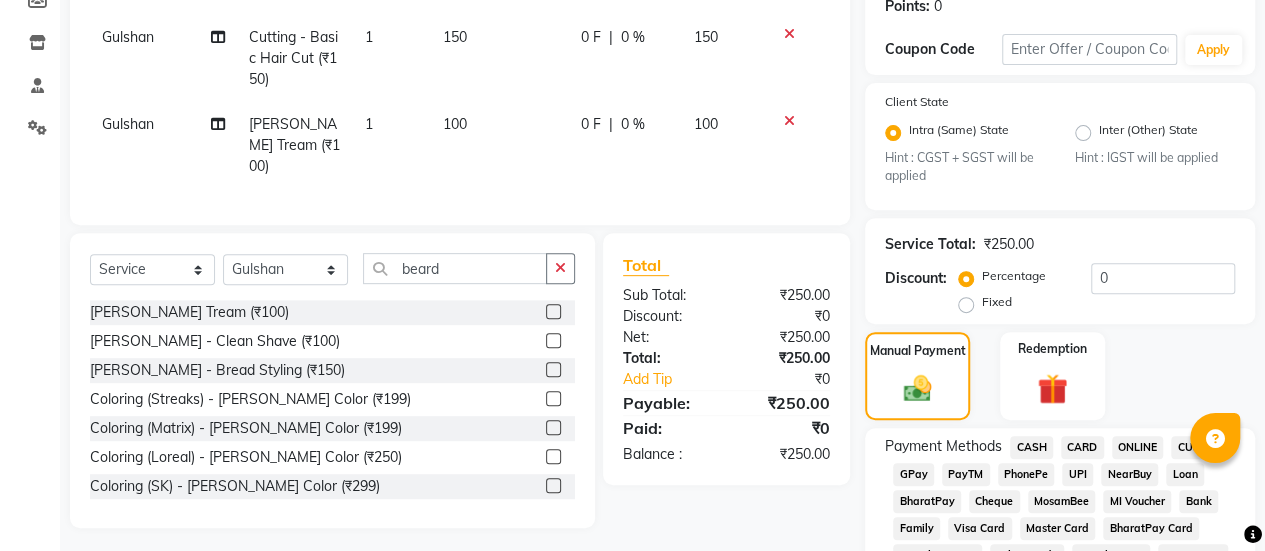 click on "GPay" 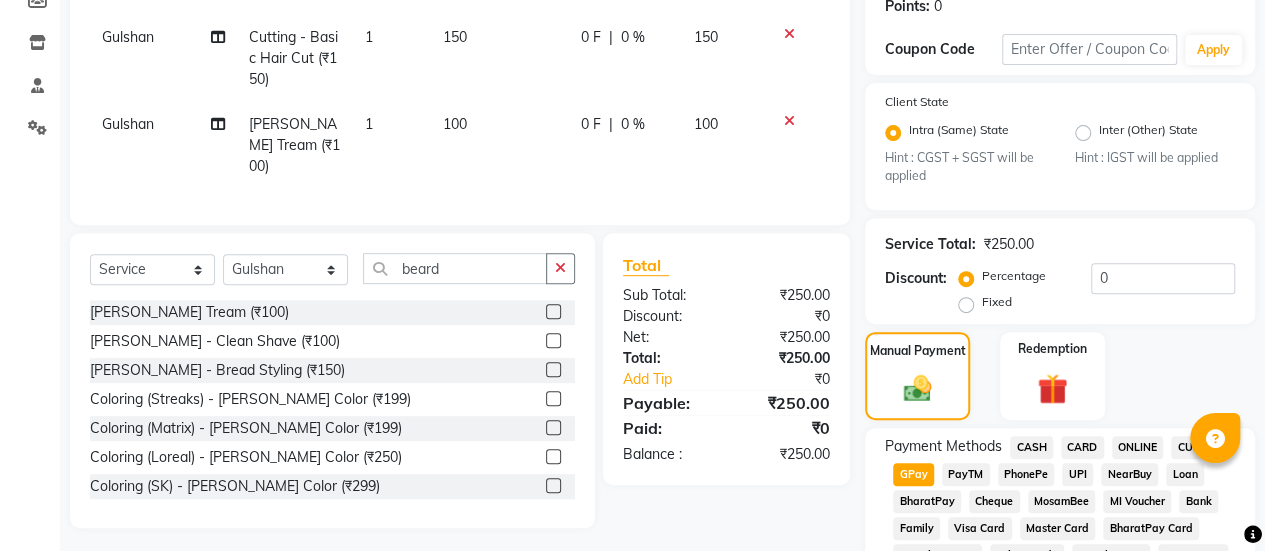 click on "GPay" 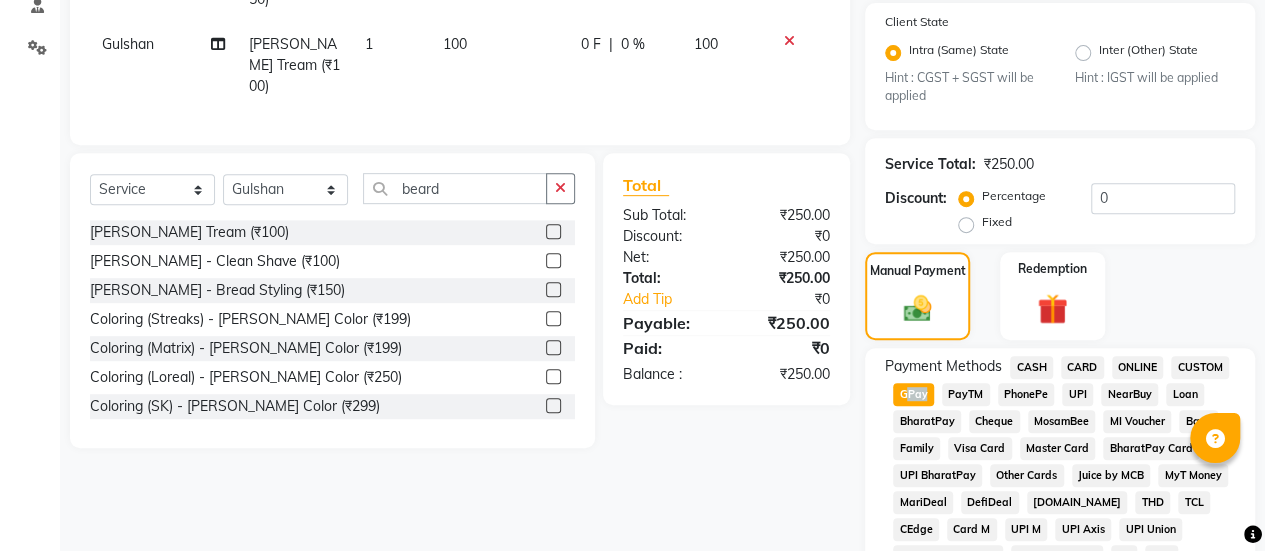 click on "GPay" 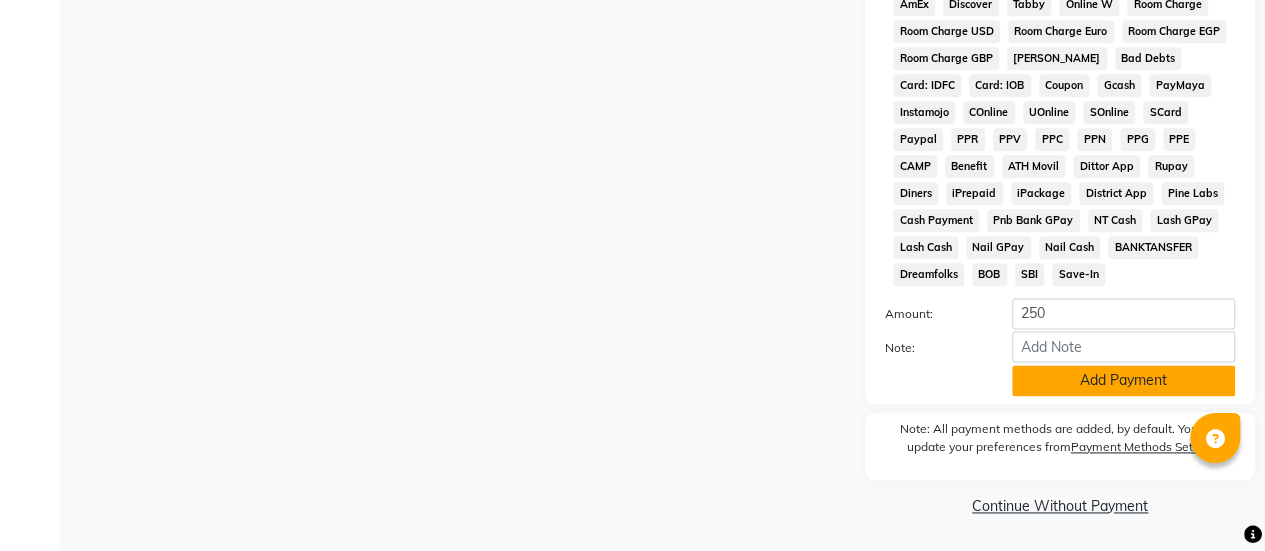 click on "Add Payment" 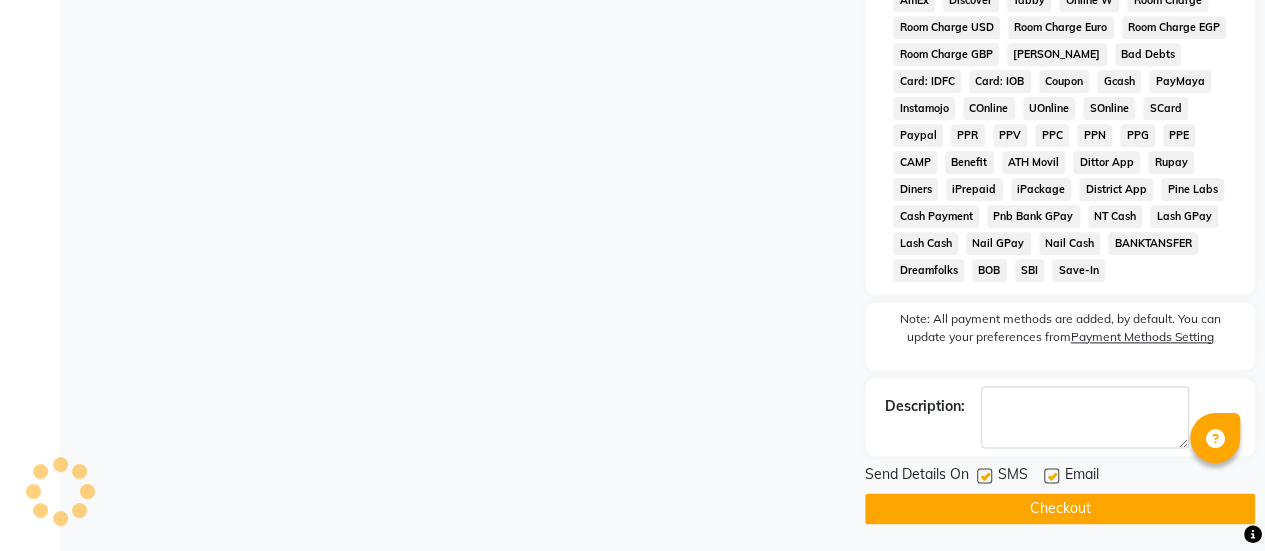 click 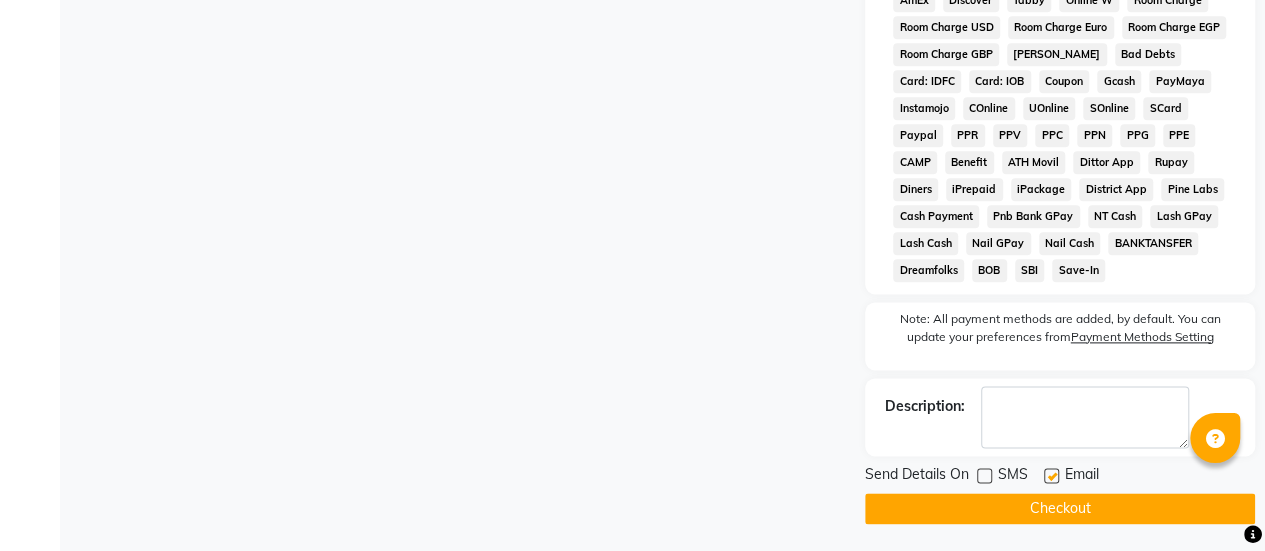 click on "Checkout" 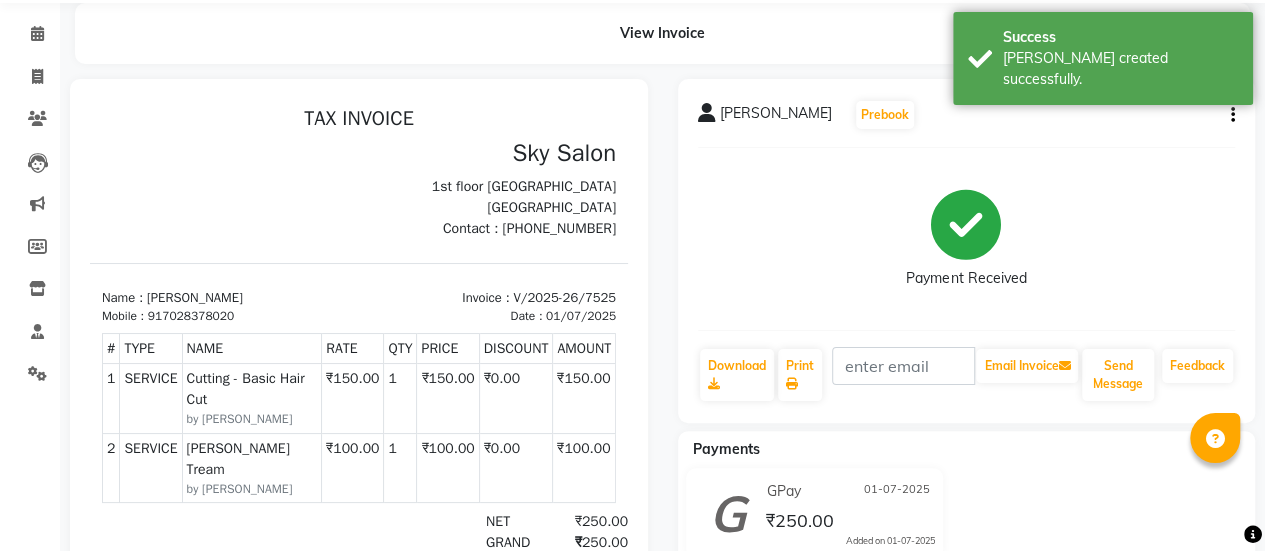 scroll, scrollTop: 0, scrollLeft: 0, axis: both 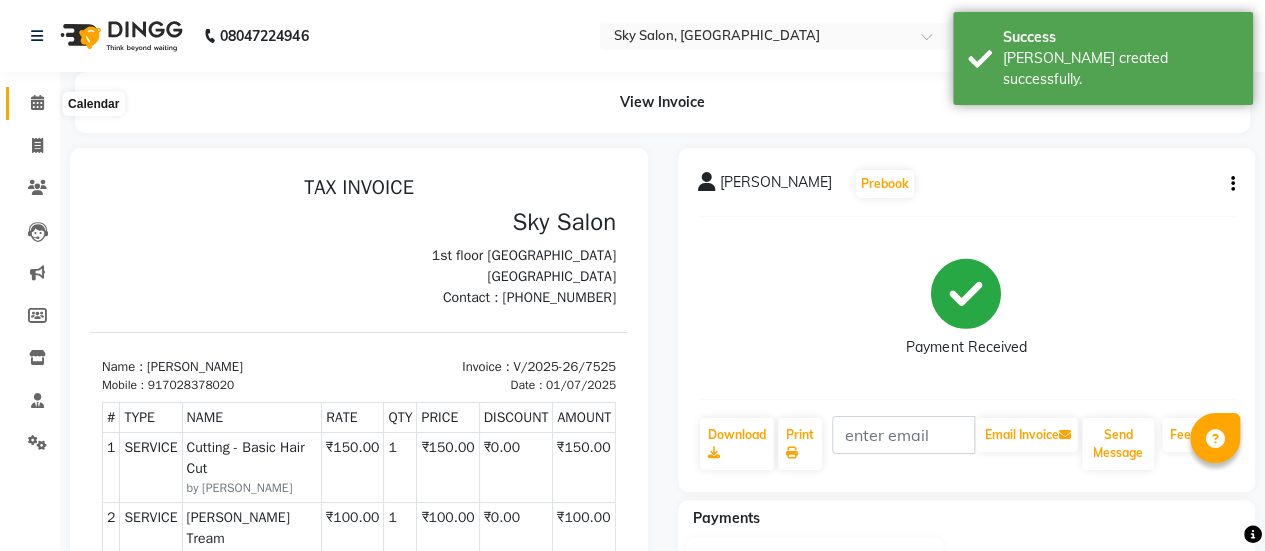 click 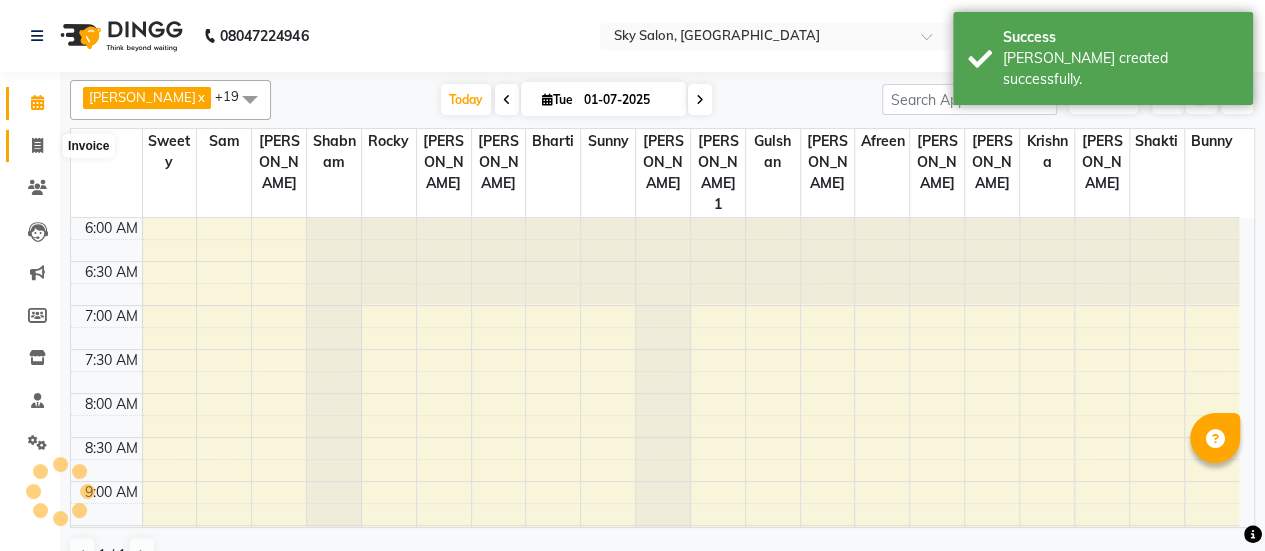 click 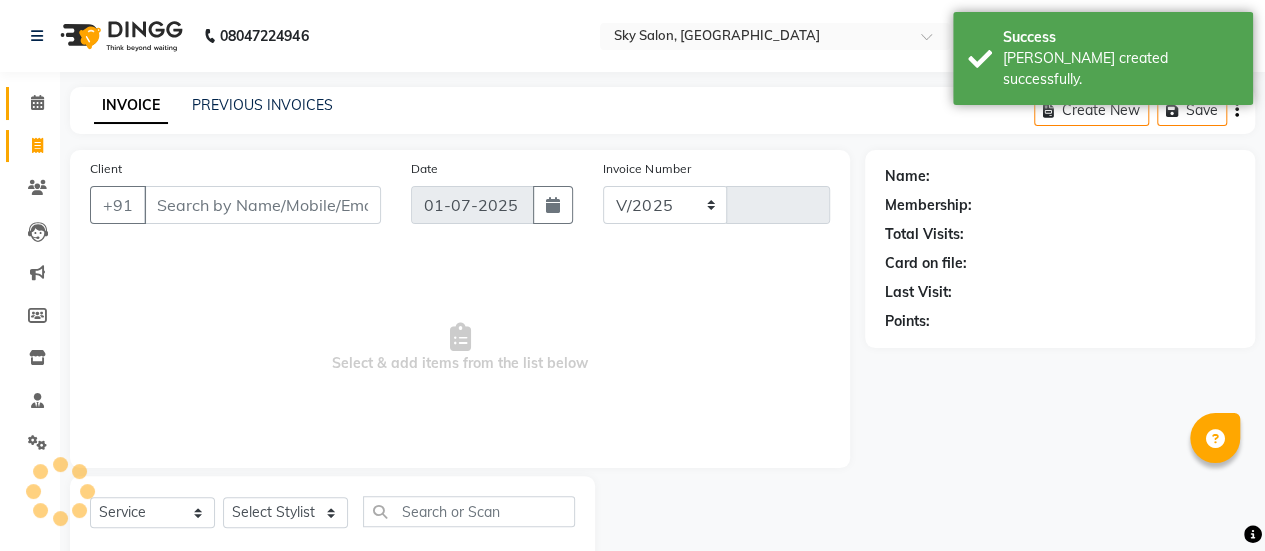 select on "3537" 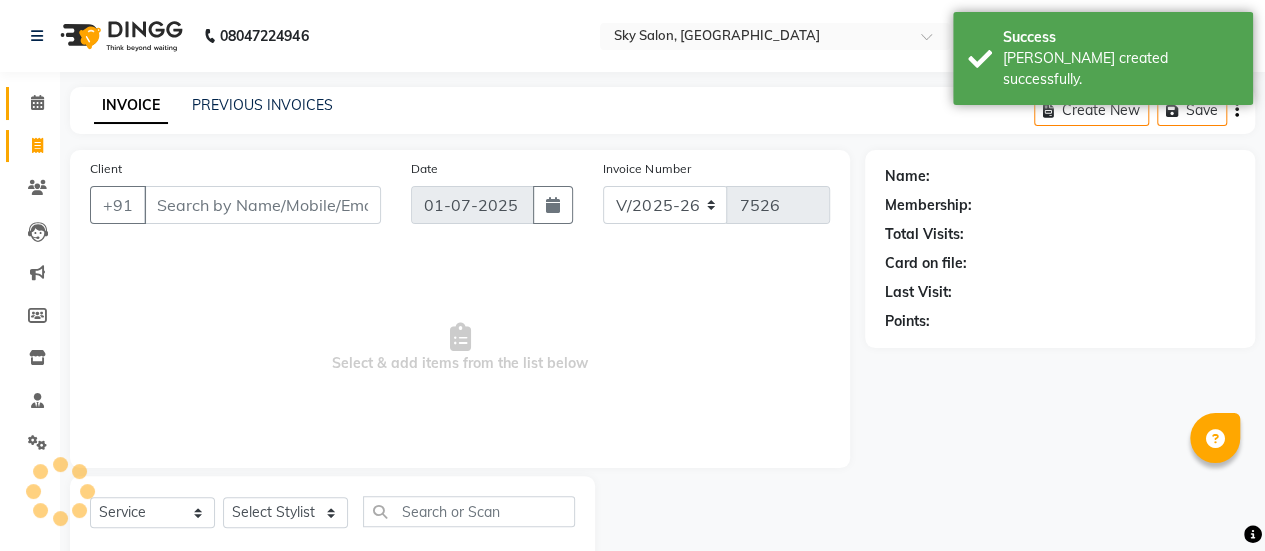 click on "INVOICE PREVIOUS INVOICES Create New   Save" 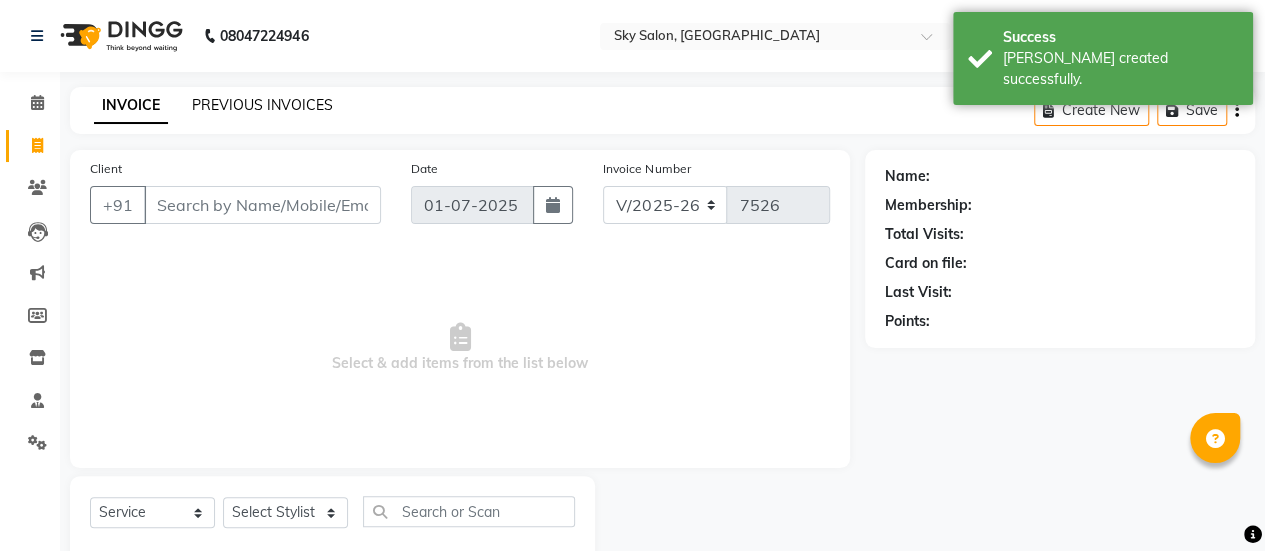 click on "PREVIOUS INVOICES" 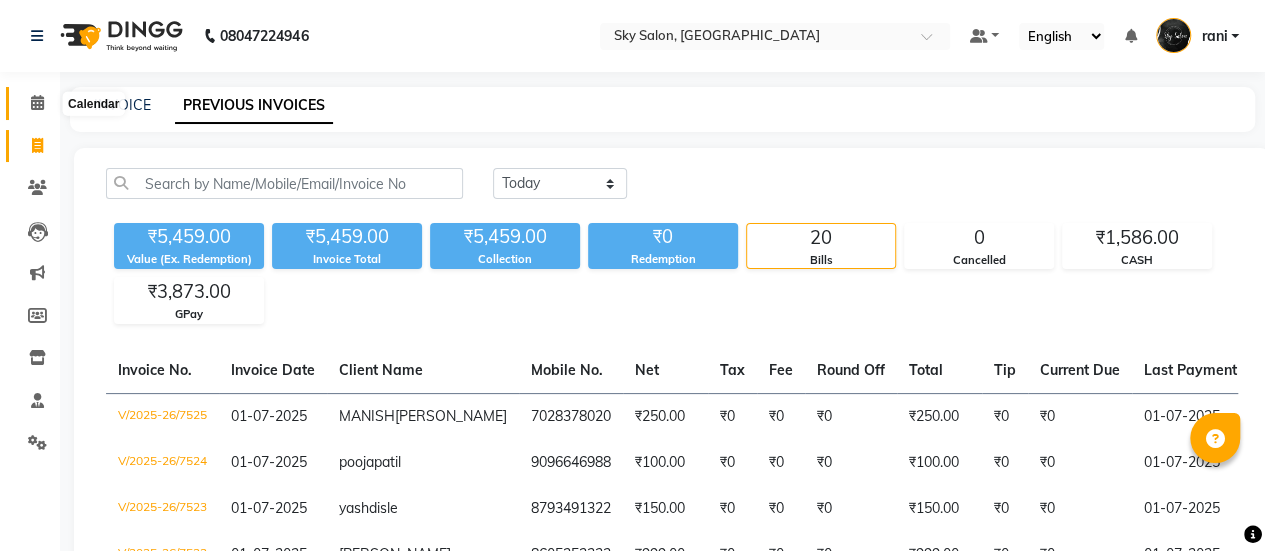 click 